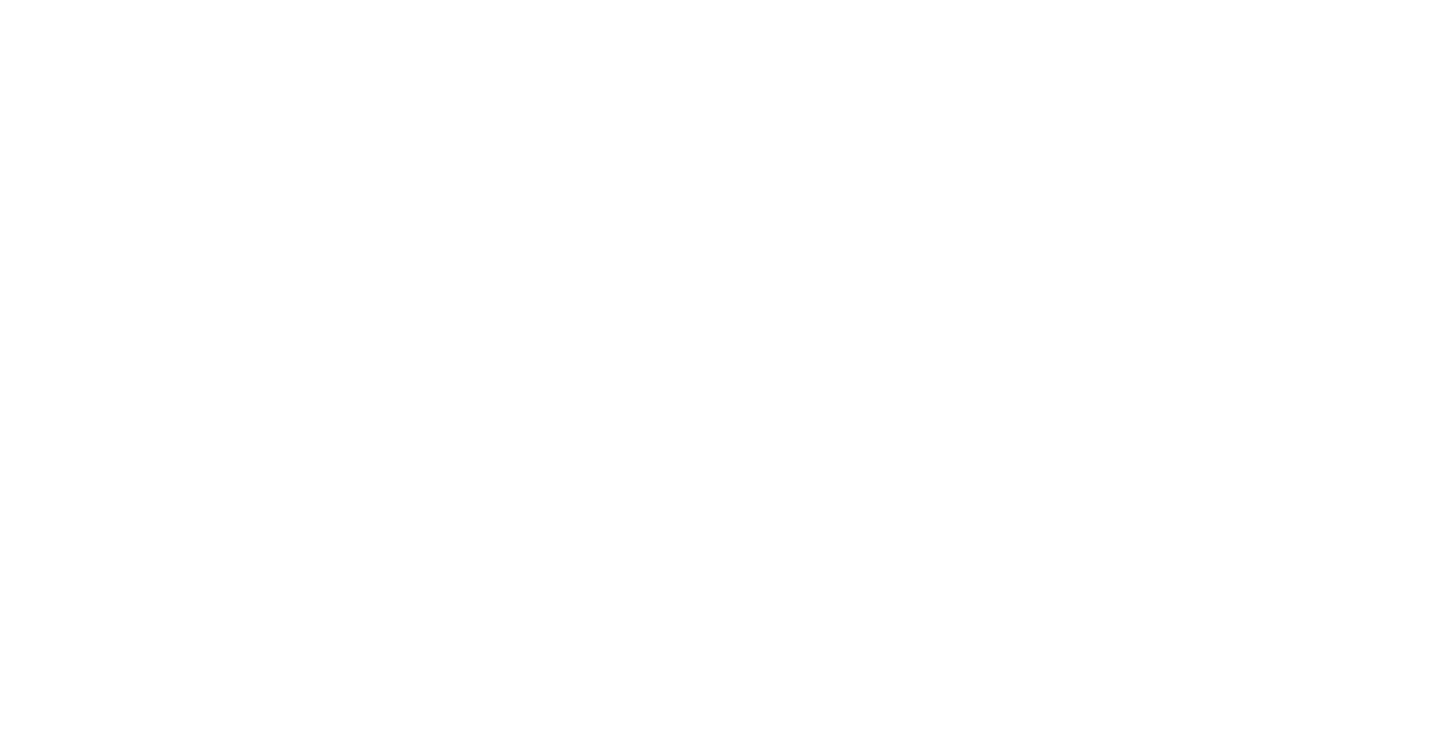scroll, scrollTop: 0, scrollLeft: 0, axis: both 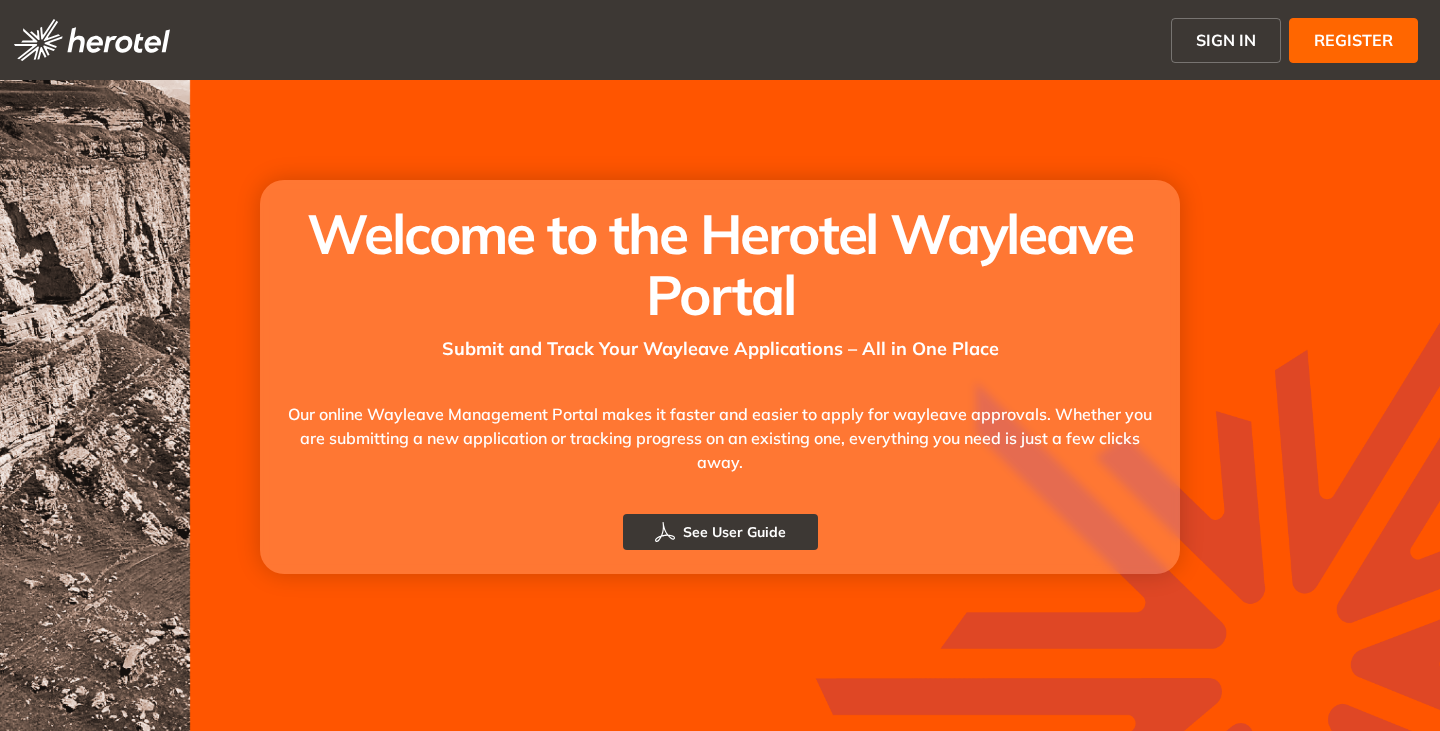 click on "SIGN IN" at bounding box center [1226, 40] 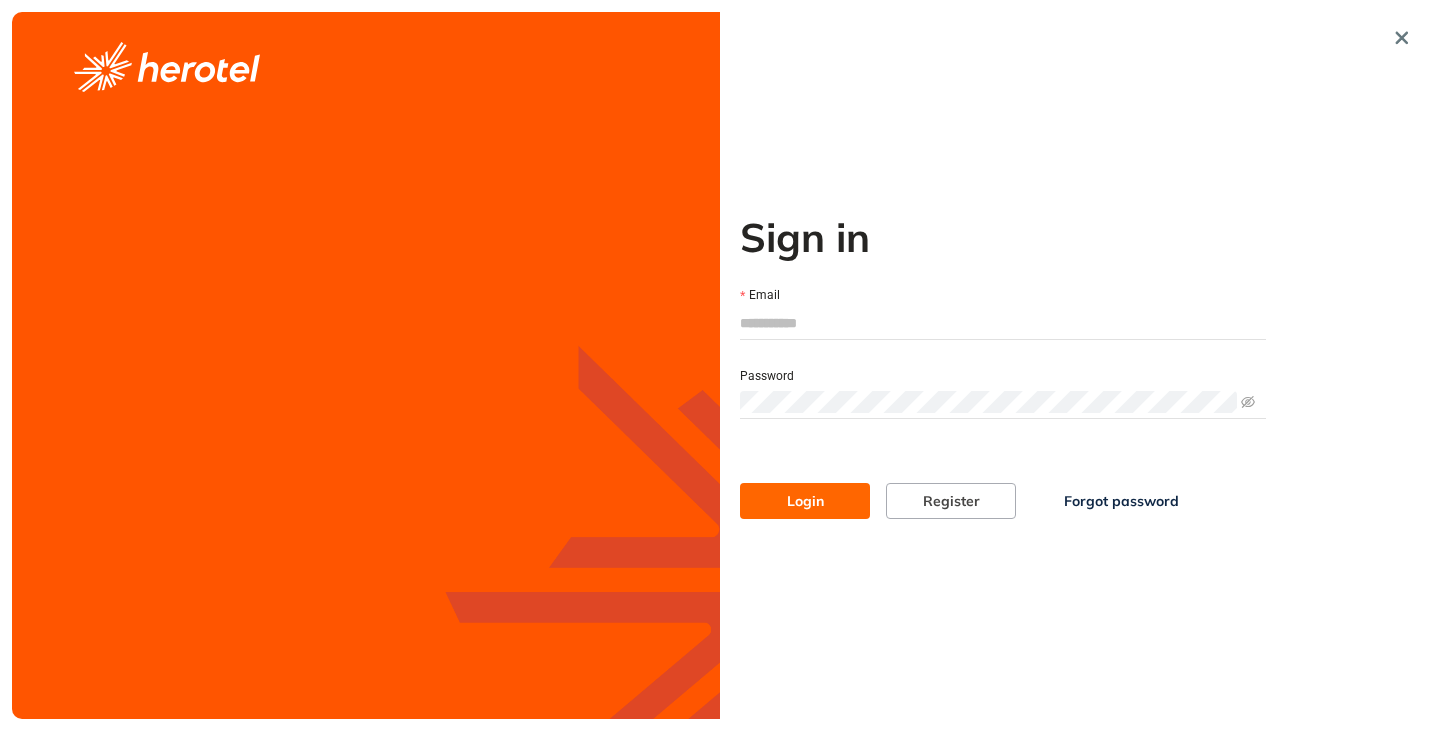 click on "Email" at bounding box center (1003, 323) 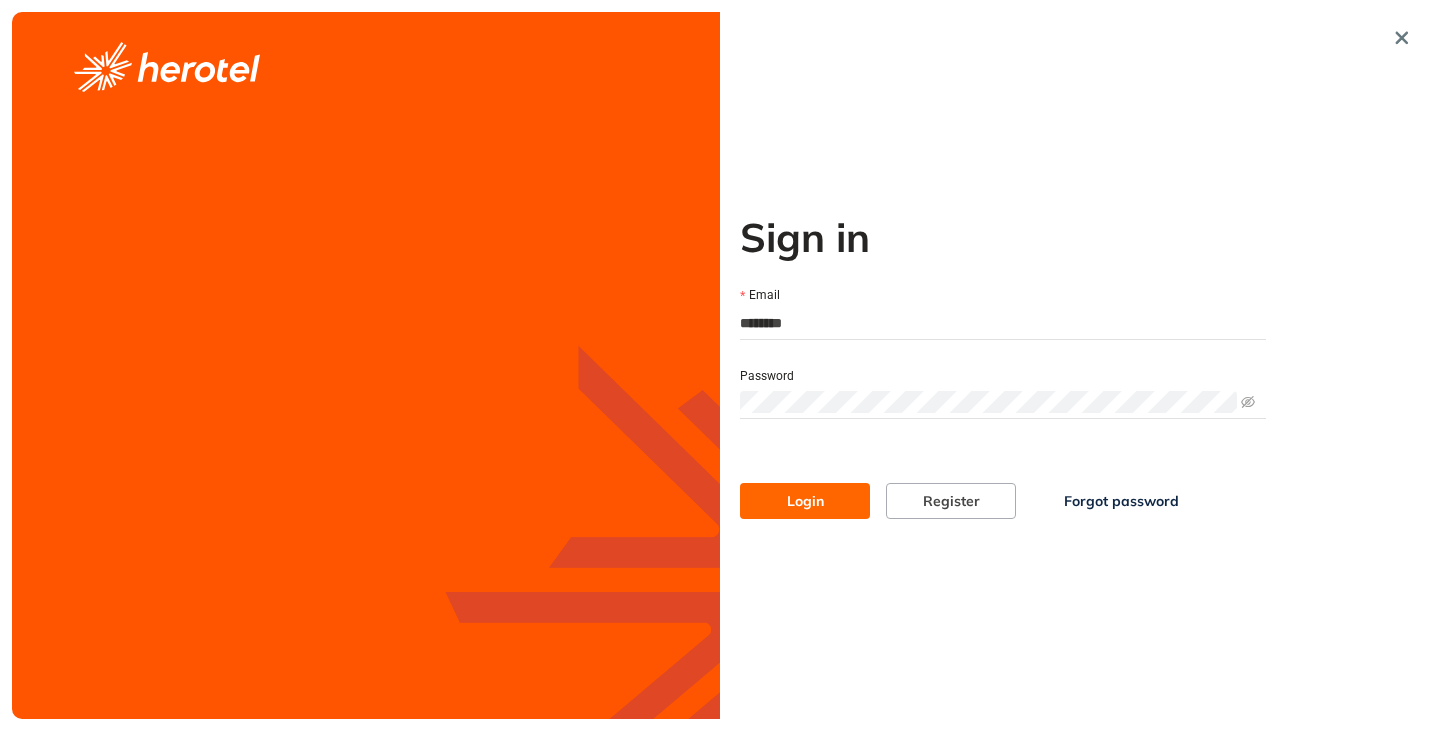 type on "**********" 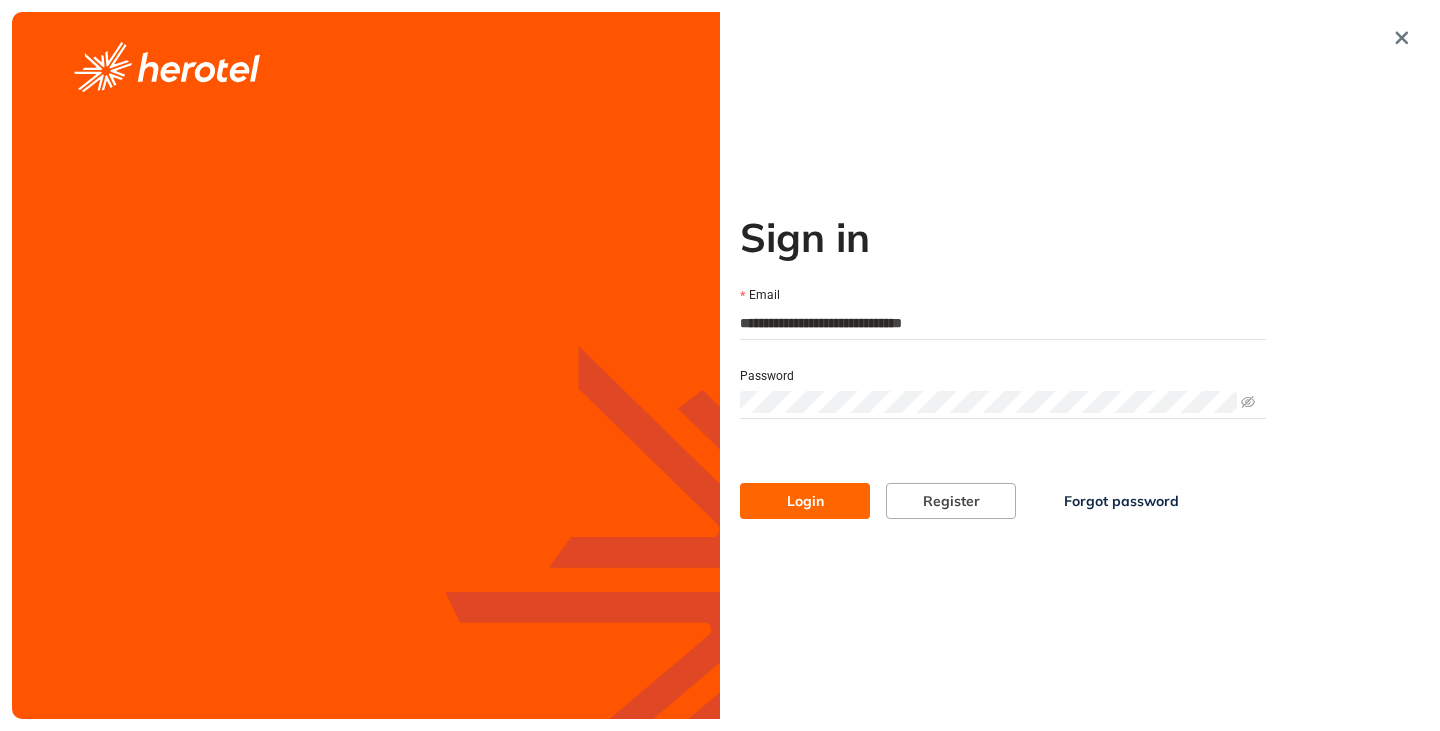 click on "Login" at bounding box center (805, 501) 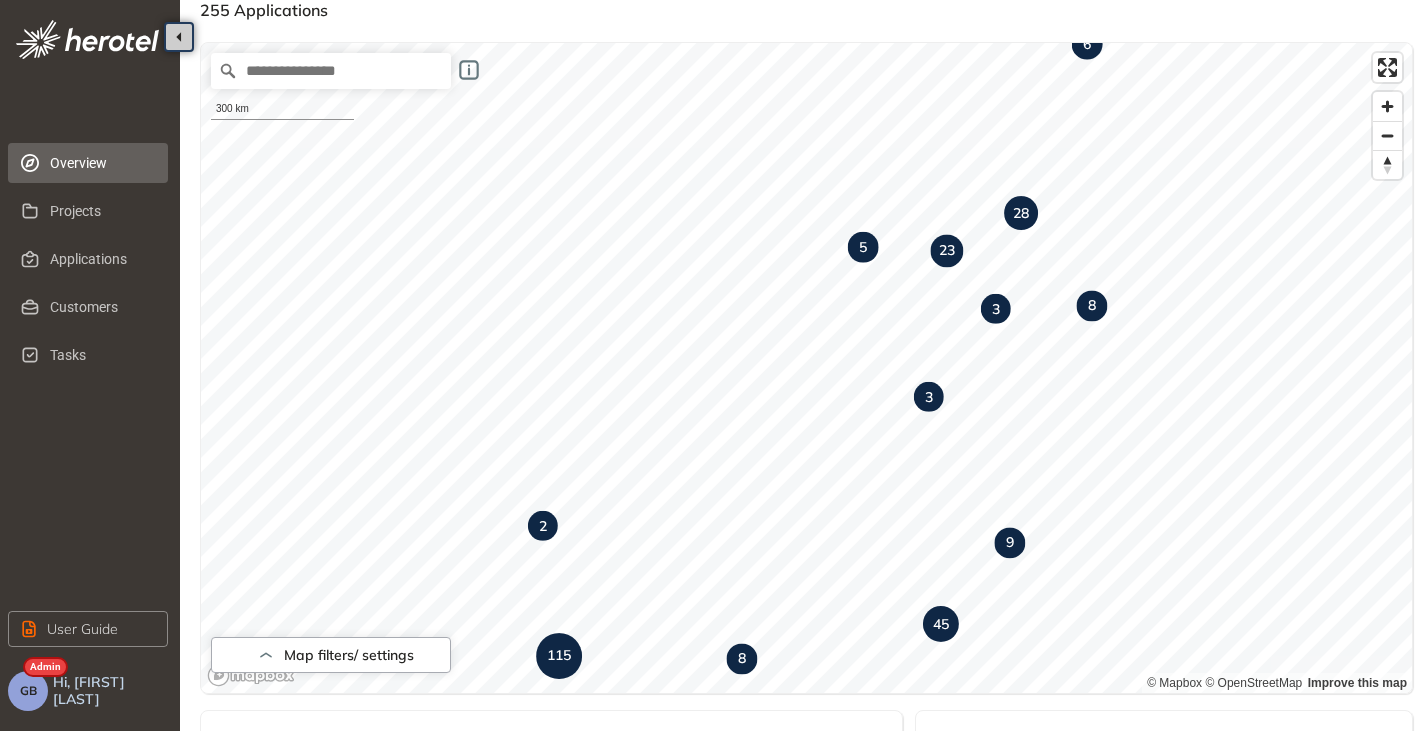 scroll, scrollTop: 100, scrollLeft: 0, axis: vertical 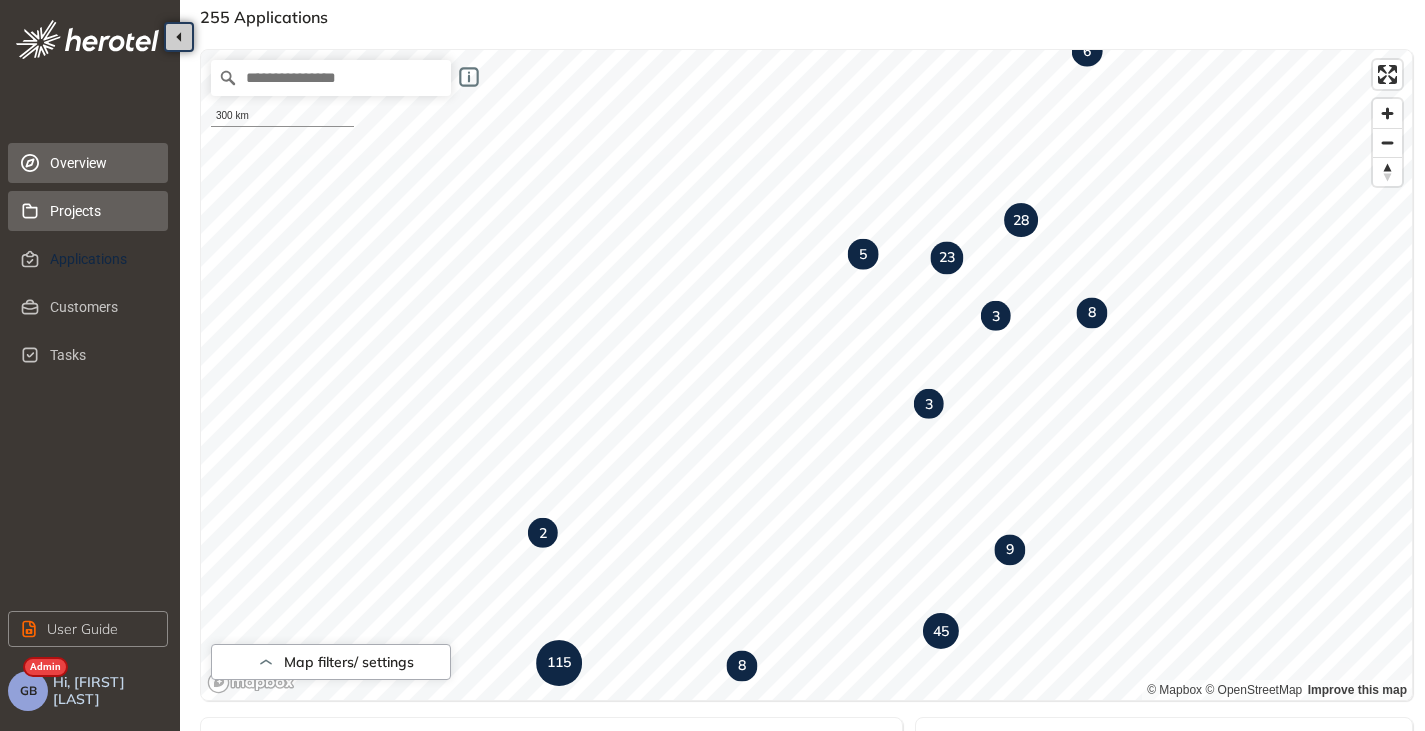 click on "Projects" at bounding box center (101, 211) 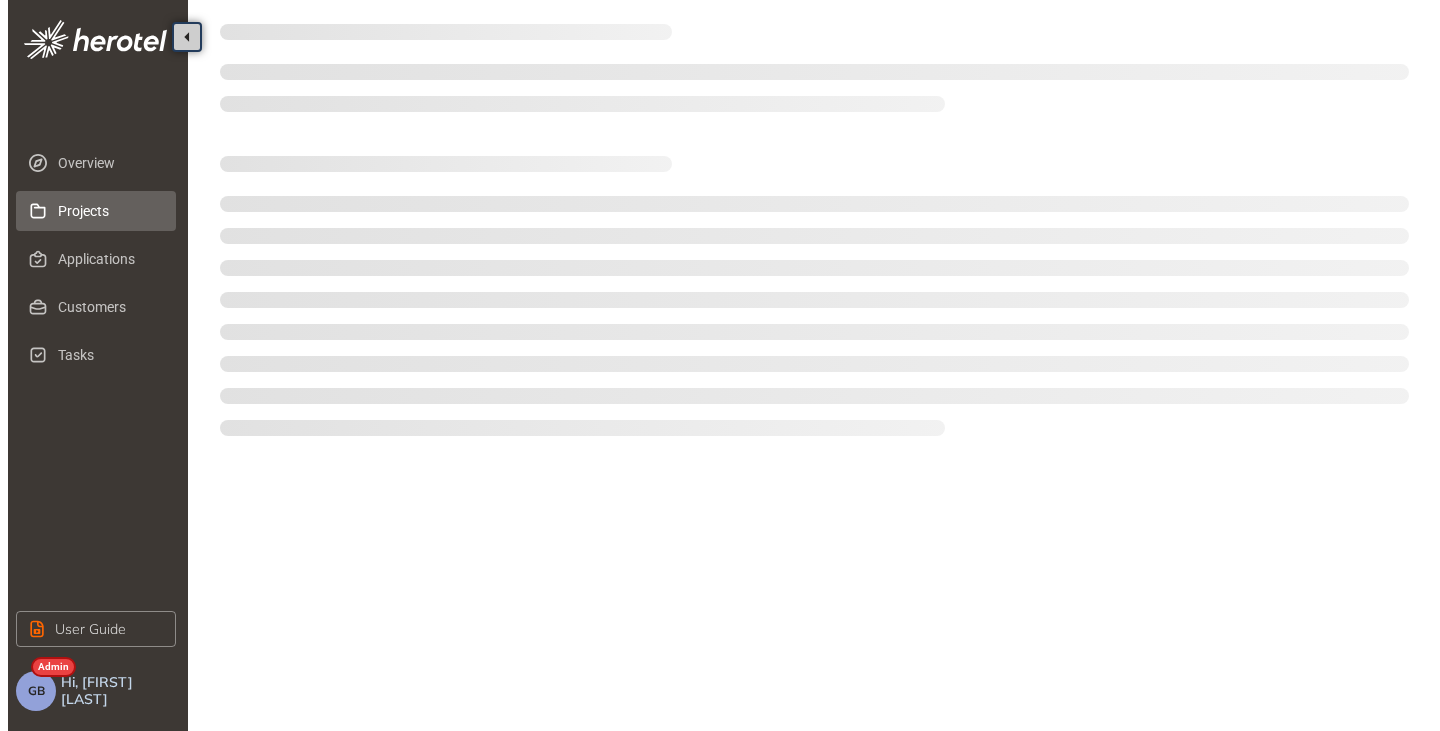 scroll, scrollTop: 0, scrollLeft: 0, axis: both 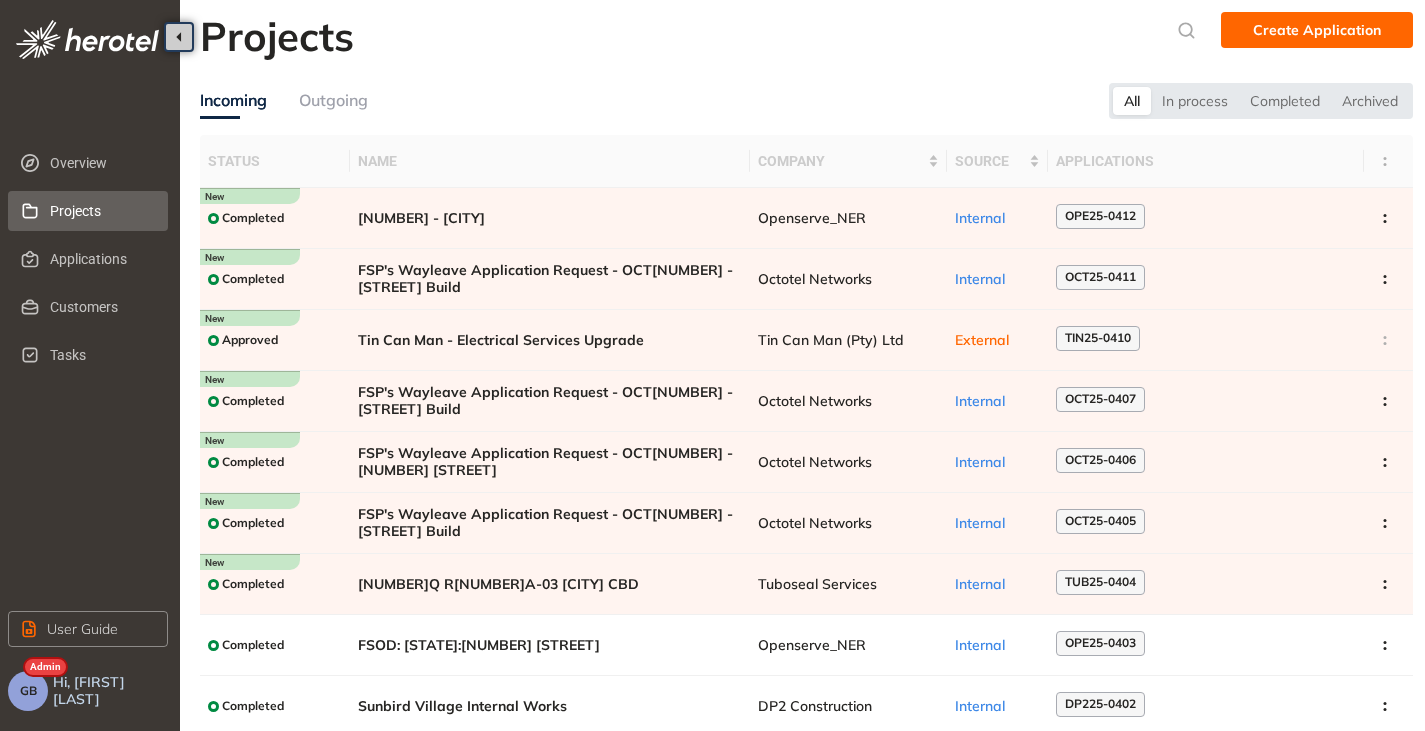click on "GB" at bounding box center (28, 691) 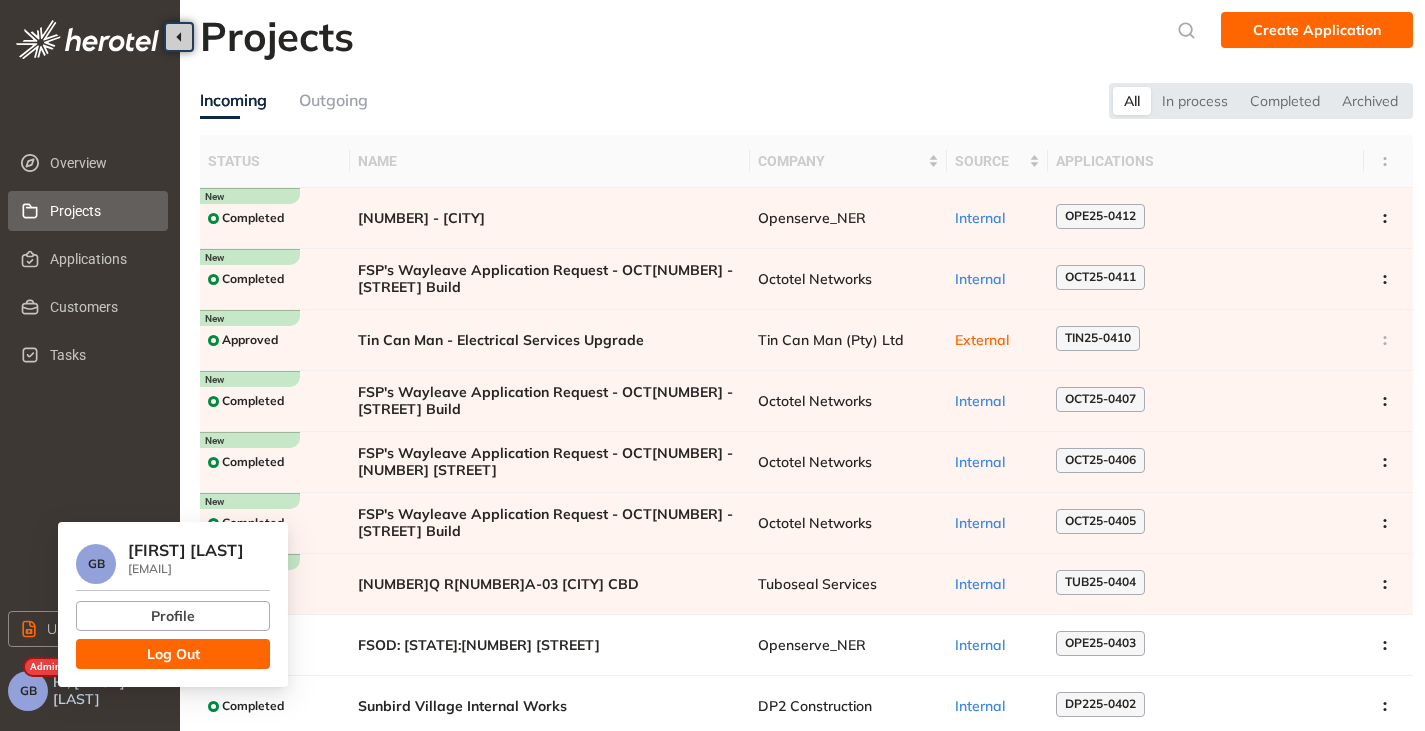 click on "Log Out" at bounding box center [173, 654] 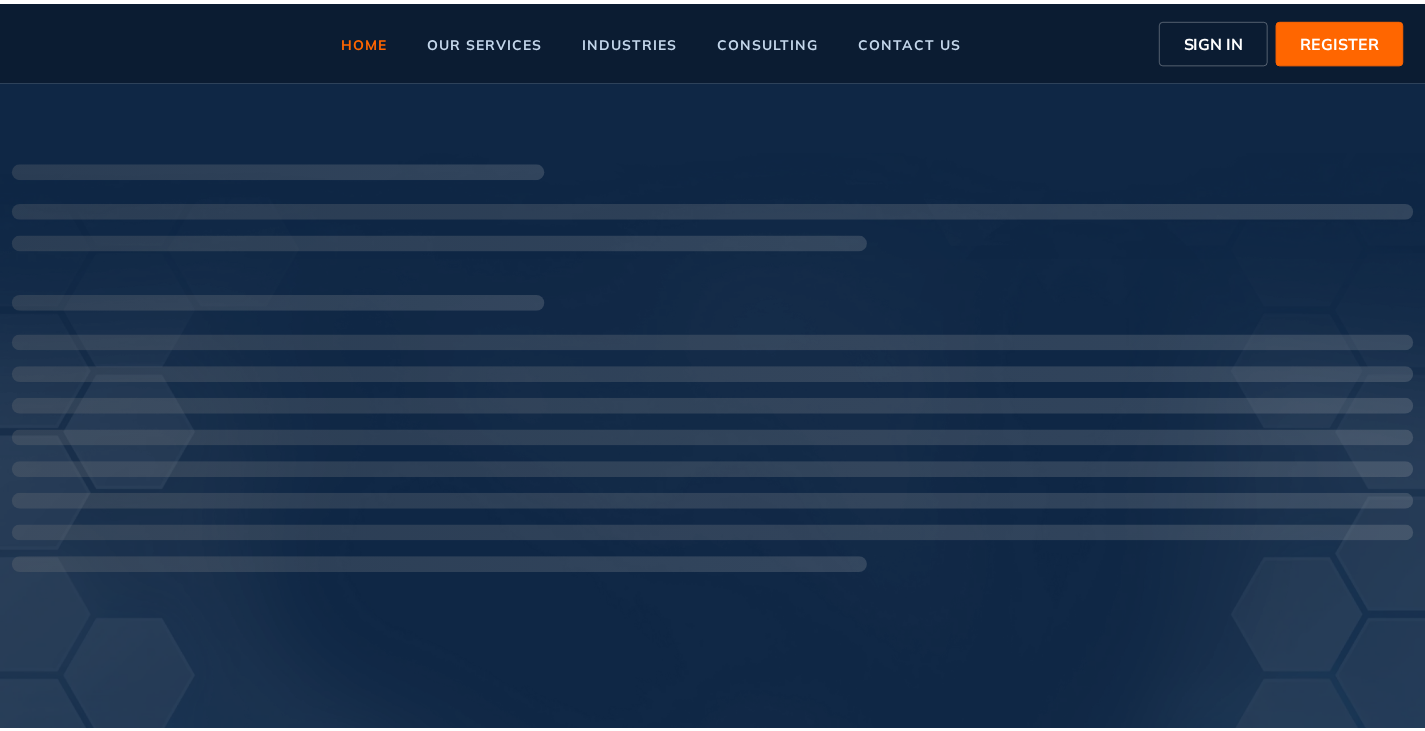 scroll, scrollTop: 0, scrollLeft: 0, axis: both 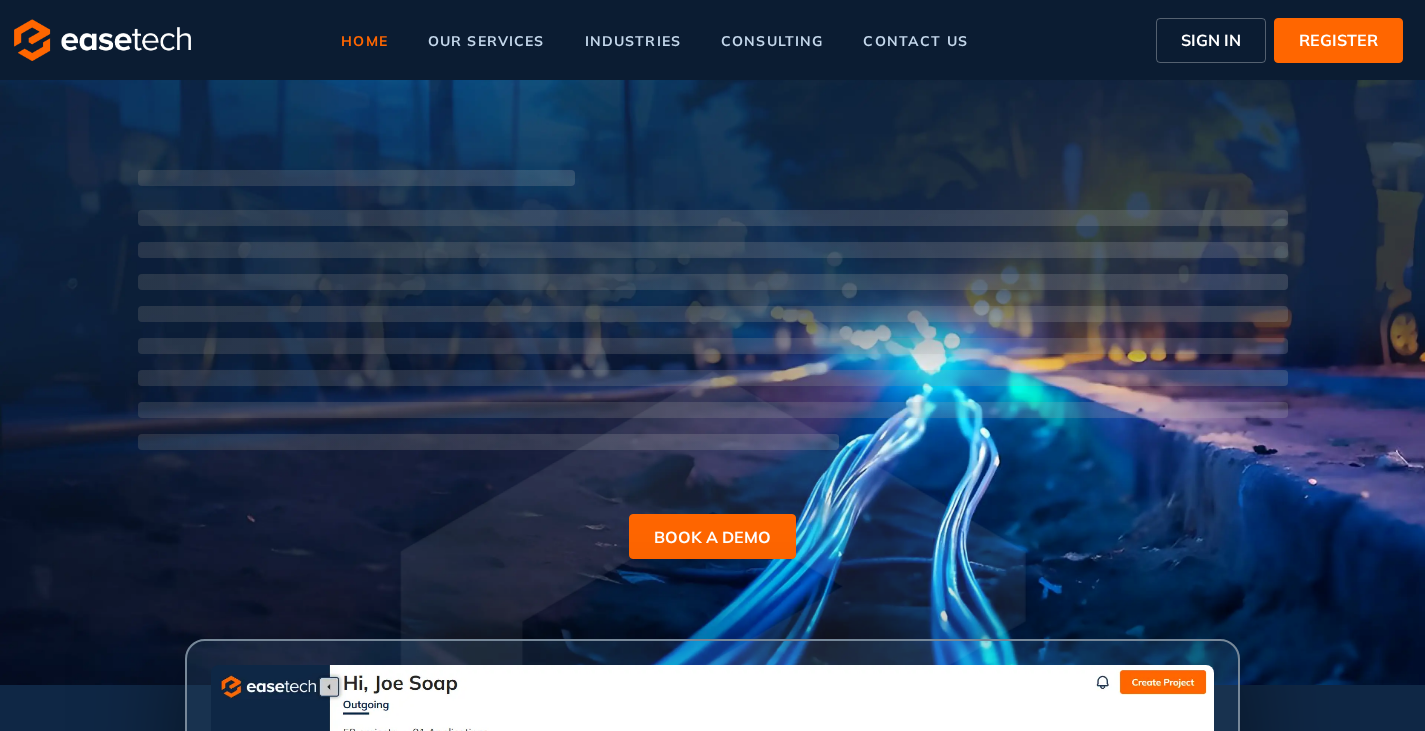 click on "SIGN IN" at bounding box center [1211, 40] 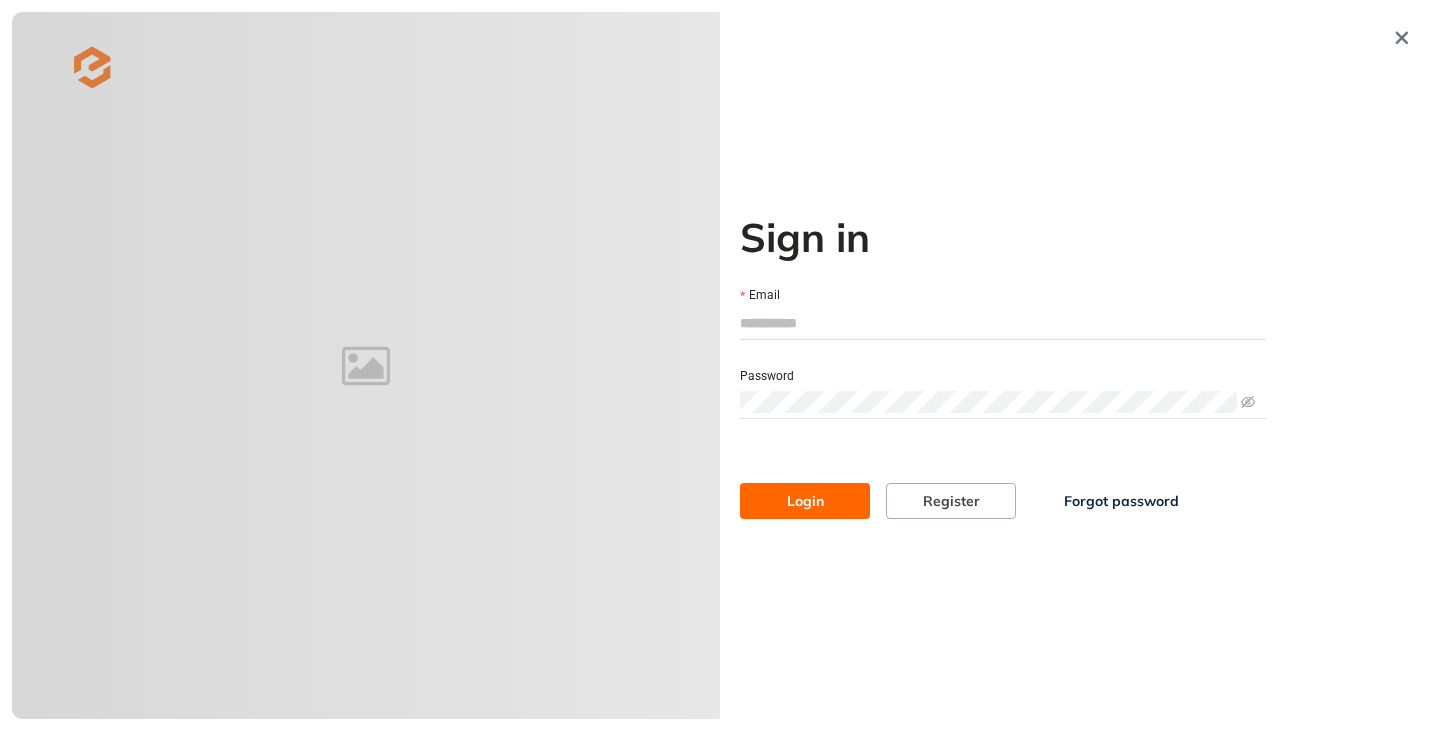 click on "Email" at bounding box center [1003, 323] 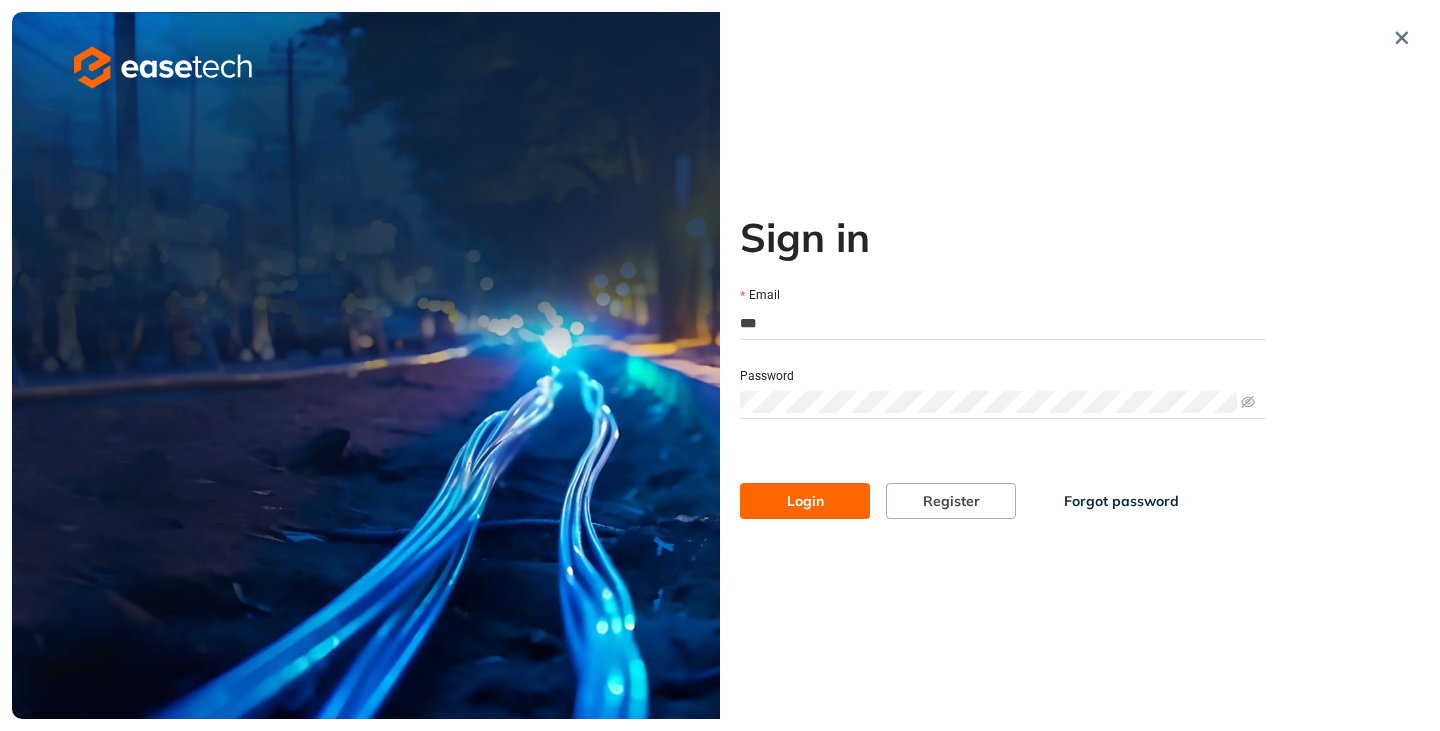 type on "**********" 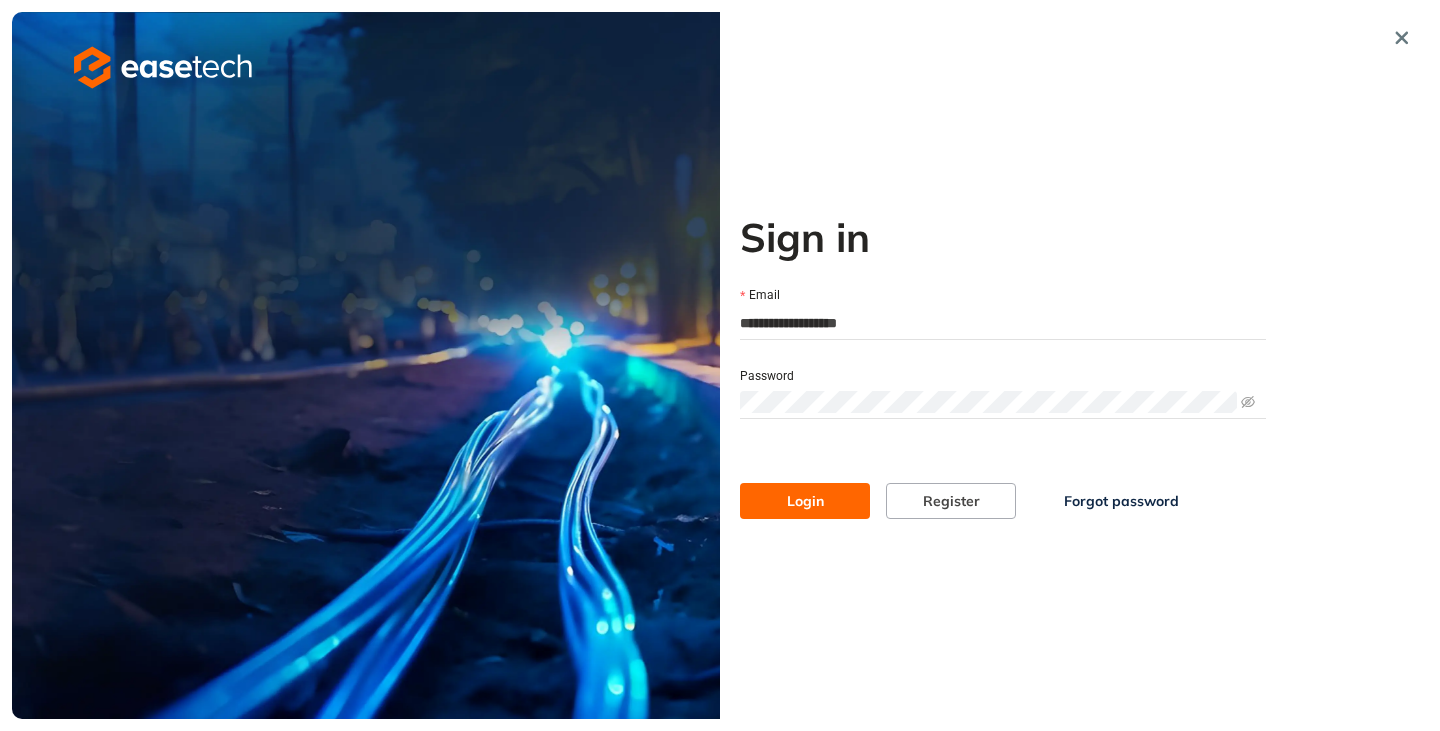 click on "Login" at bounding box center [805, 501] 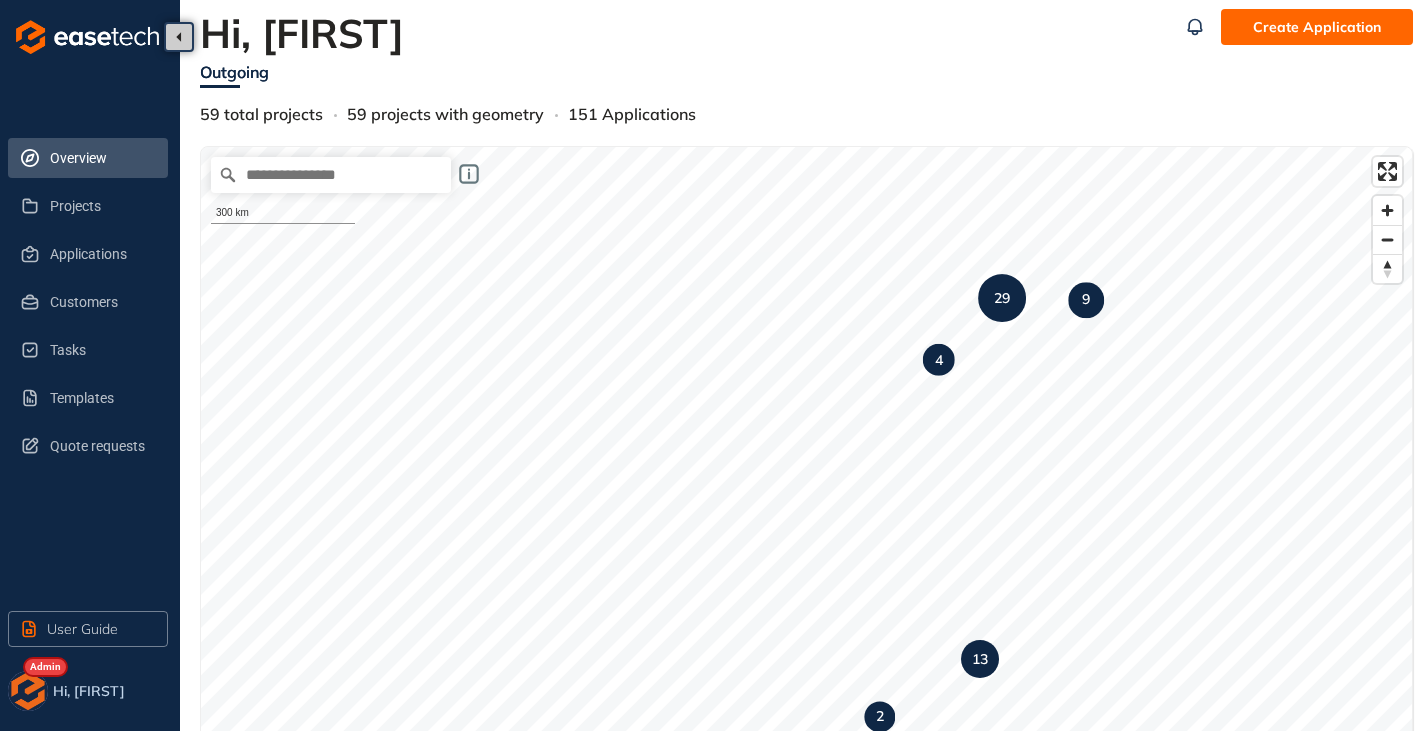 scroll, scrollTop: 0, scrollLeft: 0, axis: both 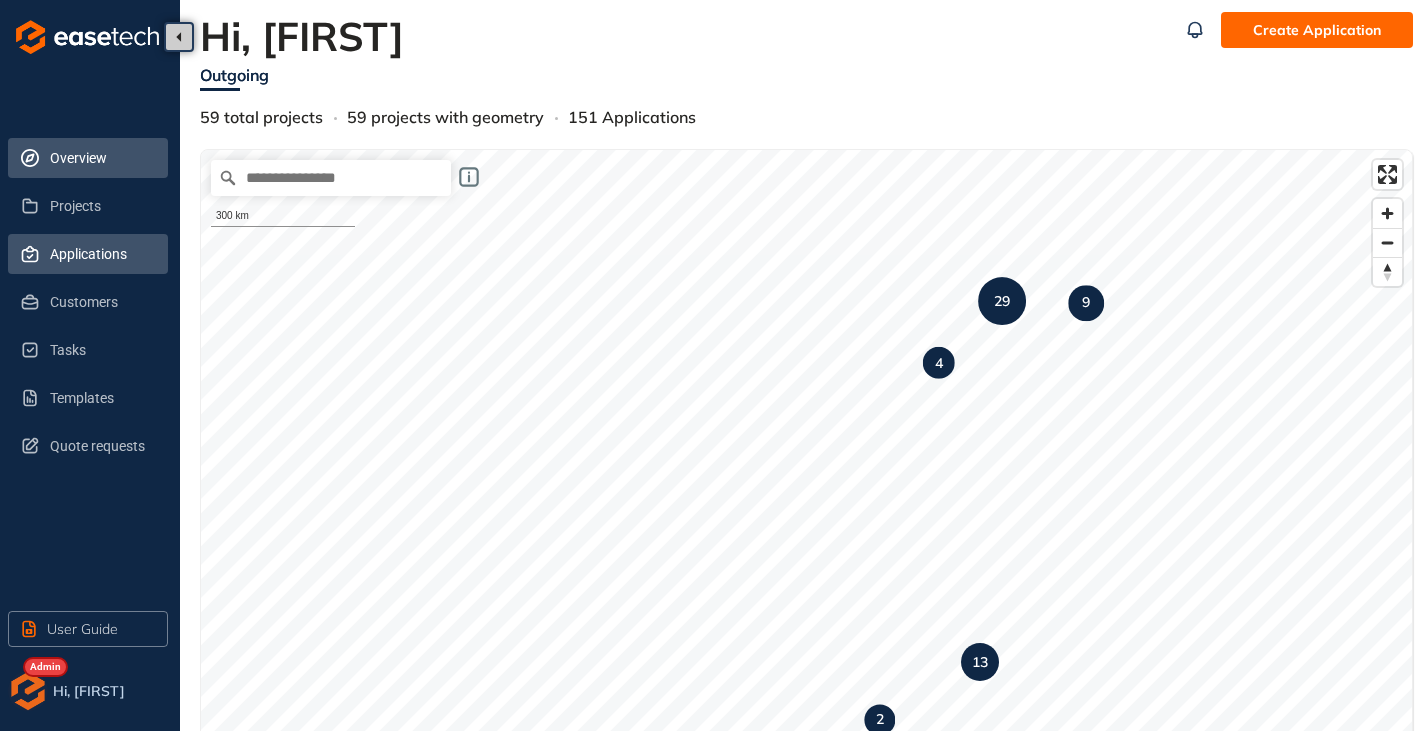 click on "Applications" at bounding box center (101, 254) 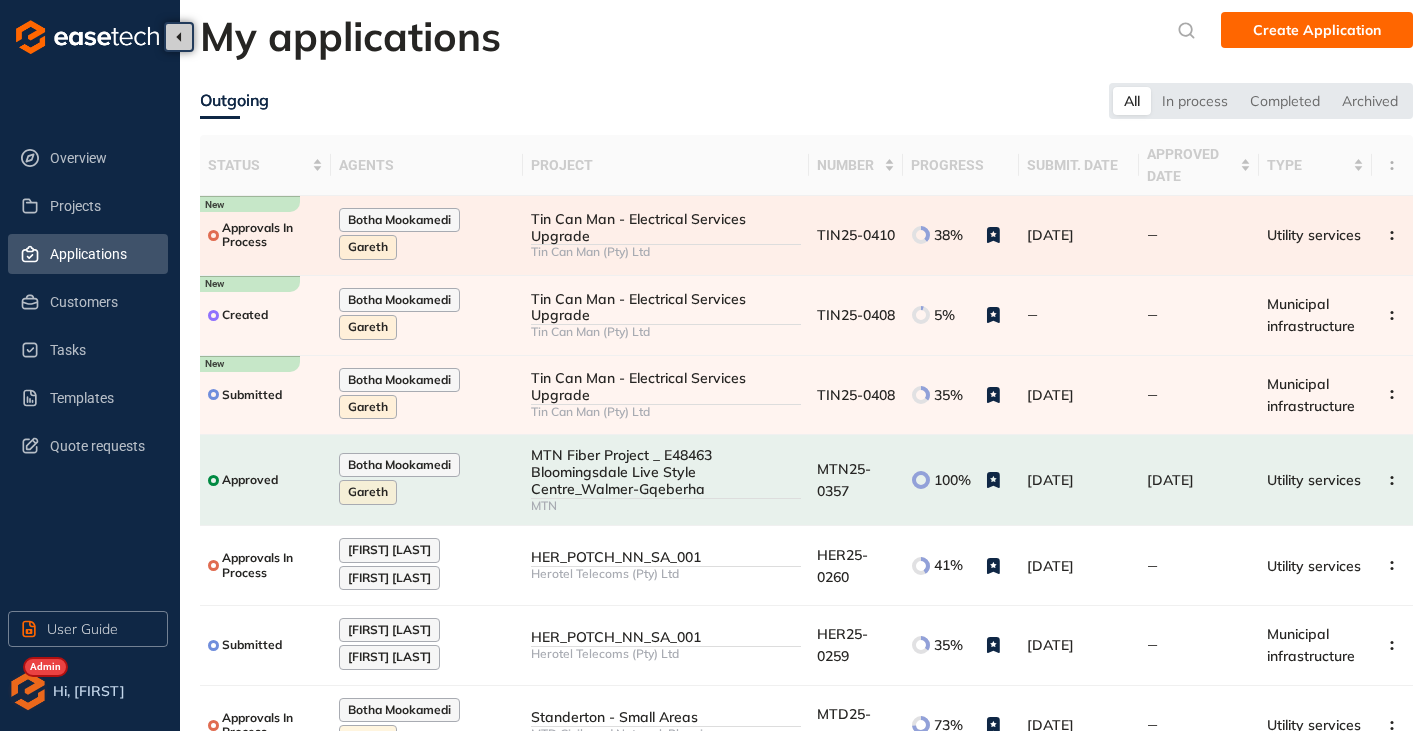 click on "Tin Can Man - Electrical Services Upgrade" at bounding box center [666, 228] 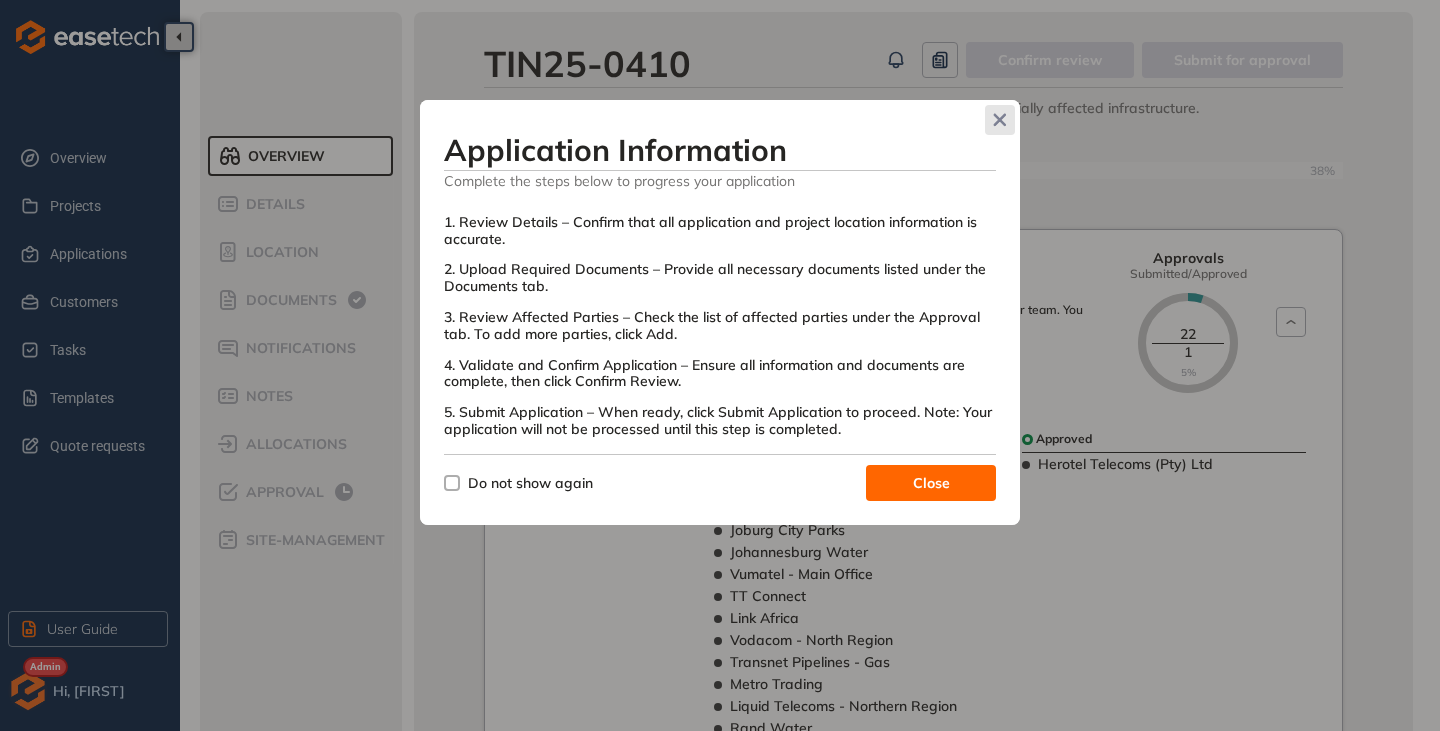 click 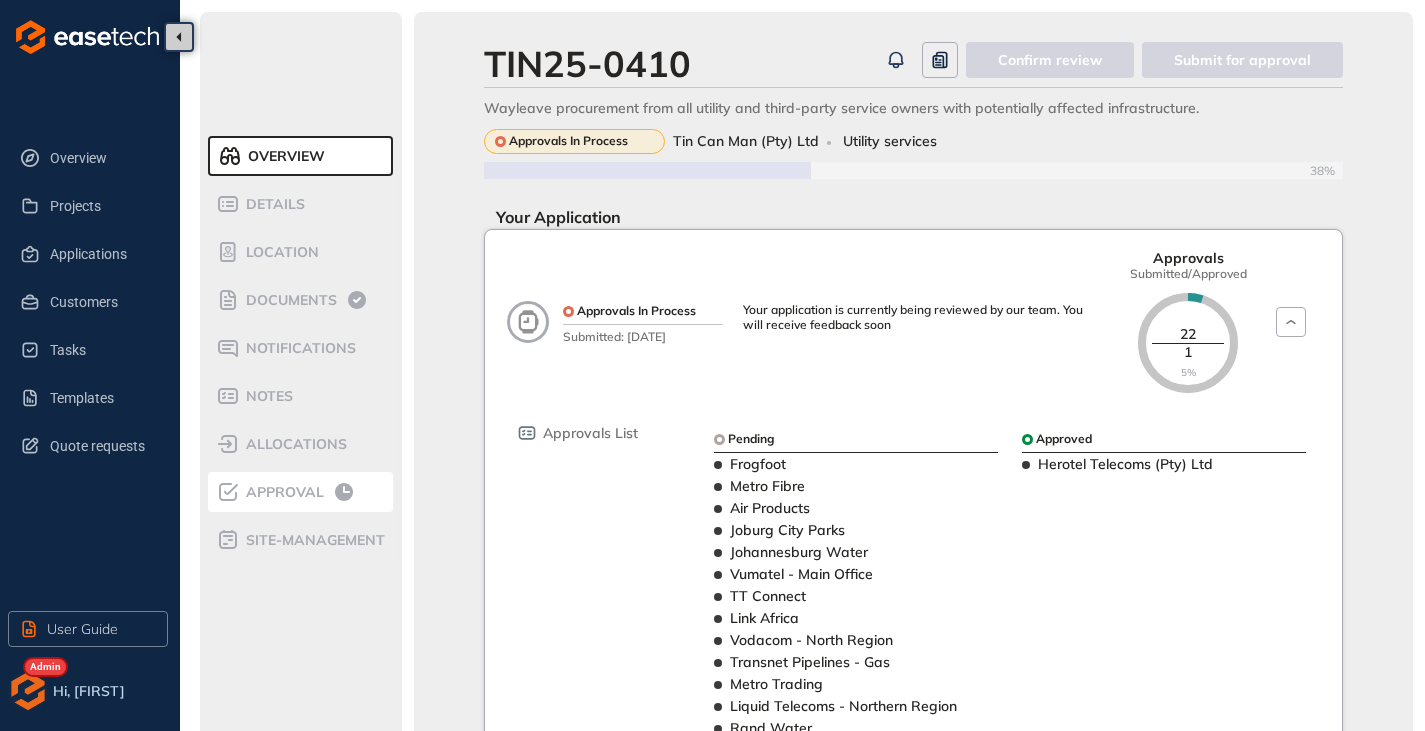 click on "Approval" at bounding box center [282, 492] 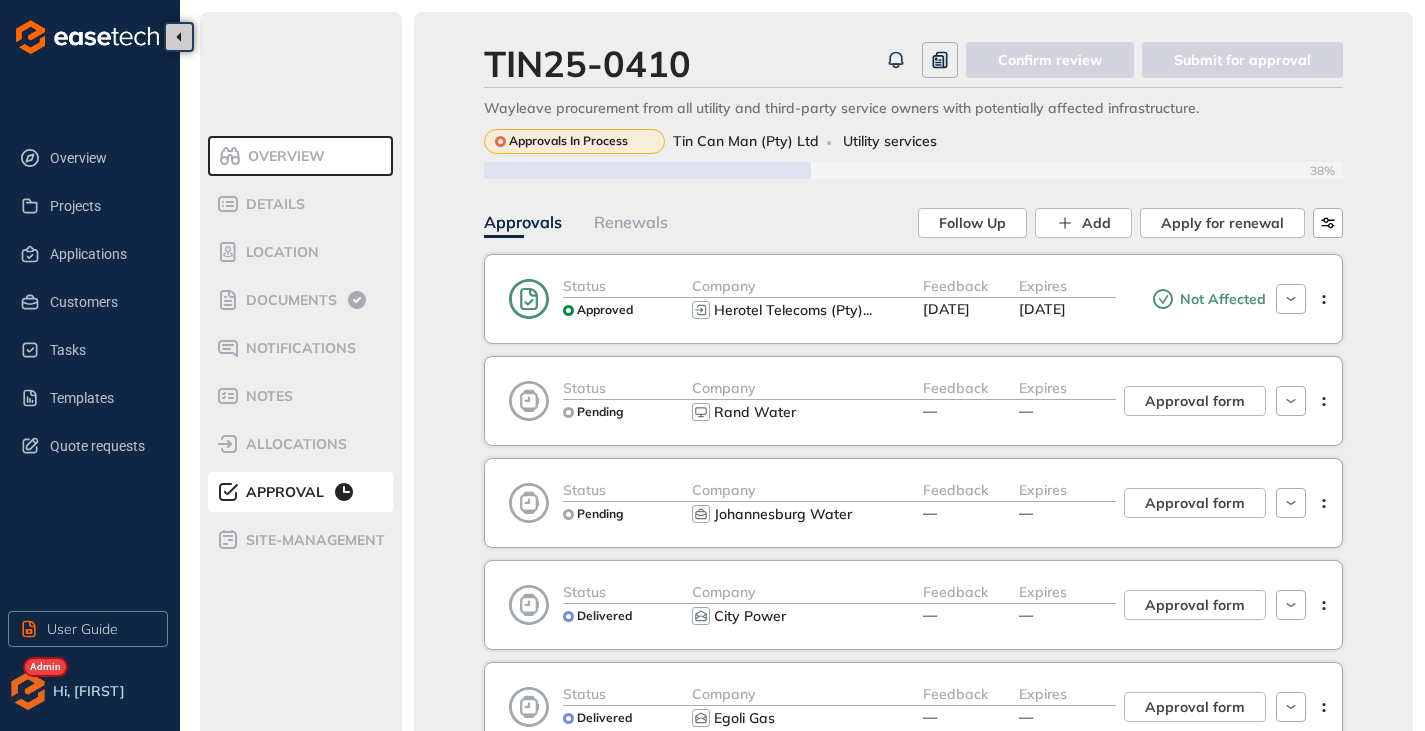 click on "Not Affected" at bounding box center [1191, 299] 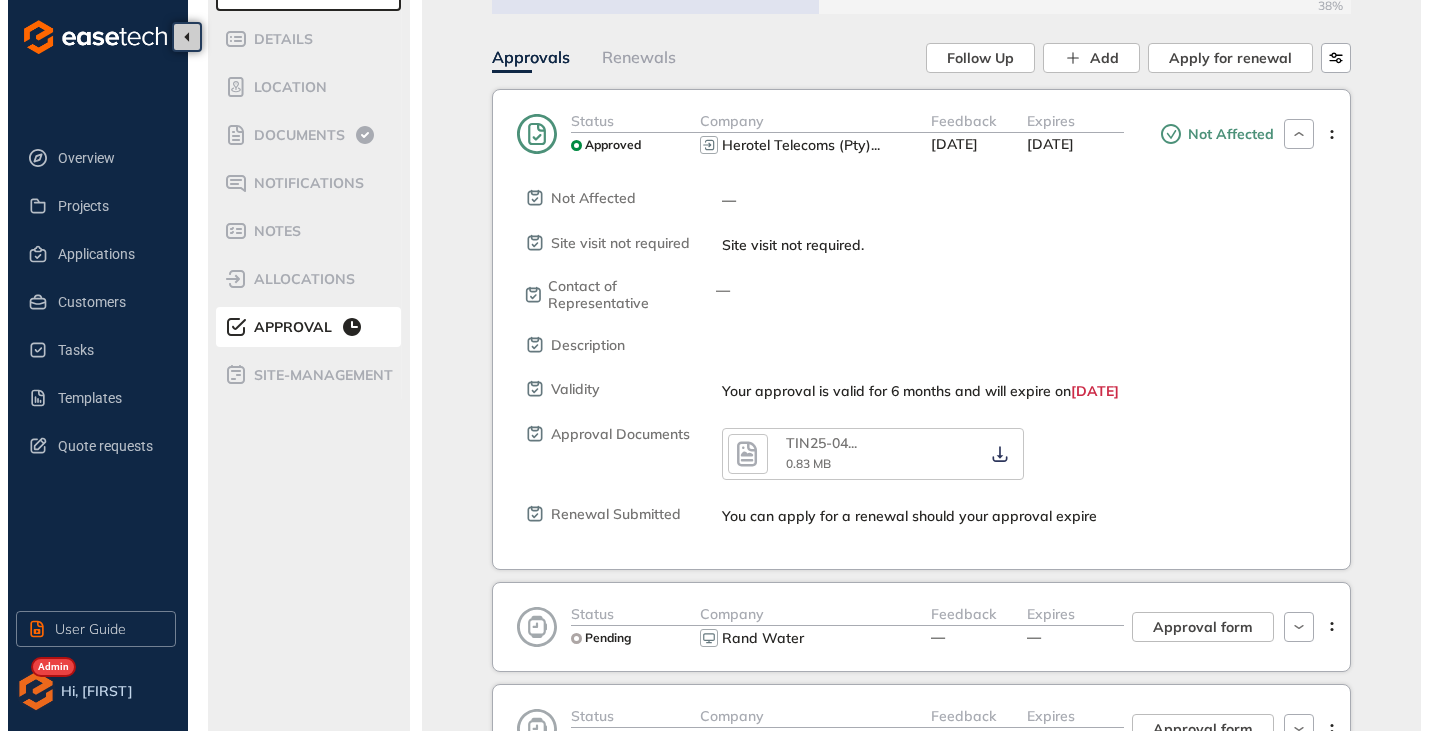 scroll, scrollTop: 100, scrollLeft: 0, axis: vertical 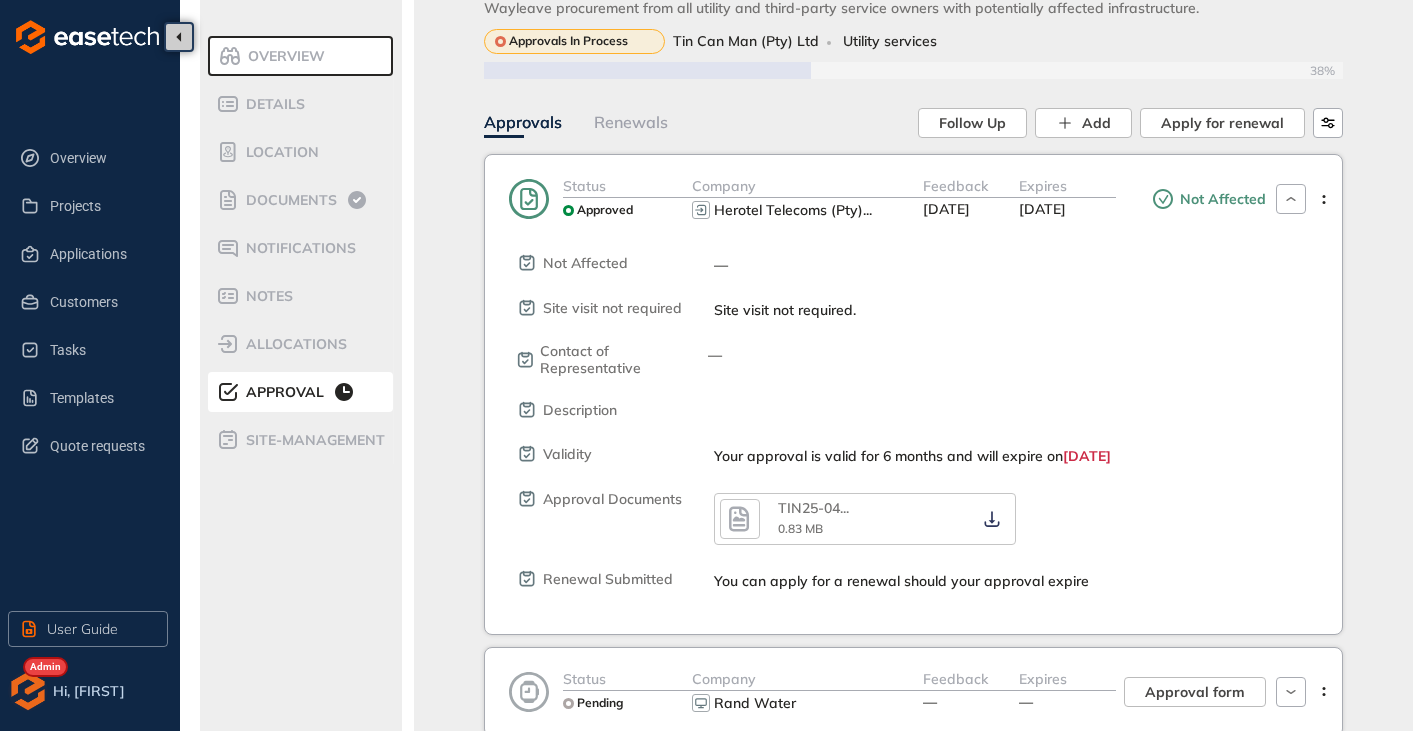 click 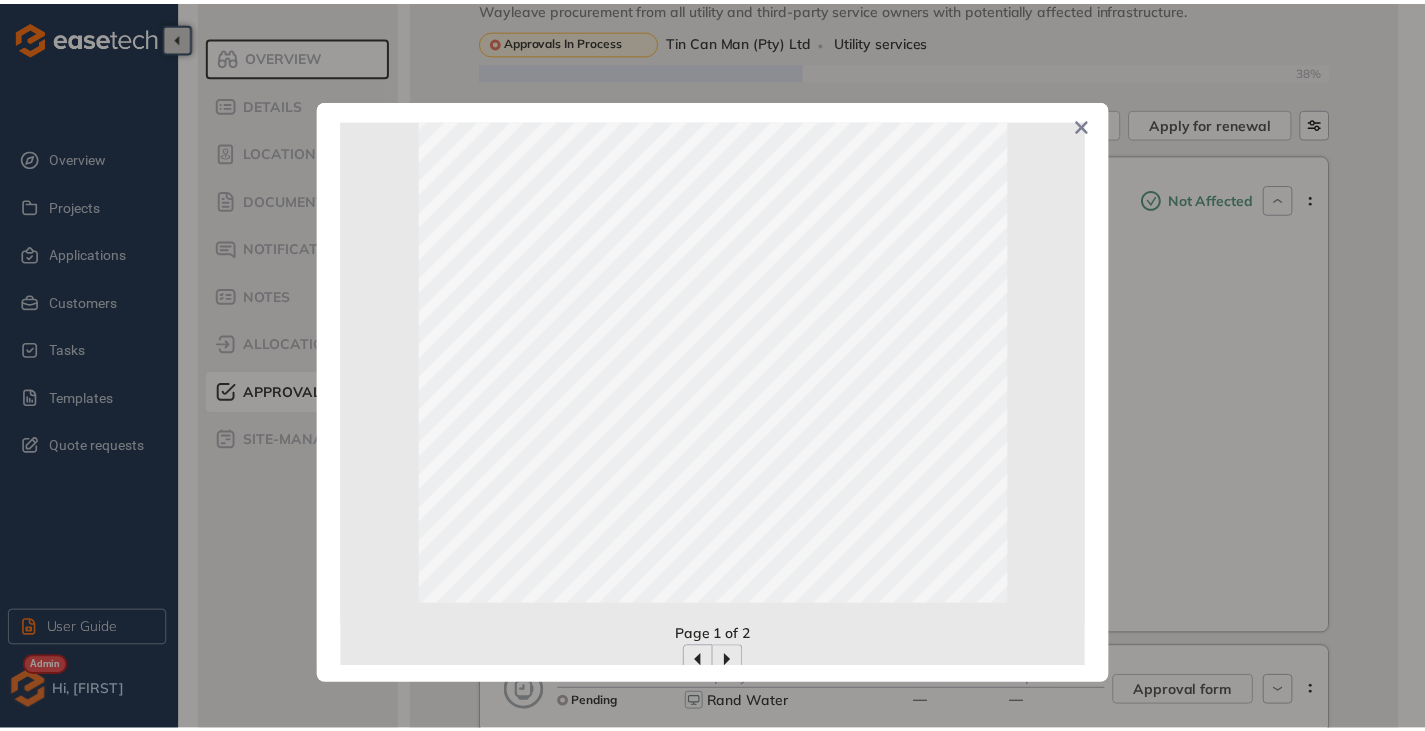 scroll, scrollTop: 0, scrollLeft: 0, axis: both 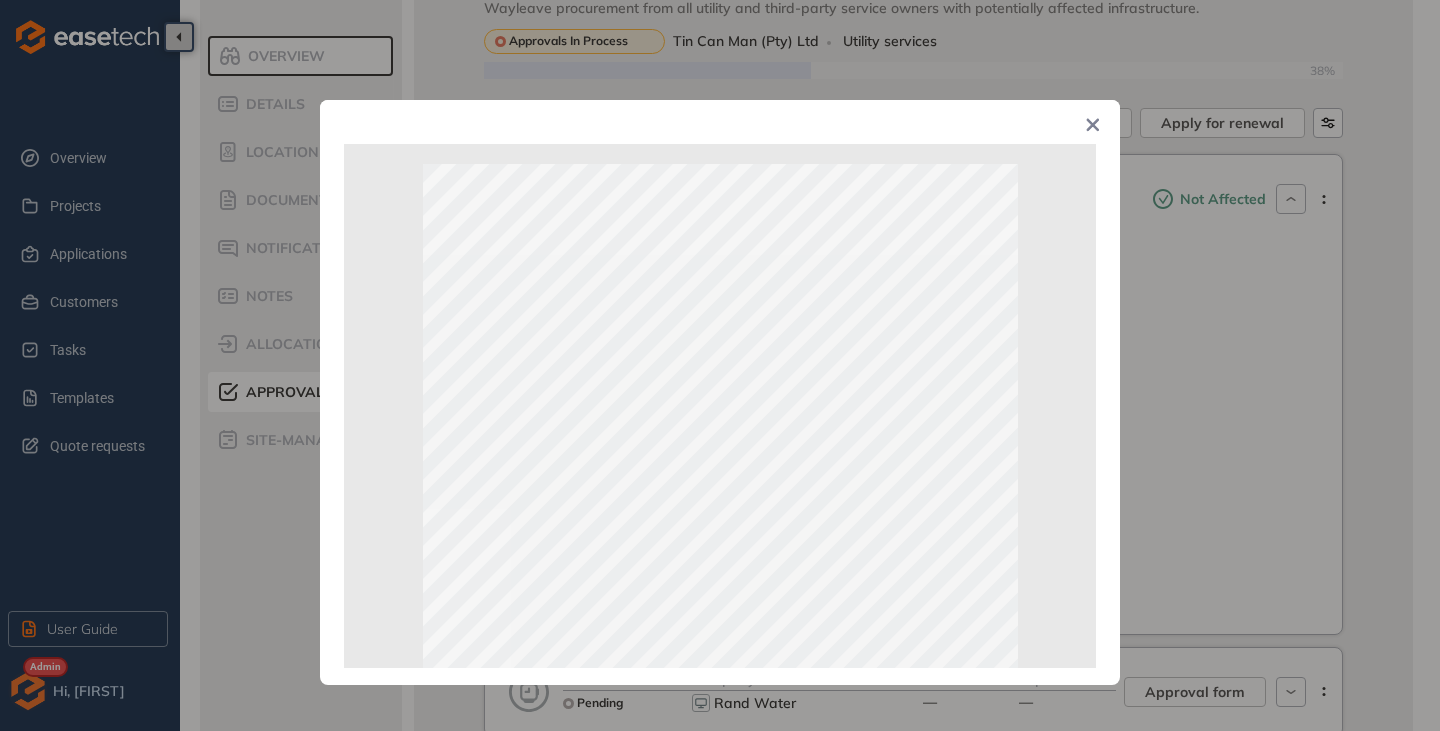 click 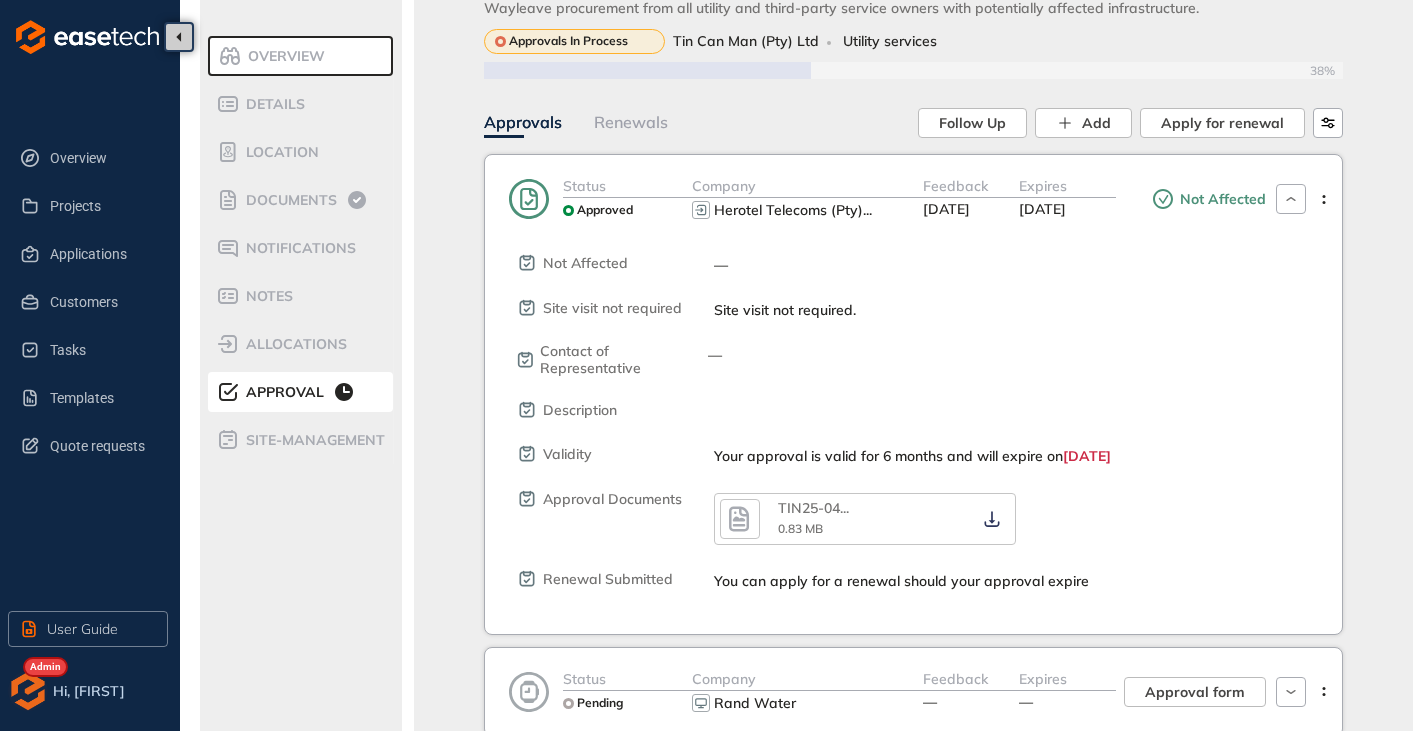 click on "Not Affected" at bounding box center (1191, 199) 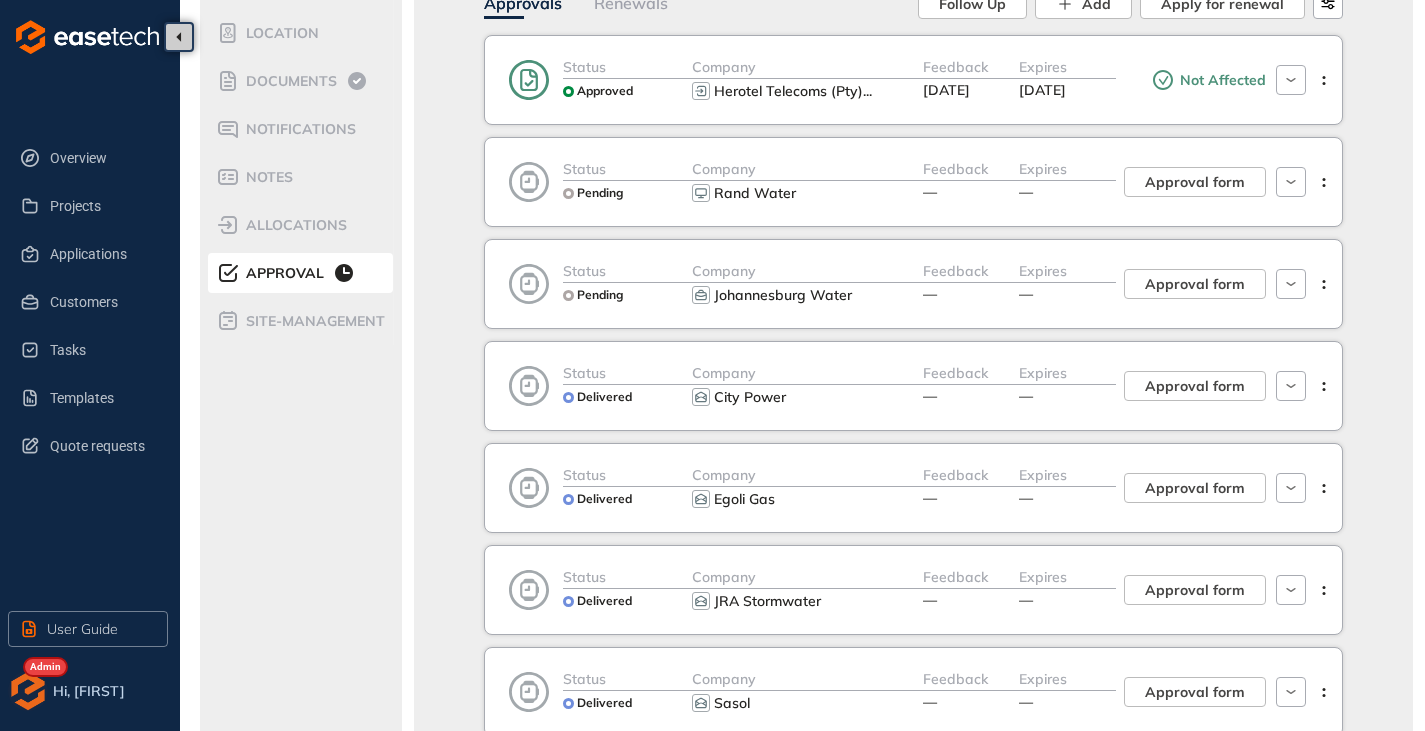 scroll, scrollTop: 0, scrollLeft: 0, axis: both 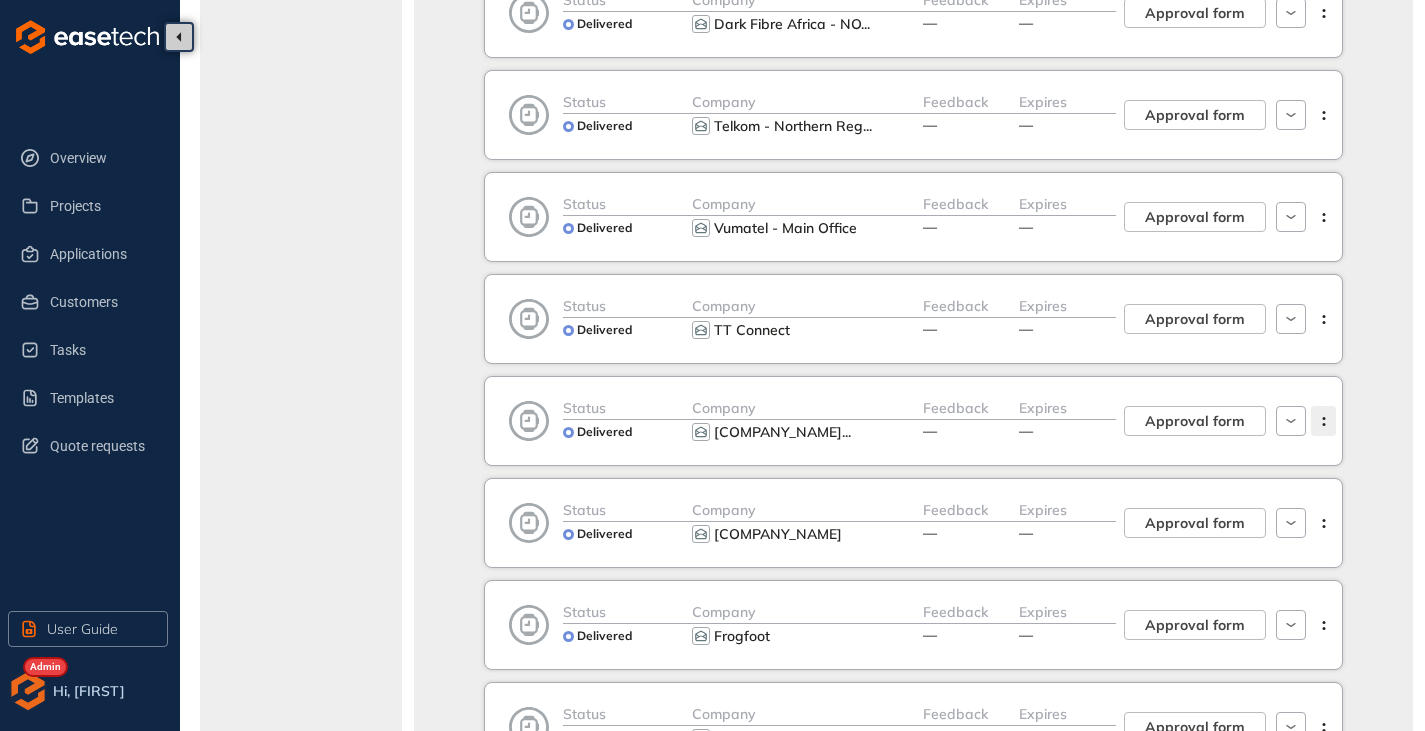 click 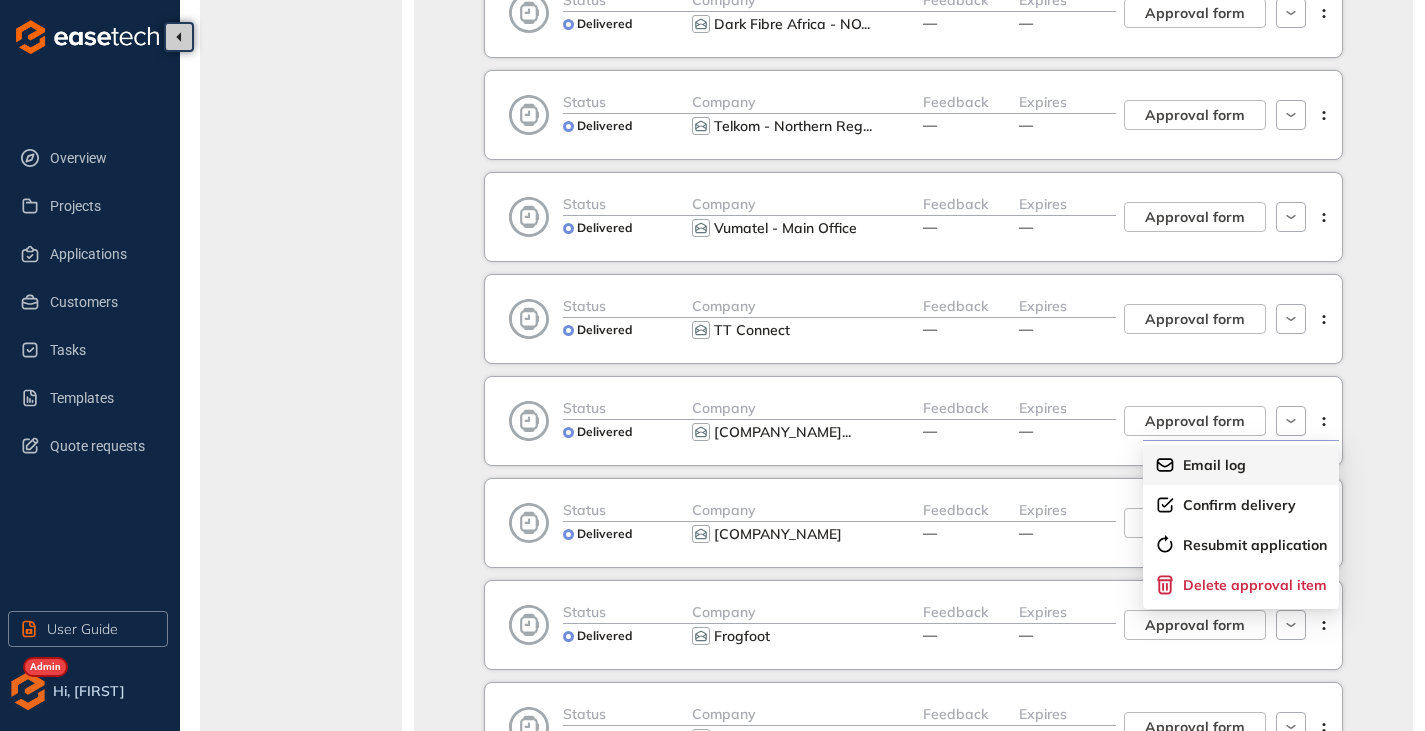 click on "Email log" at bounding box center [1214, 465] 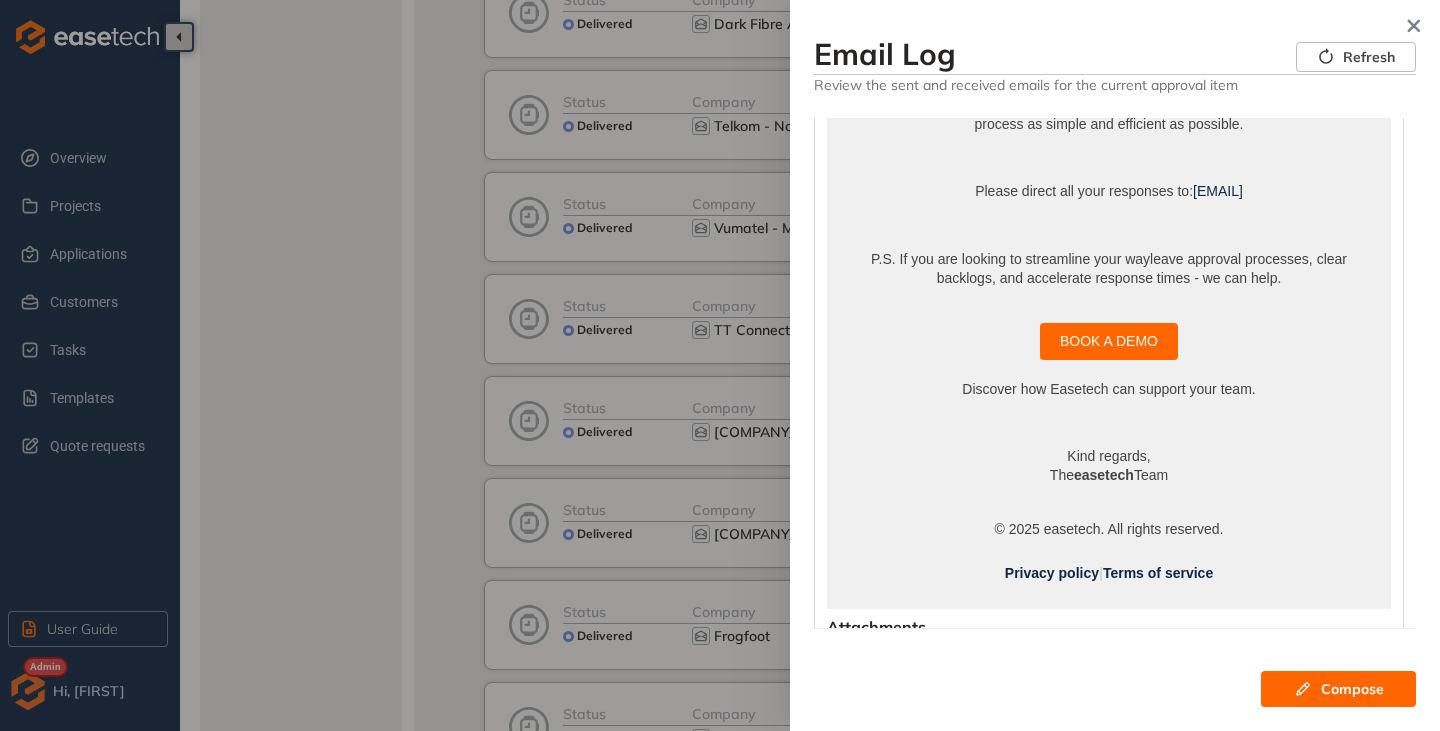 scroll, scrollTop: 1279, scrollLeft: 0, axis: vertical 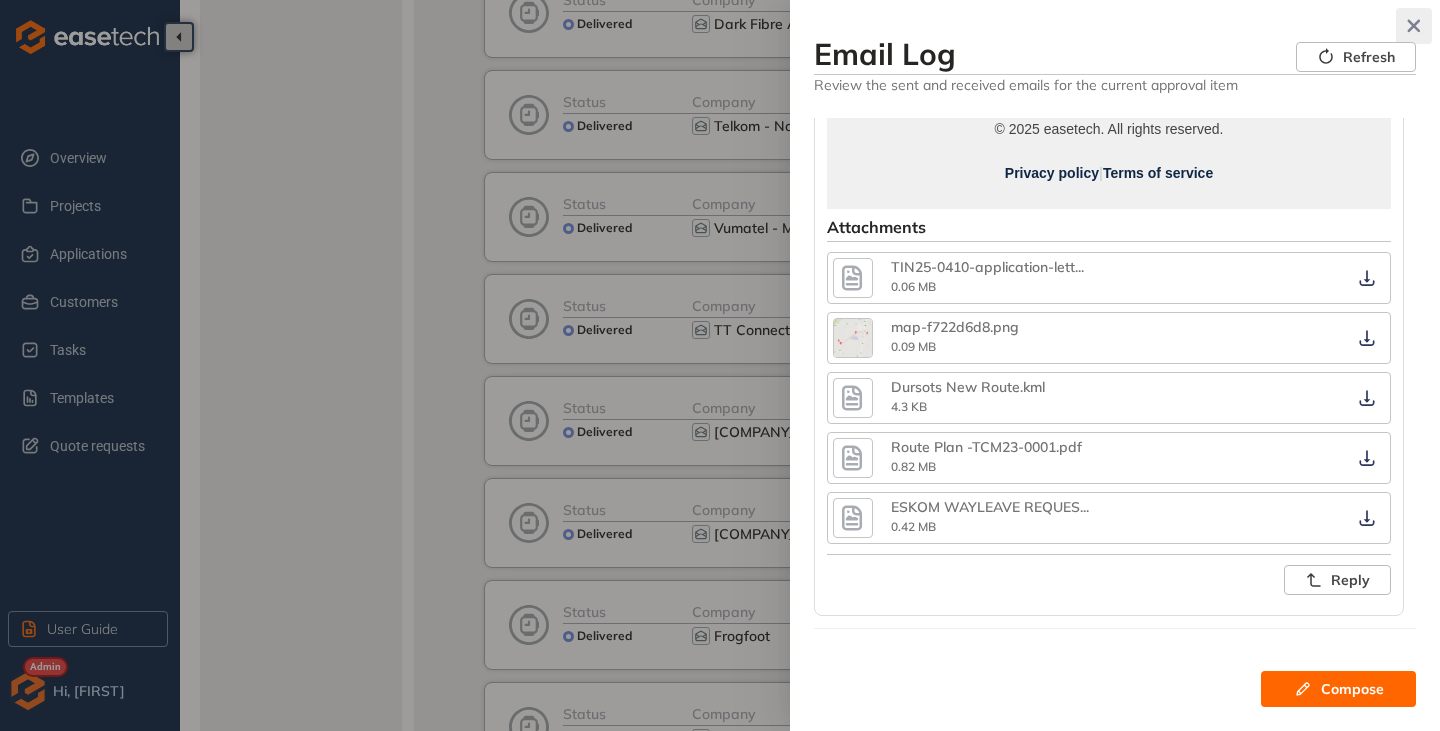 click 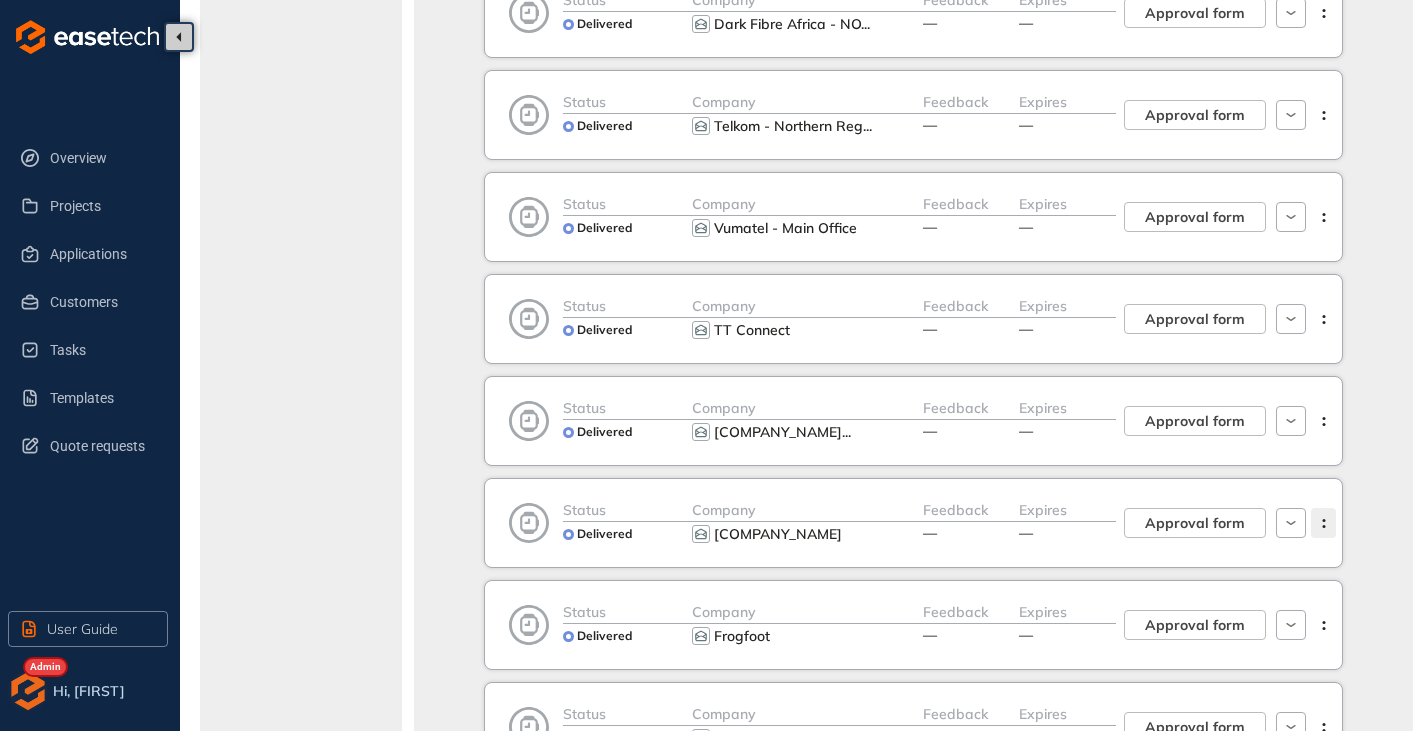 click 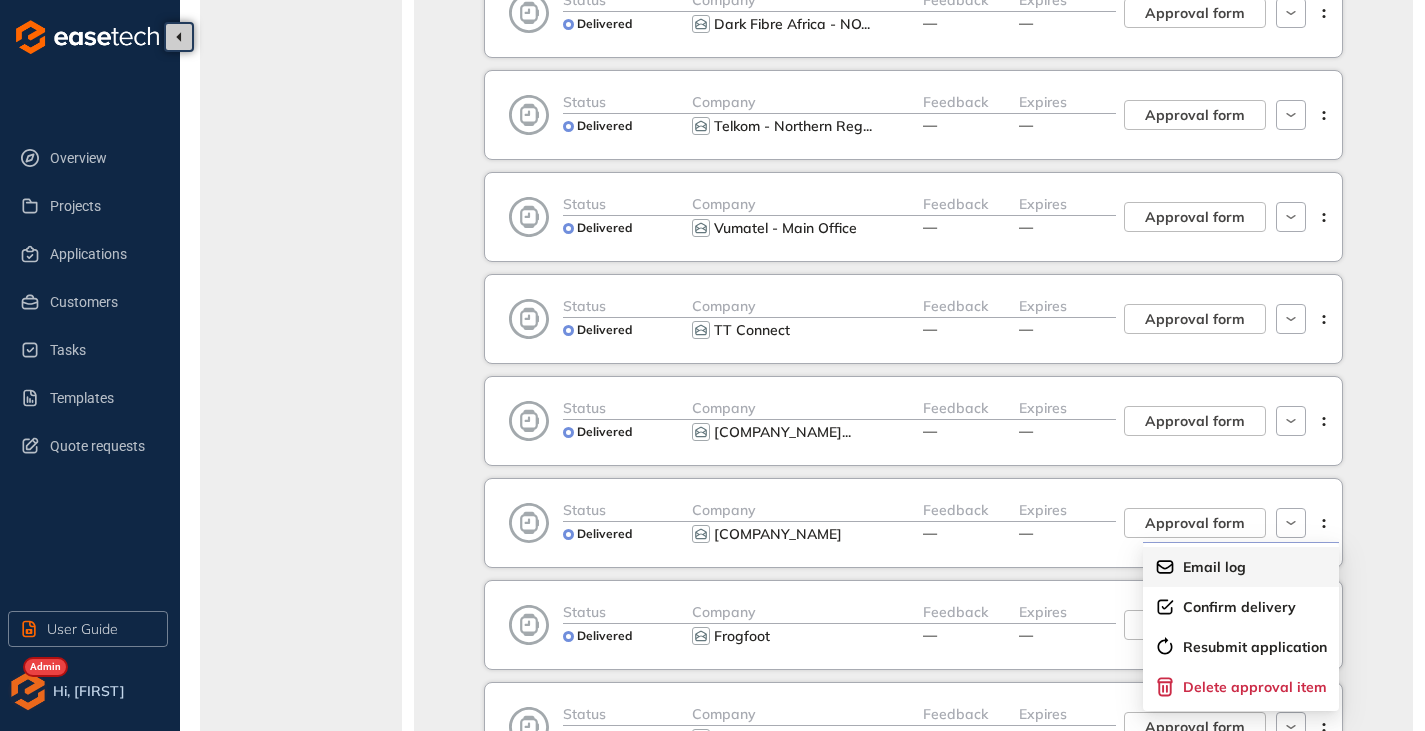 click on "Email log" at bounding box center (1214, 567) 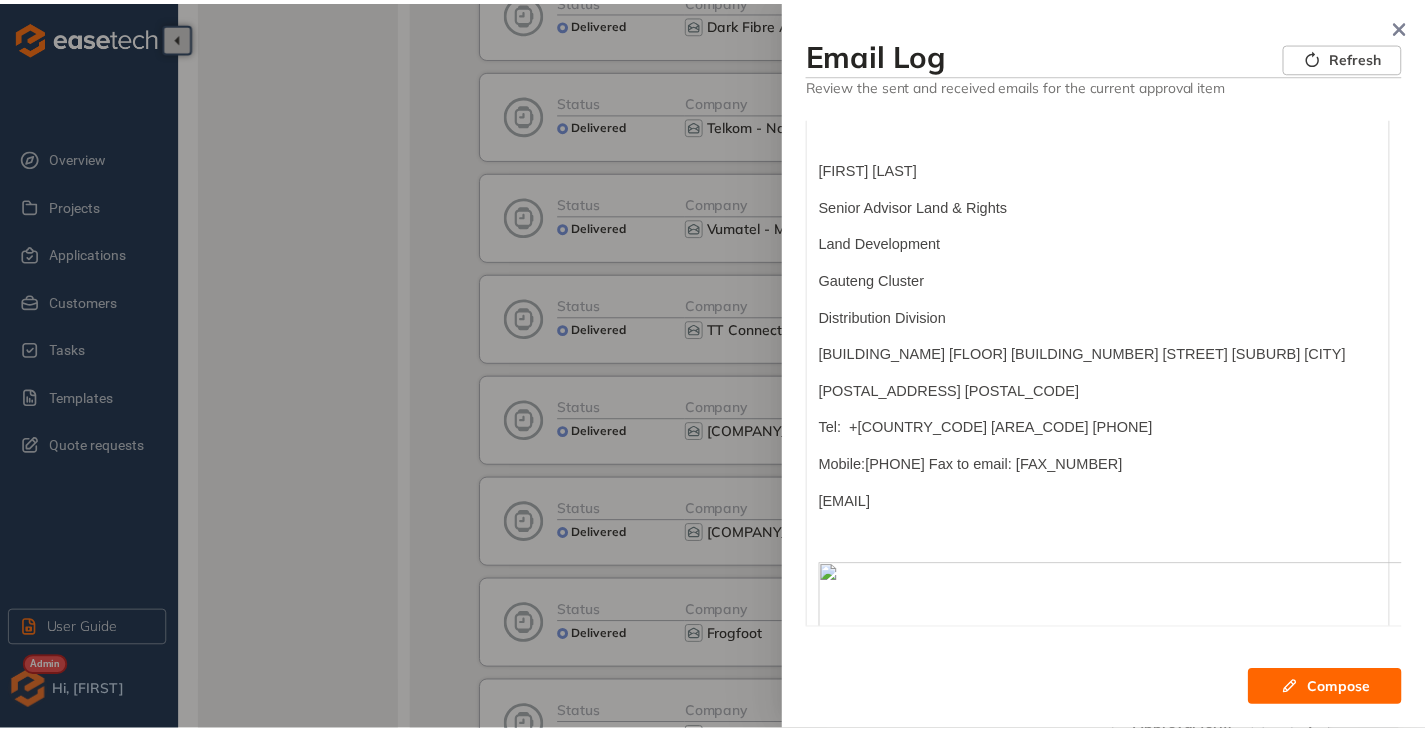 scroll, scrollTop: 0, scrollLeft: 0, axis: both 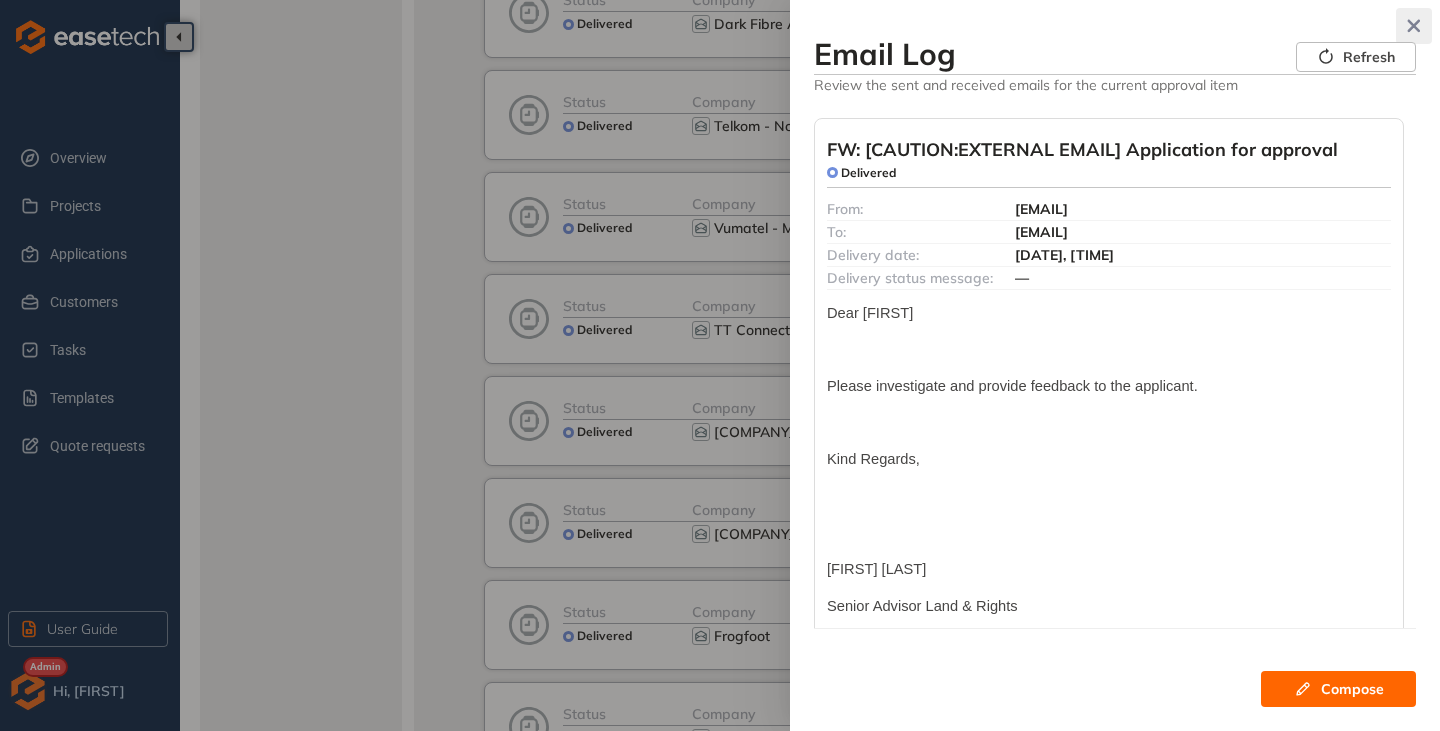 click 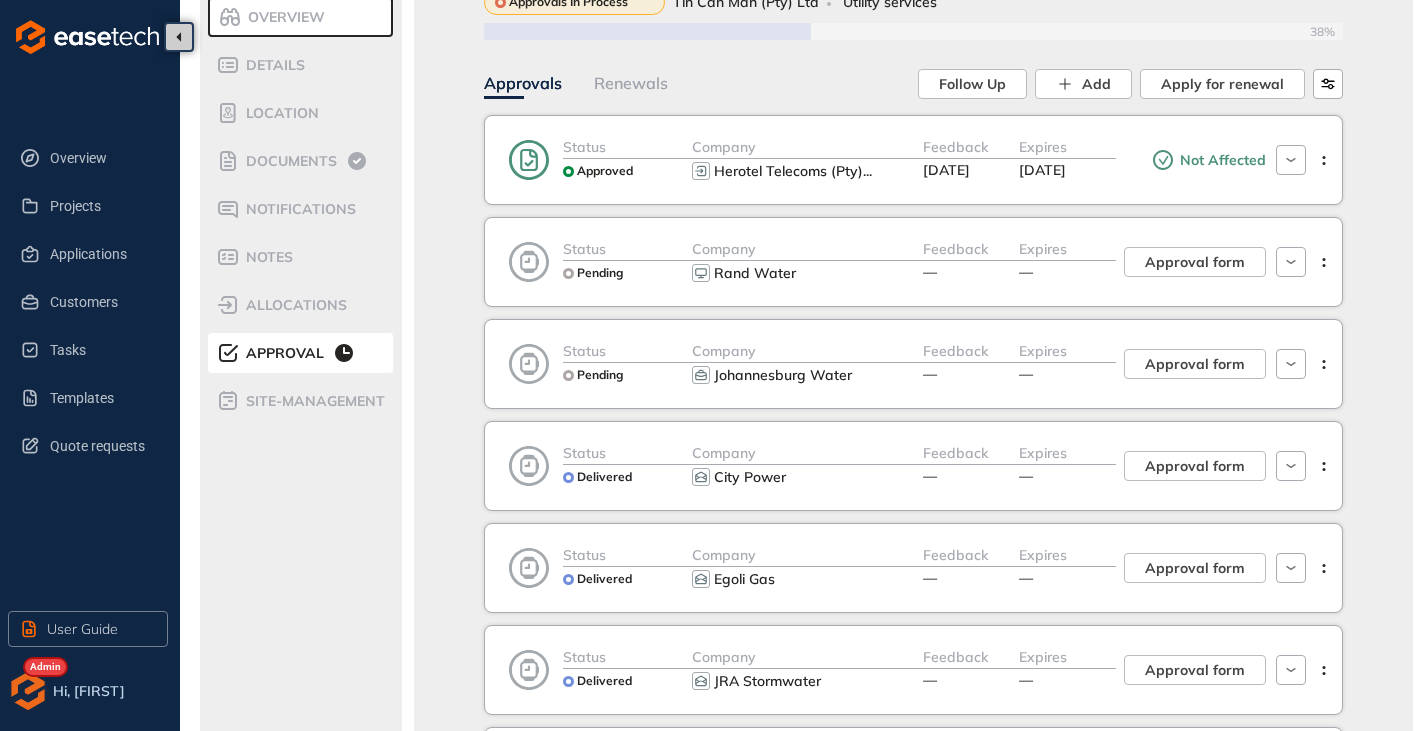 scroll, scrollTop: 100, scrollLeft: 0, axis: vertical 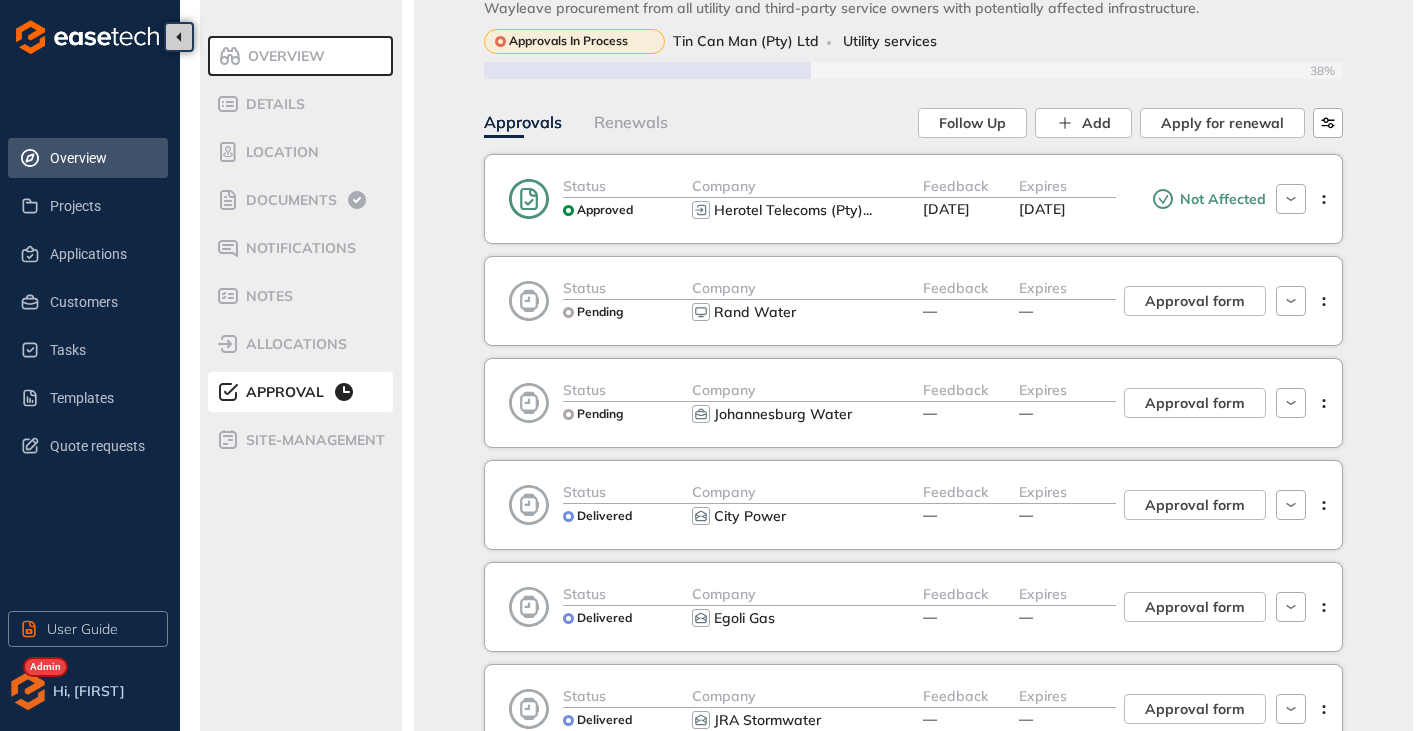 click on "Overview" at bounding box center (101, 158) 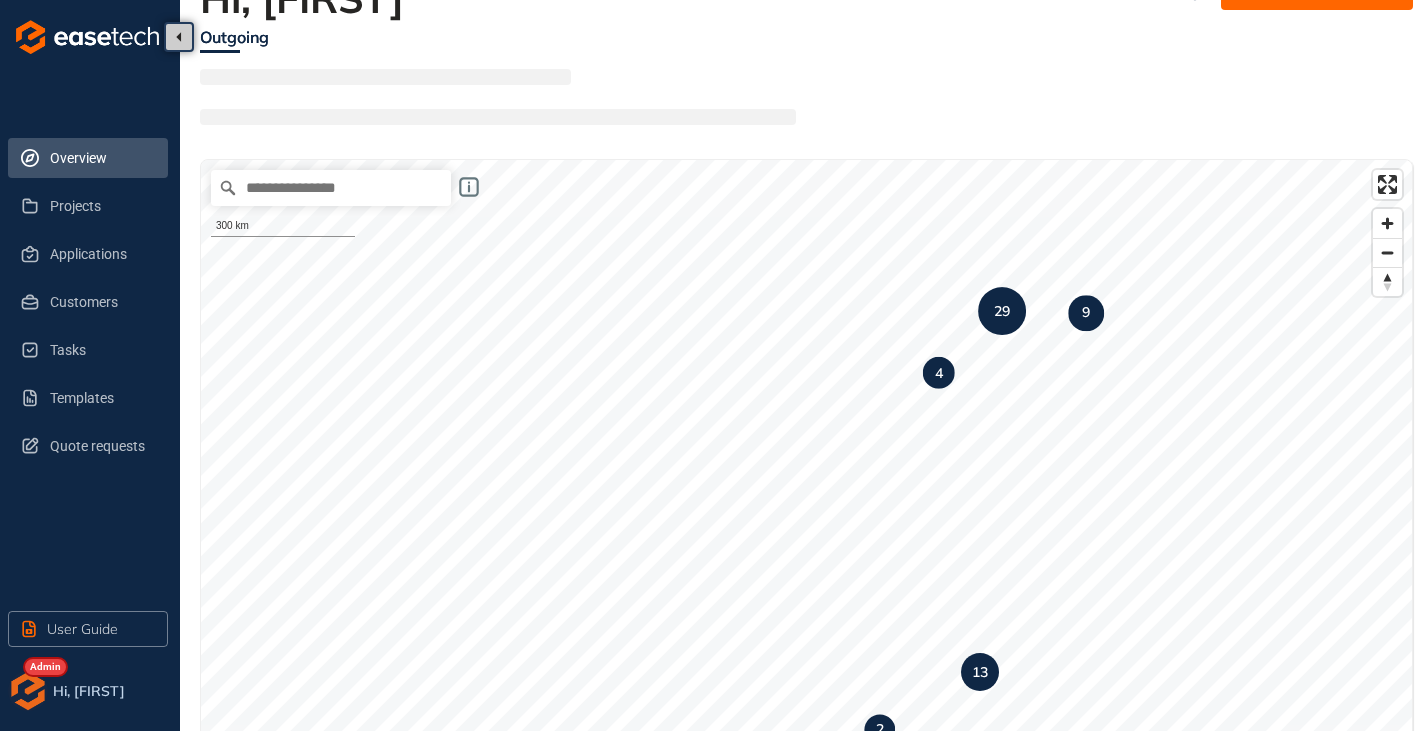 scroll, scrollTop: 0, scrollLeft: 0, axis: both 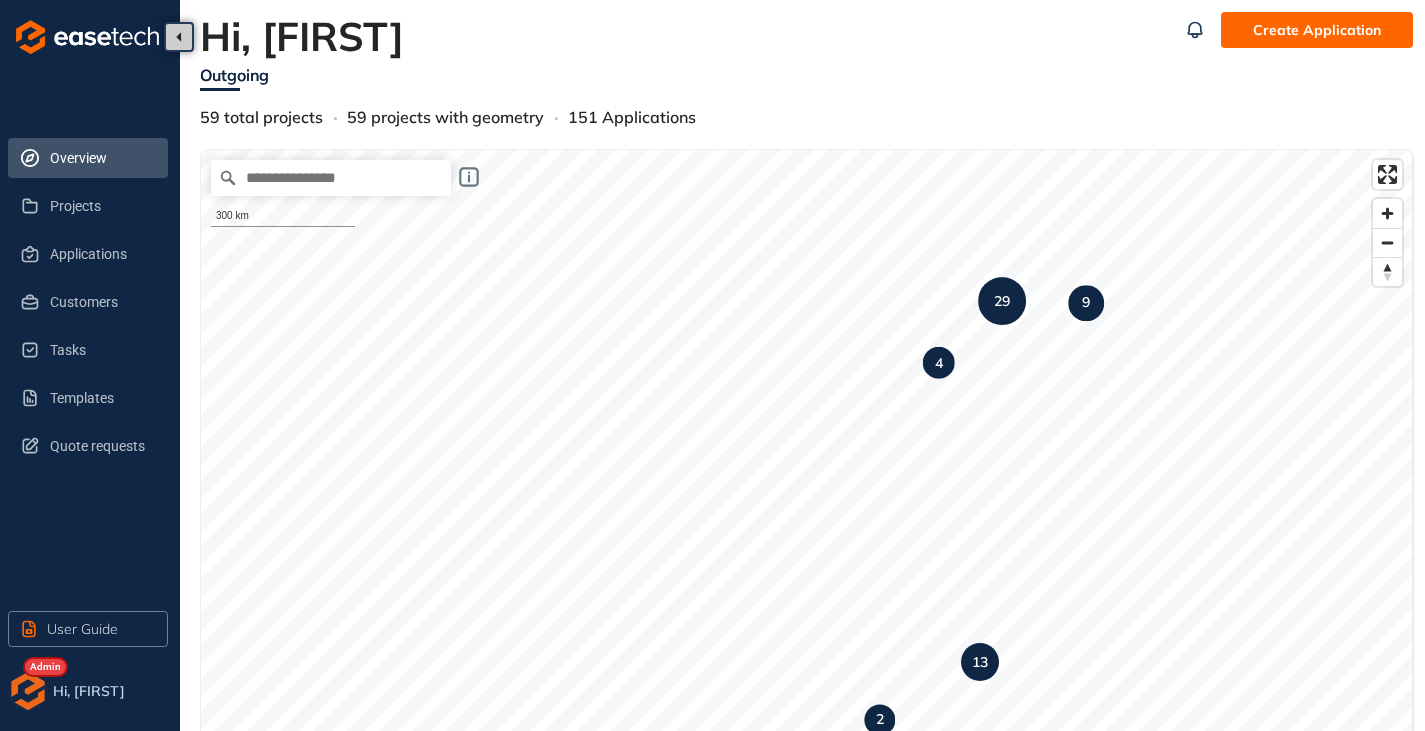 click at bounding box center [28, 691] 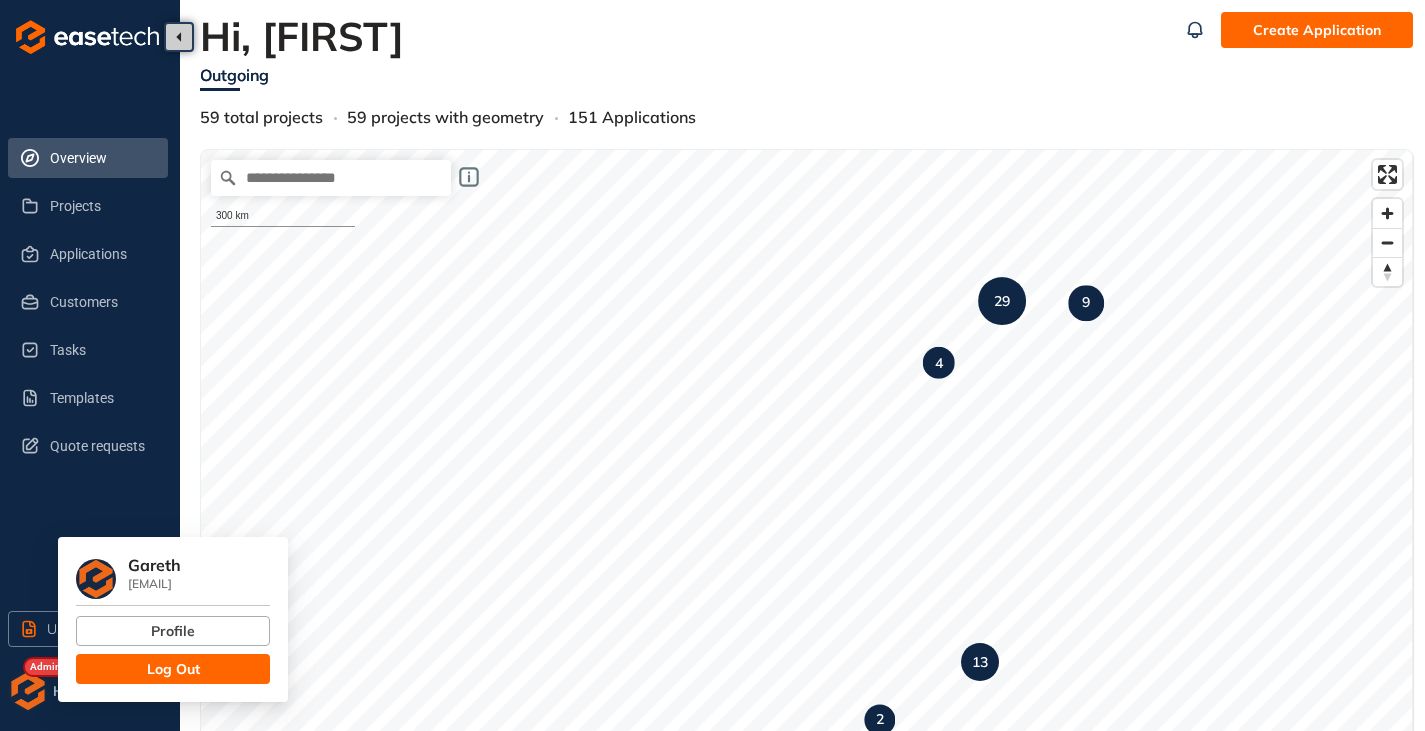 click on "Log Out" at bounding box center [173, 669] 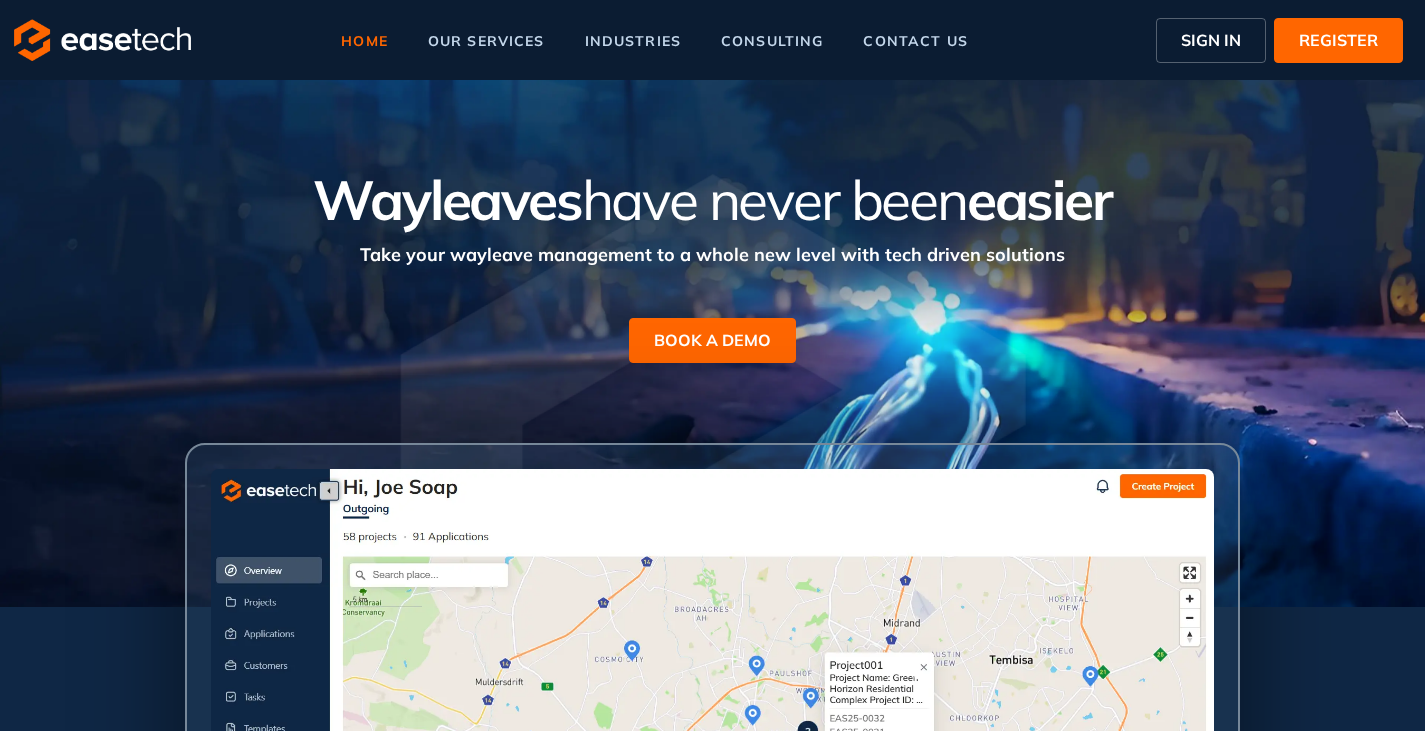 click on "SIGN IN" at bounding box center [1211, 40] 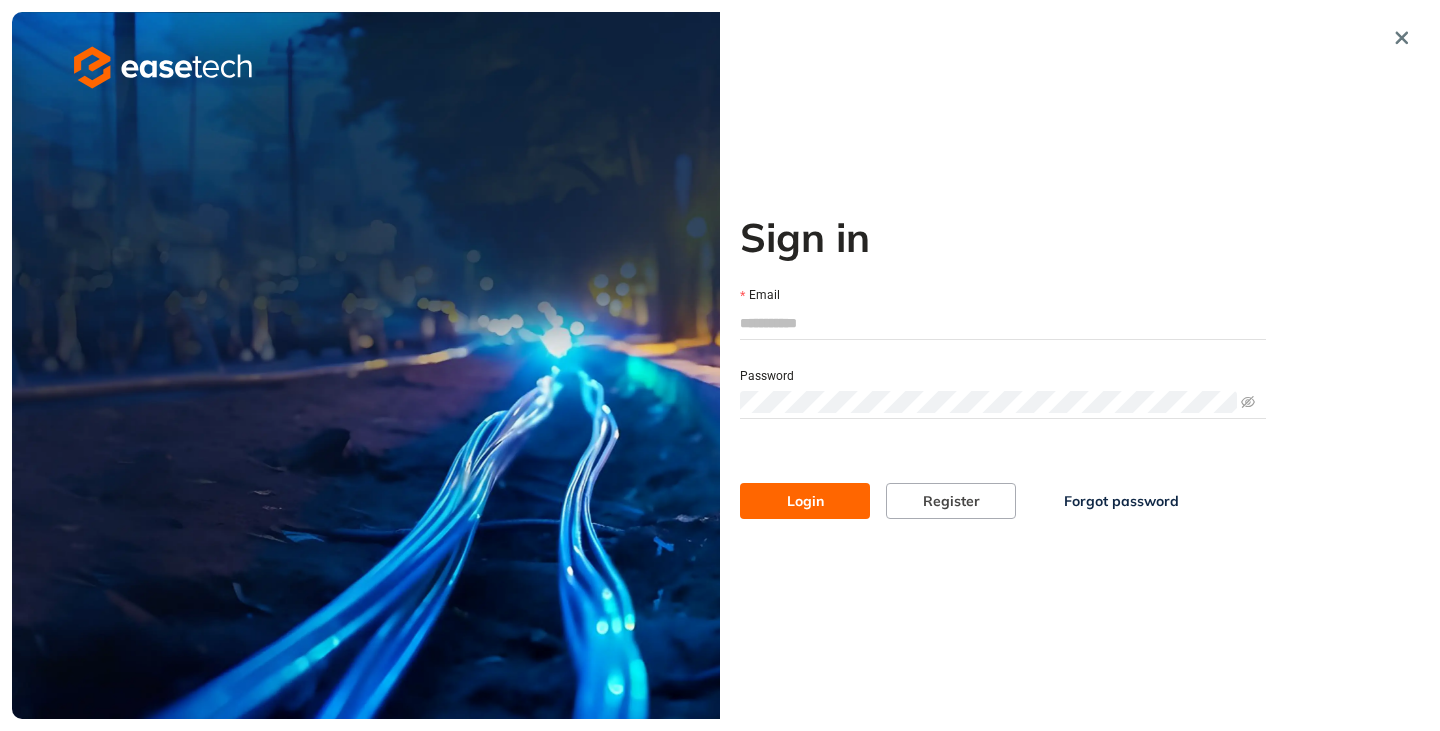 drag, startPoint x: 817, startPoint y: 321, endPoint x: 828, endPoint y: 325, distance: 11.7046995 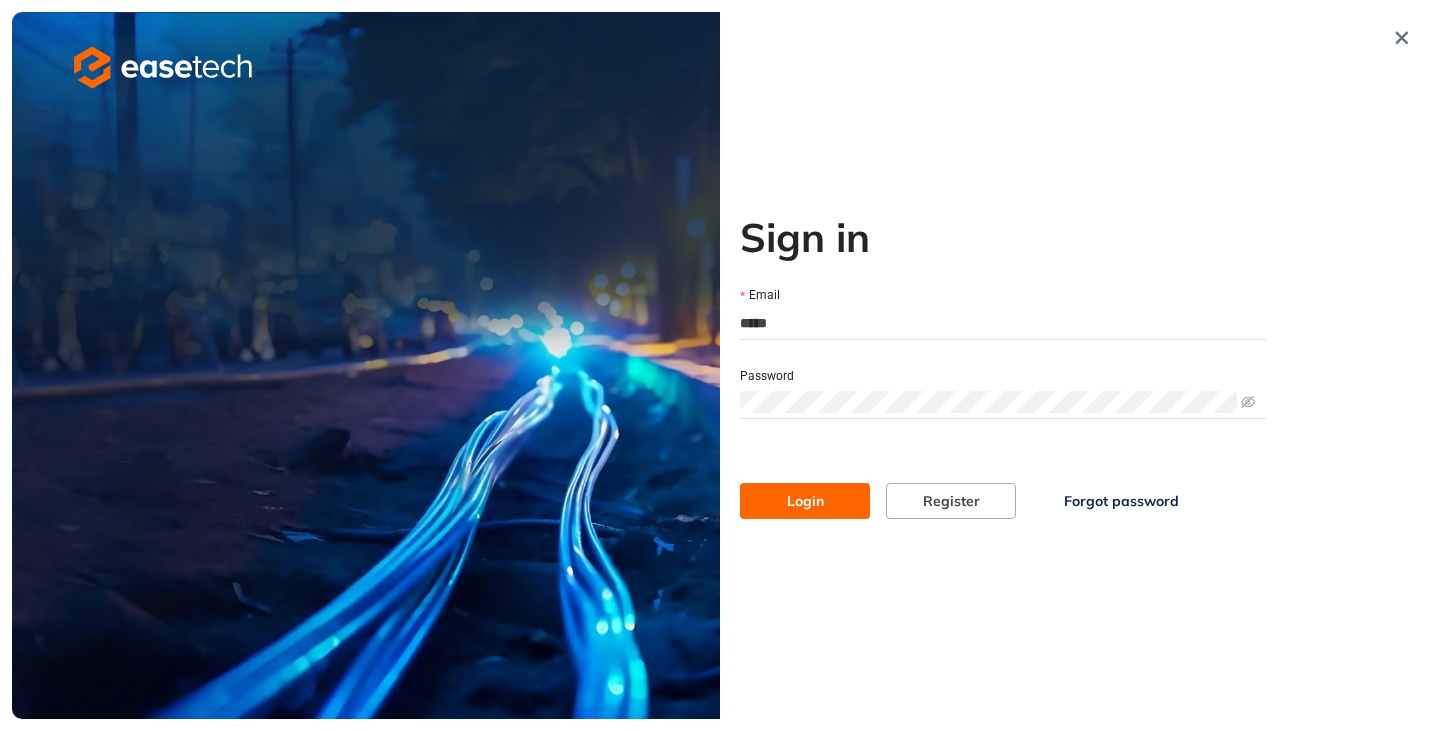 type on "**********" 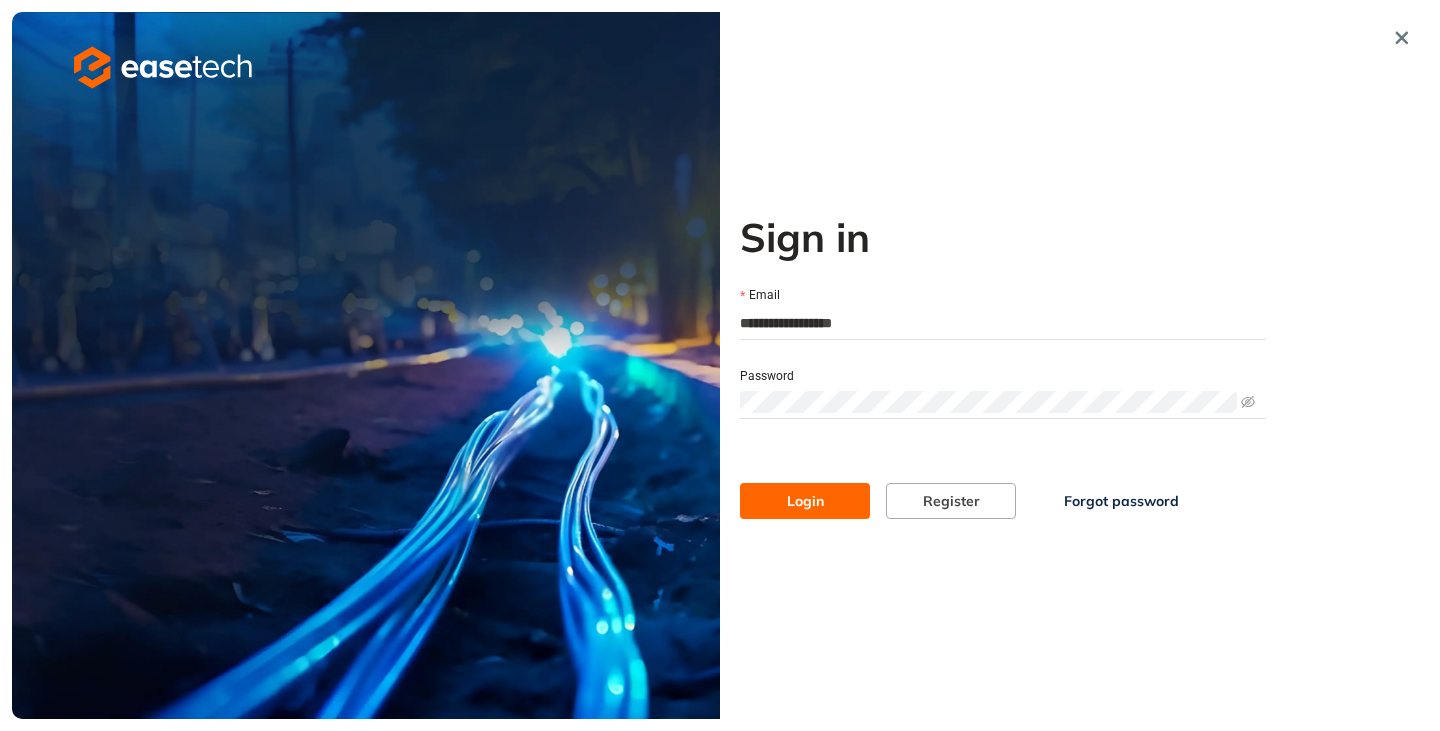 click on "Login" at bounding box center [805, 501] 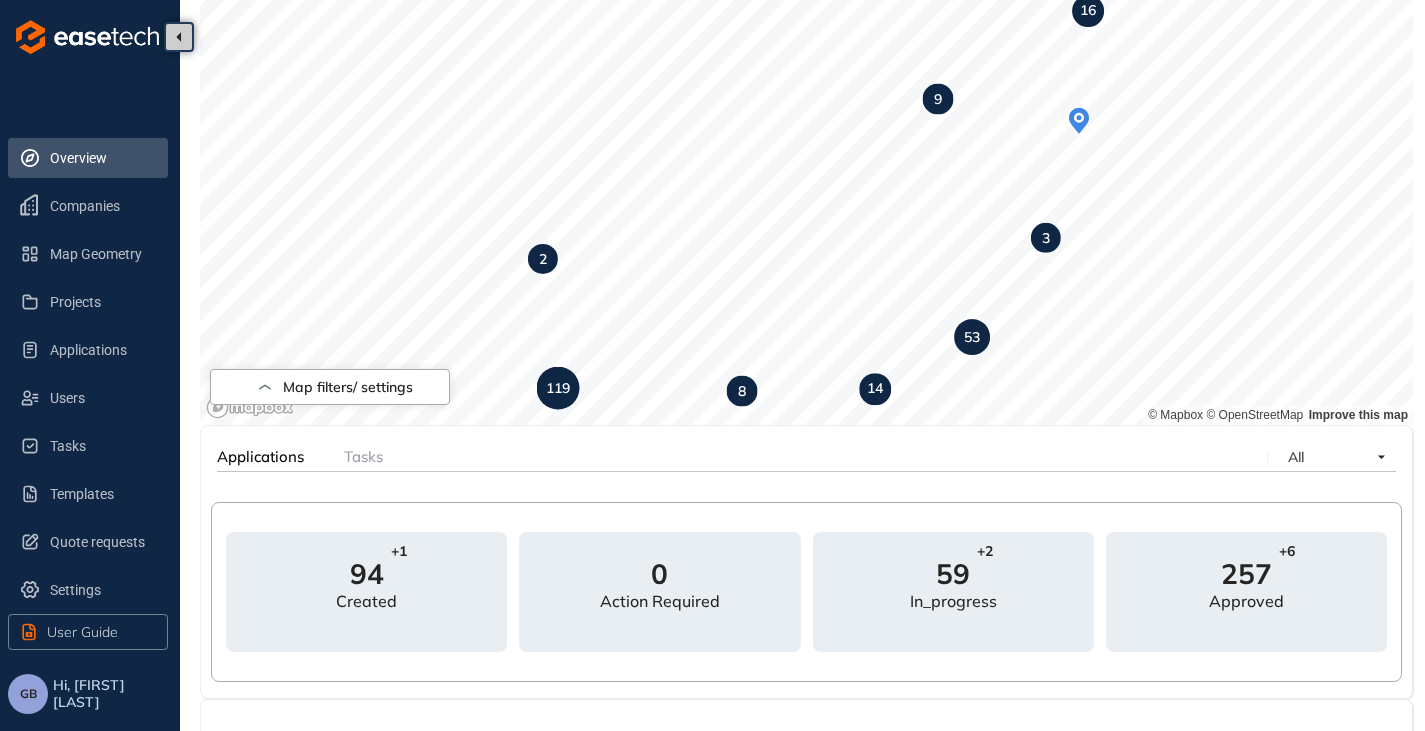 scroll, scrollTop: 300, scrollLeft: 0, axis: vertical 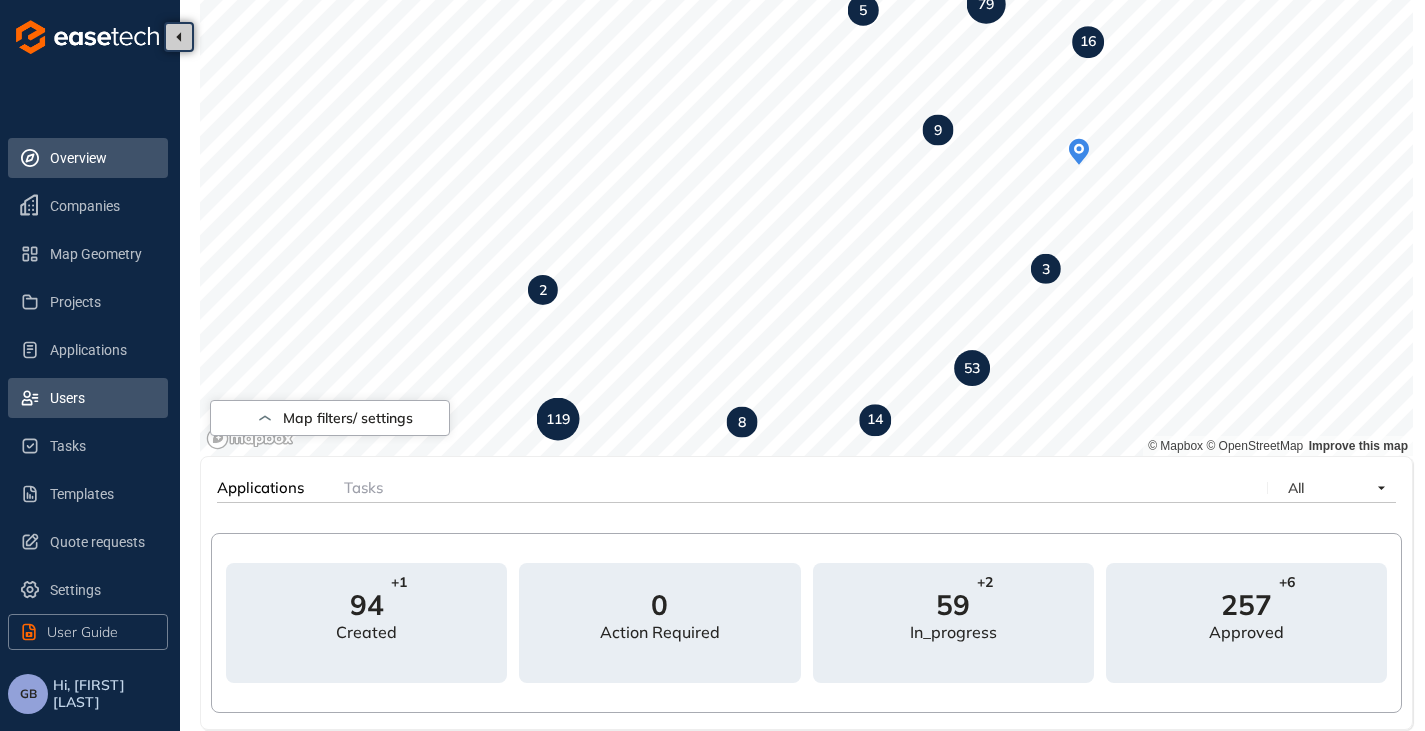 click on "Users" at bounding box center [101, 398] 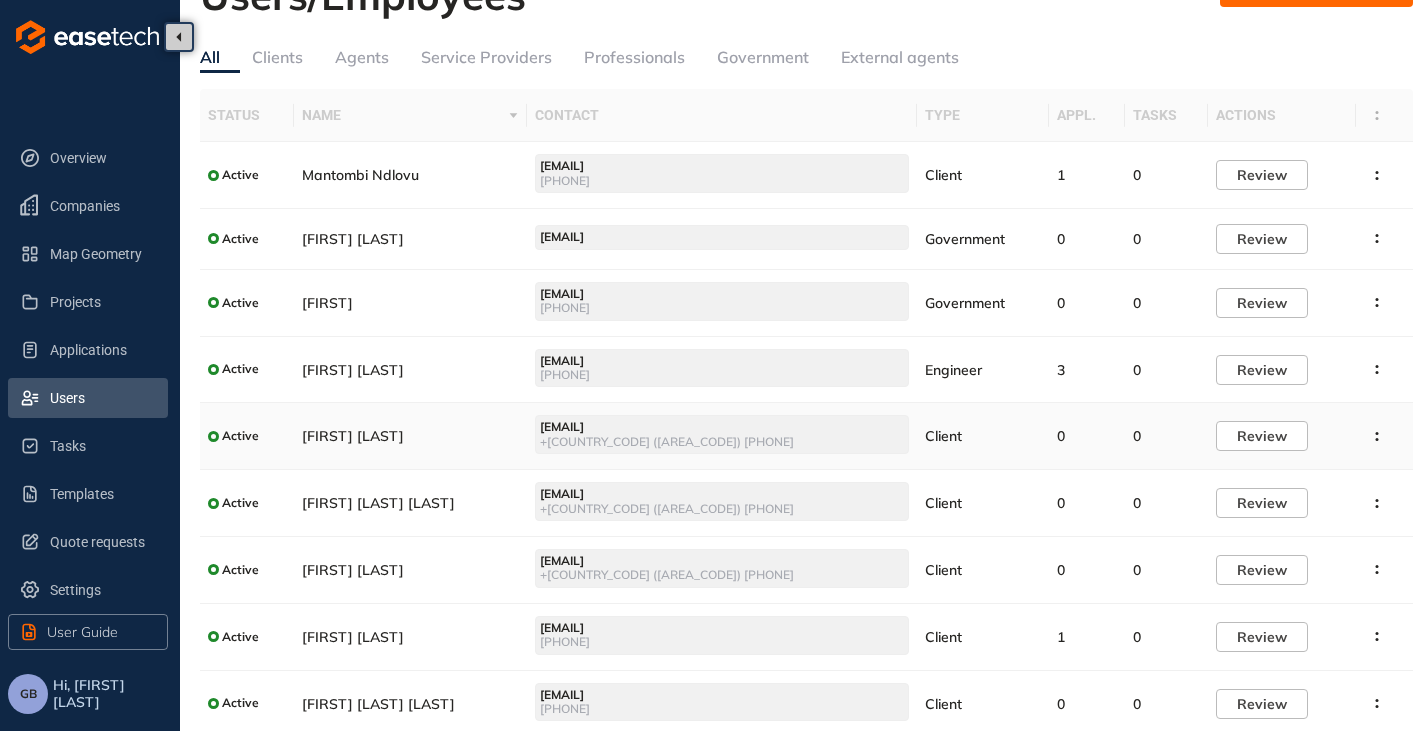 scroll, scrollTop: 0, scrollLeft: 0, axis: both 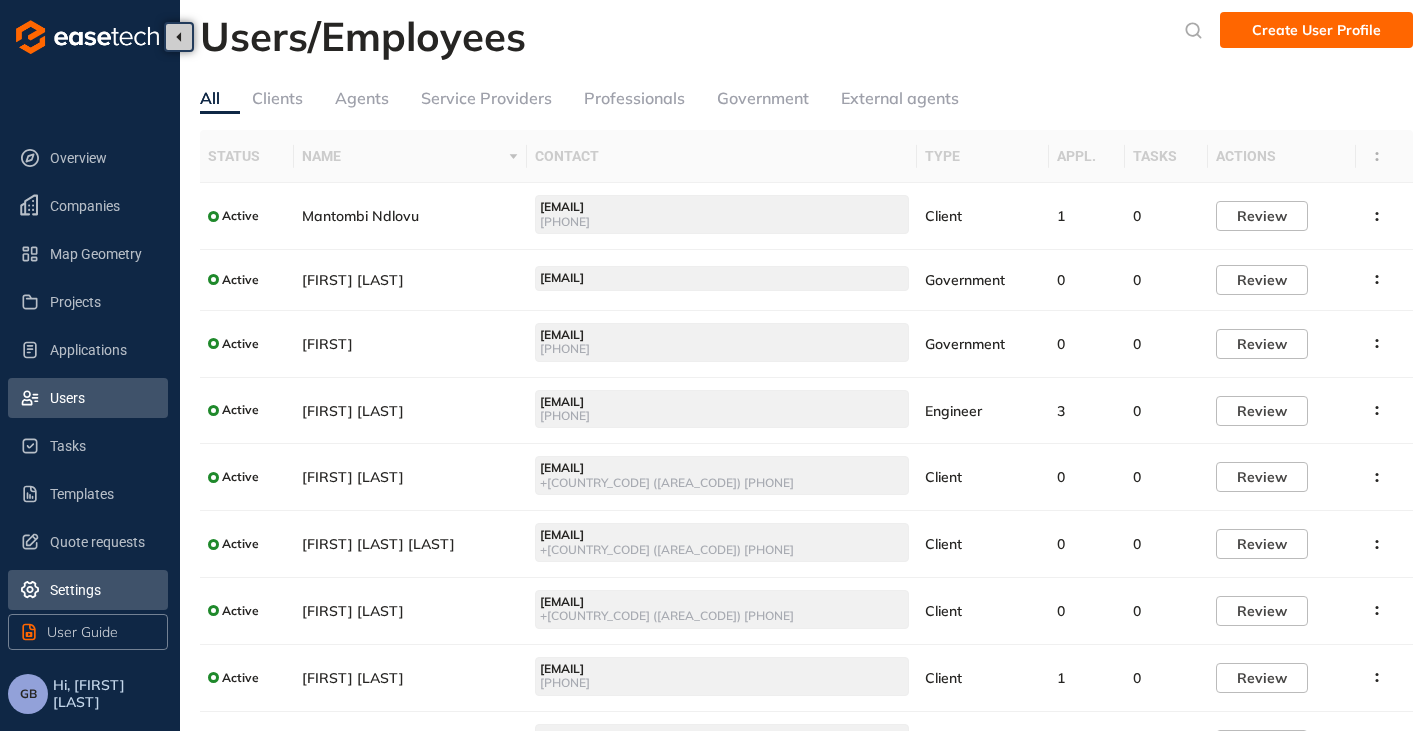 click on "Settings" at bounding box center [101, 590] 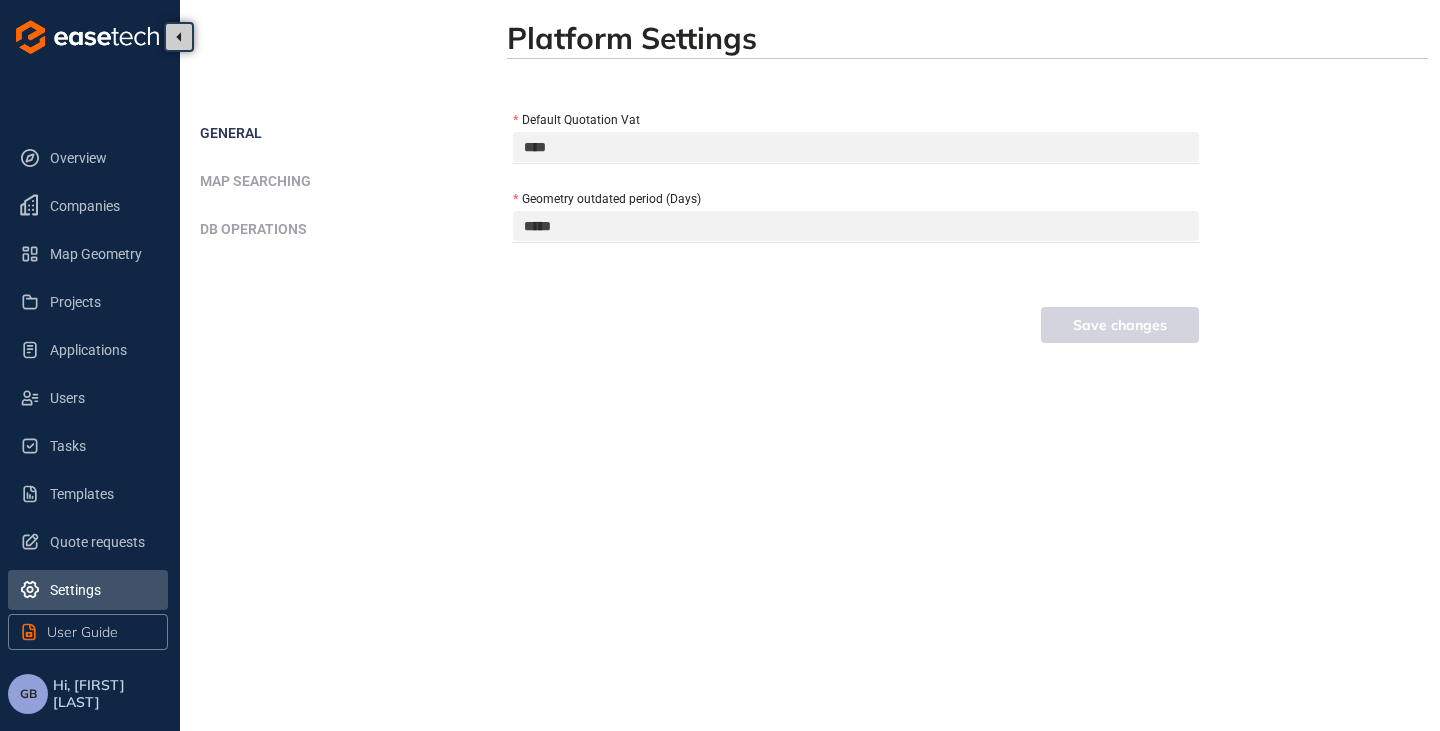 click on "Map Searching" at bounding box center [255, 181] 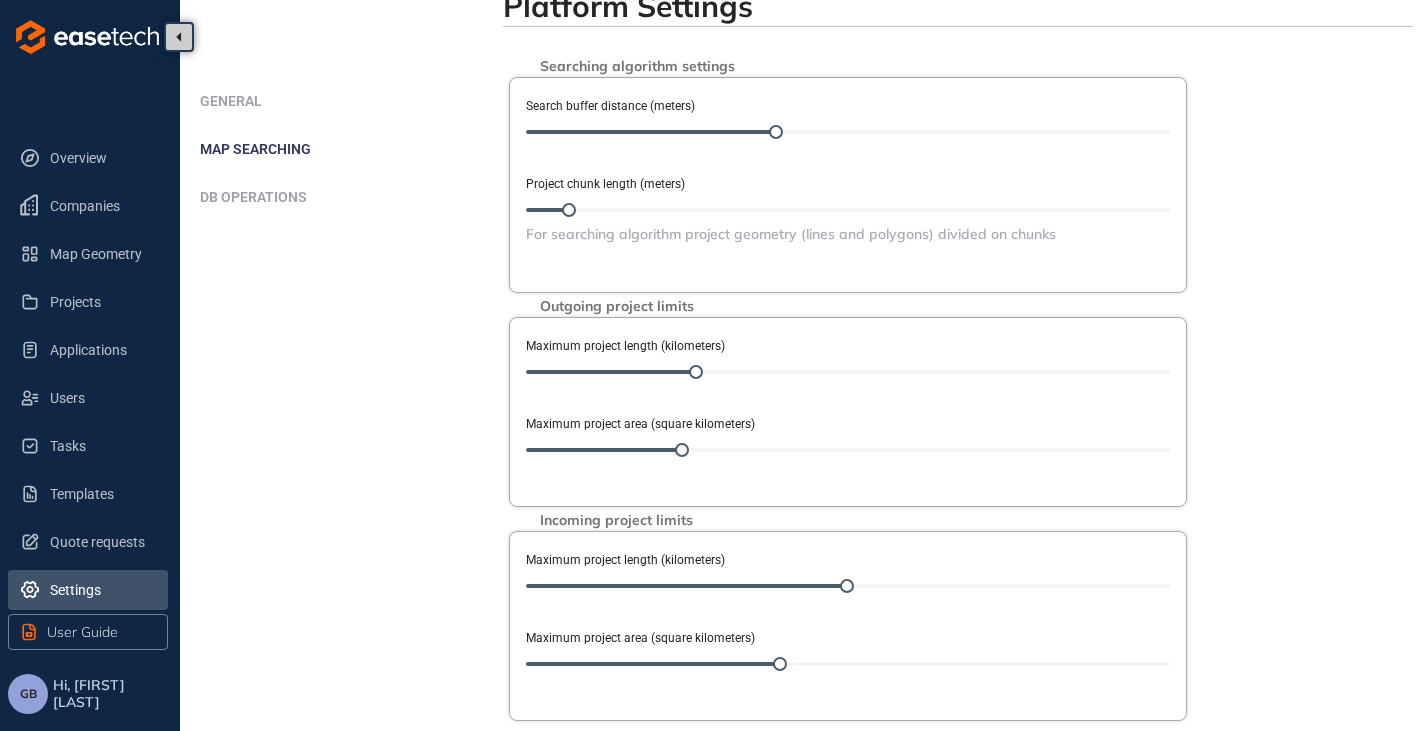 scroll, scrollTop: 0, scrollLeft: 0, axis: both 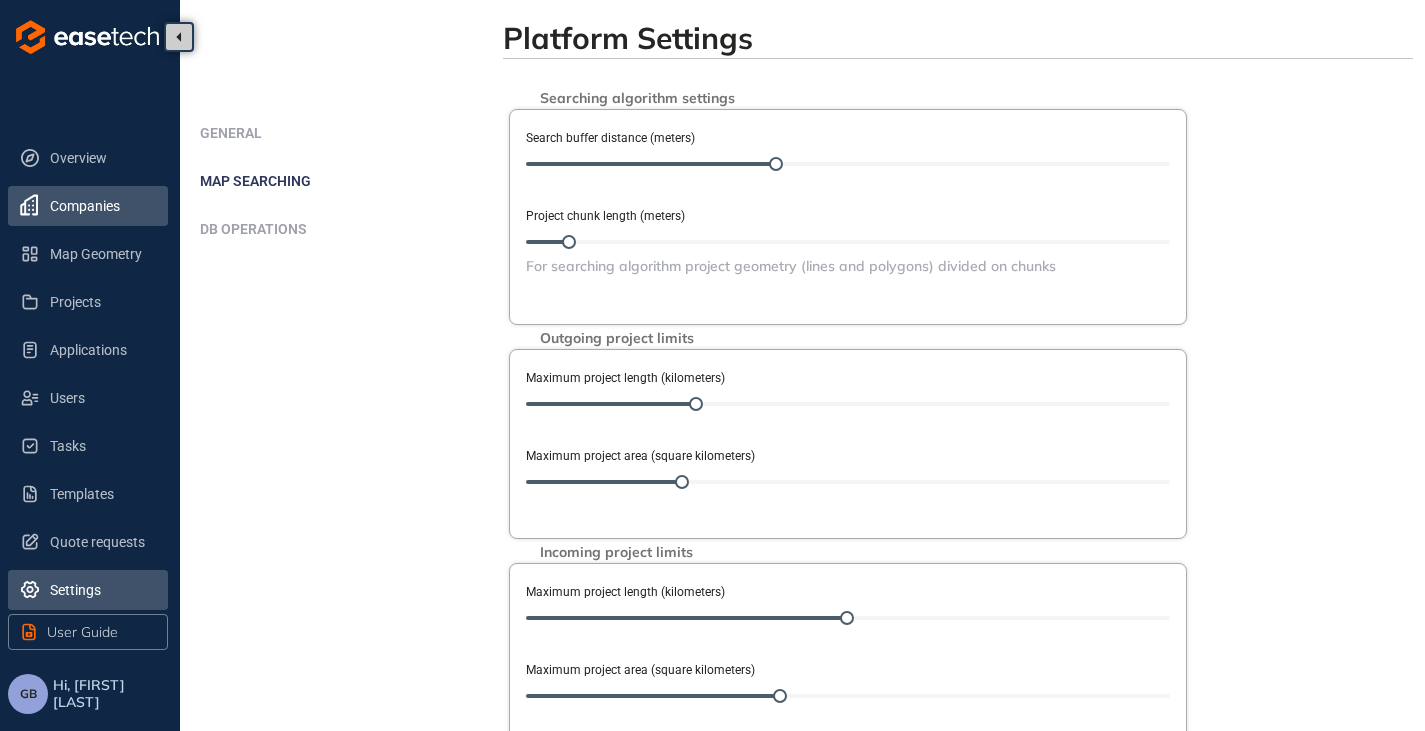 click on "Companies" at bounding box center (101, 206) 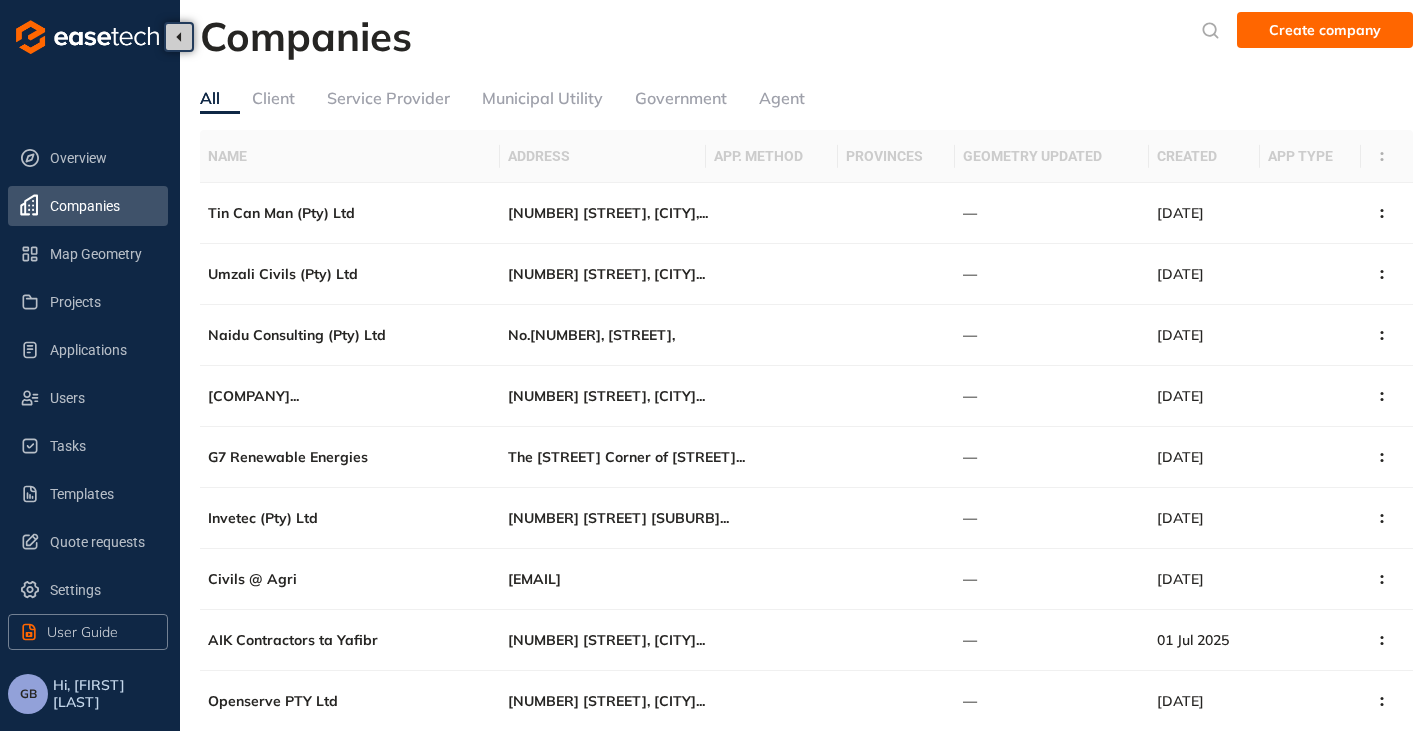 click on "Government" at bounding box center (681, 98) 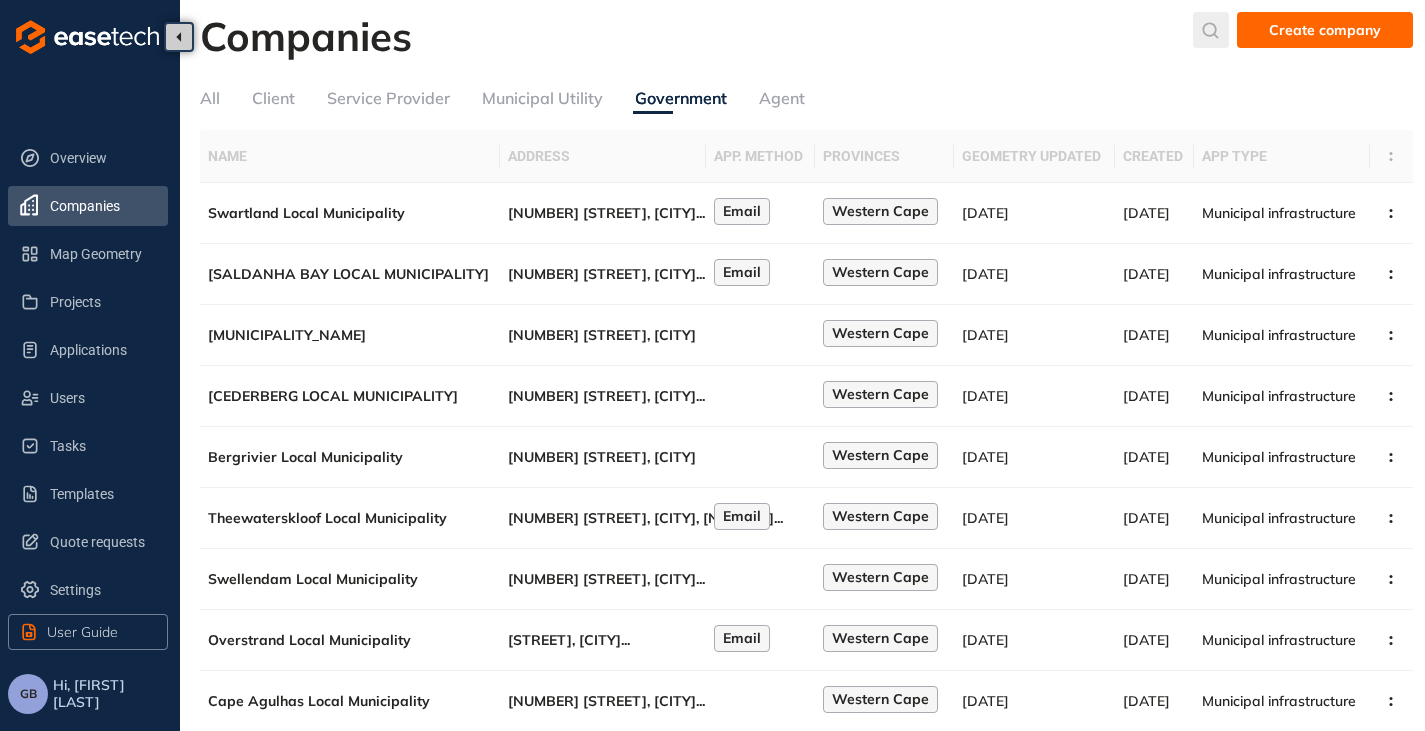 click at bounding box center (1211, 30) 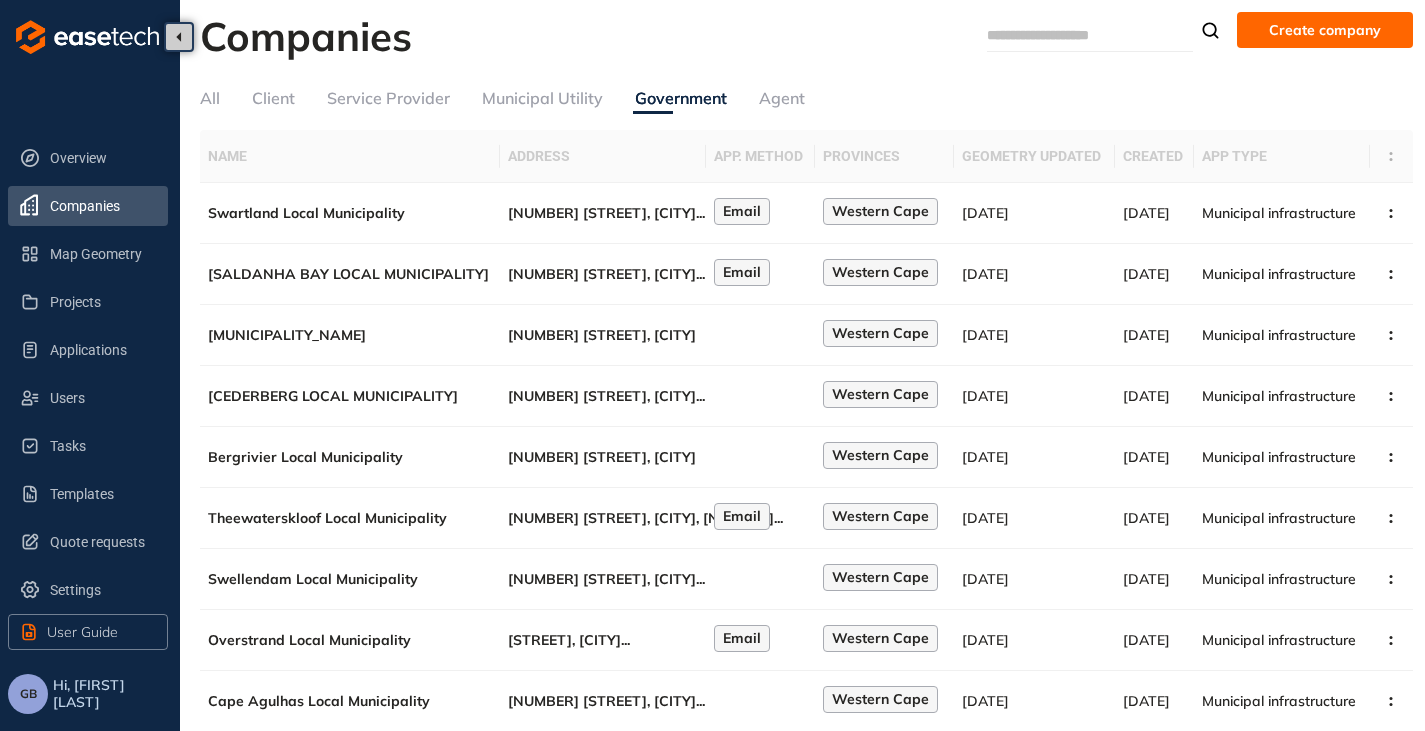 click at bounding box center (1062, 35) 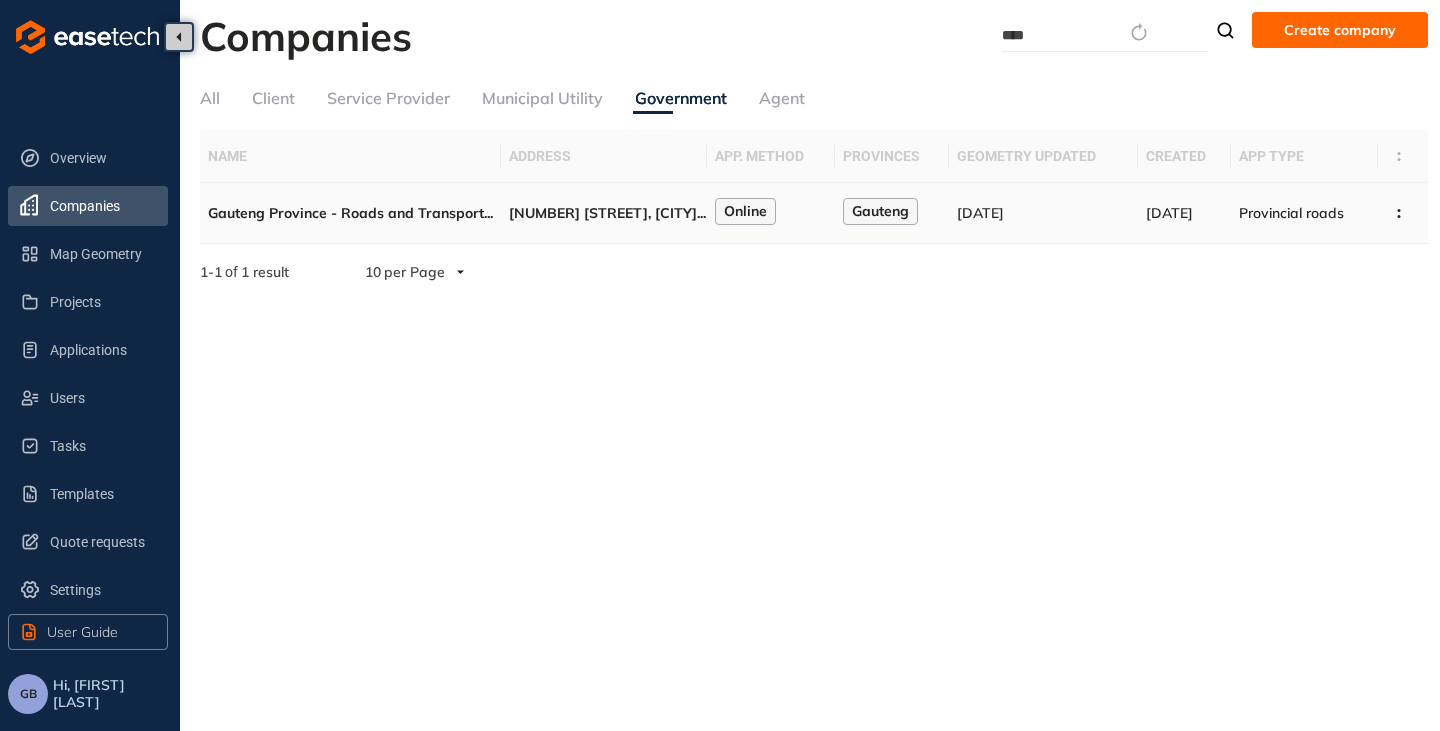 type on "****" 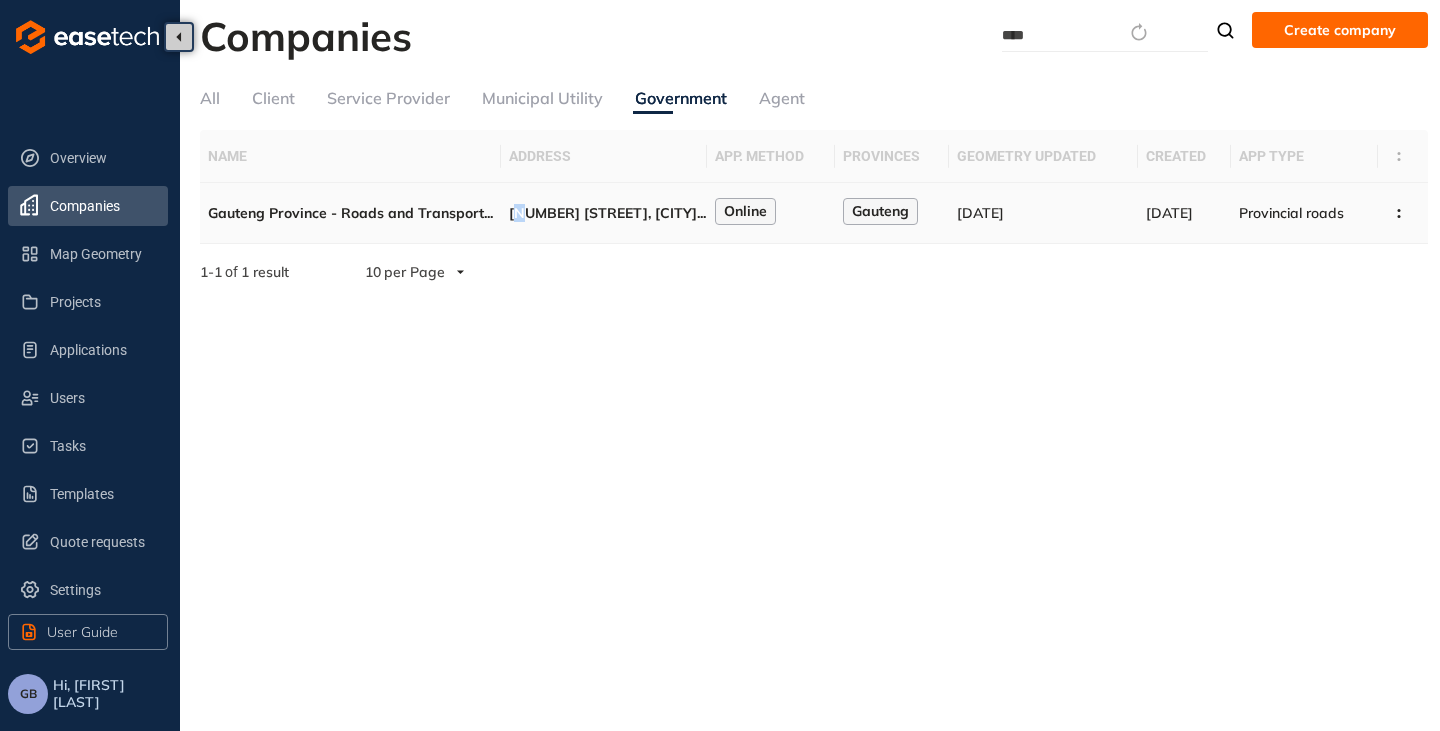 click on "[NUMBER] [STREET], [CITY]" at bounding box center (603, 213) 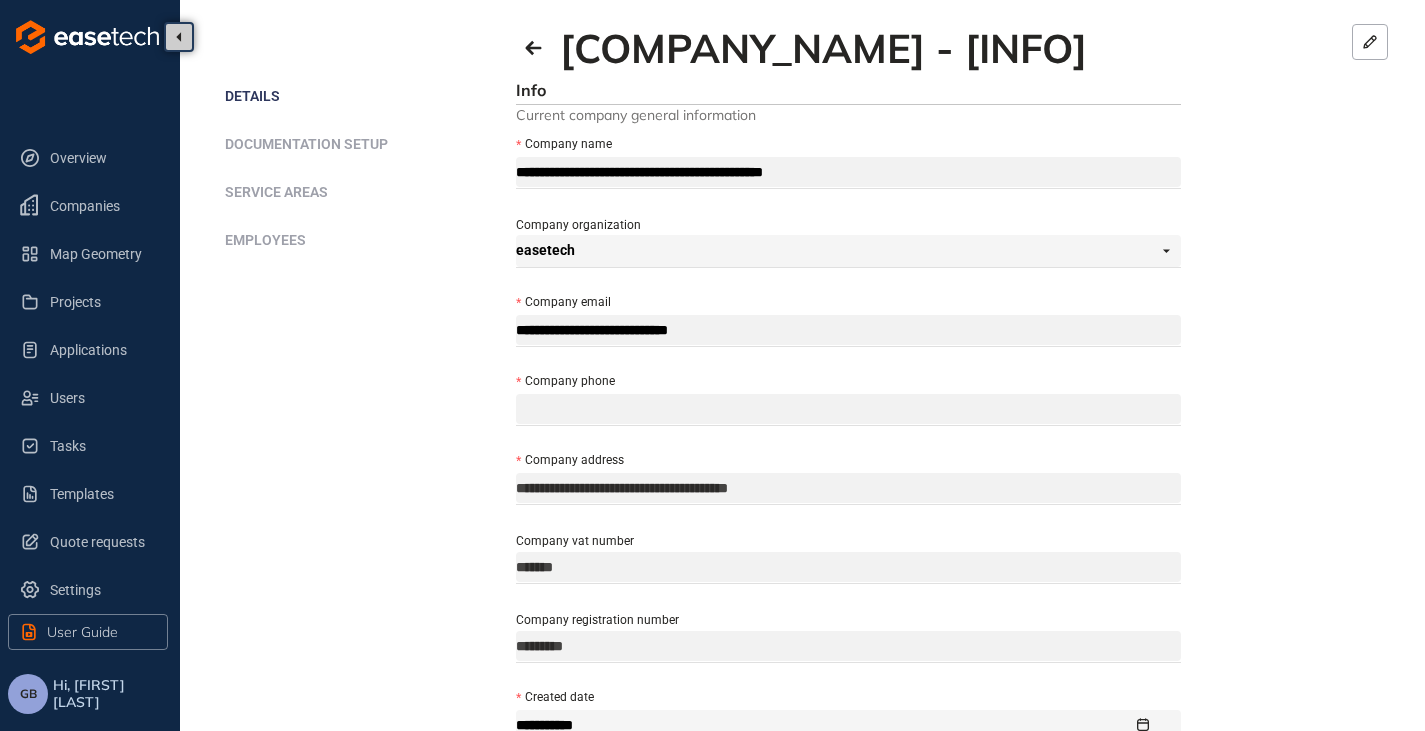 scroll, scrollTop: 0, scrollLeft: 0, axis: both 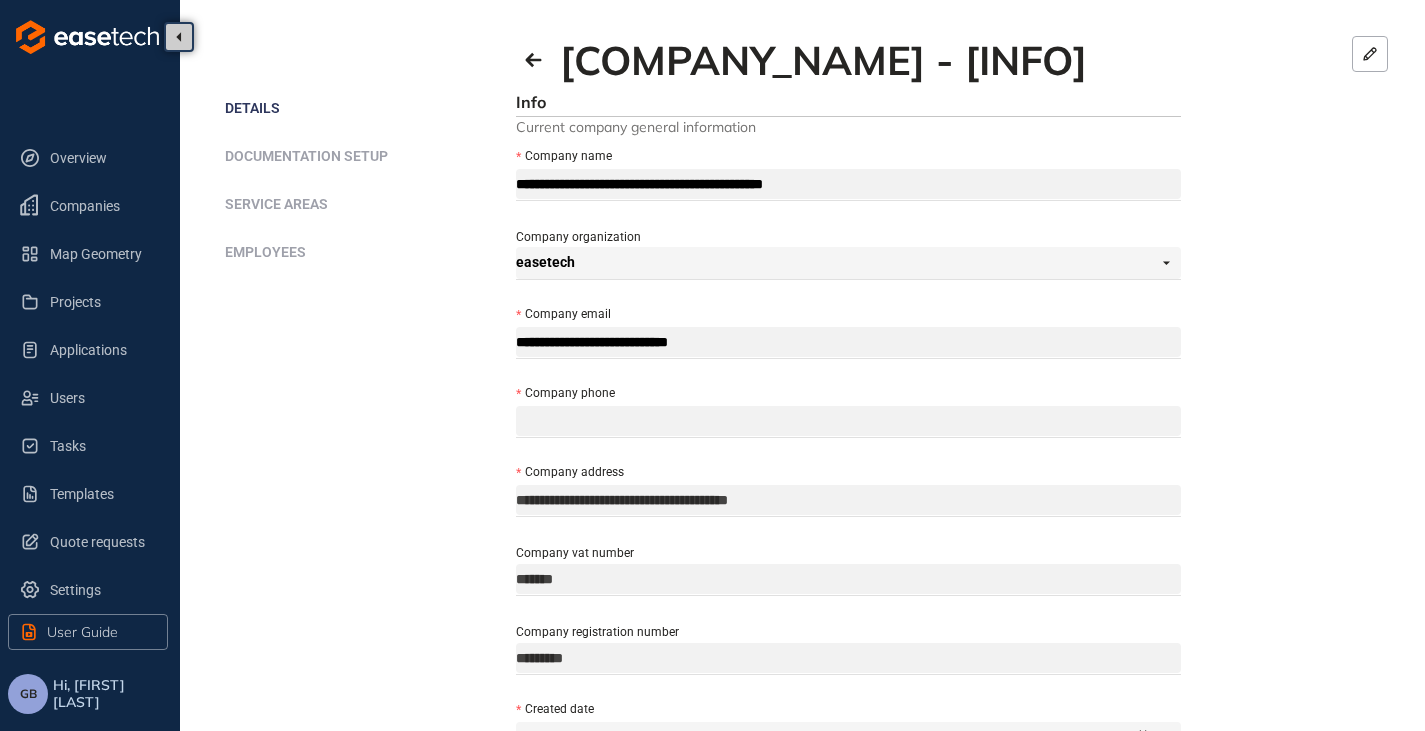 click on "Documentation setup" at bounding box center [370, 156] 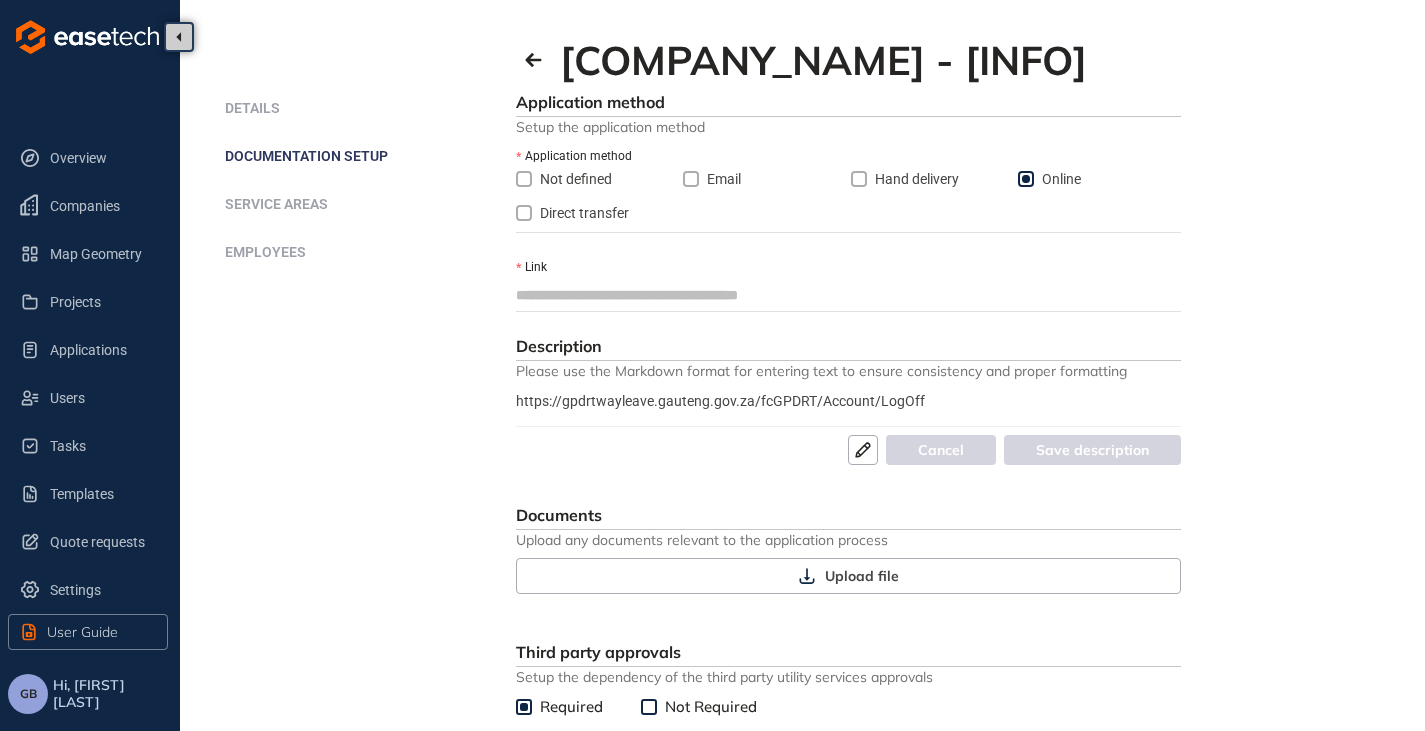 click on "Service areas" at bounding box center [276, 204] 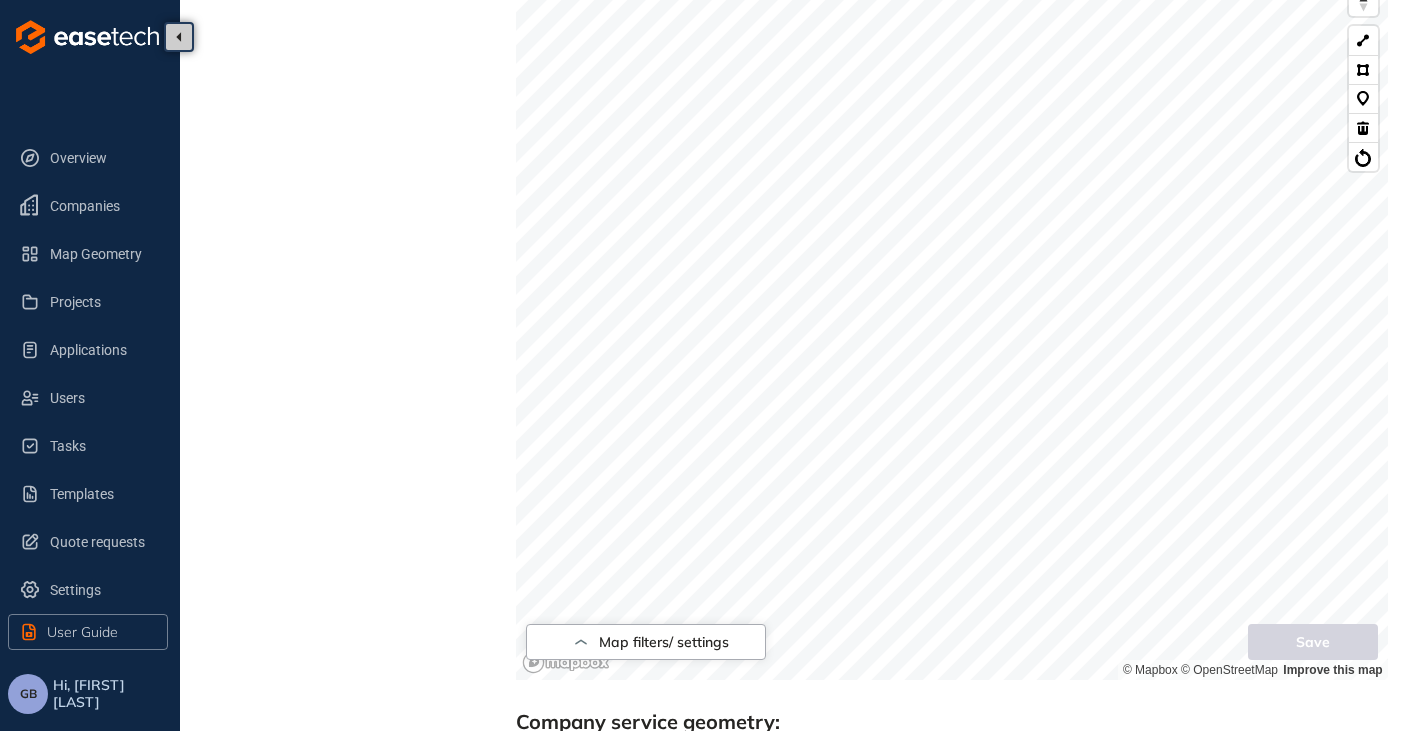 scroll, scrollTop: 543, scrollLeft: 0, axis: vertical 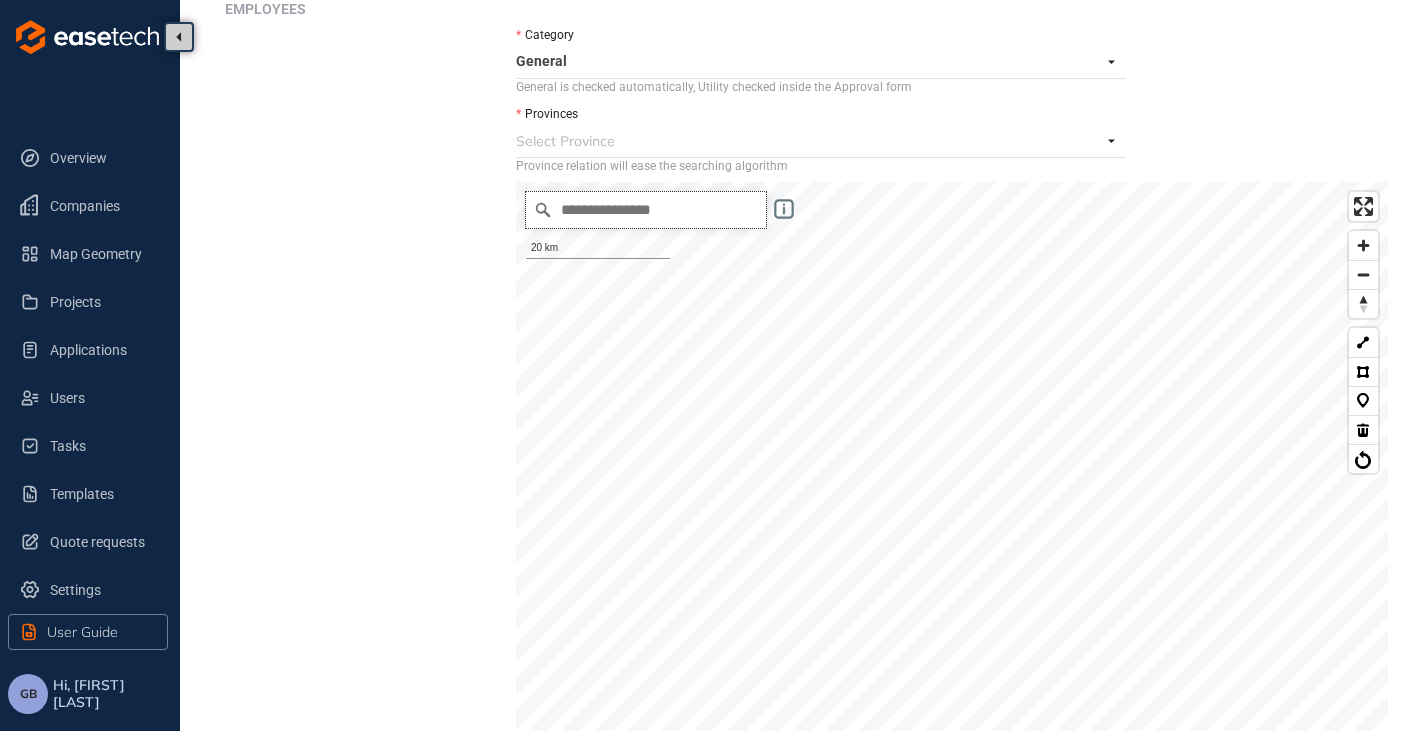 click at bounding box center (646, 210) 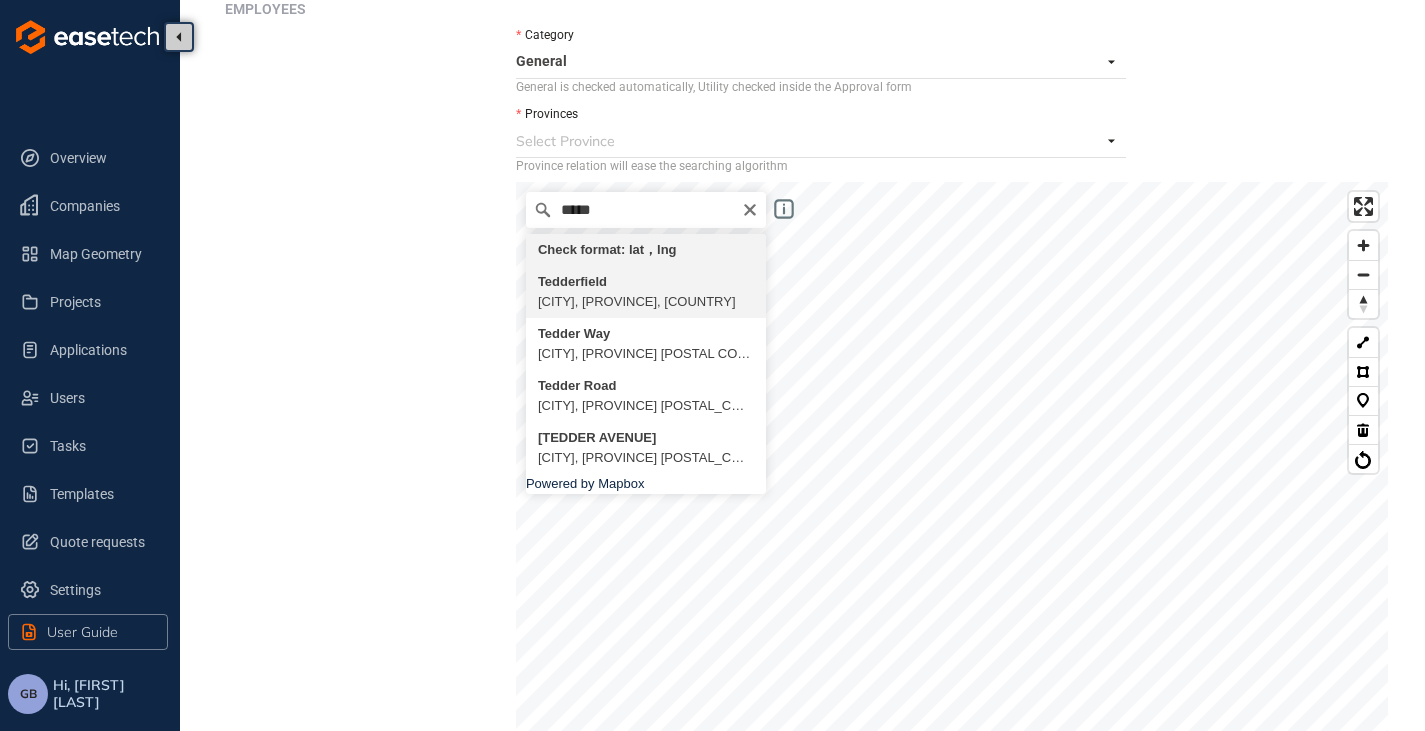 type on "**********" 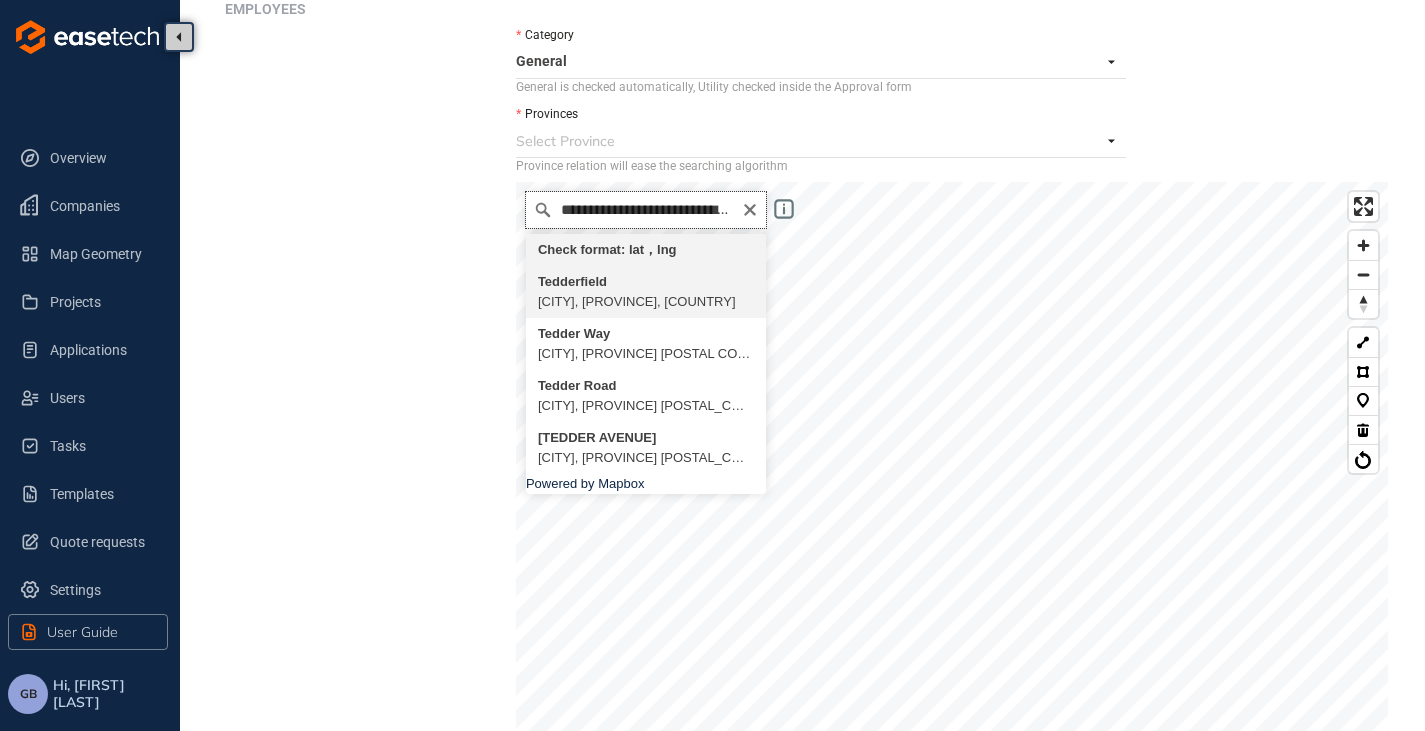 scroll, scrollTop: 0, scrollLeft: 0, axis: both 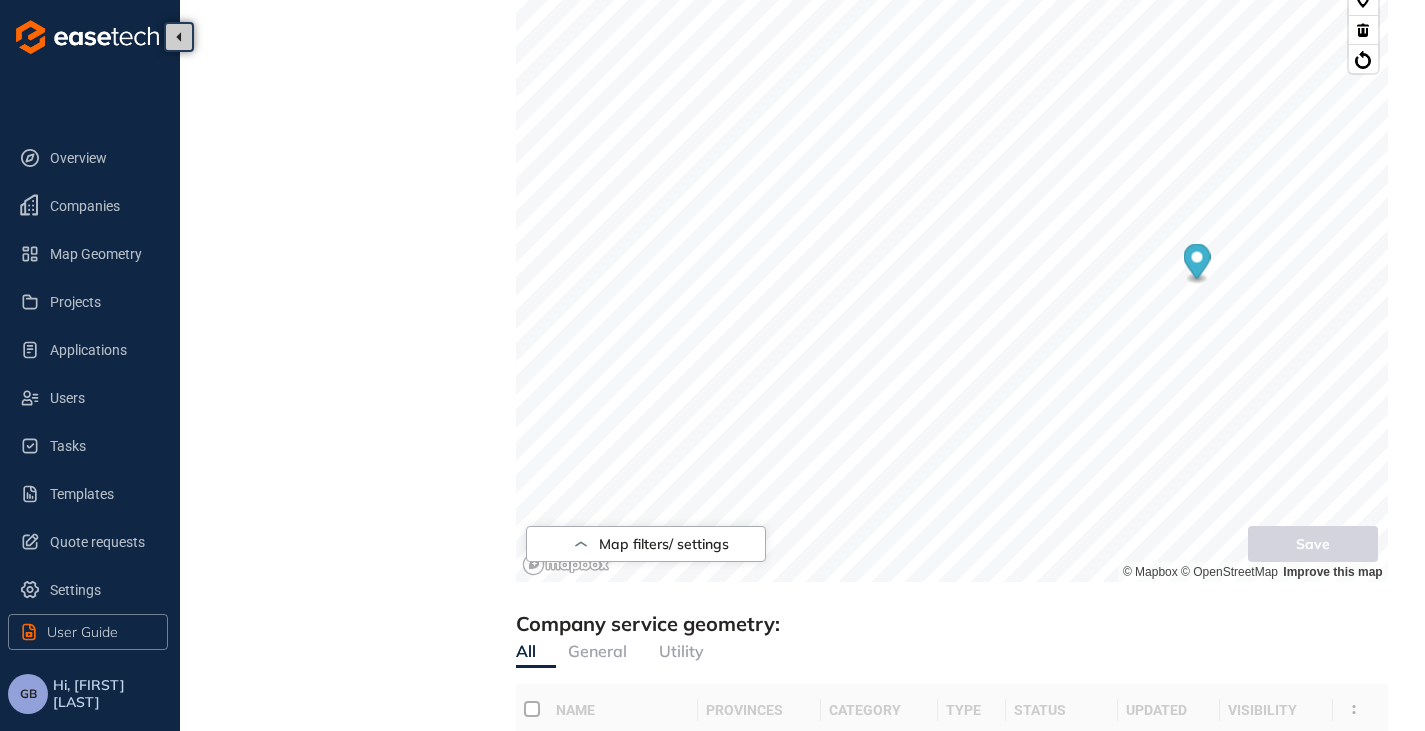 click on "**********" at bounding box center (806, 202) 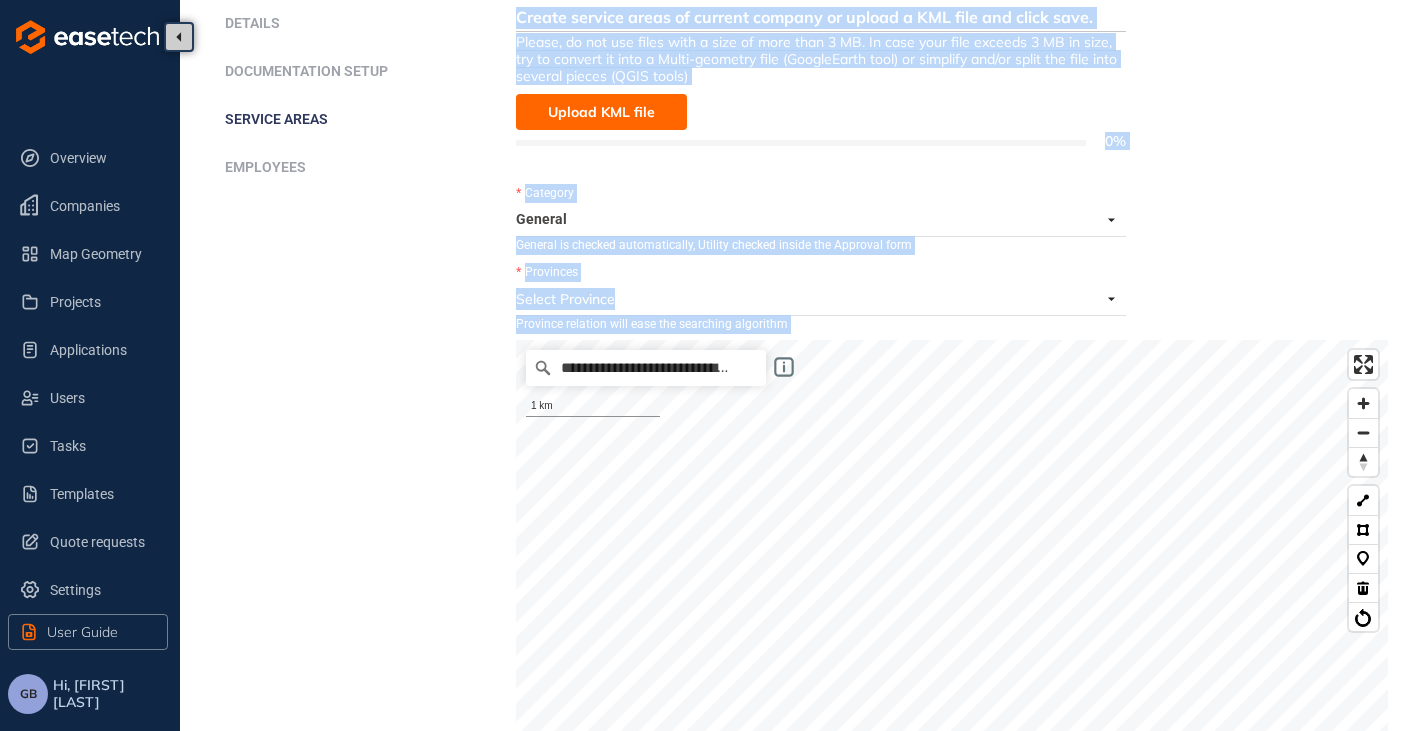 scroll, scrollTop: 43, scrollLeft: 0, axis: vertical 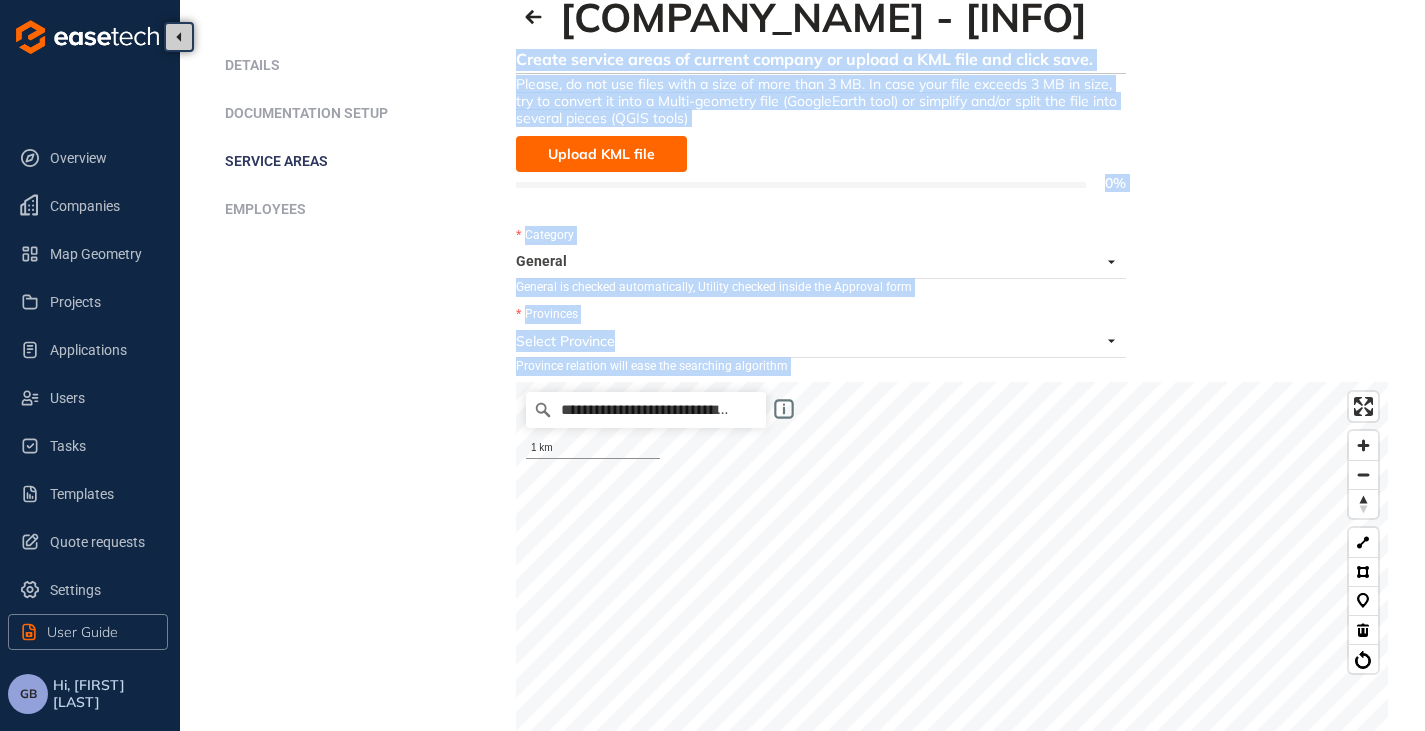click on "**********" at bounding box center [802, 770] 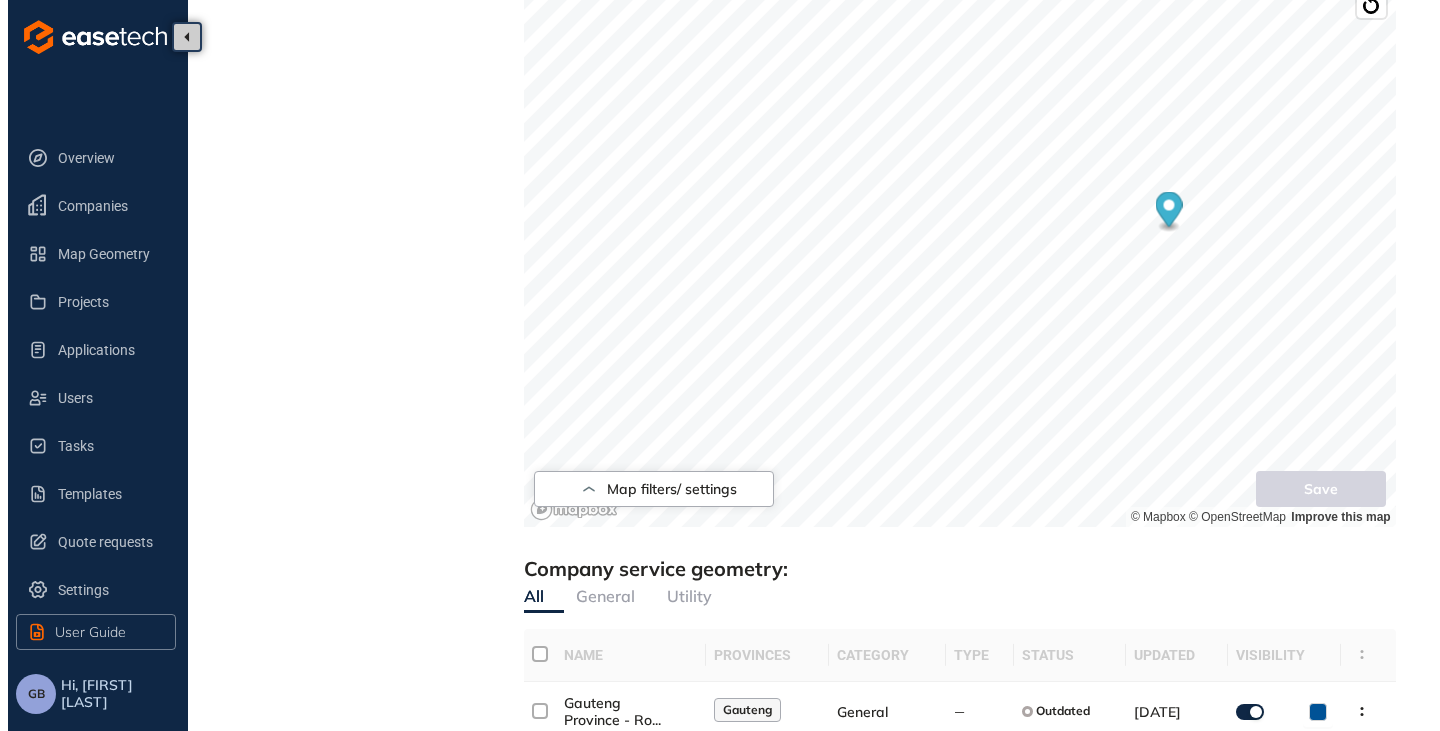 scroll, scrollTop: 943, scrollLeft: 0, axis: vertical 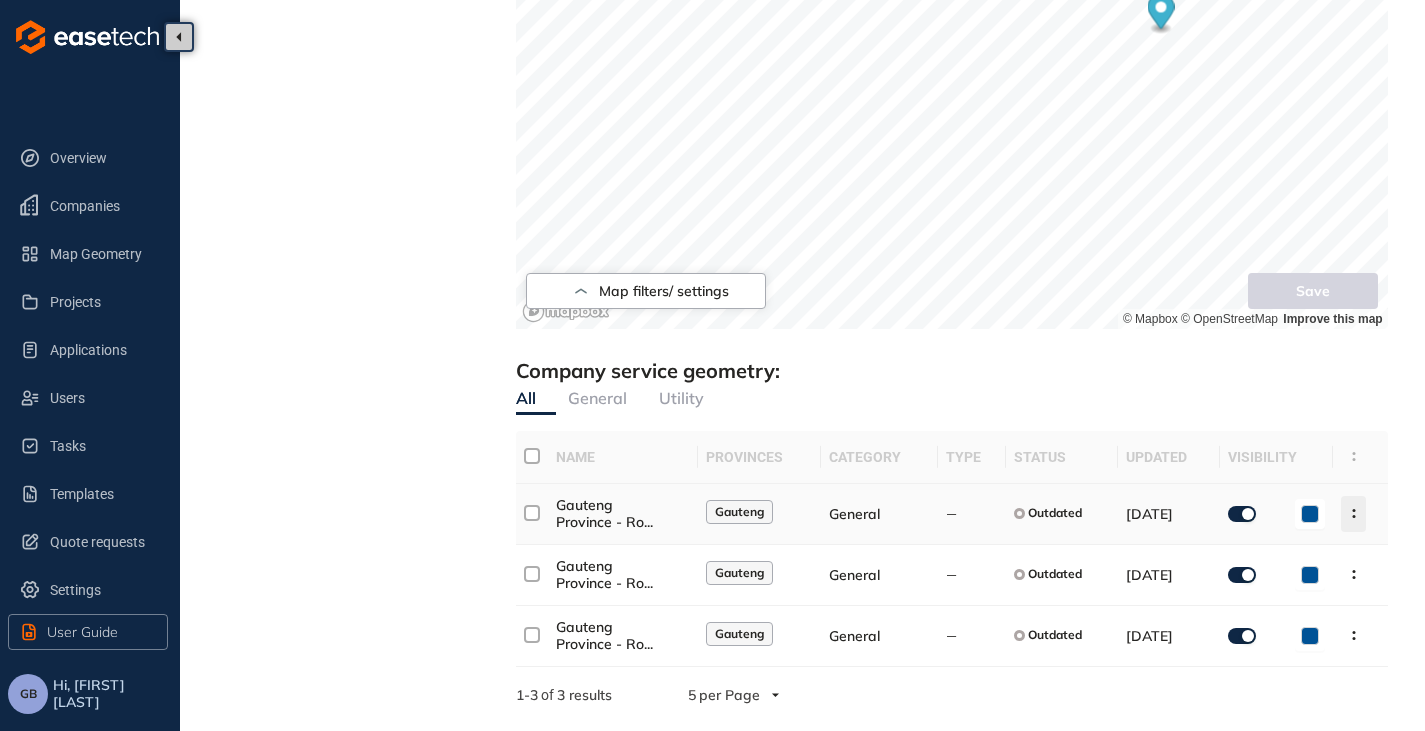 click 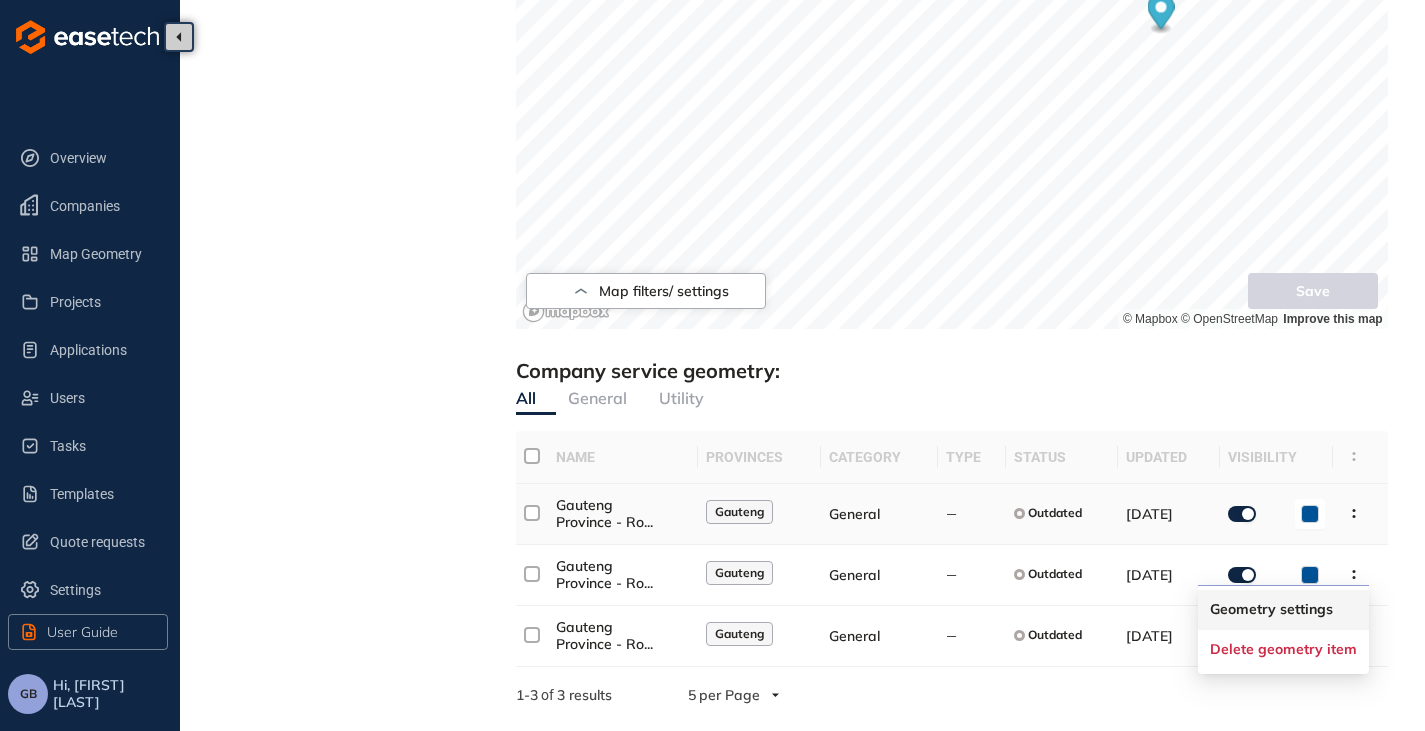 click on "Geometry settings" at bounding box center [1283, 610] 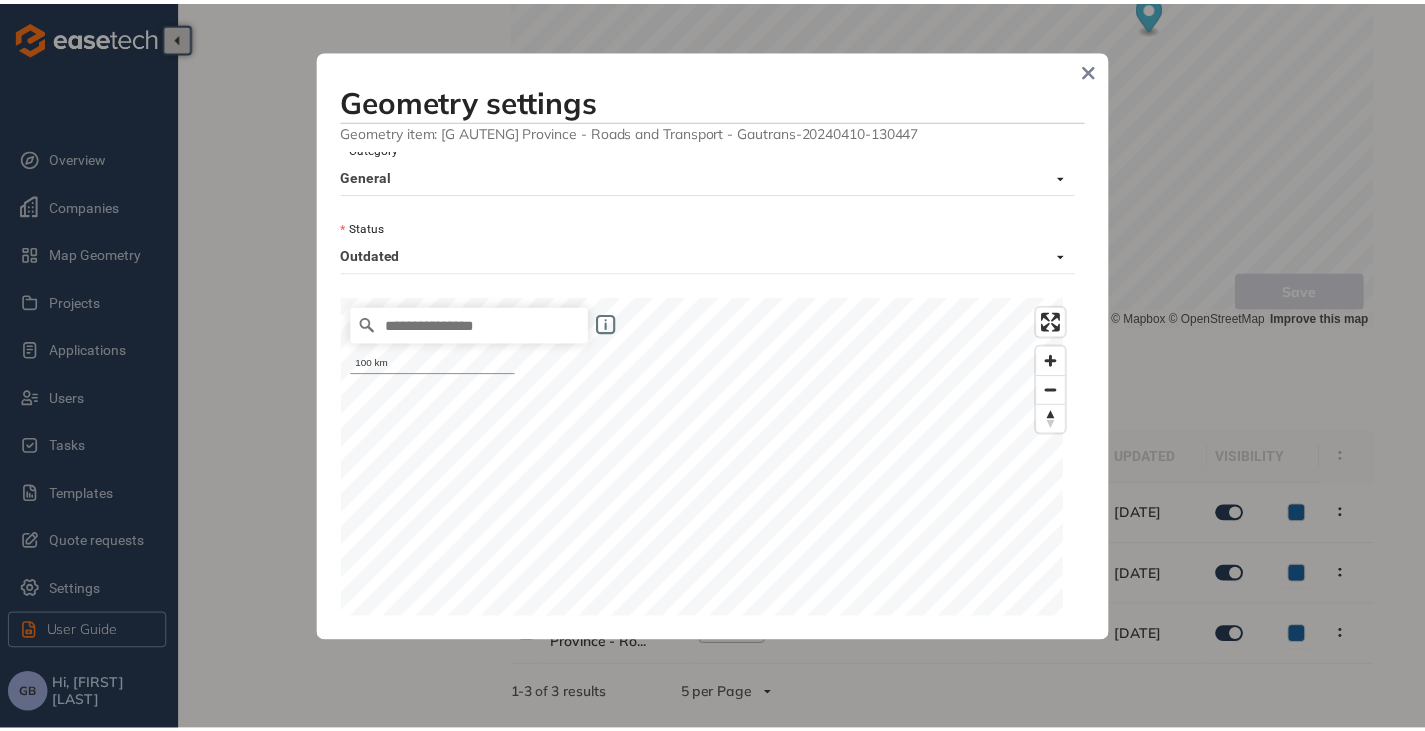 scroll, scrollTop: 0, scrollLeft: 0, axis: both 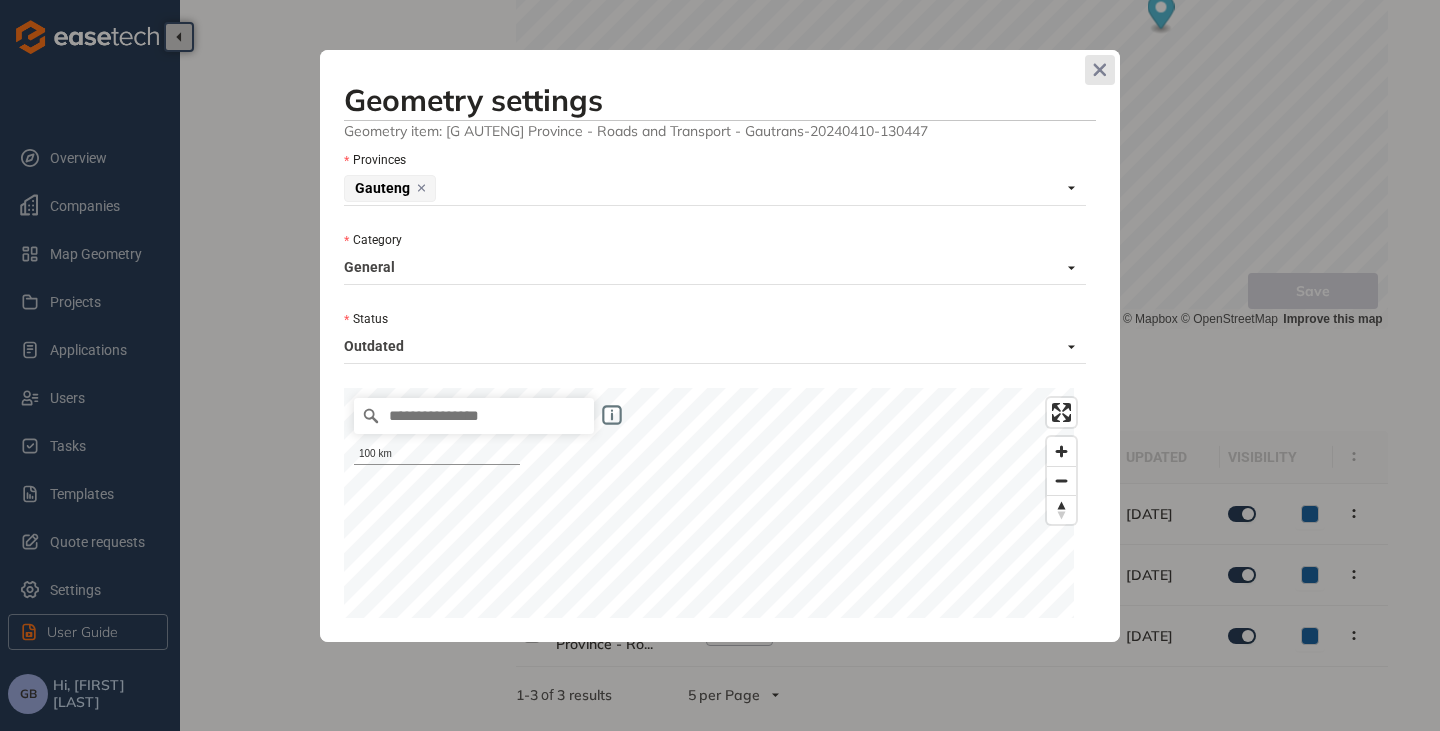 click 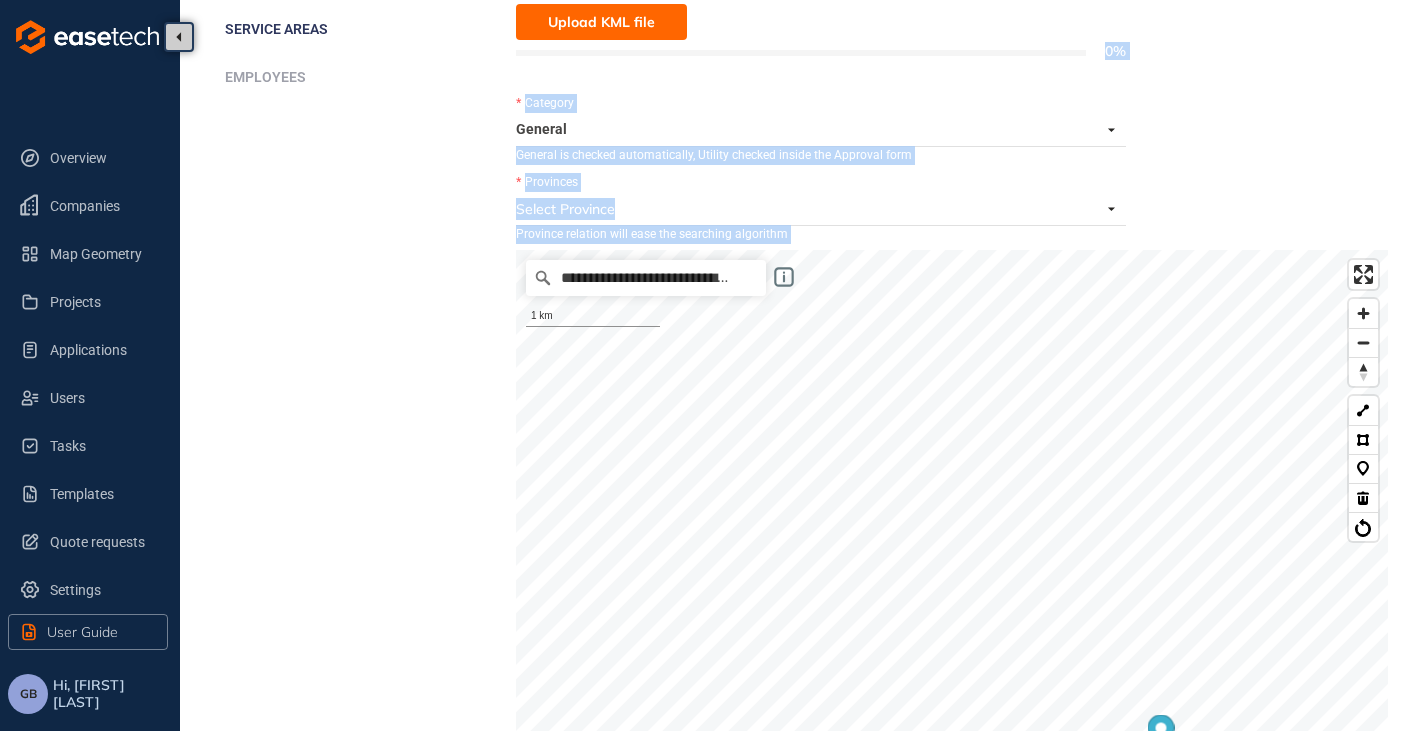 scroll, scrollTop: 143, scrollLeft: 0, axis: vertical 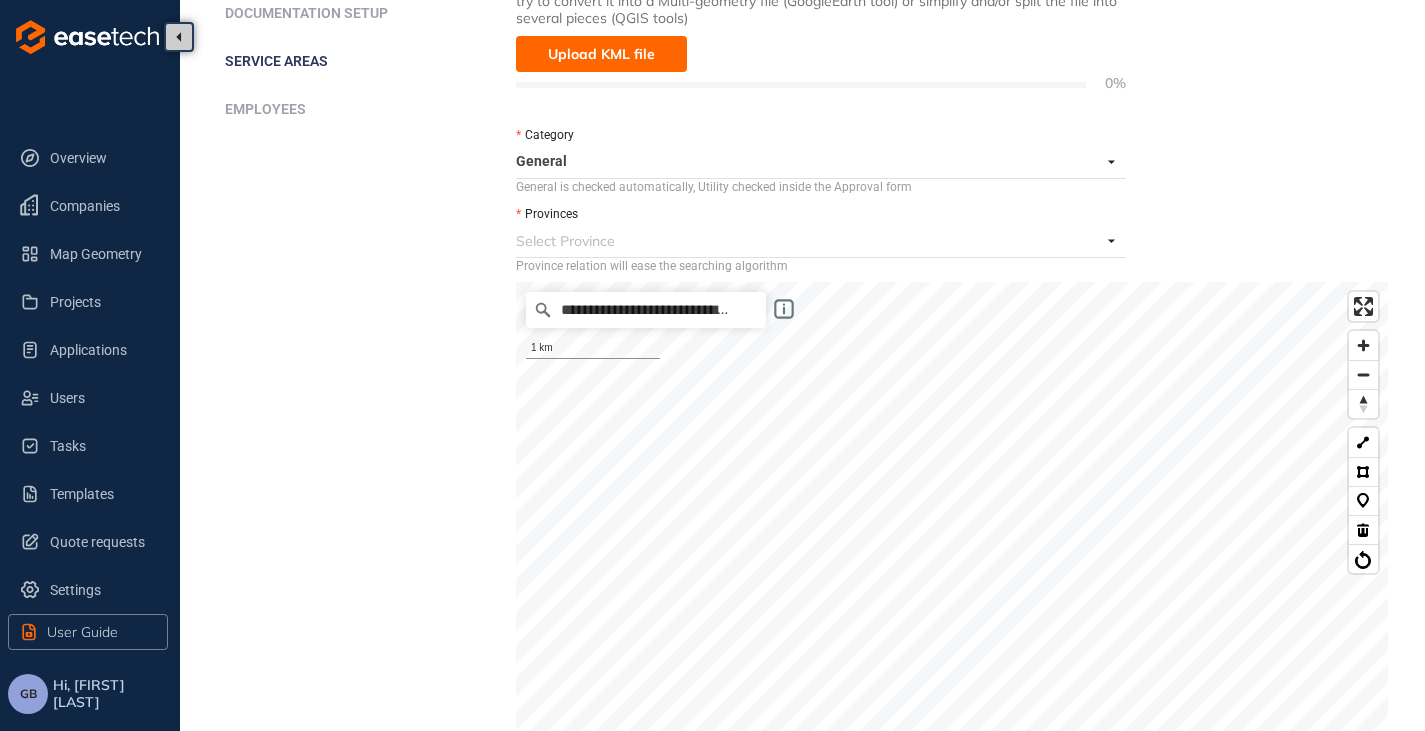 click on "Details Documentation setup Service areas Employees" at bounding box center (370, 702) 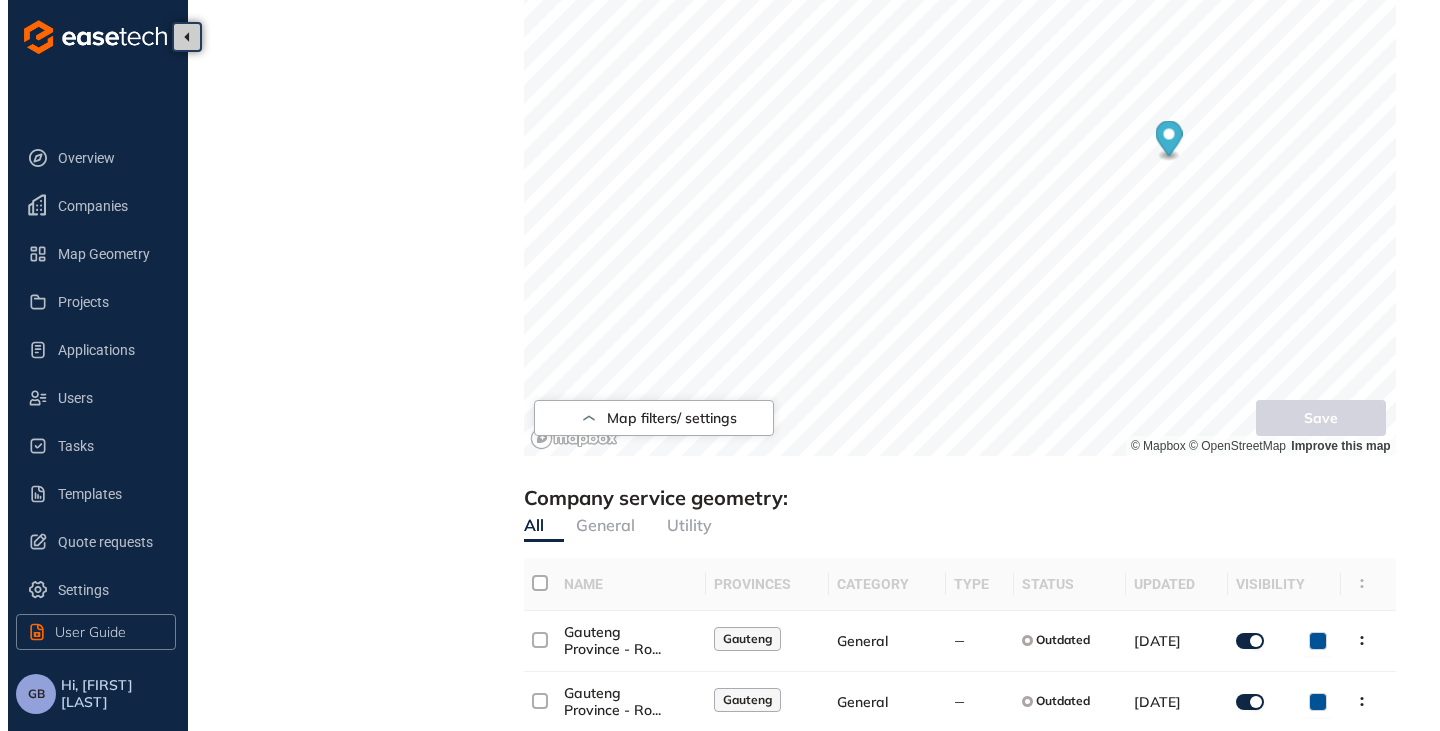 scroll, scrollTop: 943, scrollLeft: 0, axis: vertical 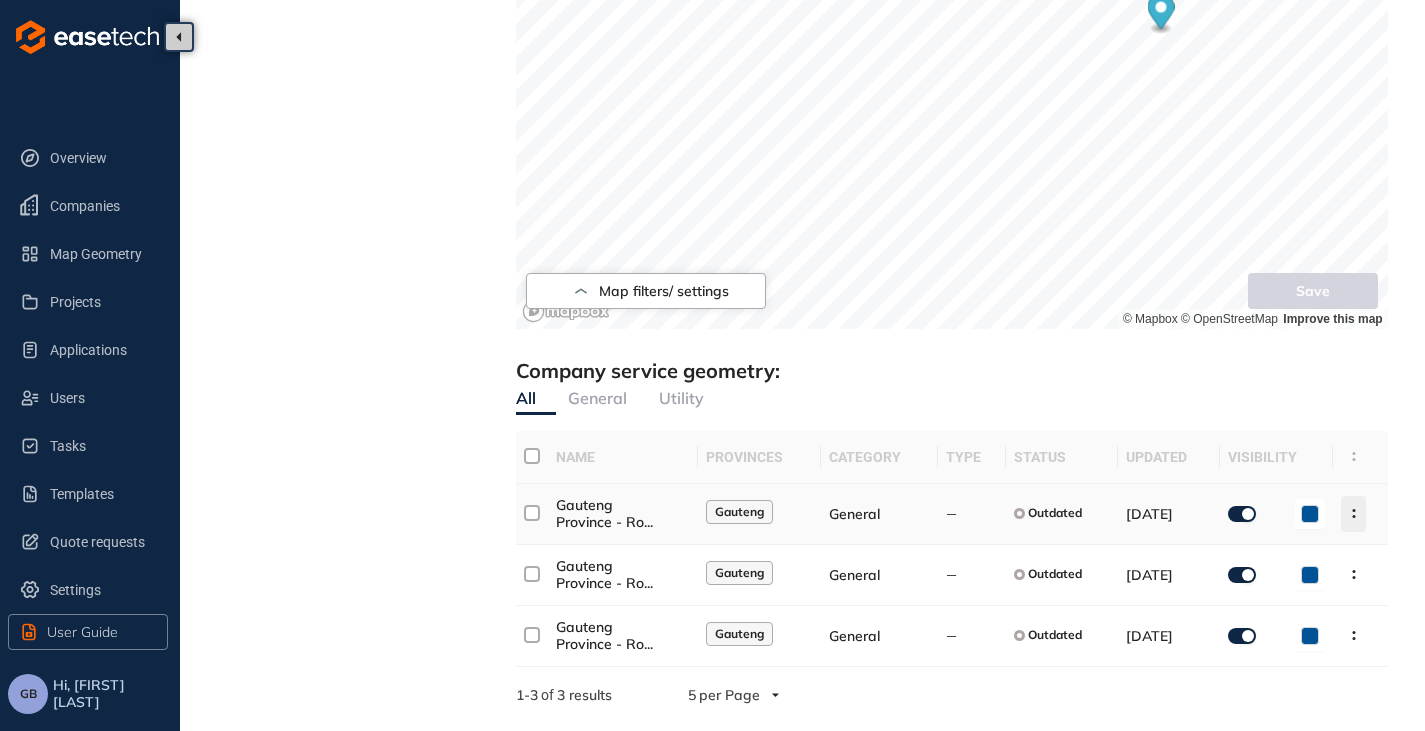 click 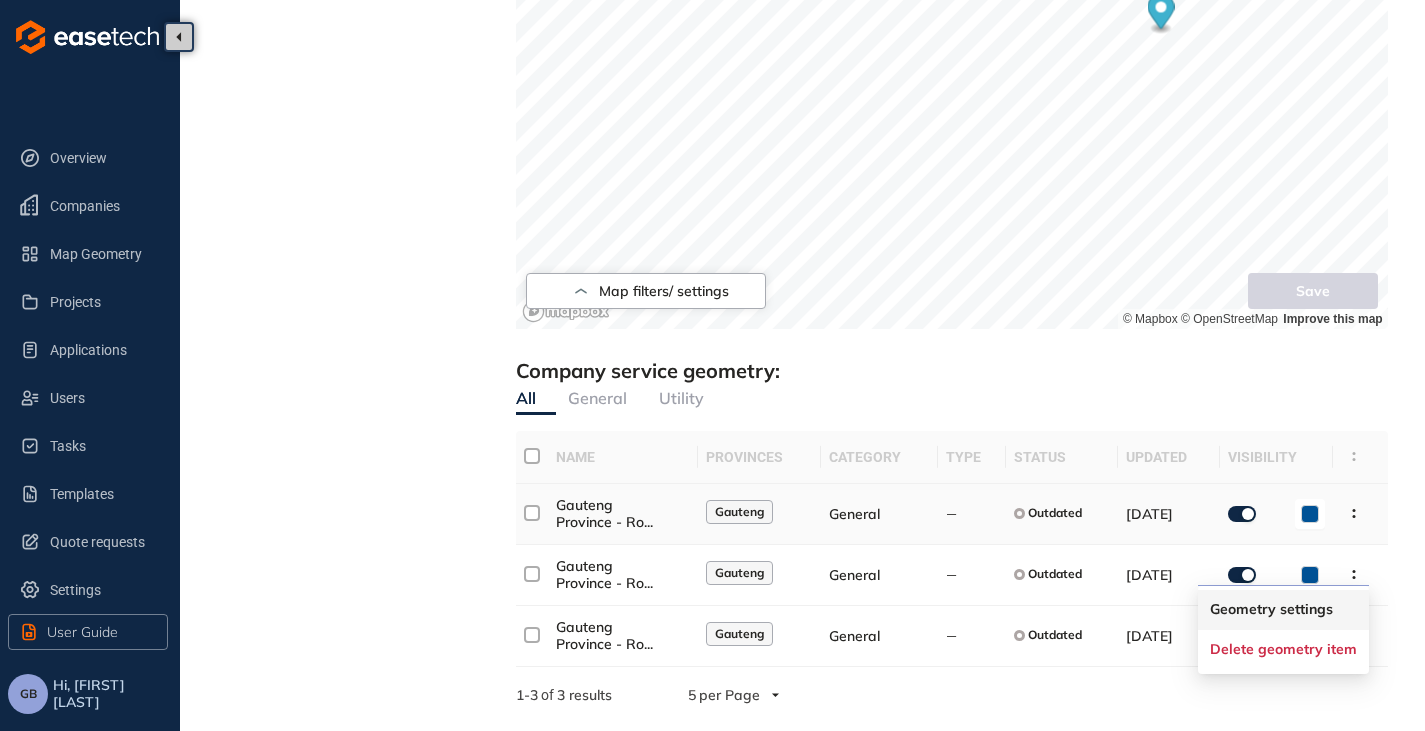 click on "Geometry settings" at bounding box center [1271, 609] 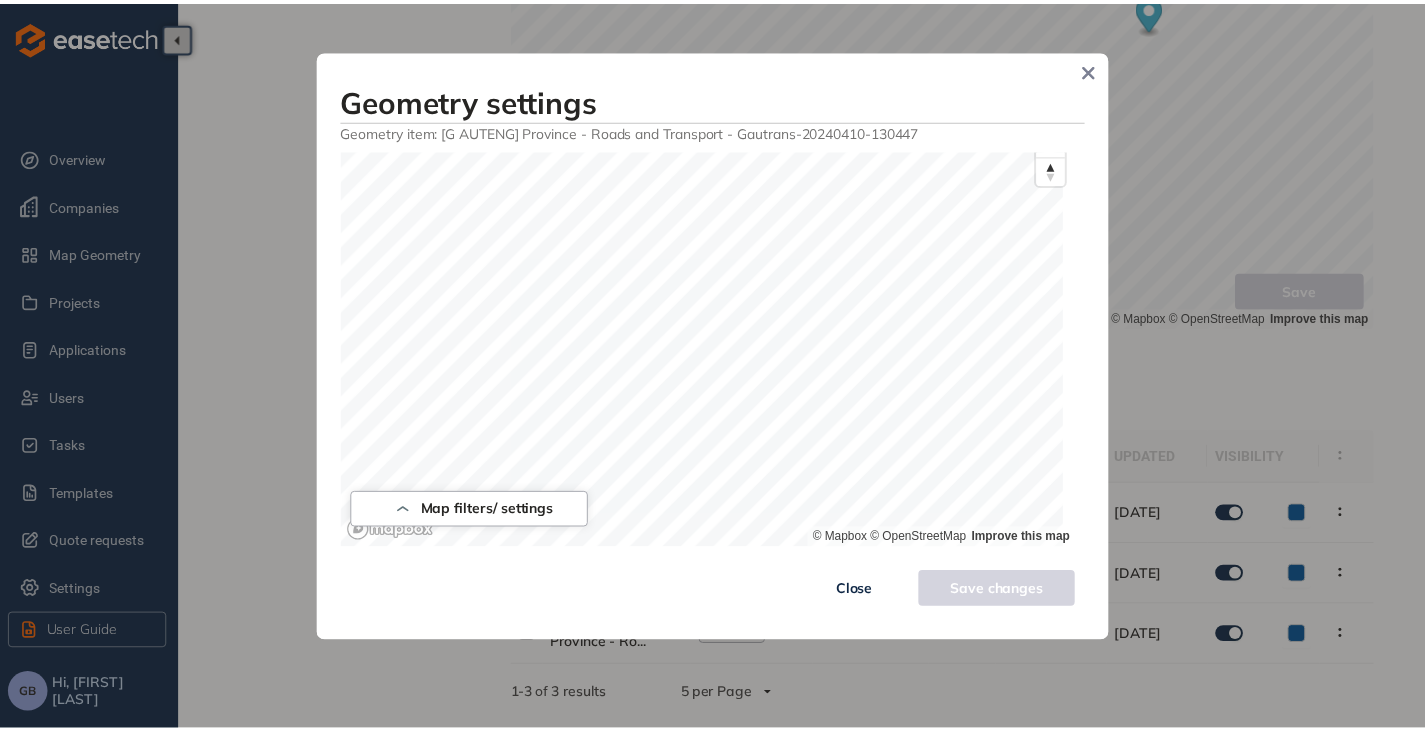 scroll, scrollTop: 0, scrollLeft: 0, axis: both 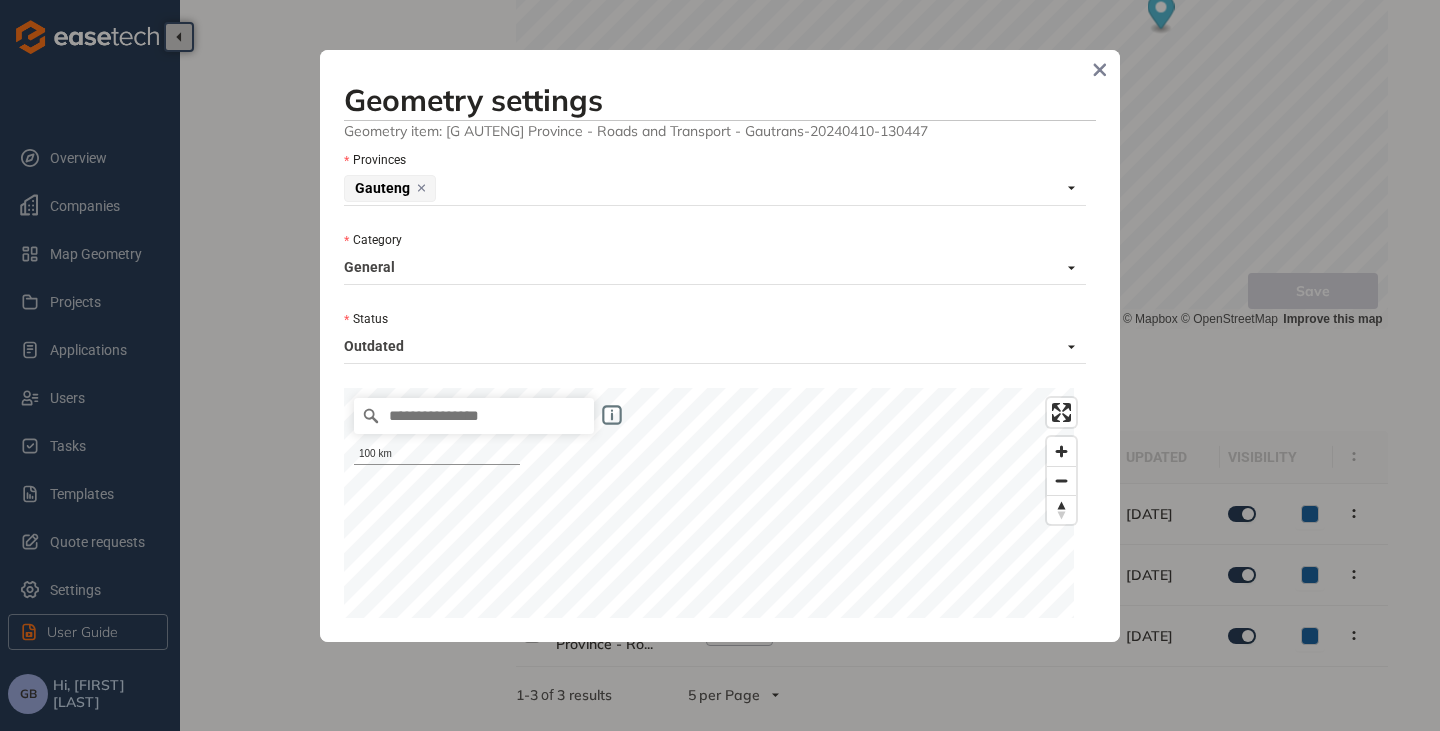 click on "Outdated" at bounding box center (709, 347) 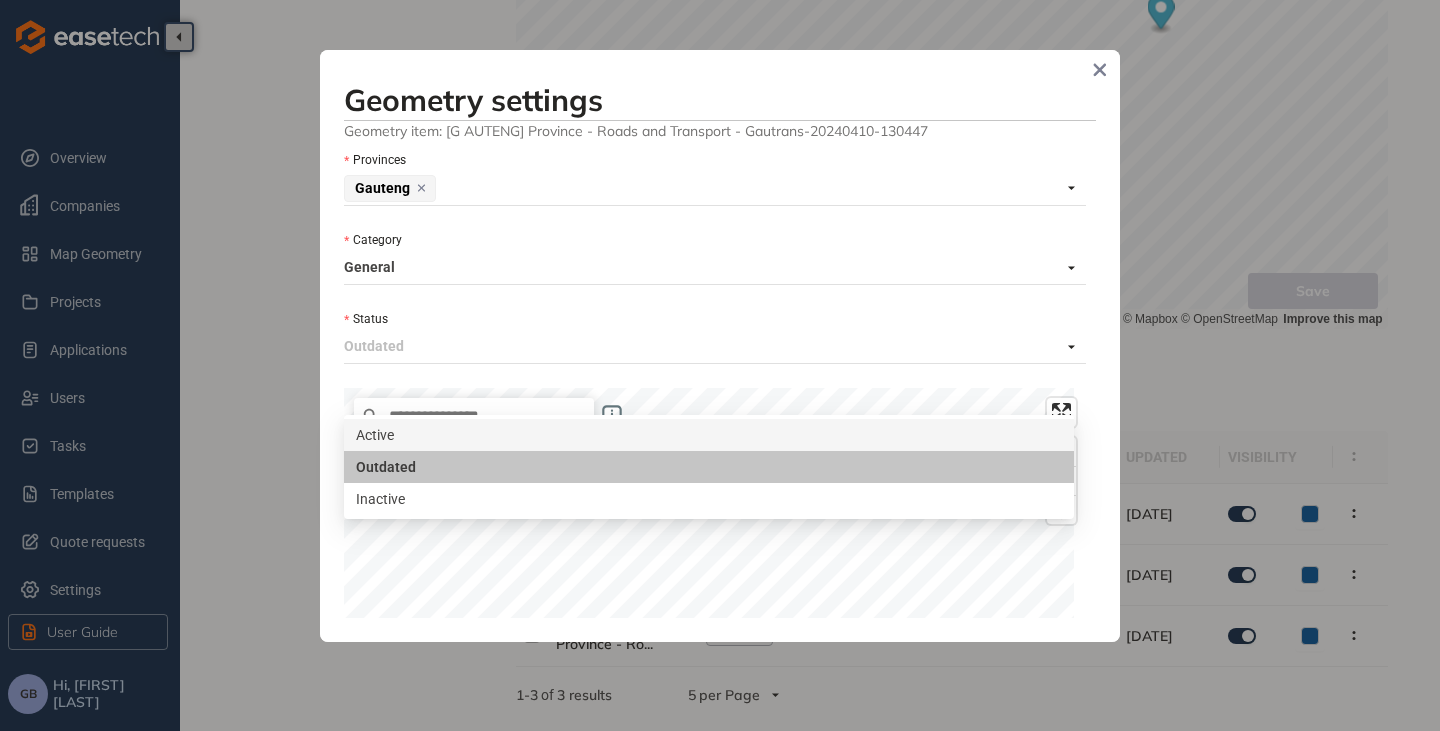 click on "Geometry settings Geometry item: Gauteng Province - Roads and Transport - Gautrans-20240410-130447 Provinces Gauteng Category General Status Outdated Map filters/ settings 100 km © Mapbox © OpenStreetMap Improve this map Close Save changes" at bounding box center [720, 346] 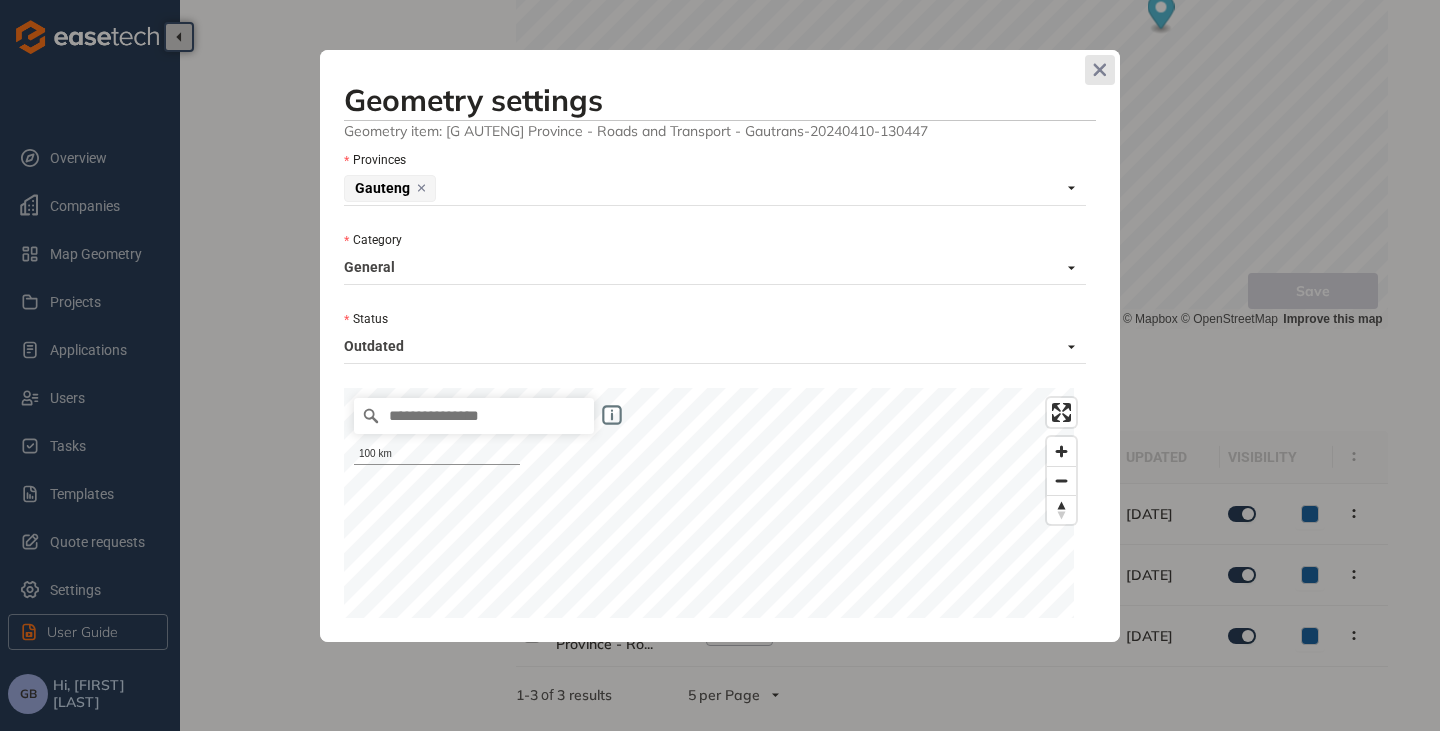 click 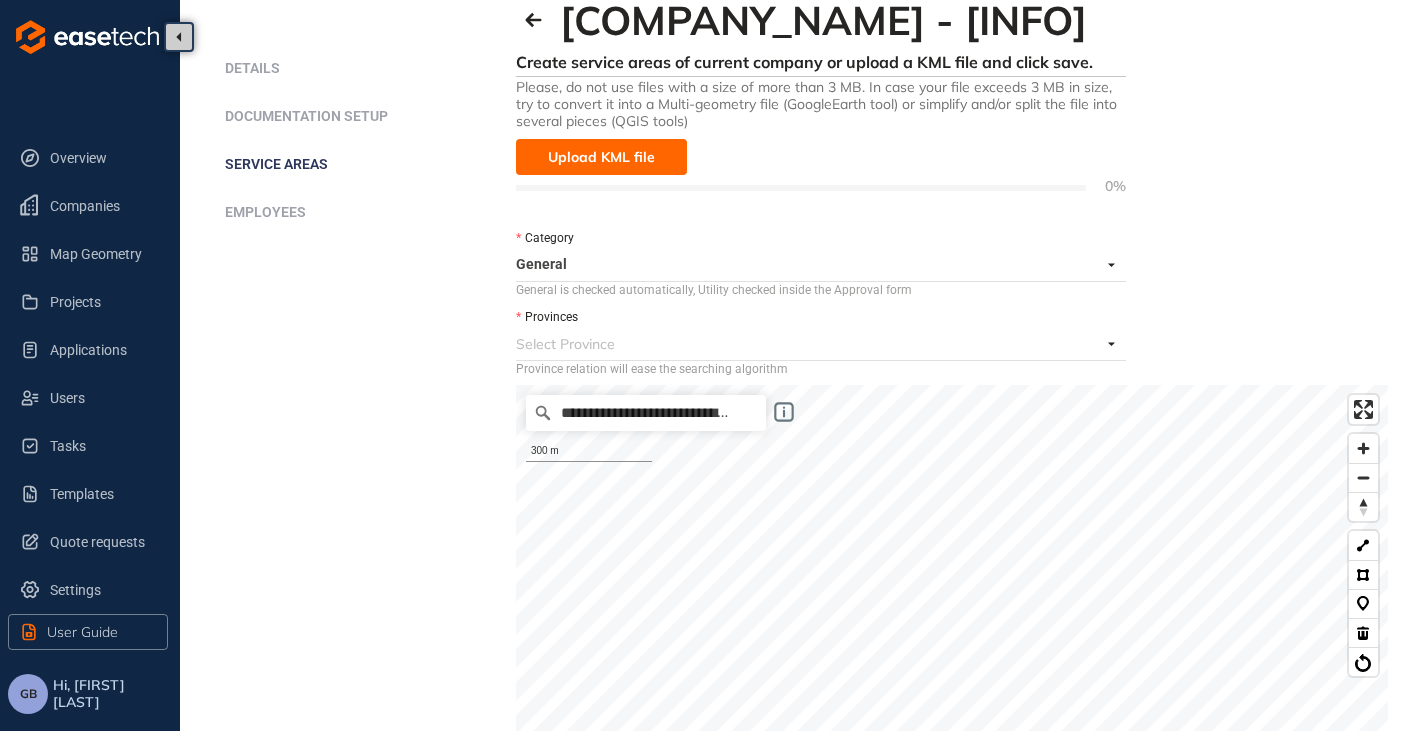 scroll, scrollTop: 100, scrollLeft: 0, axis: vertical 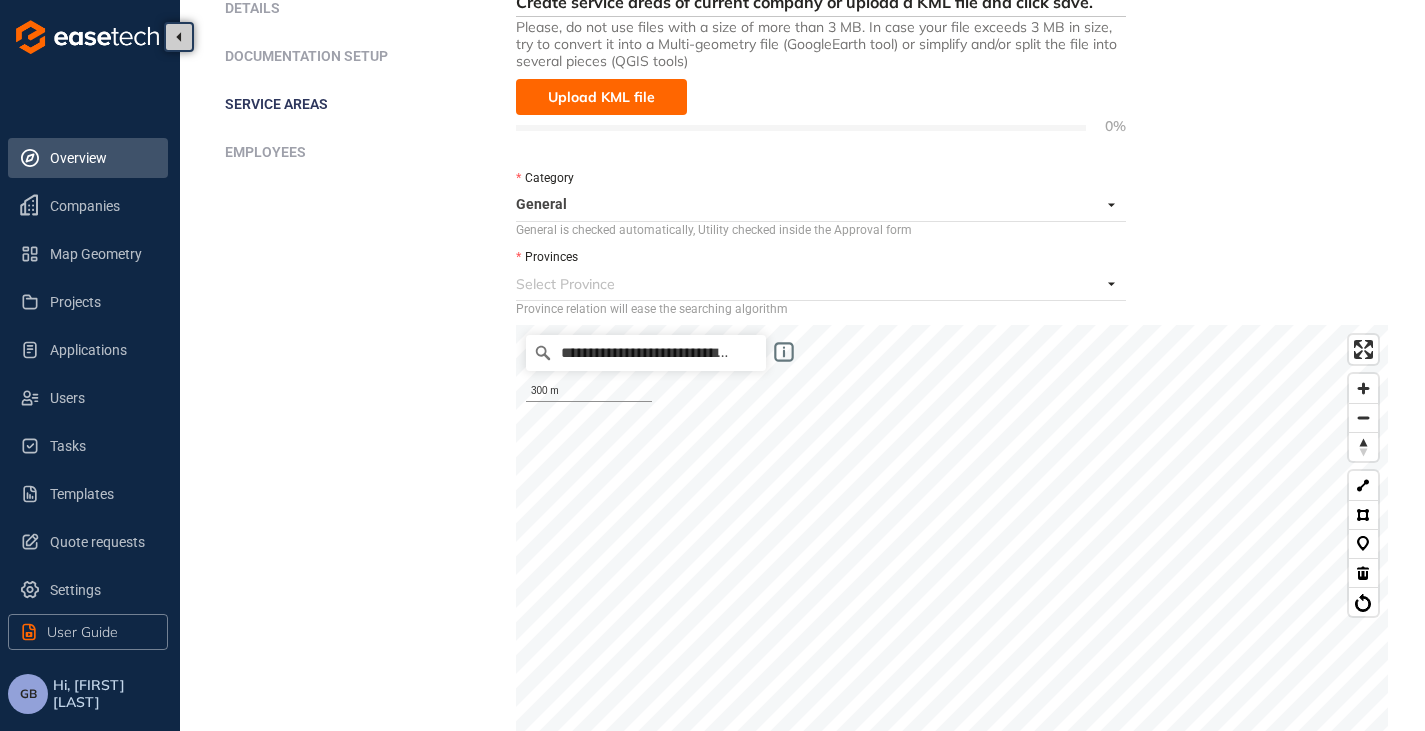 click on "Overview" at bounding box center [101, 158] 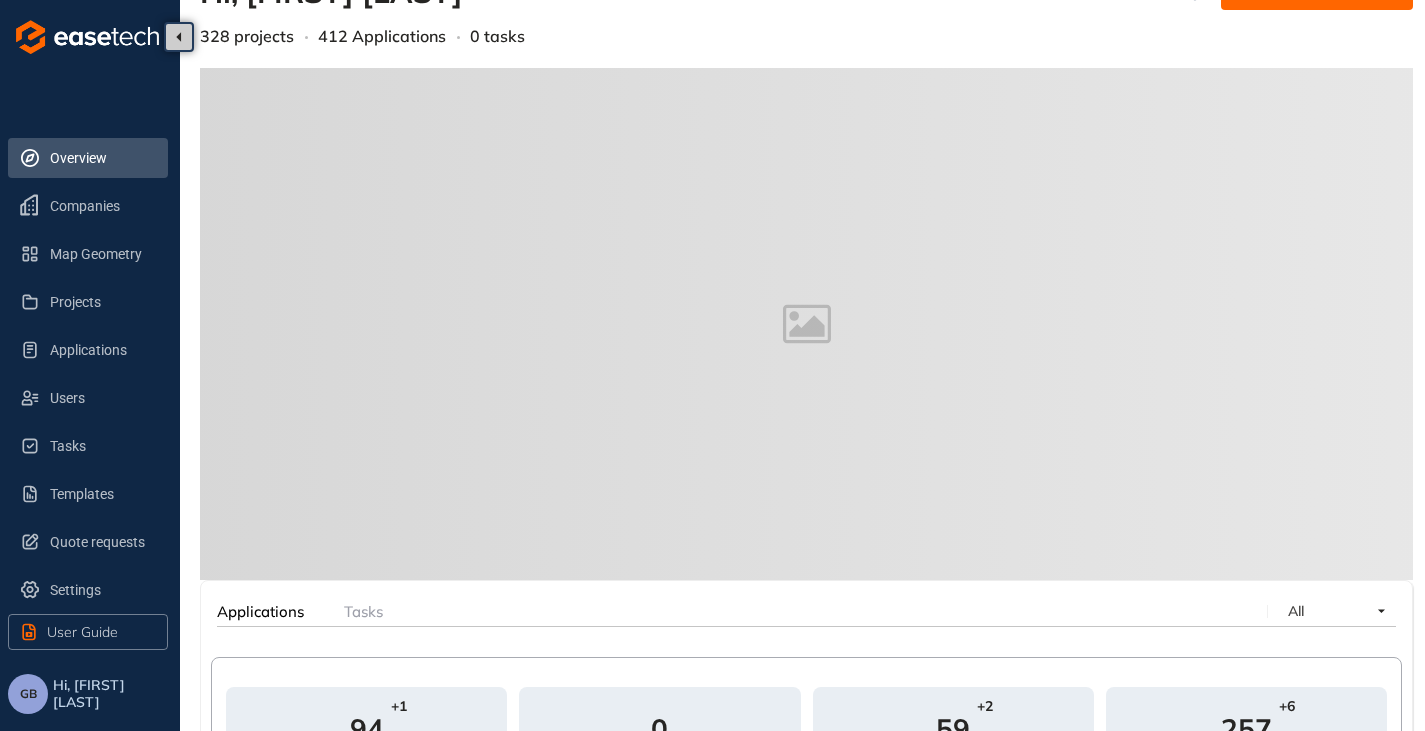 scroll, scrollTop: 0, scrollLeft: 0, axis: both 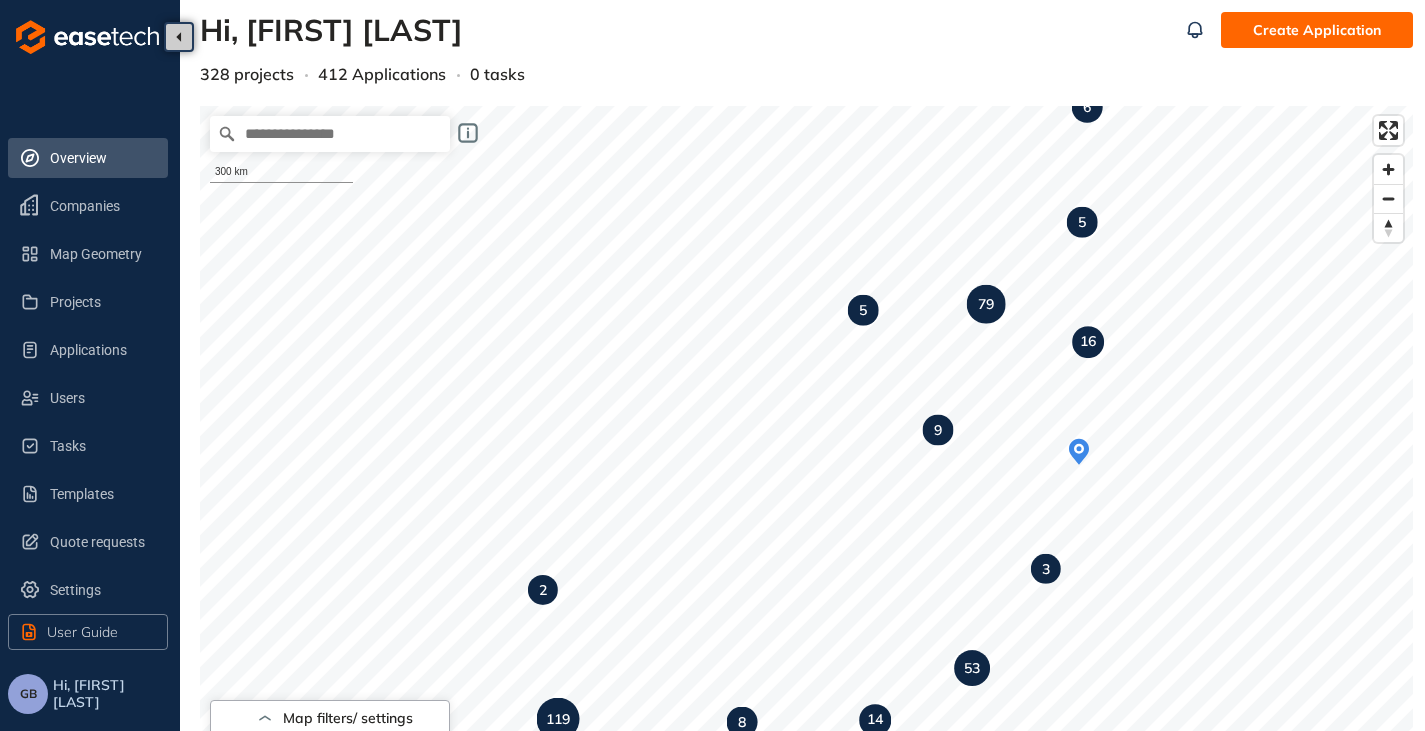 click on "GB" at bounding box center [28, 694] 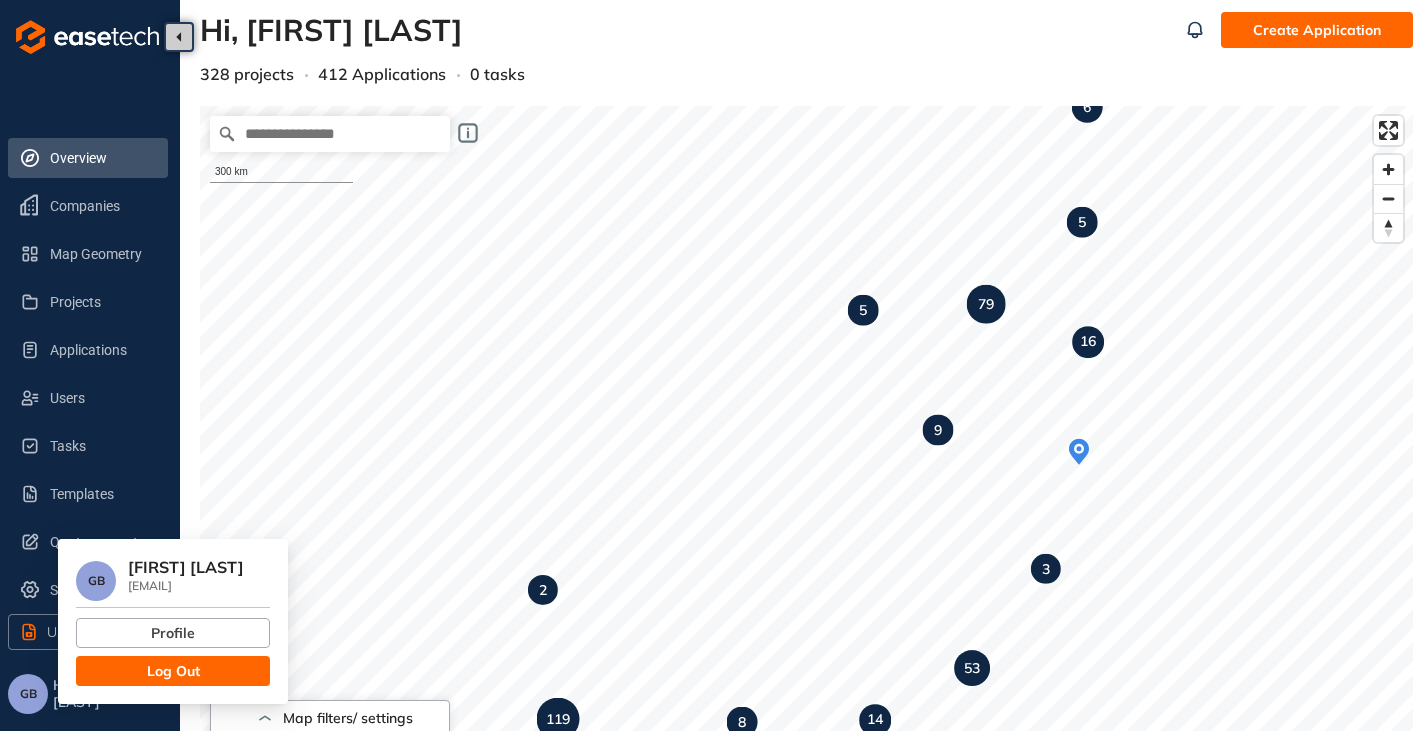 click on "Log Out" at bounding box center [173, 671] 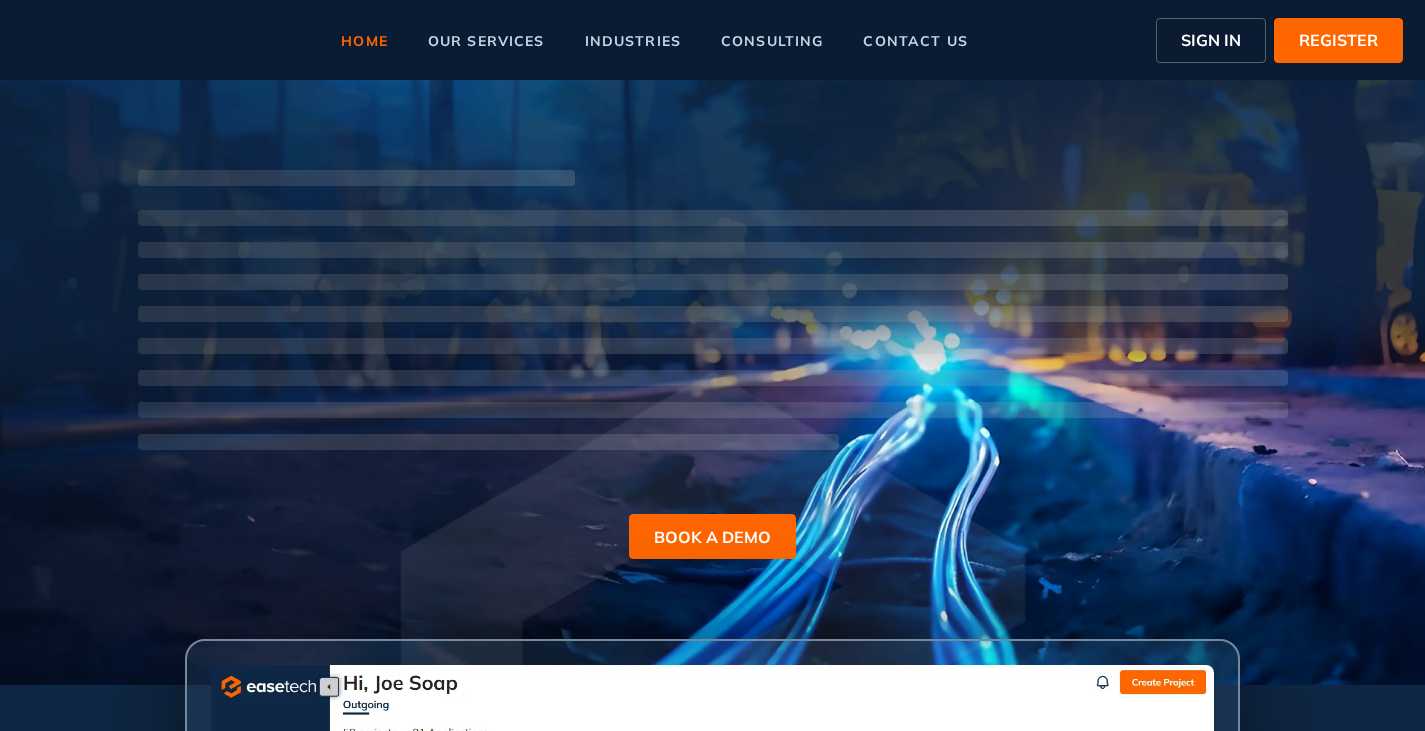 click on "SIGN IN" at bounding box center (1211, 40) 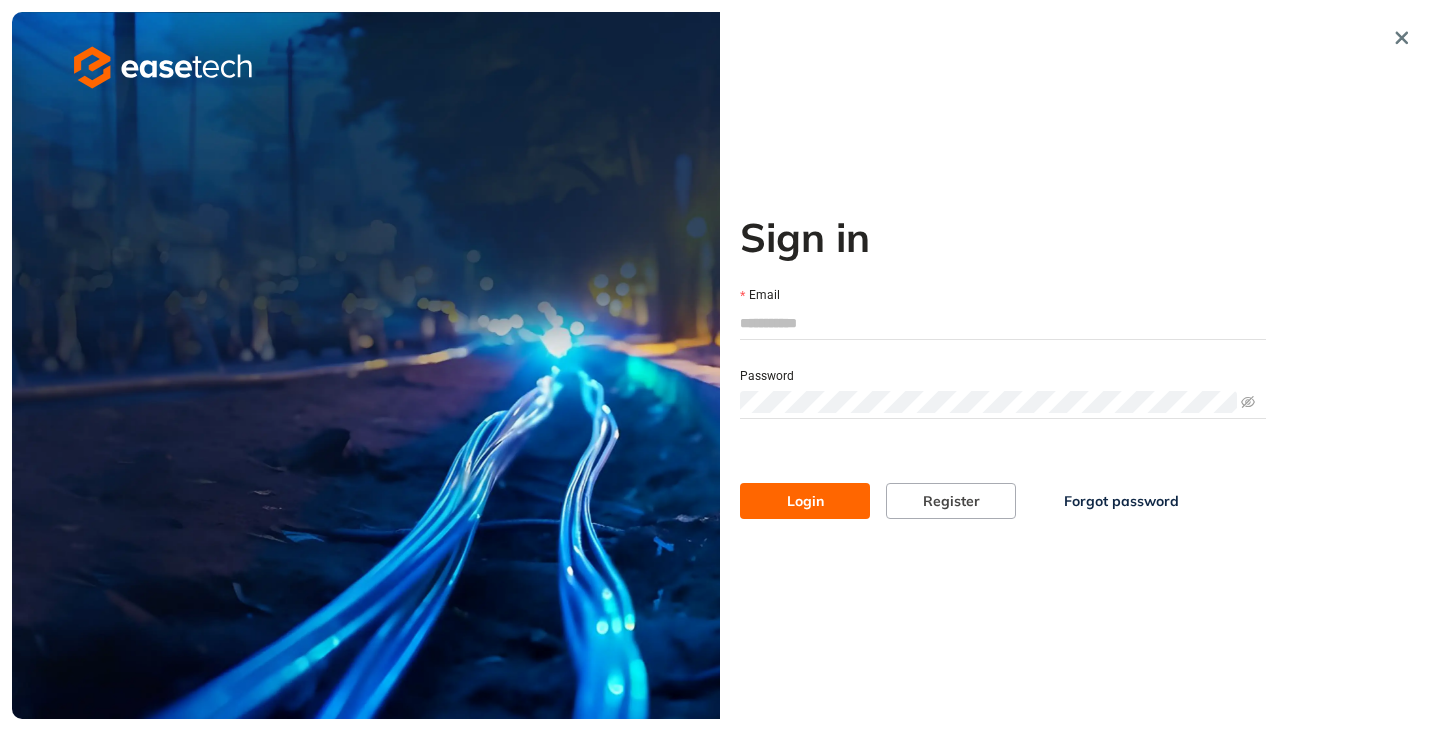 click on "Email" at bounding box center [1003, 323] 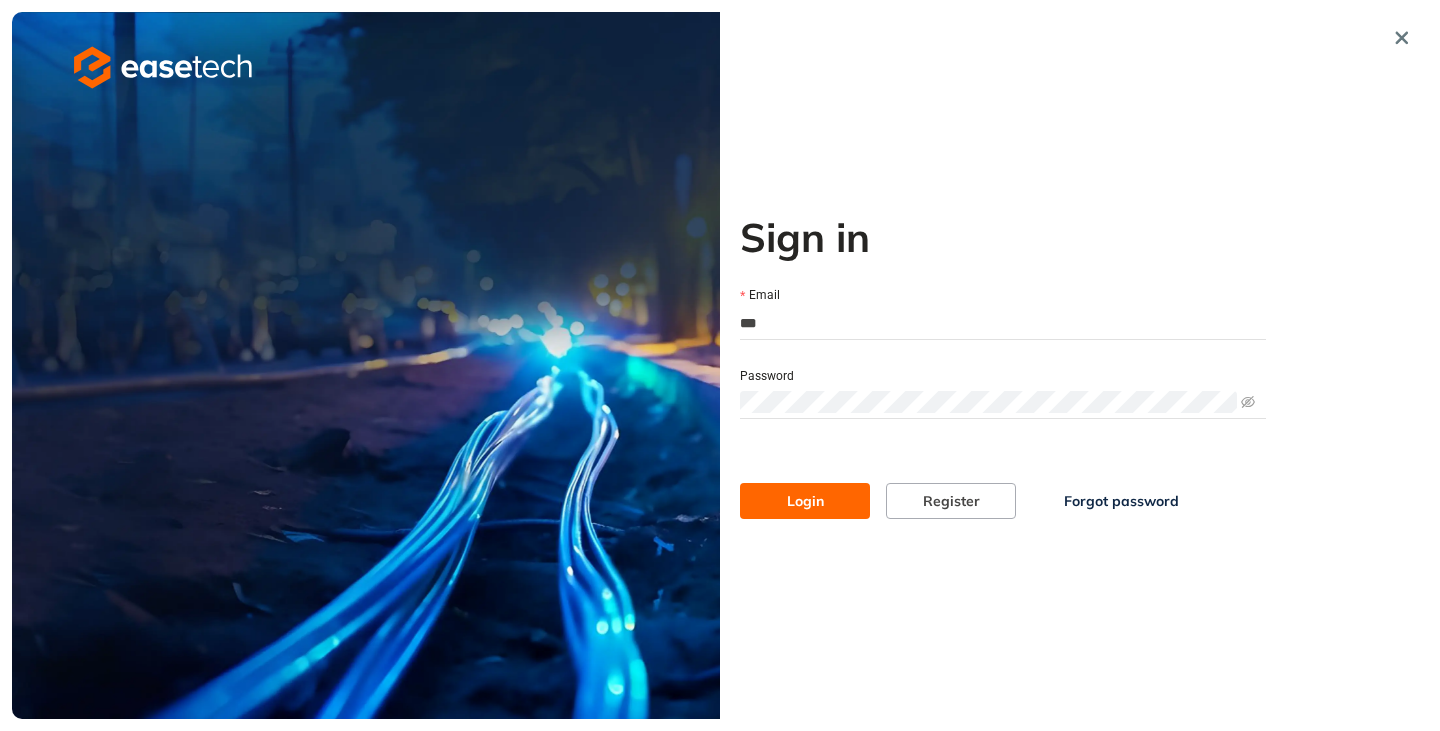 type on "**********" 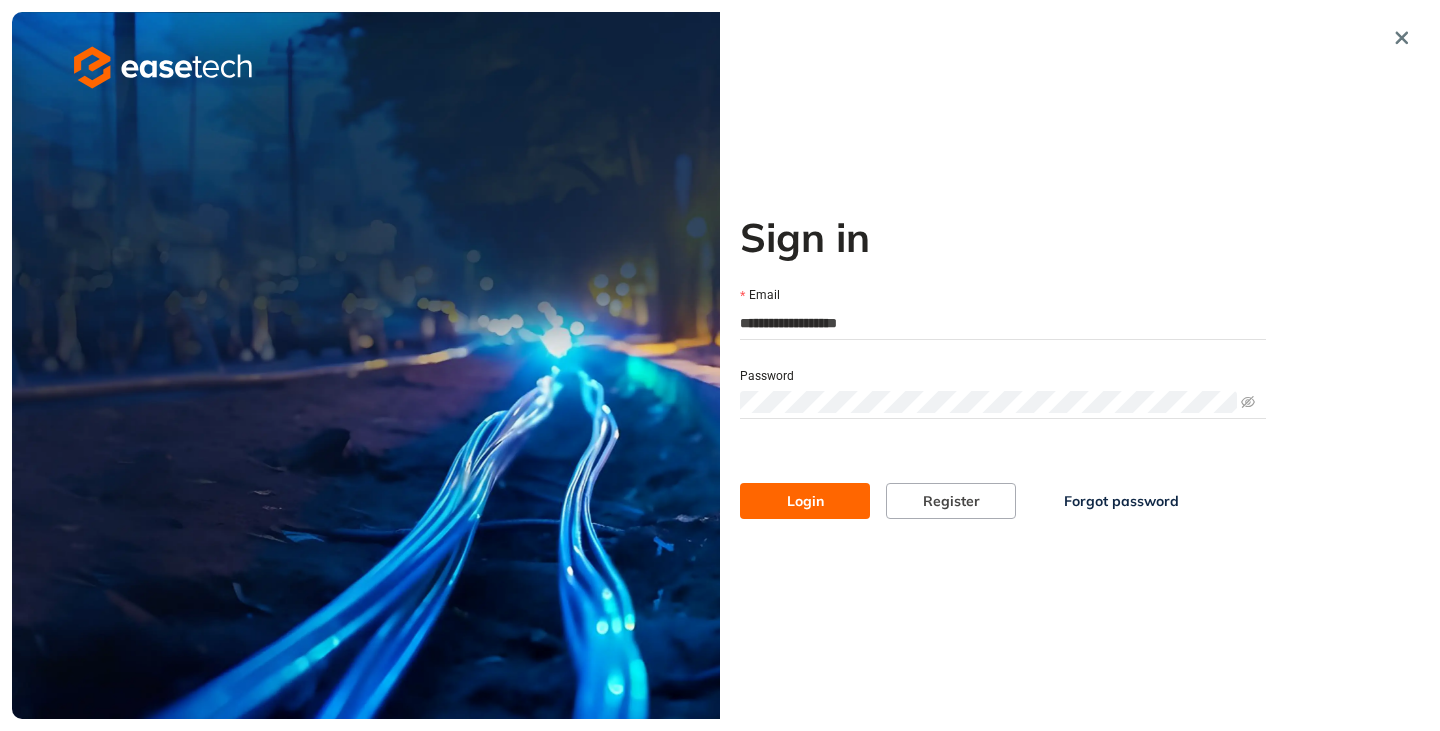 click on "Login" at bounding box center (805, 501) 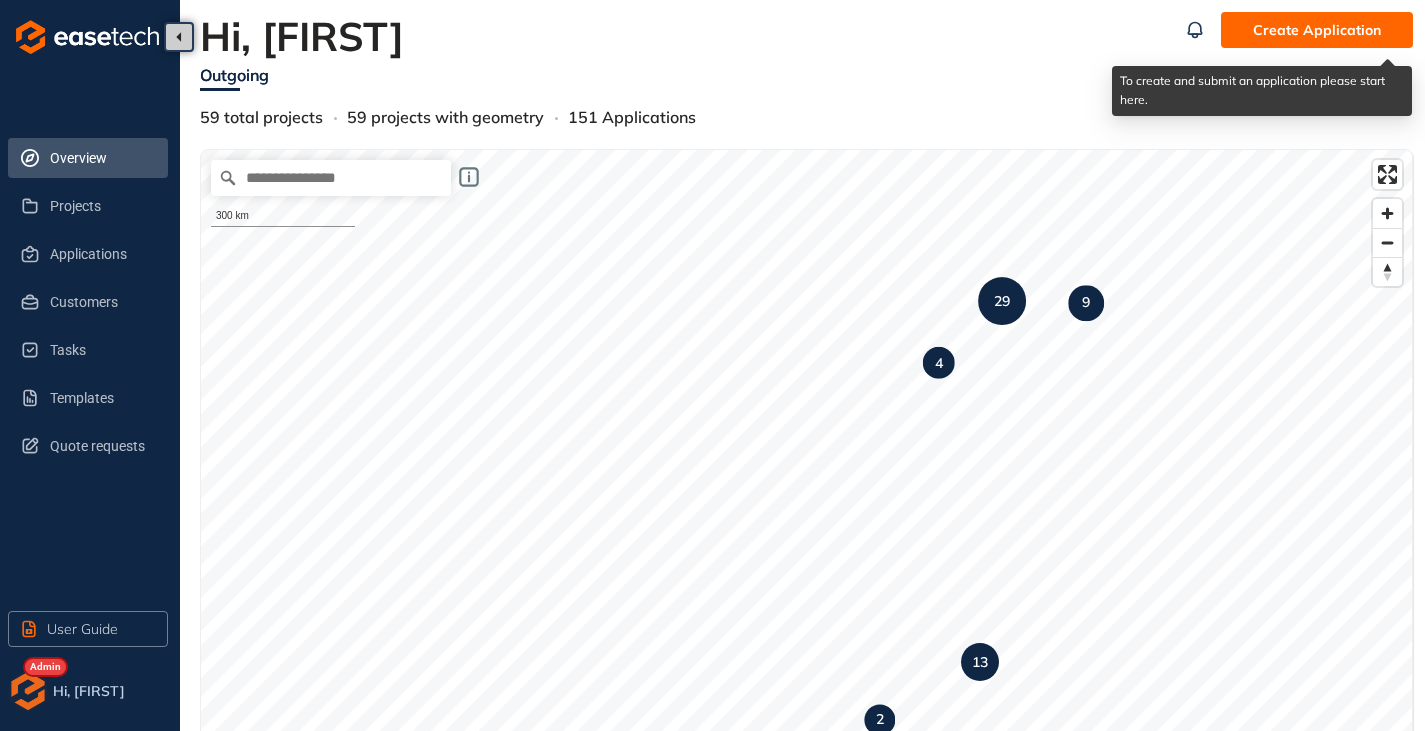 click on "Create Application" at bounding box center [1317, 30] 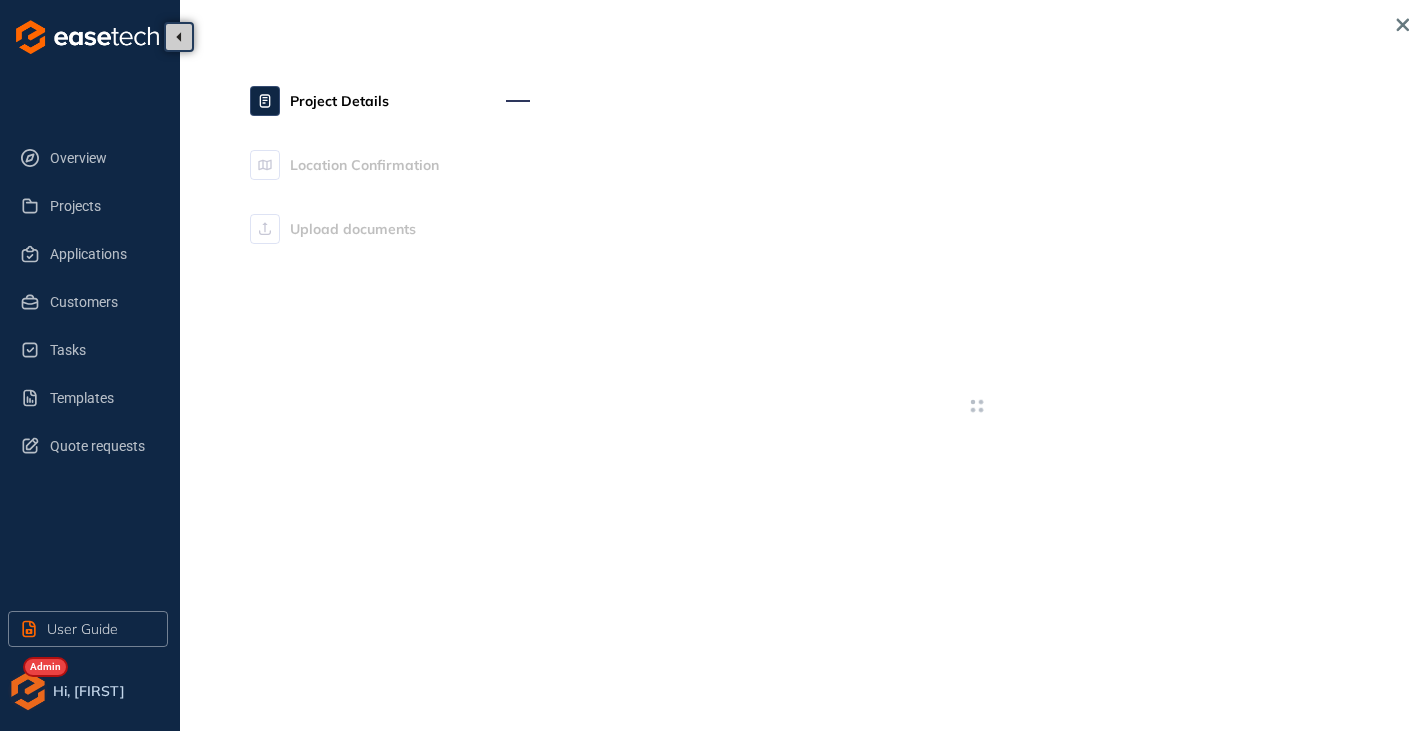 type on "**********" 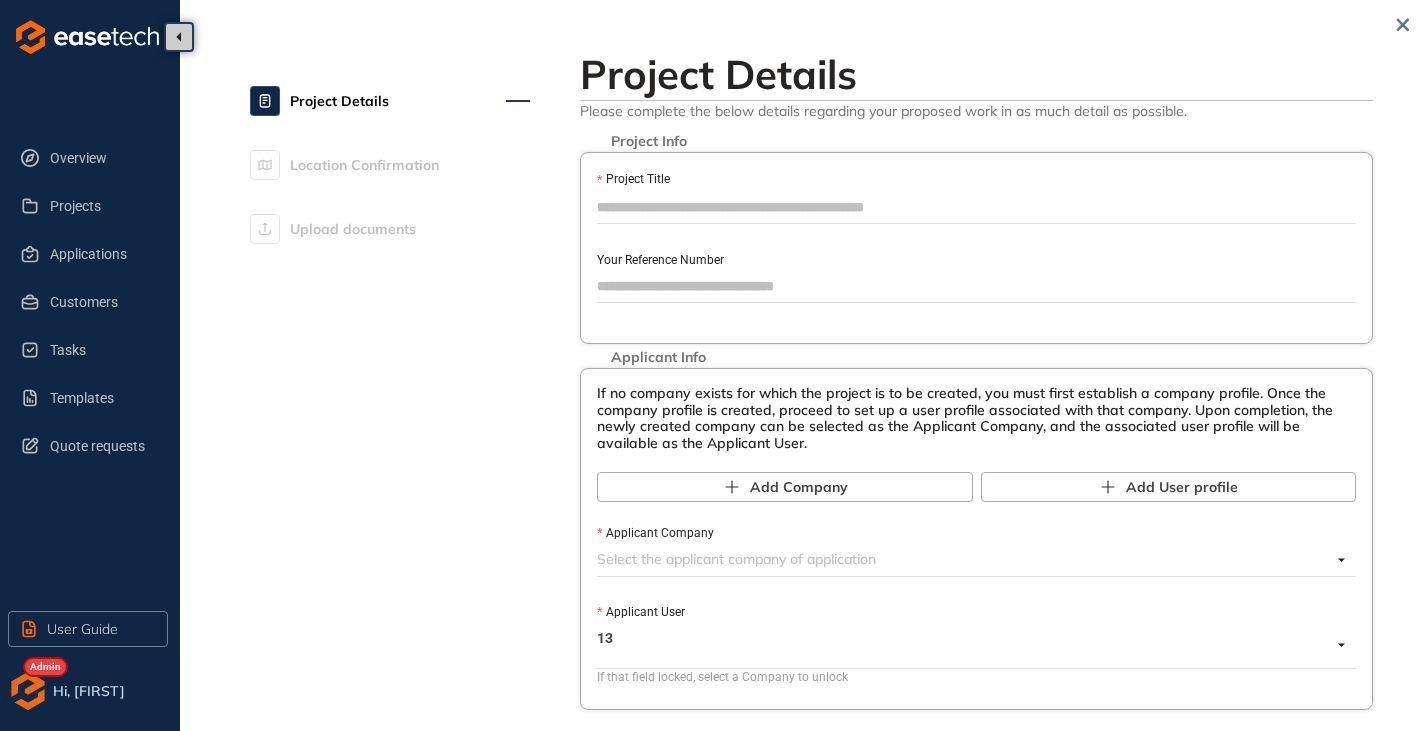 click on "Project Title" at bounding box center [976, 207] 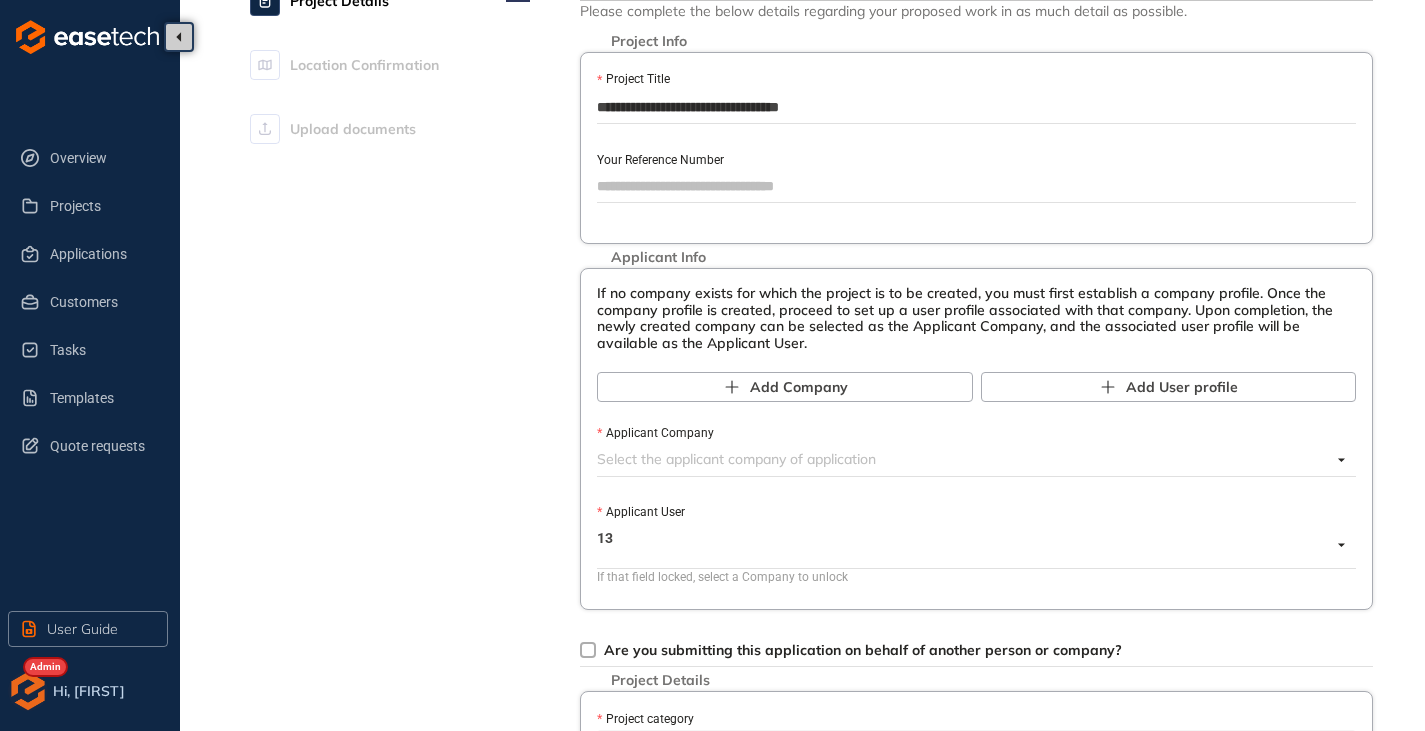 scroll, scrollTop: 200, scrollLeft: 0, axis: vertical 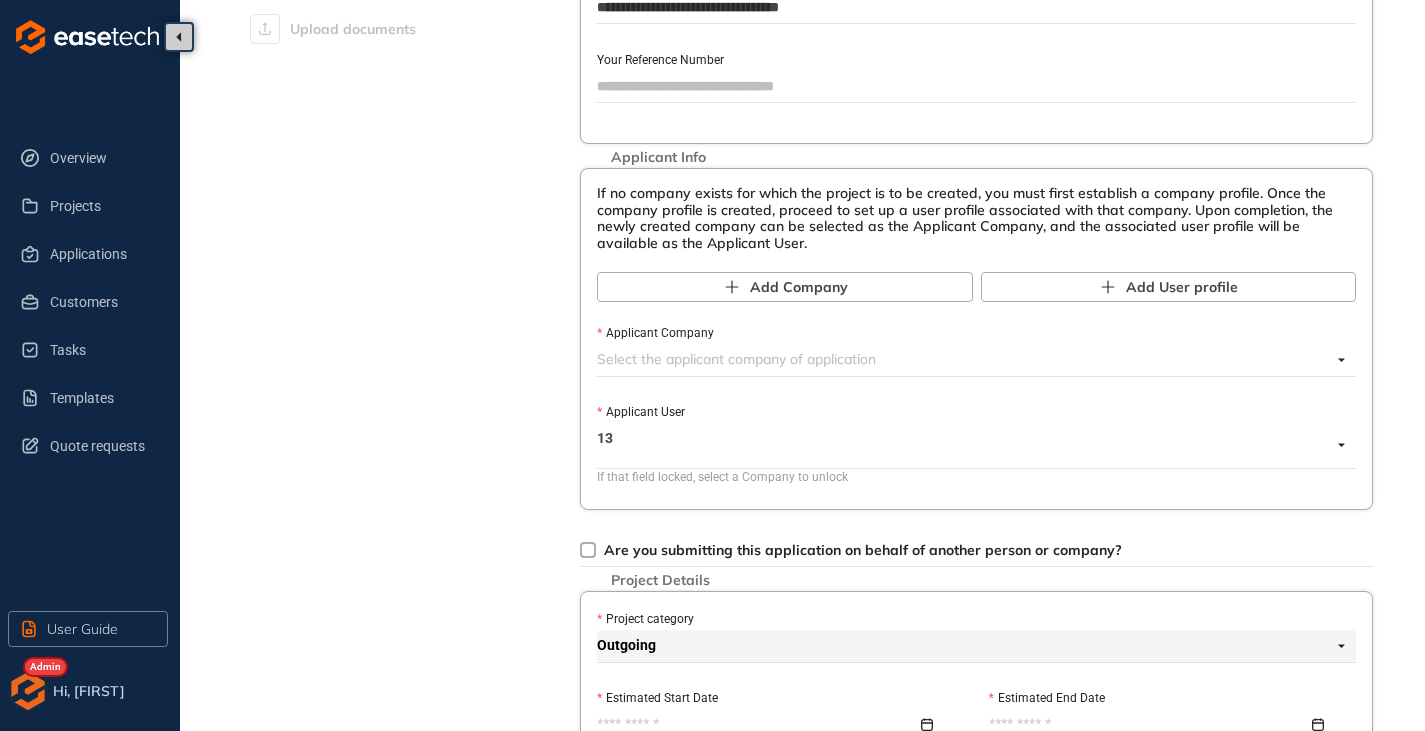 type on "**********" 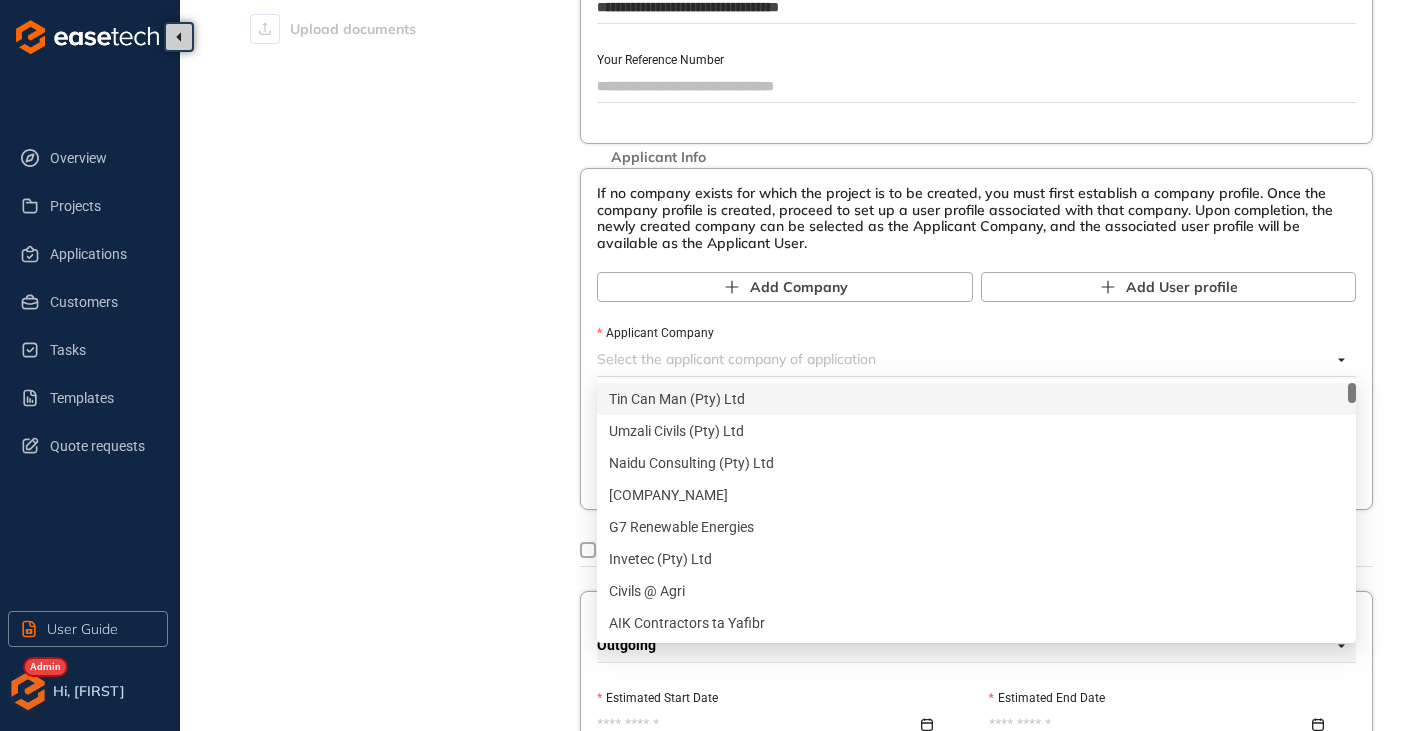 click on "Tin Can Man (Pty) Ltd" at bounding box center [976, 399] 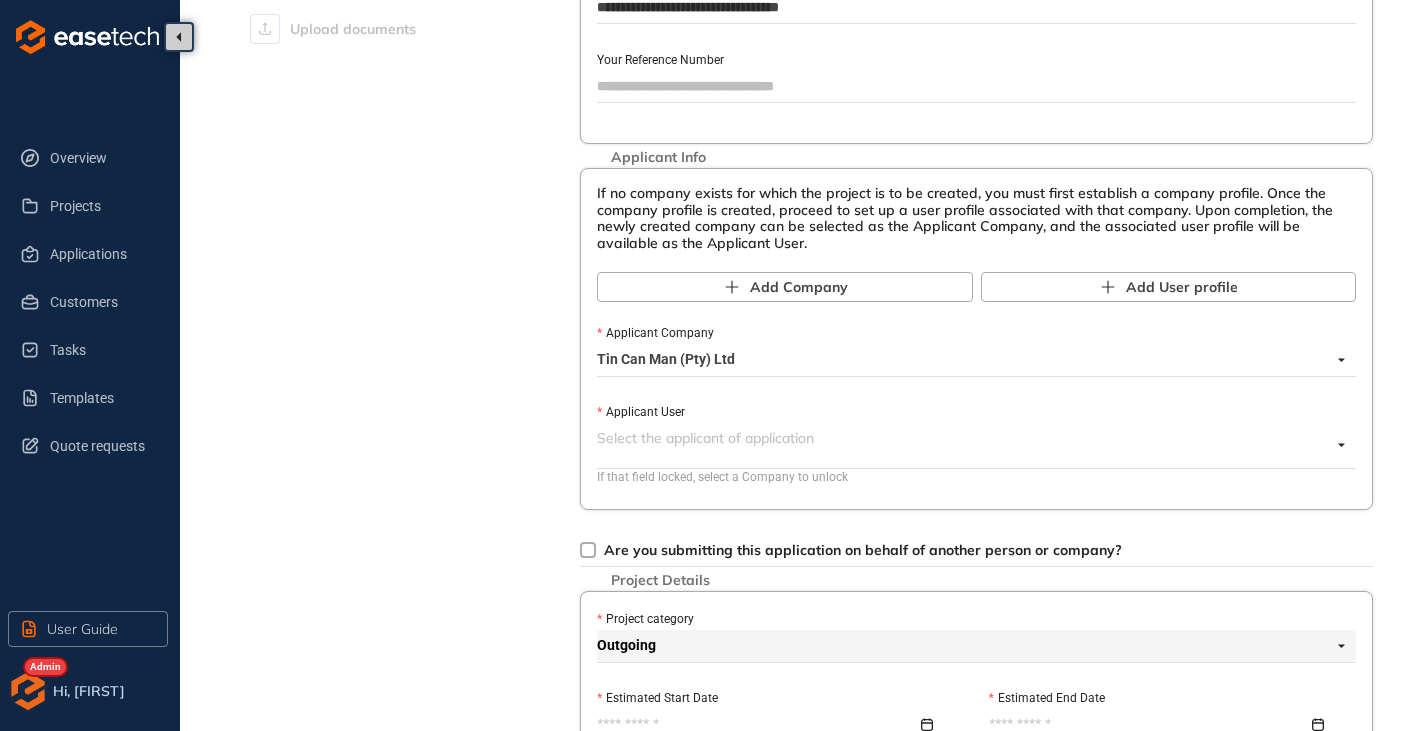 click on "Applicant User" at bounding box center (964, 438) 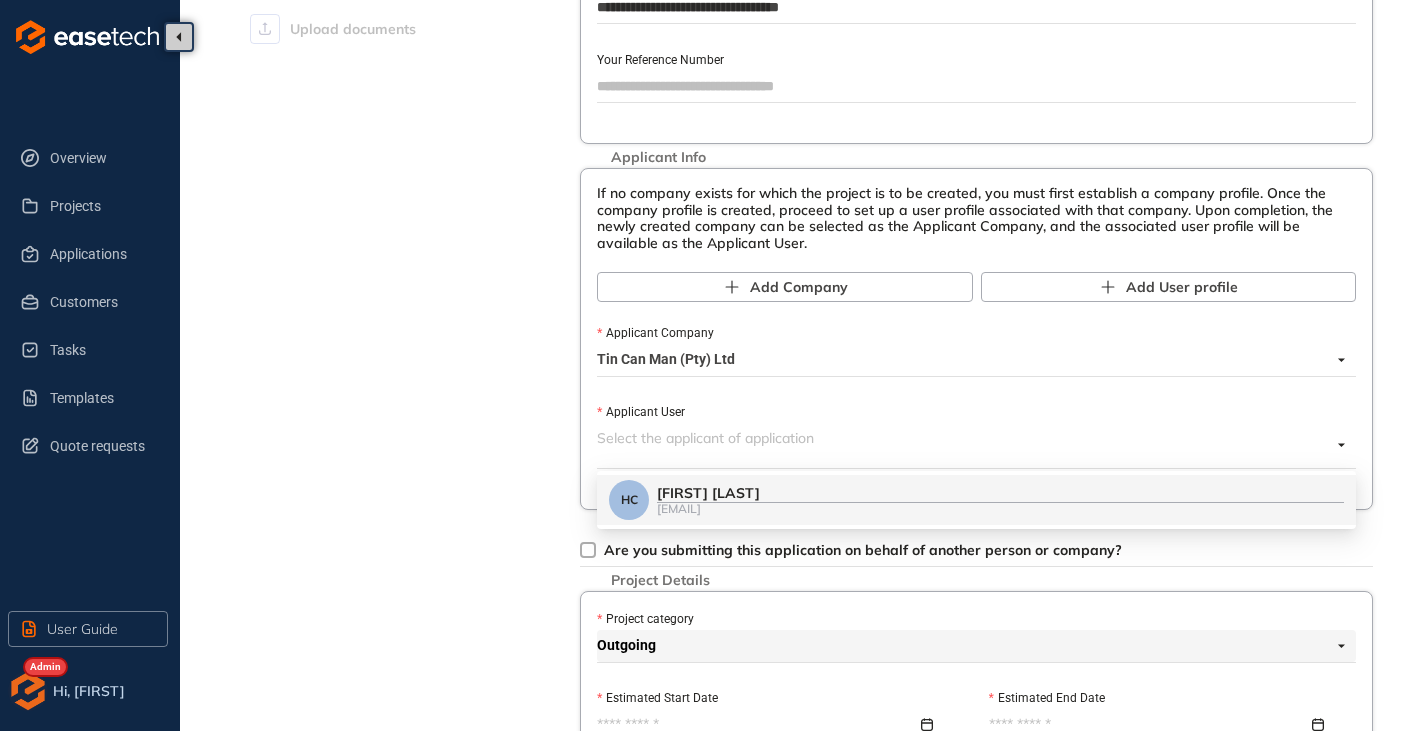 click on "[FIRST] [LAST]" at bounding box center [1000, 493] 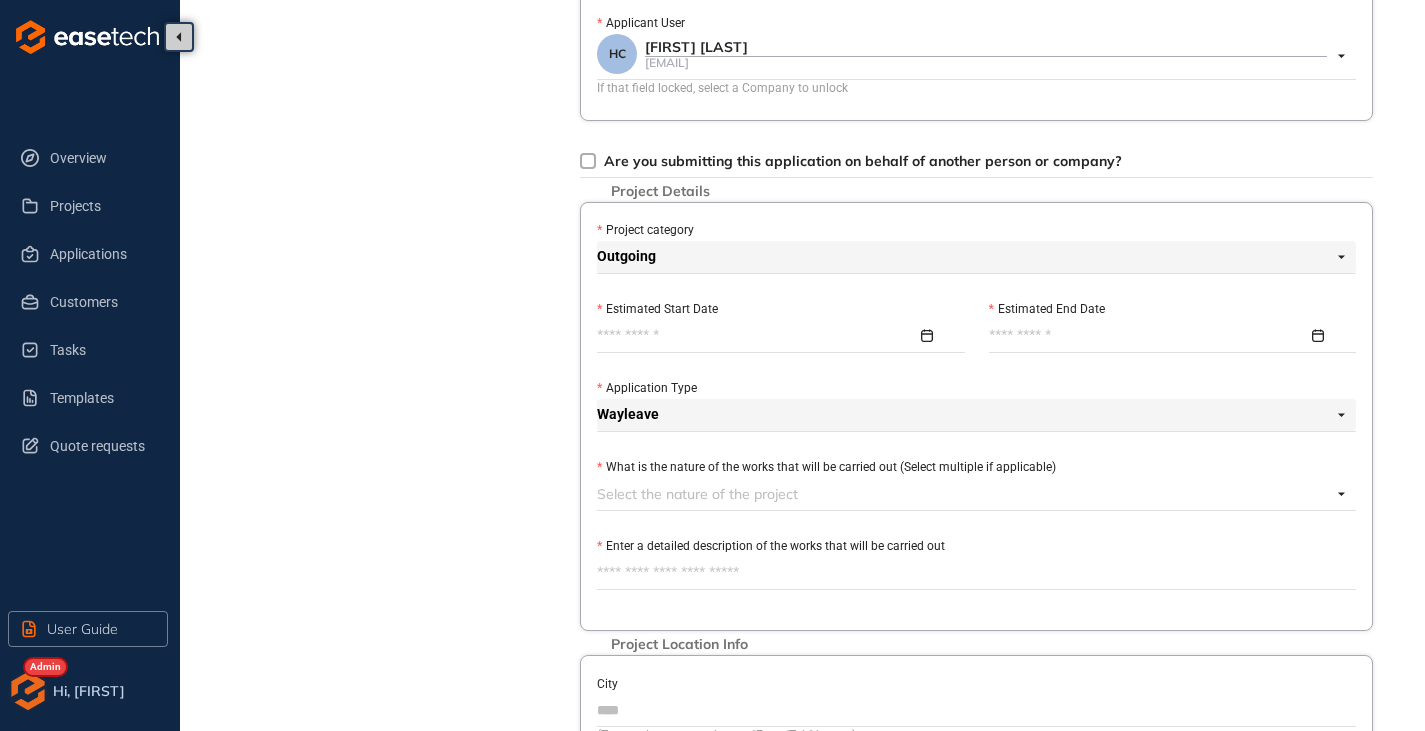 scroll, scrollTop: 600, scrollLeft: 0, axis: vertical 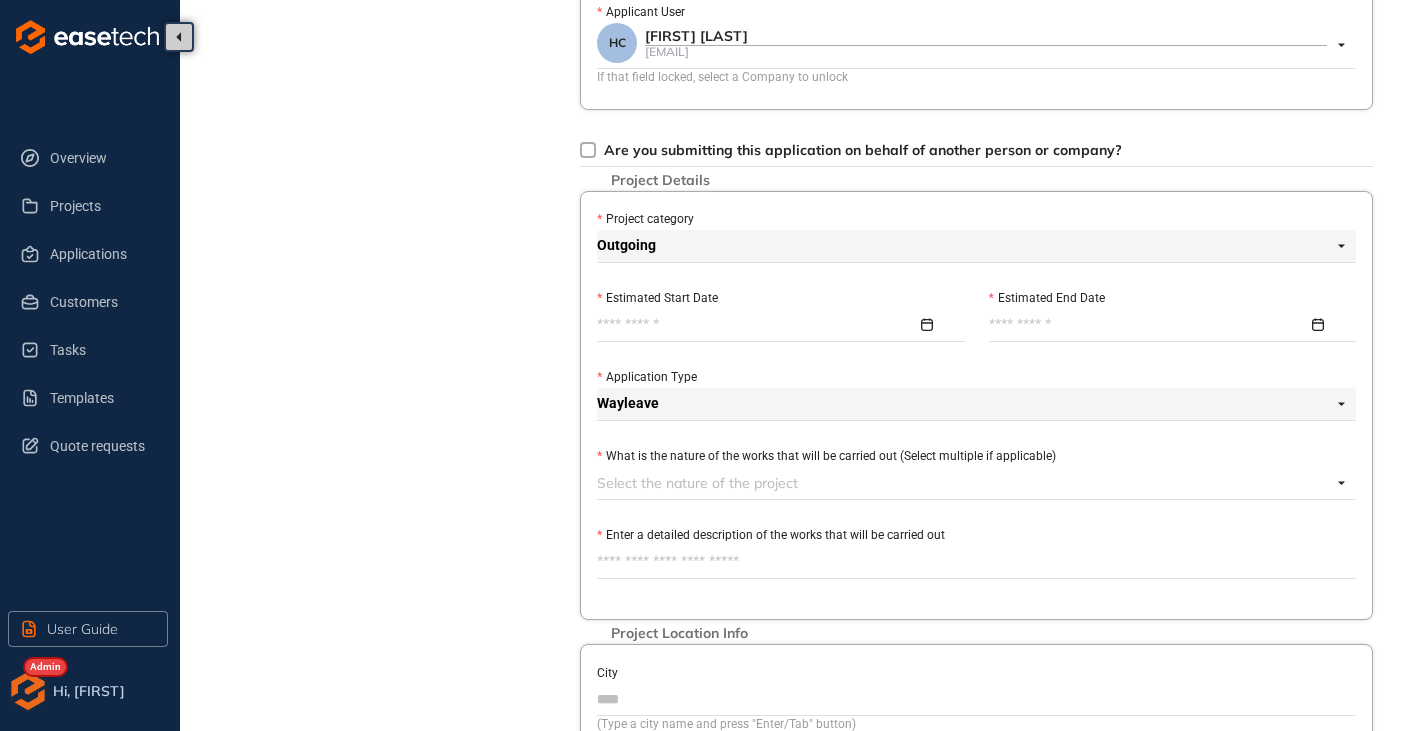 click on "Estimated Start Date" at bounding box center (757, 325) 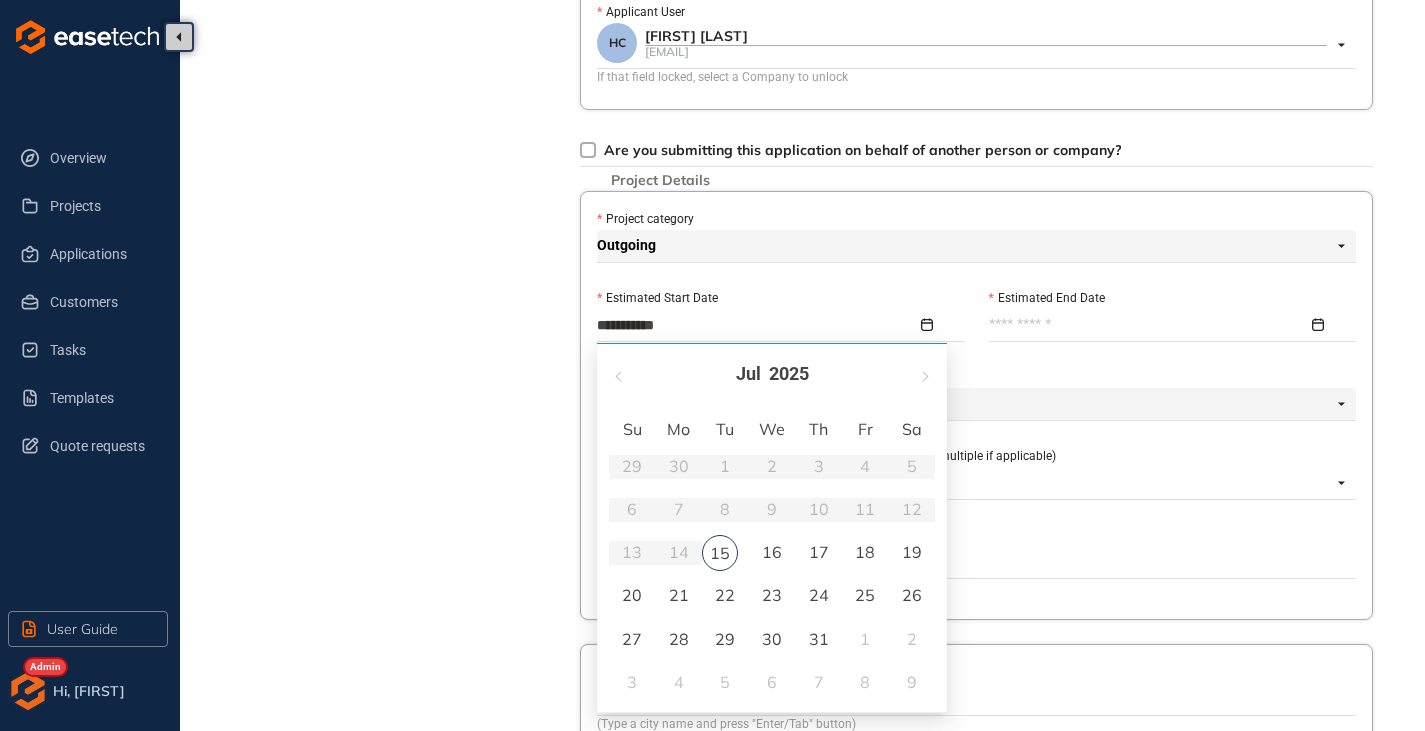 type on "**********" 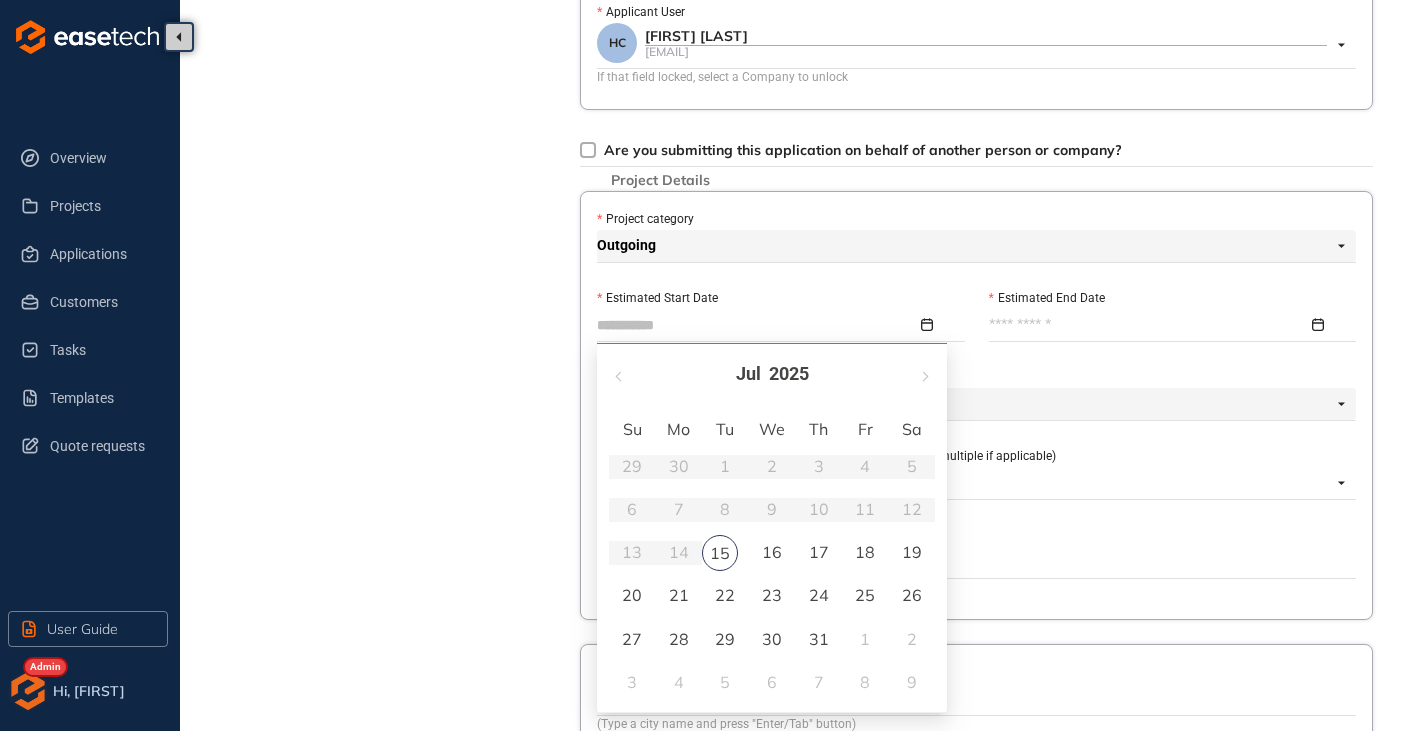 click on "15" at bounding box center [720, 553] 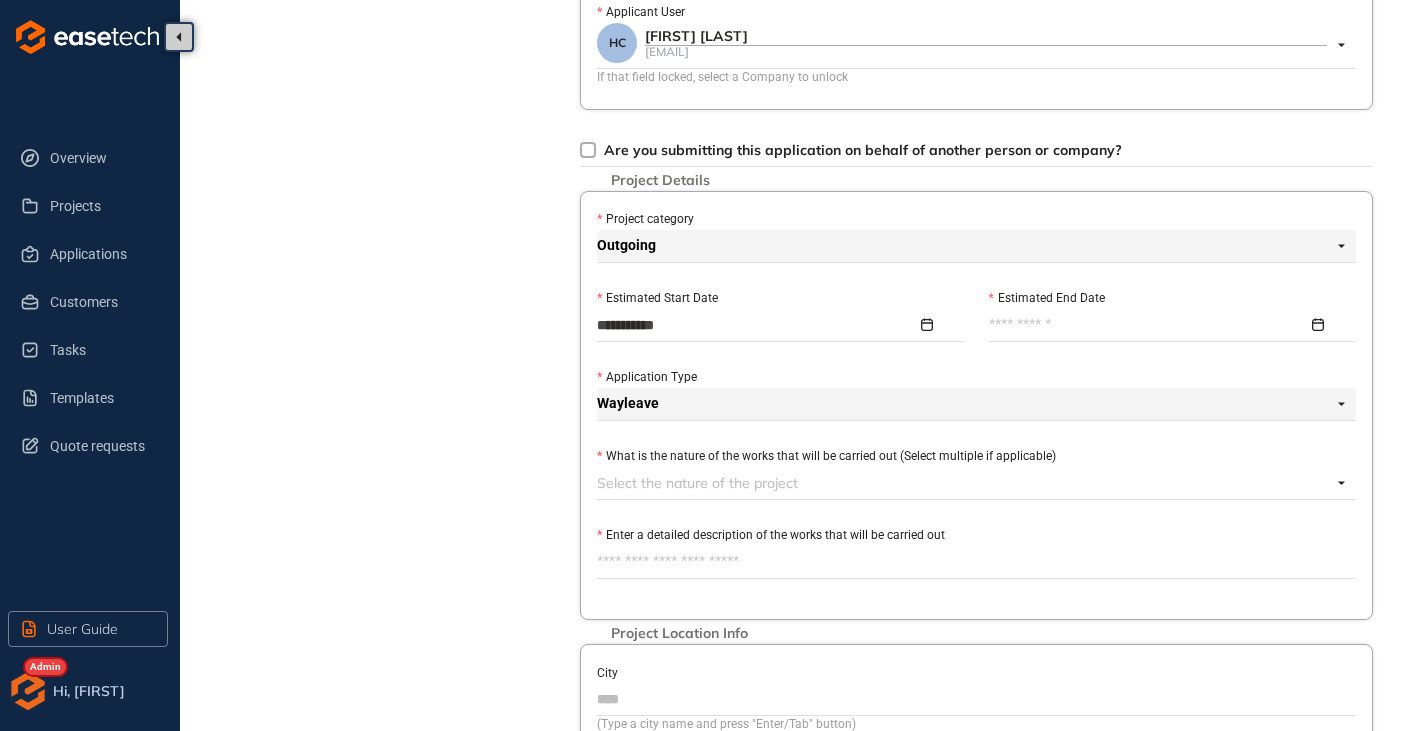 click on "Estimated End Date" at bounding box center [1149, 325] 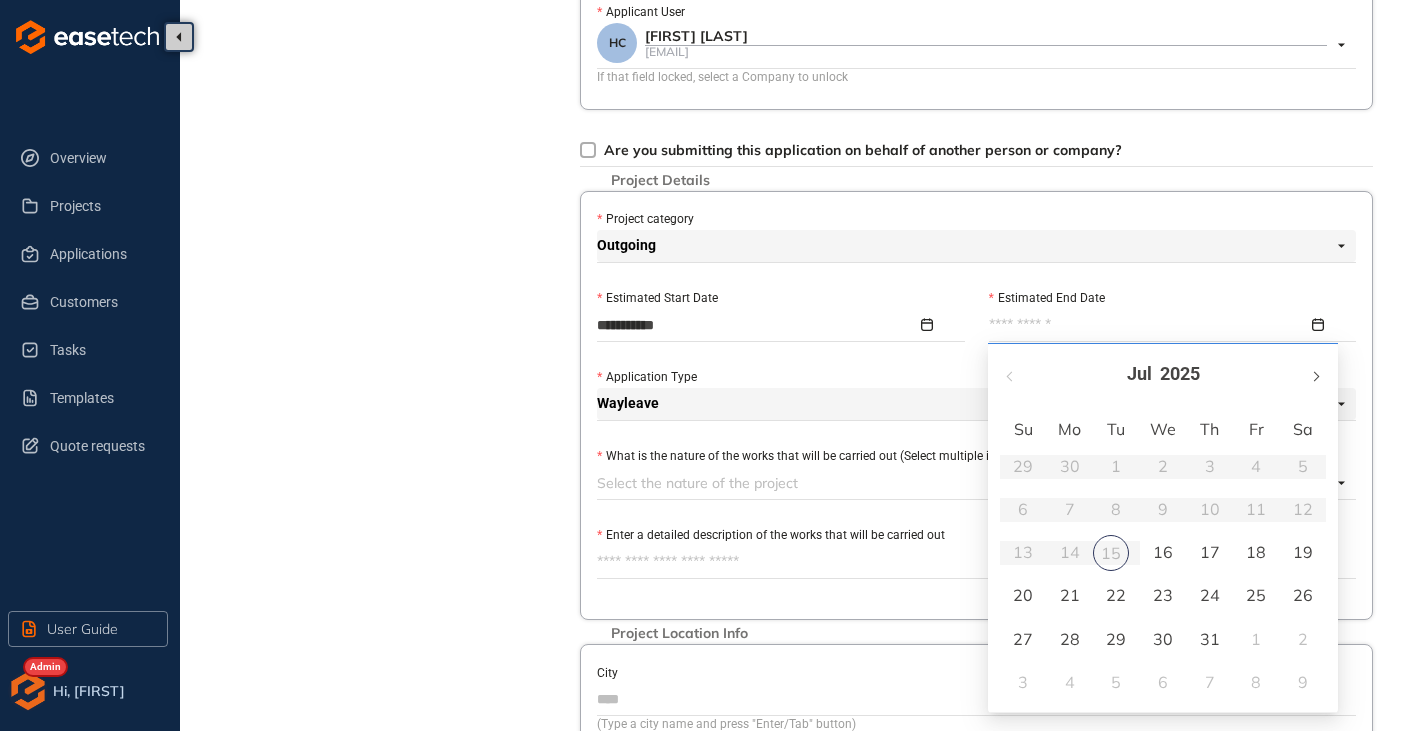 click at bounding box center [1315, 374] 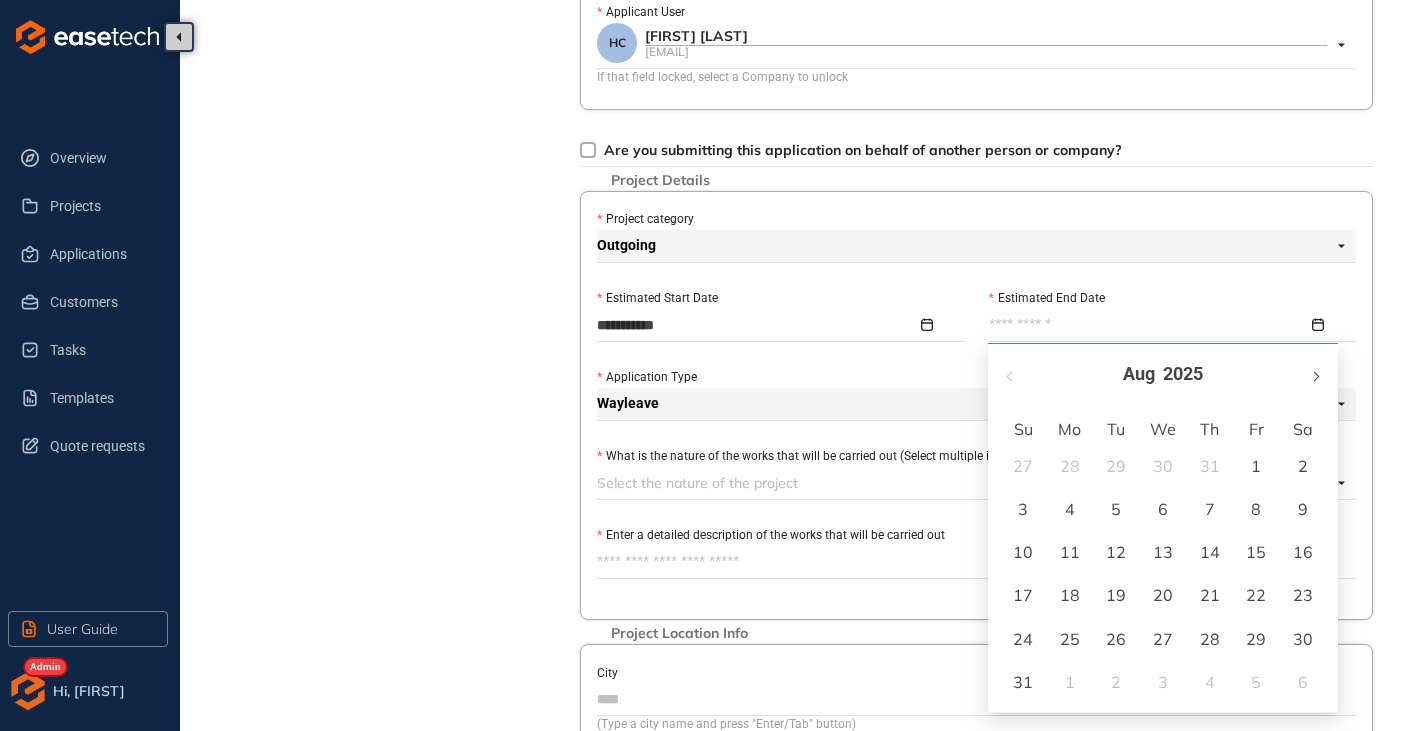 click at bounding box center (1315, 374) 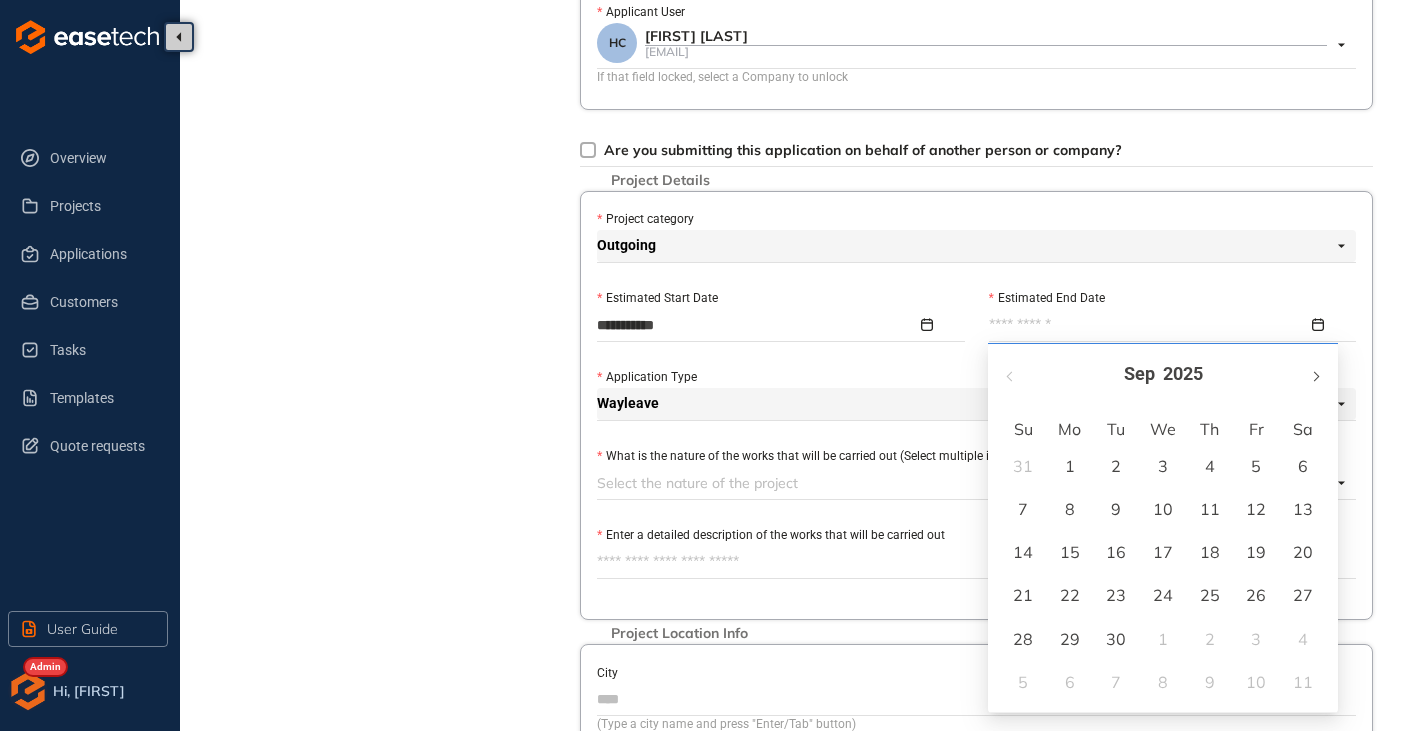 click at bounding box center (1315, 374) 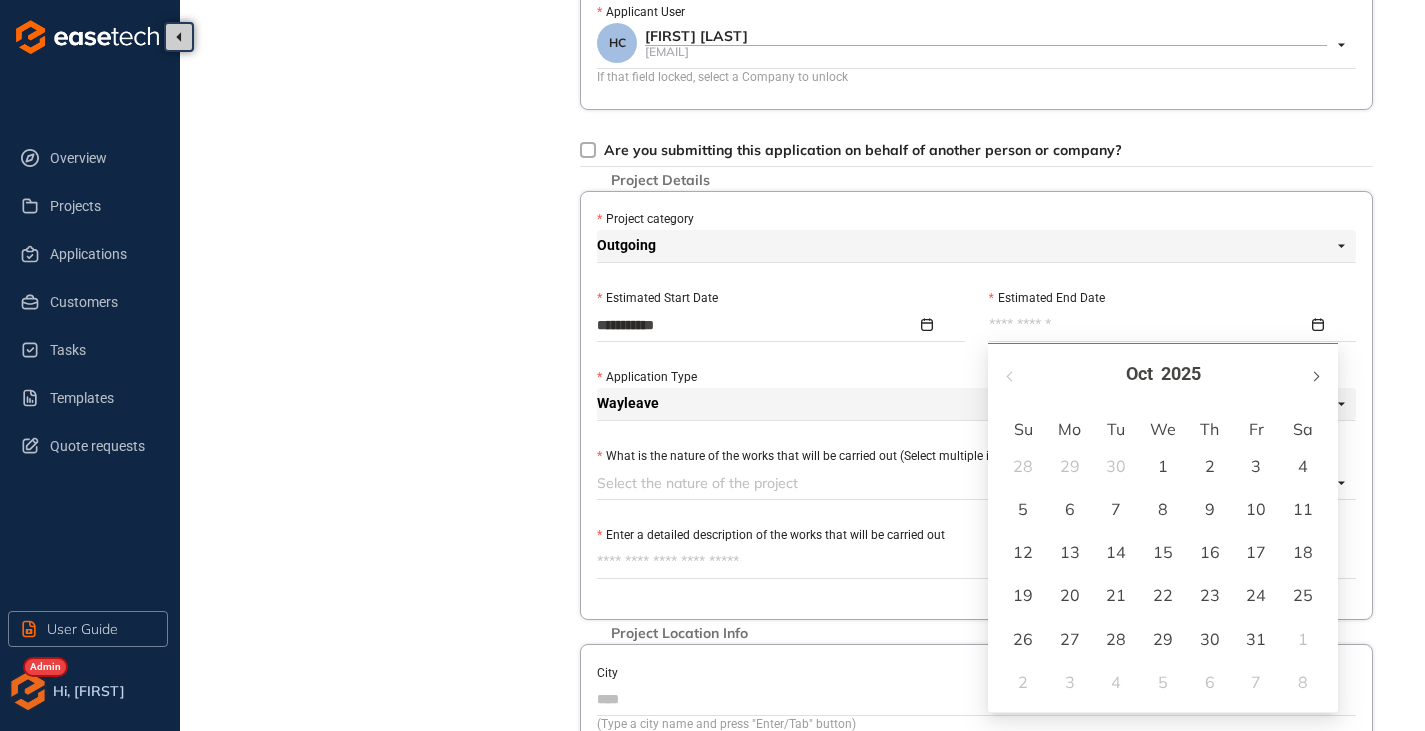 click at bounding box center [1315, 374] 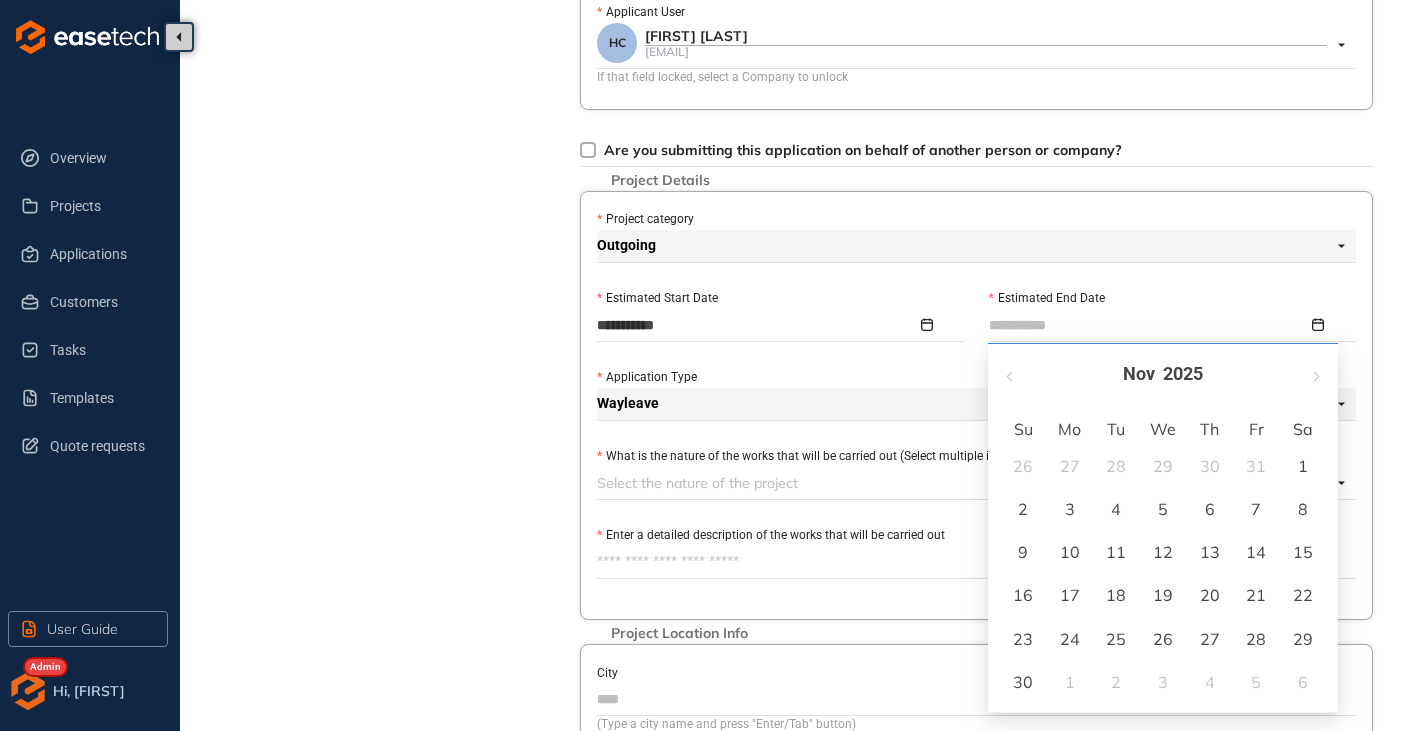 type on "**********" 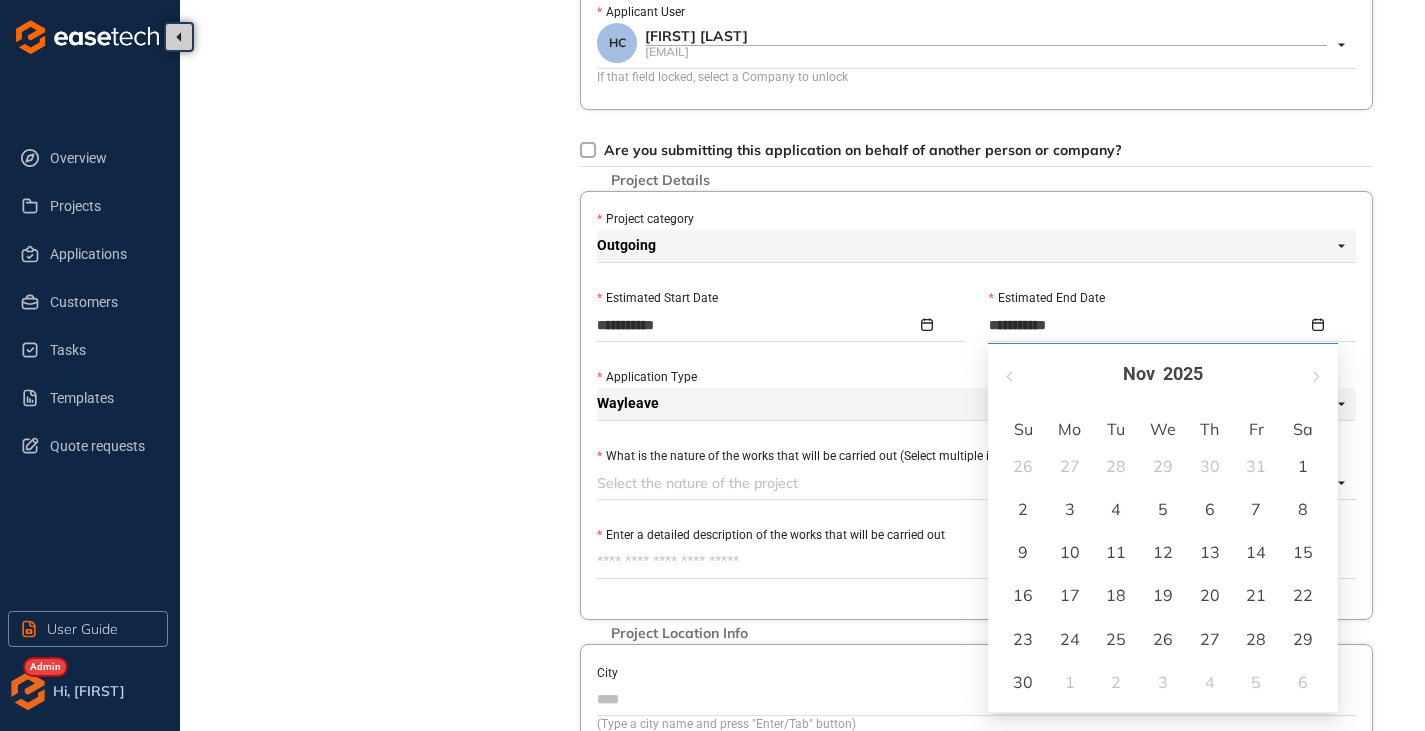 type on "**********" 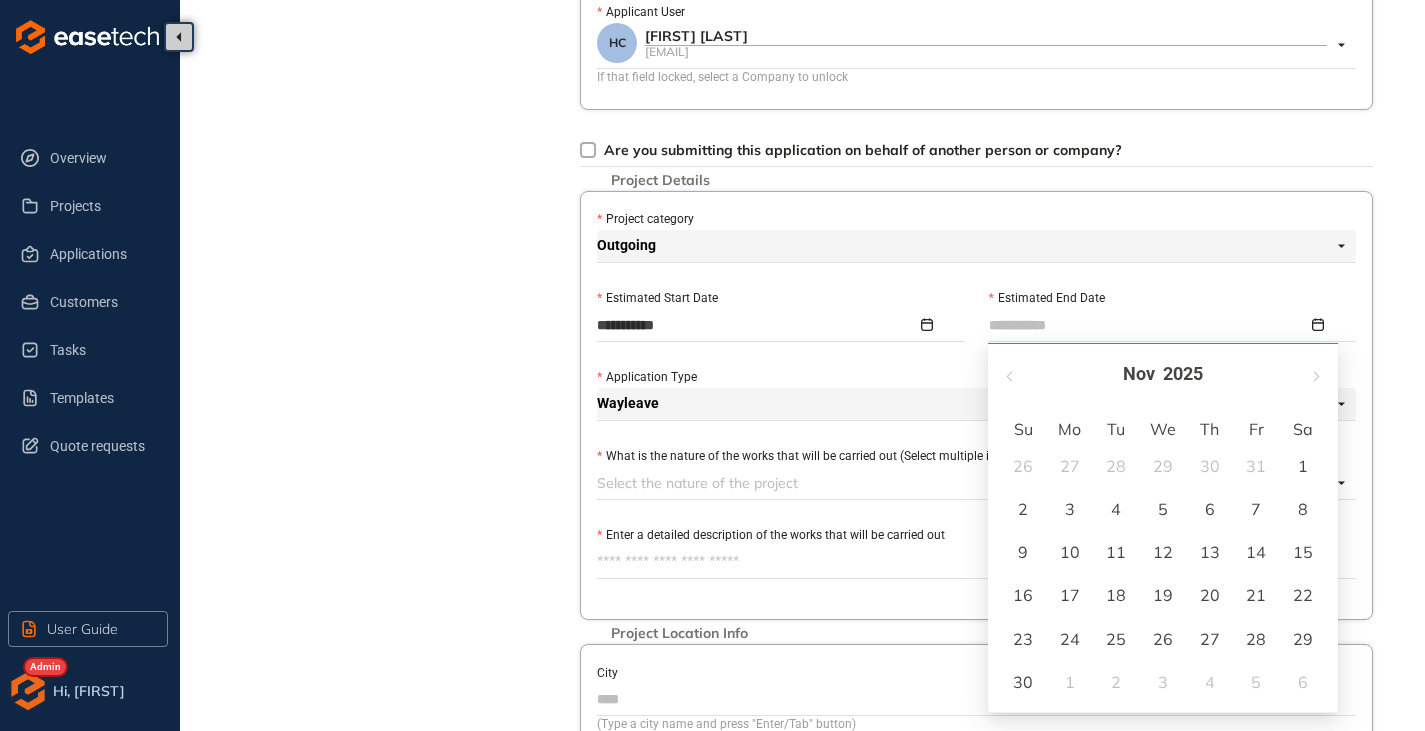 click on "30" at bounding box center (1023, 682) 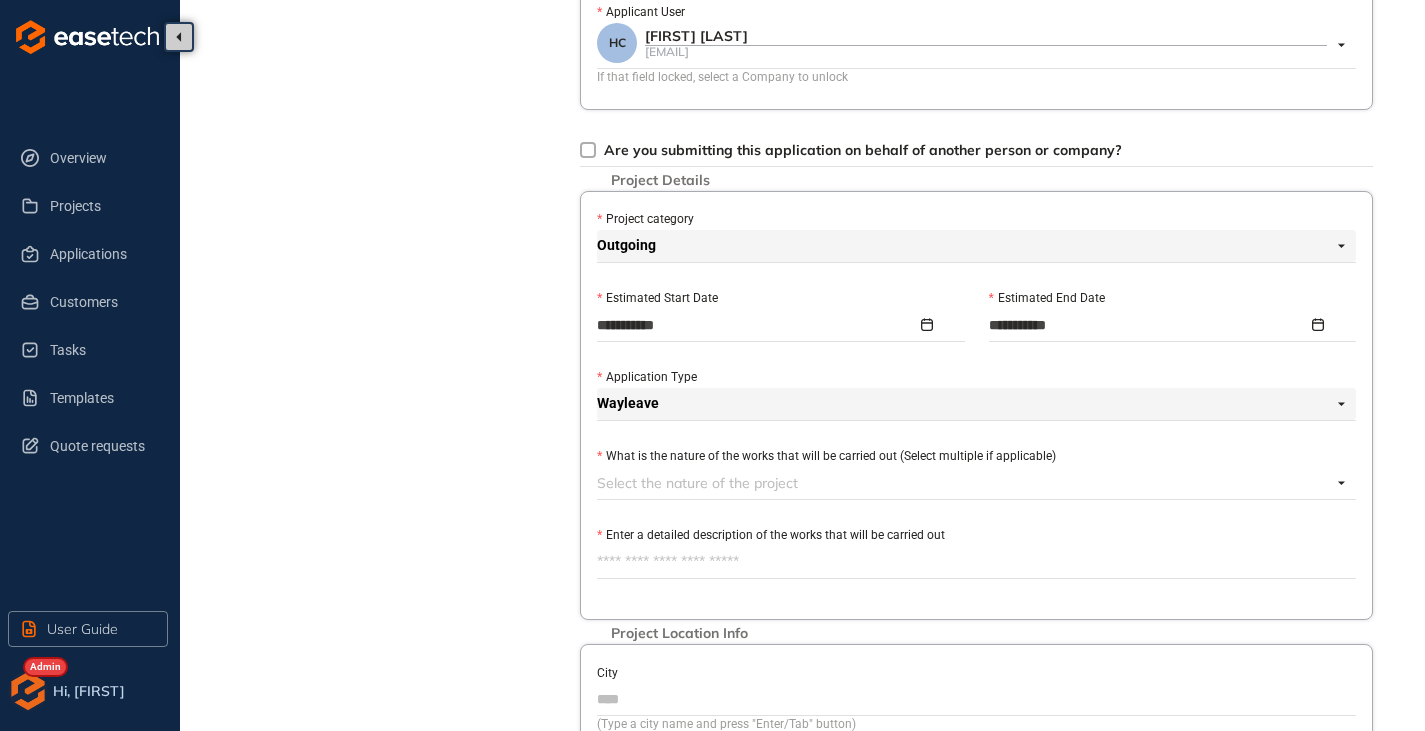 click at bounding box center [964, 483] 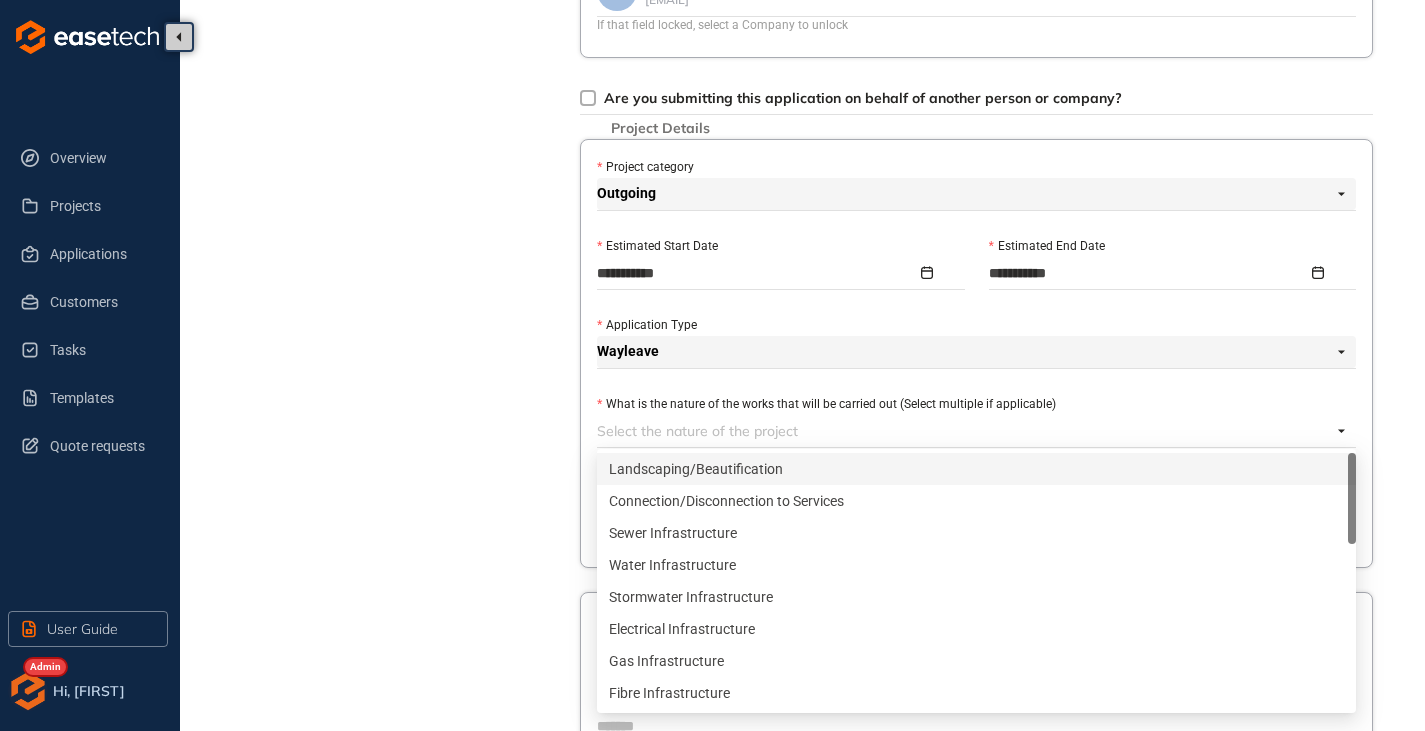 scroll, scrollTop: 700, scrollLeft: 0, axis: vertical 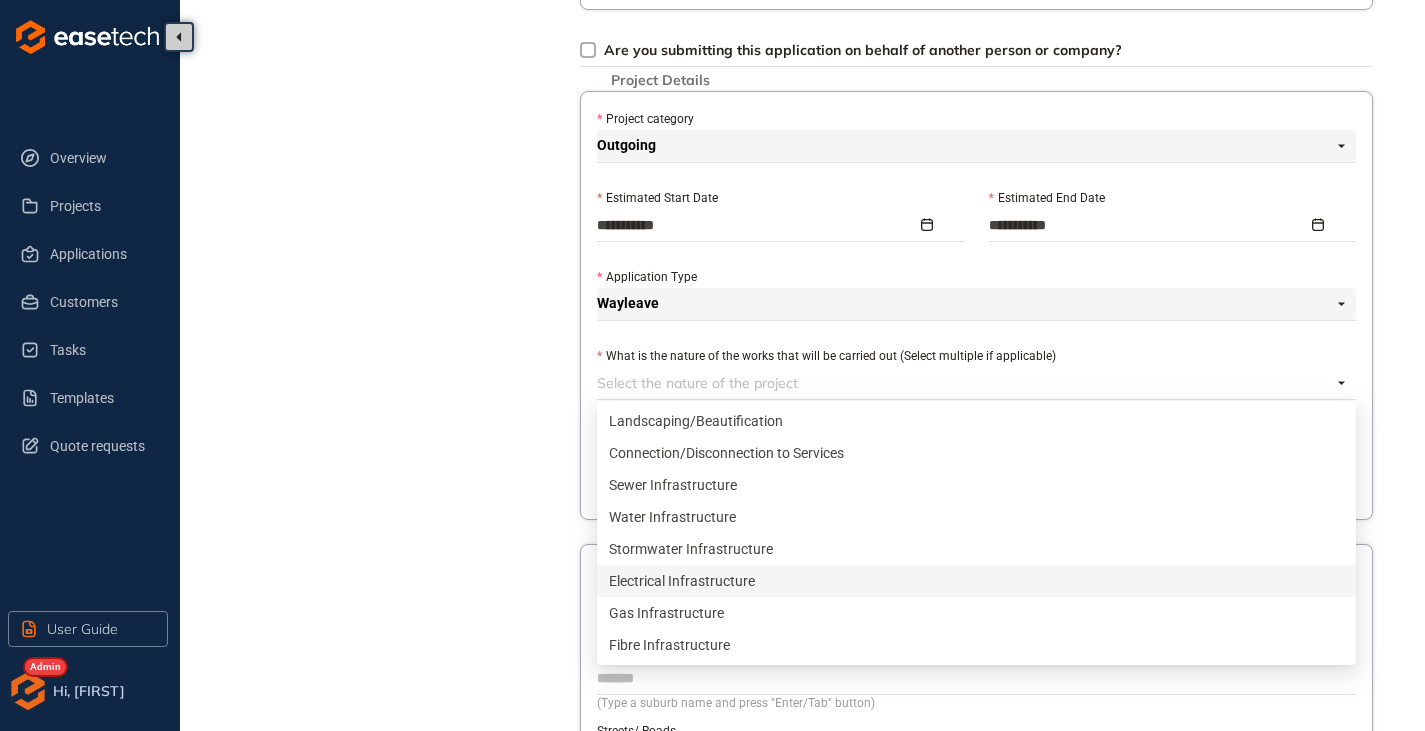 click on "Electrical Infrastructure" at bounding box center (976, 581) 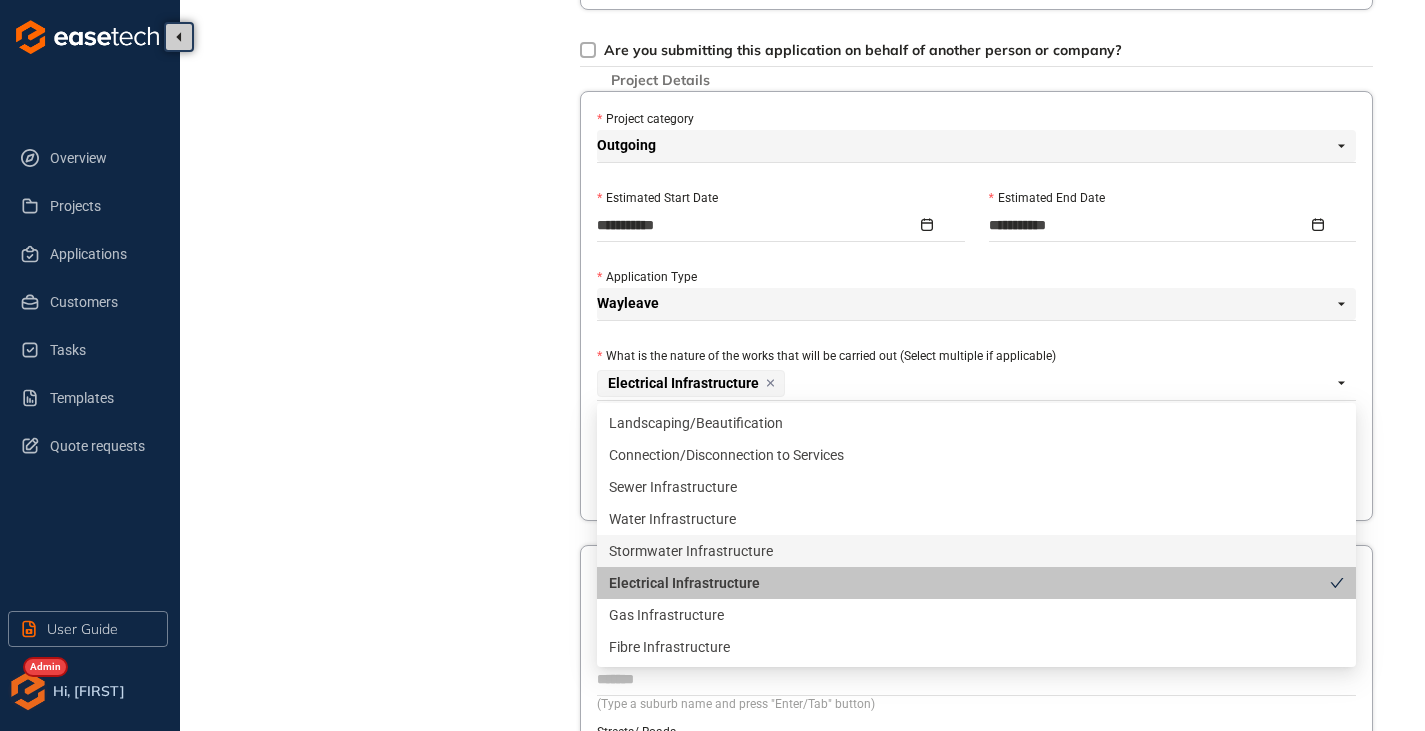 click on "Project Details Location Confirmation Upload documents" at bounding box center (390, 163) 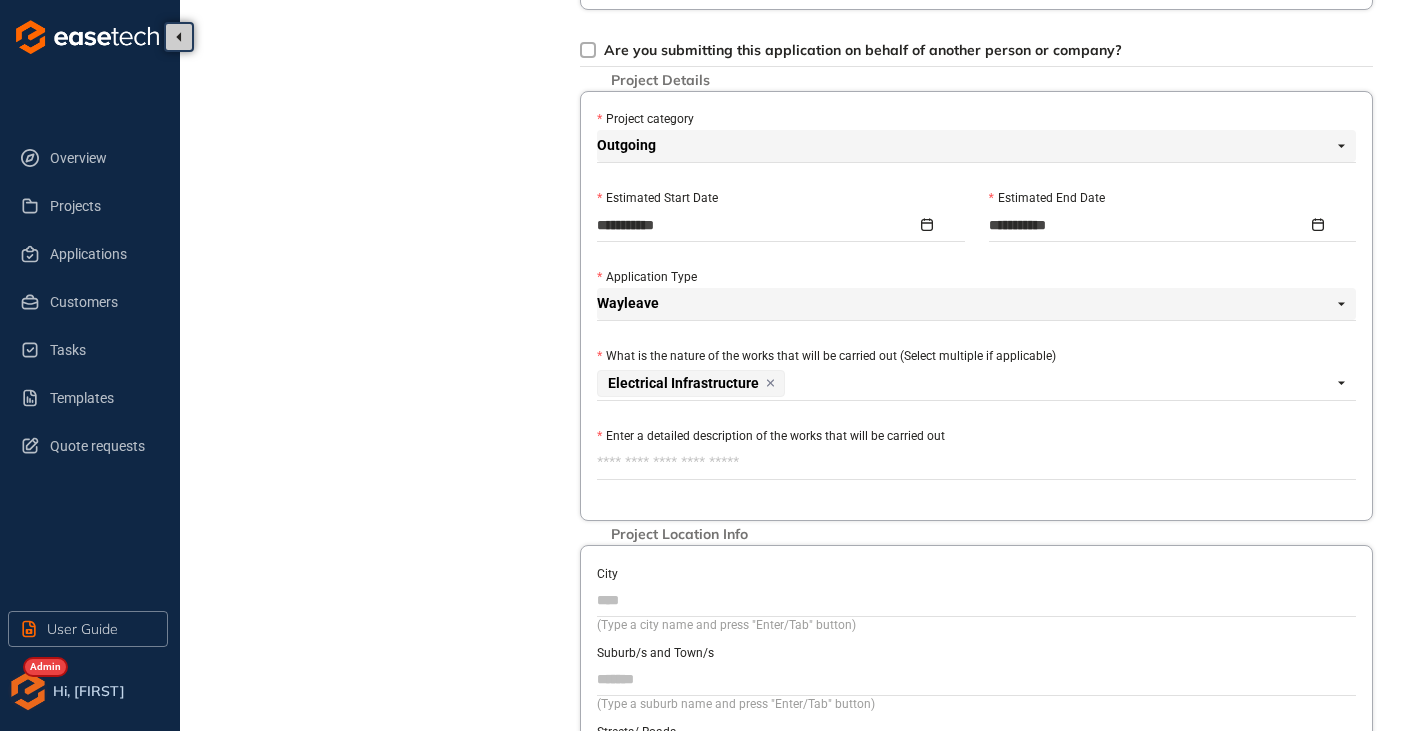 click on "**********" at bounding box center [976, 306] 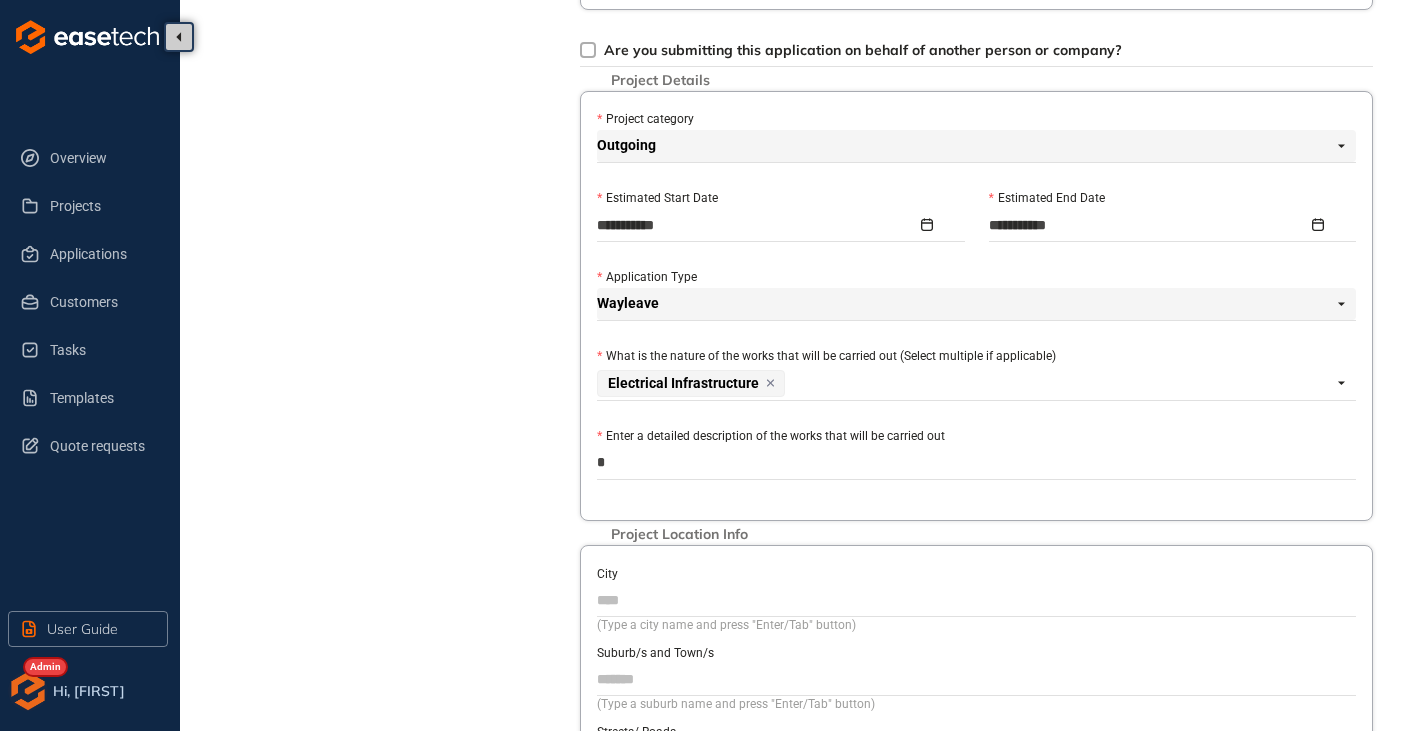 type on "**" 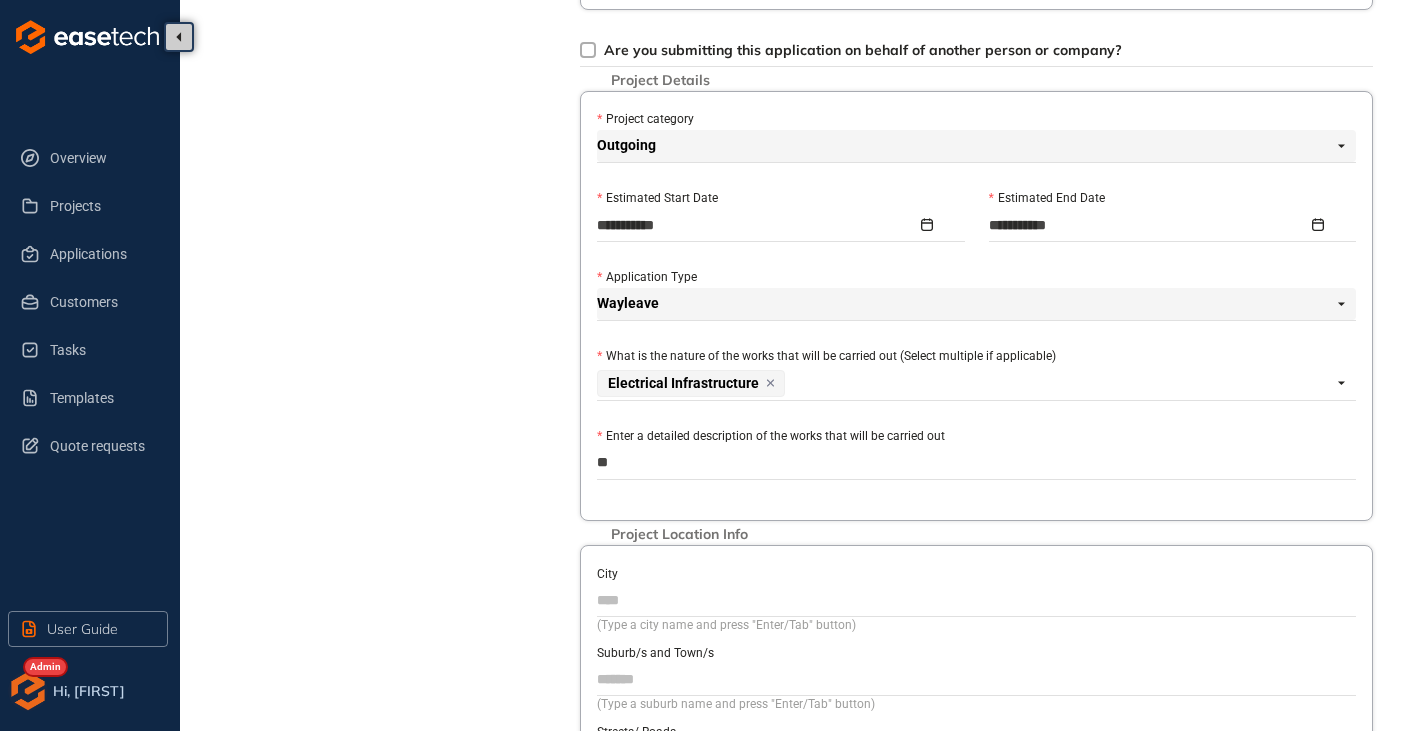 type on "***" 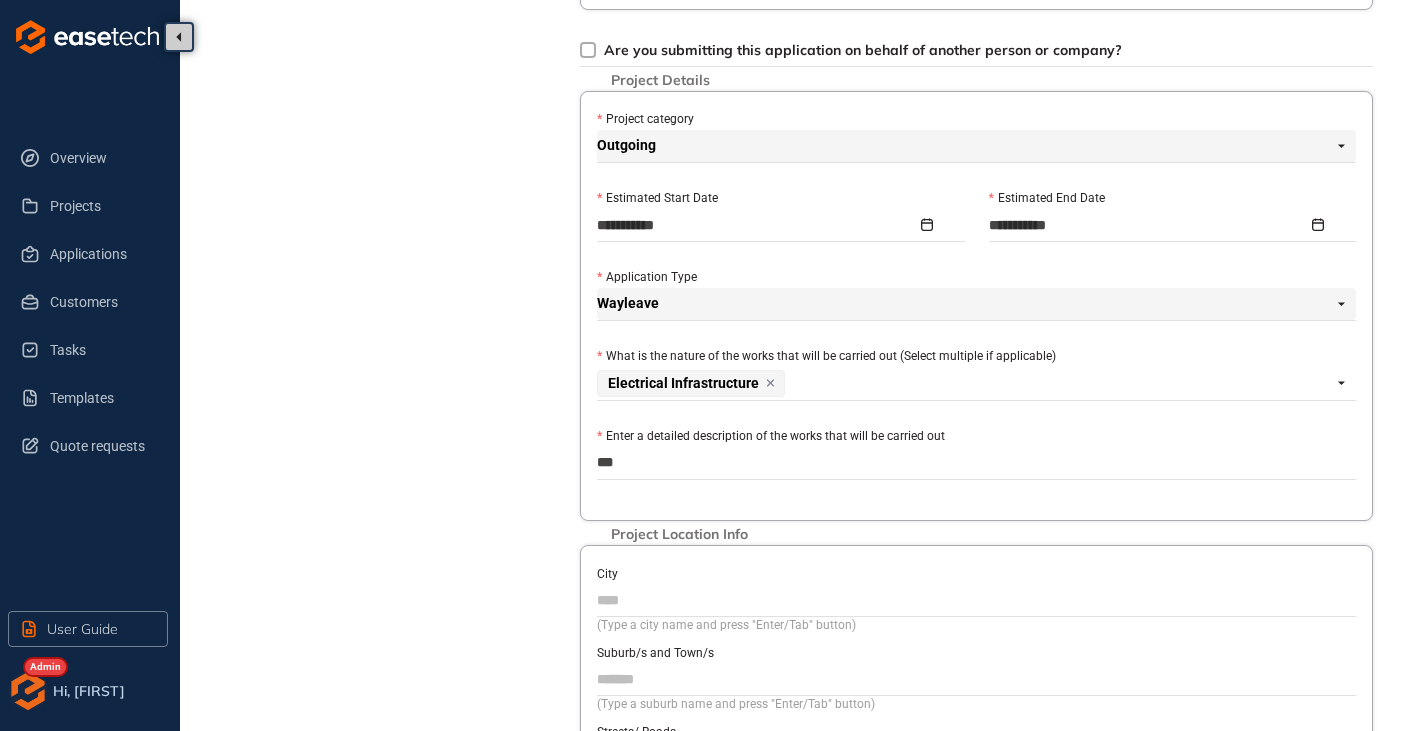 type on "****" 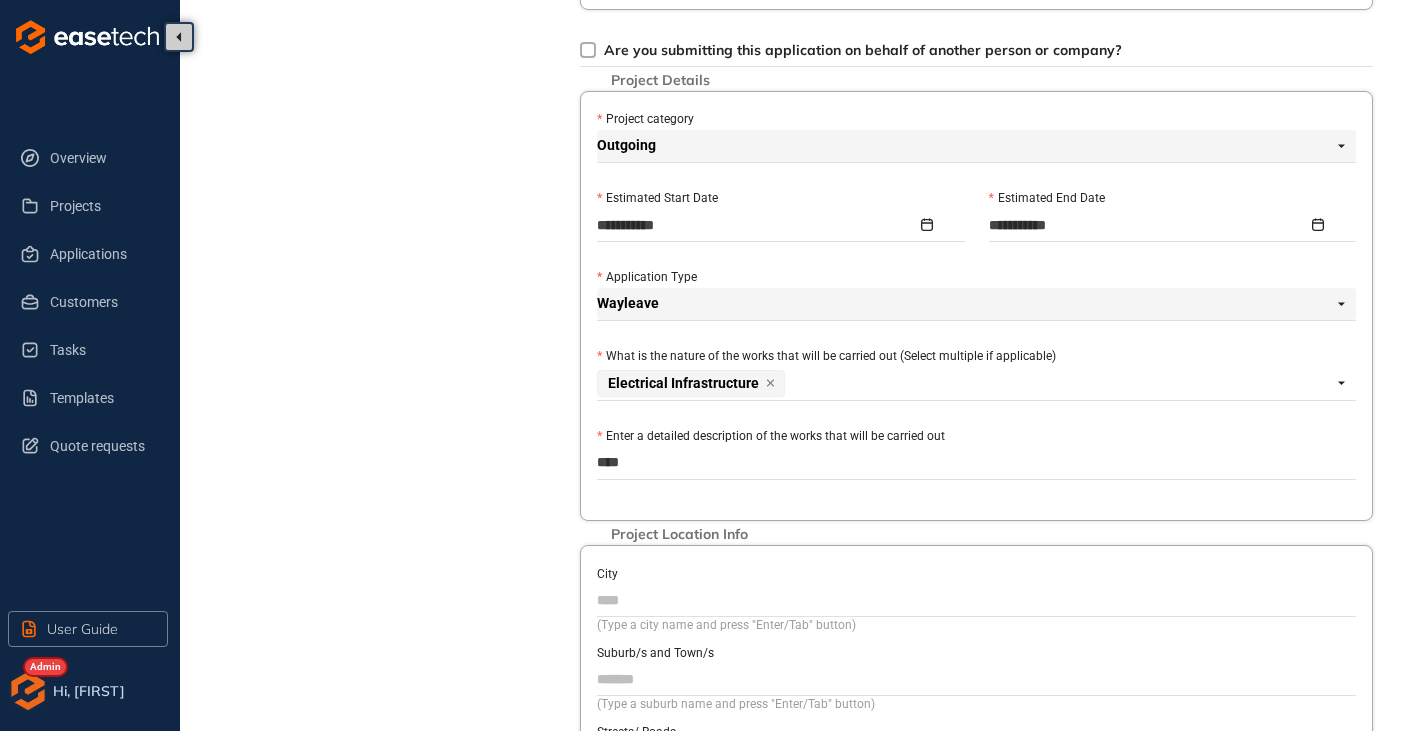 type on "*****" 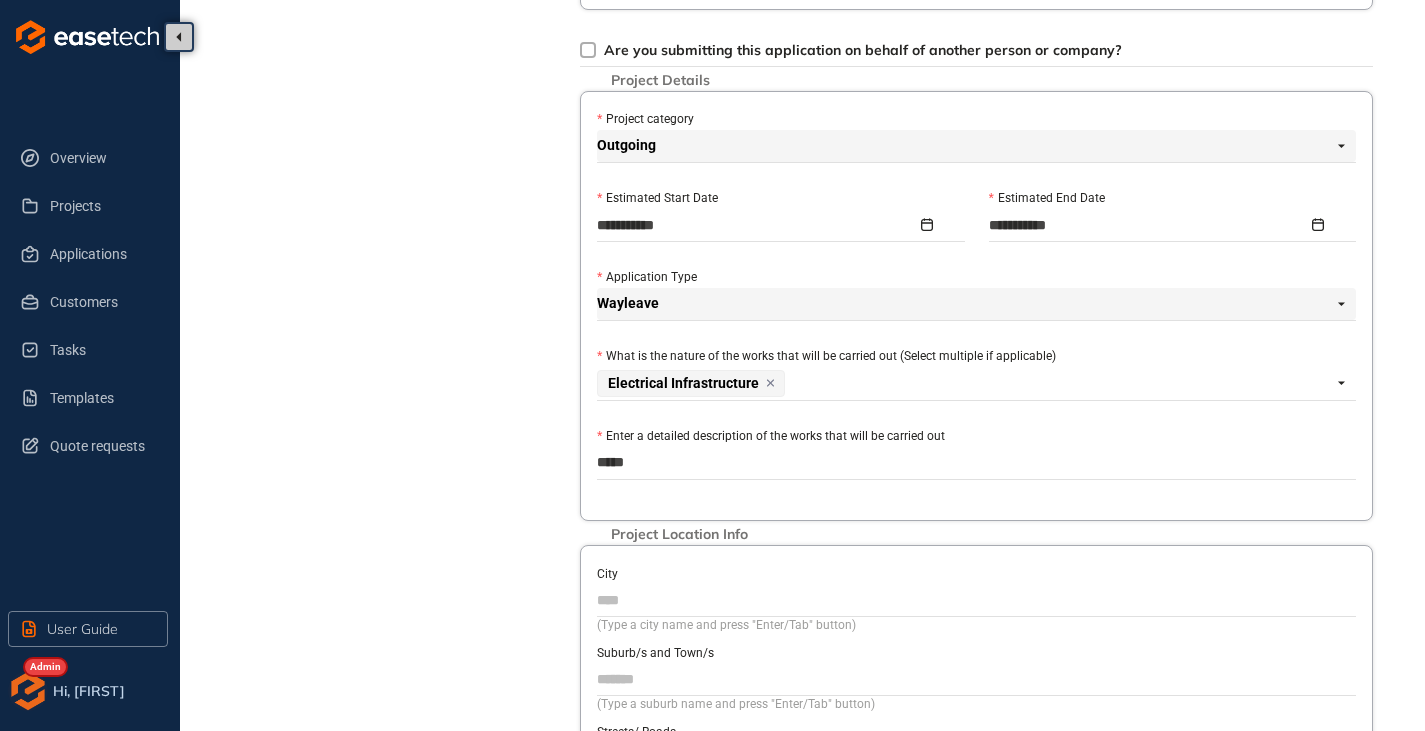 type on "******" 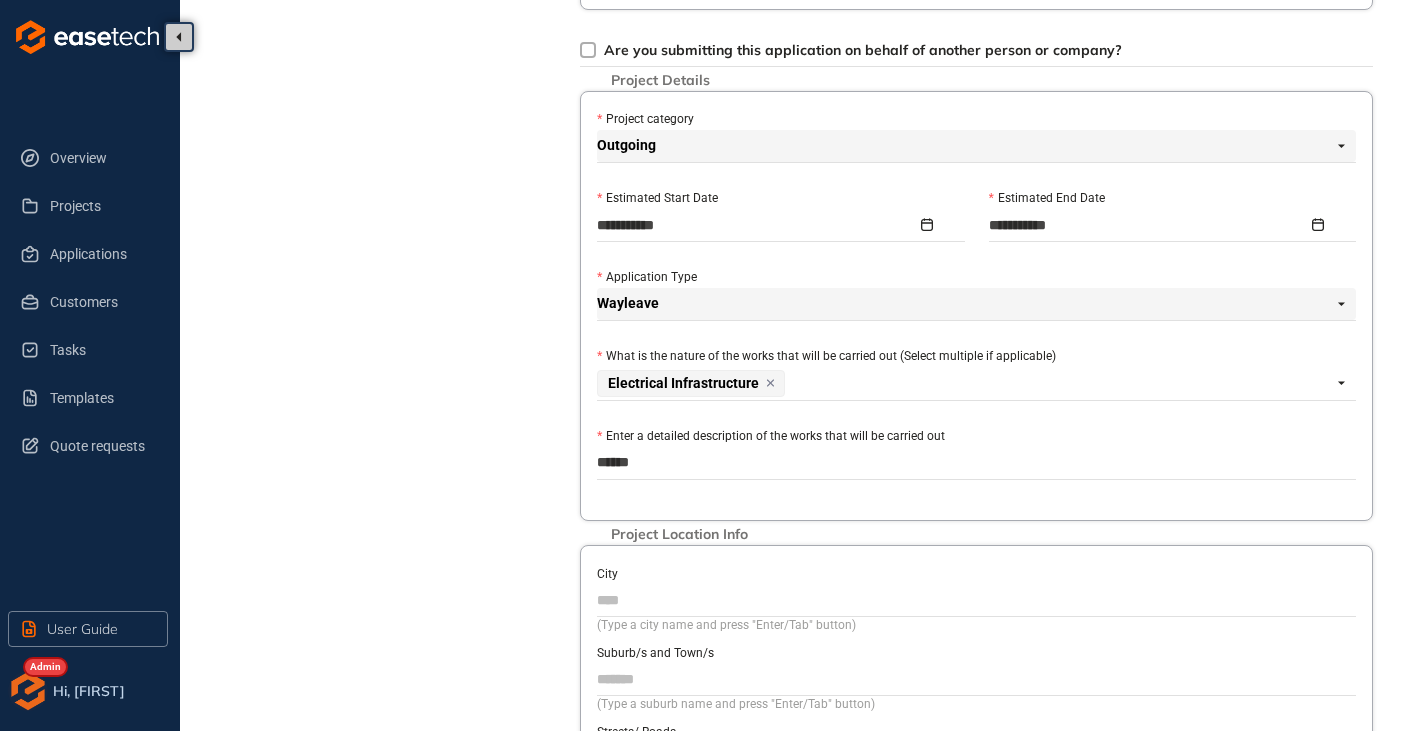 type on "*******" 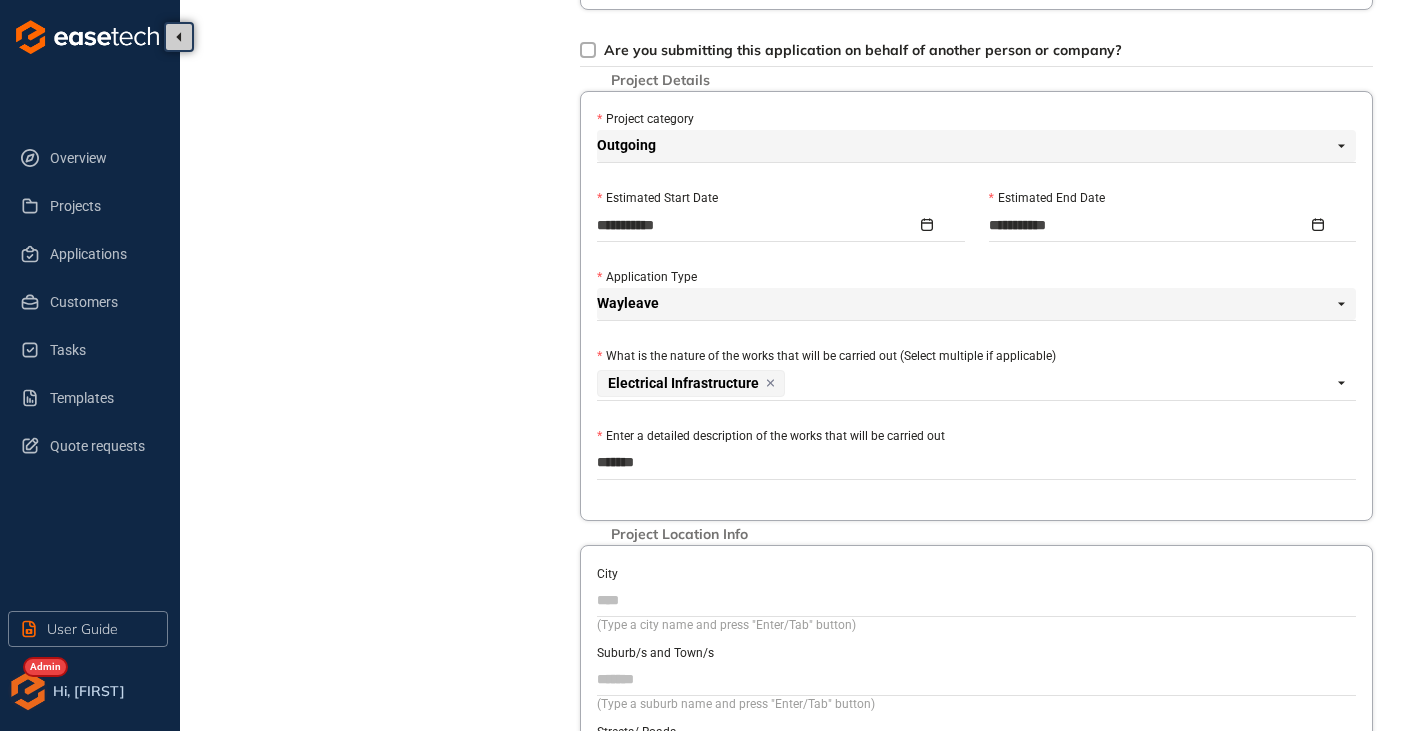 type on "********" 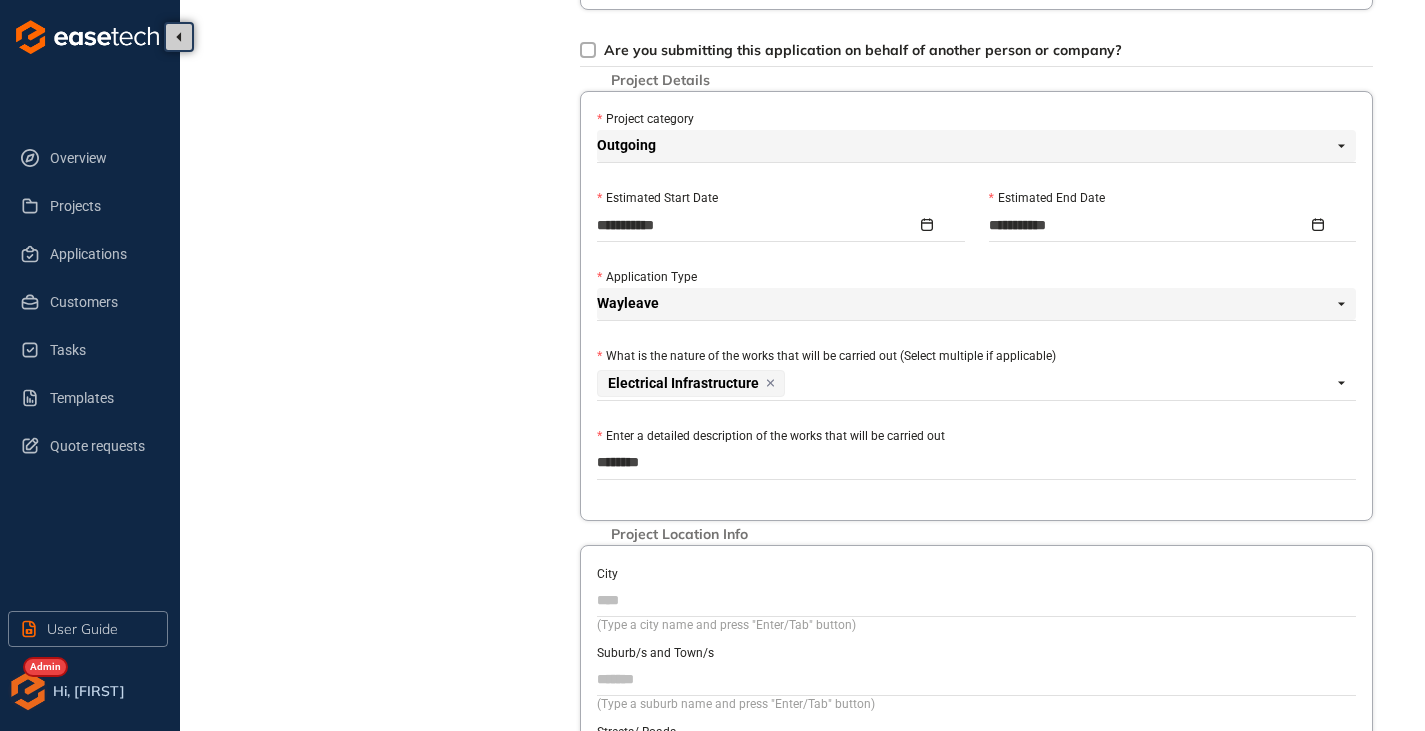 type on "*********" 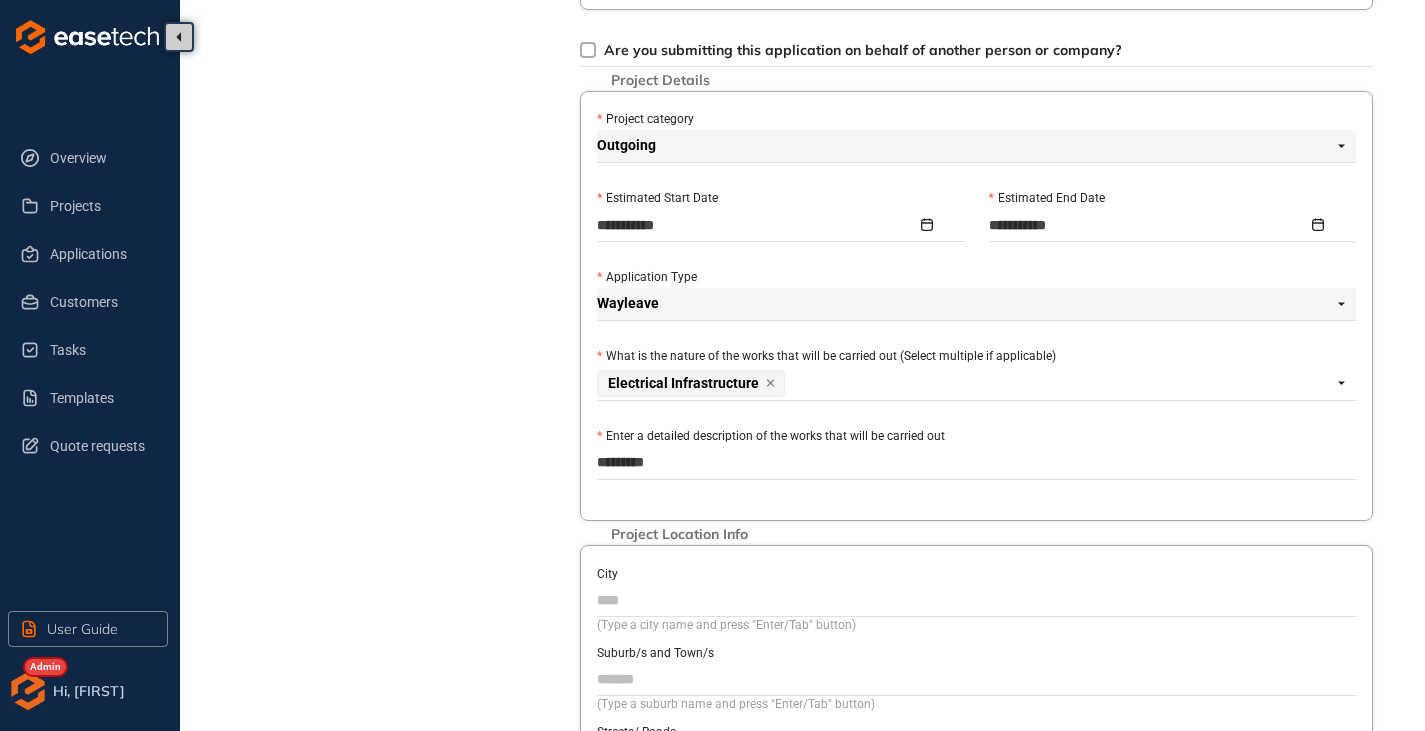 type on "**********" 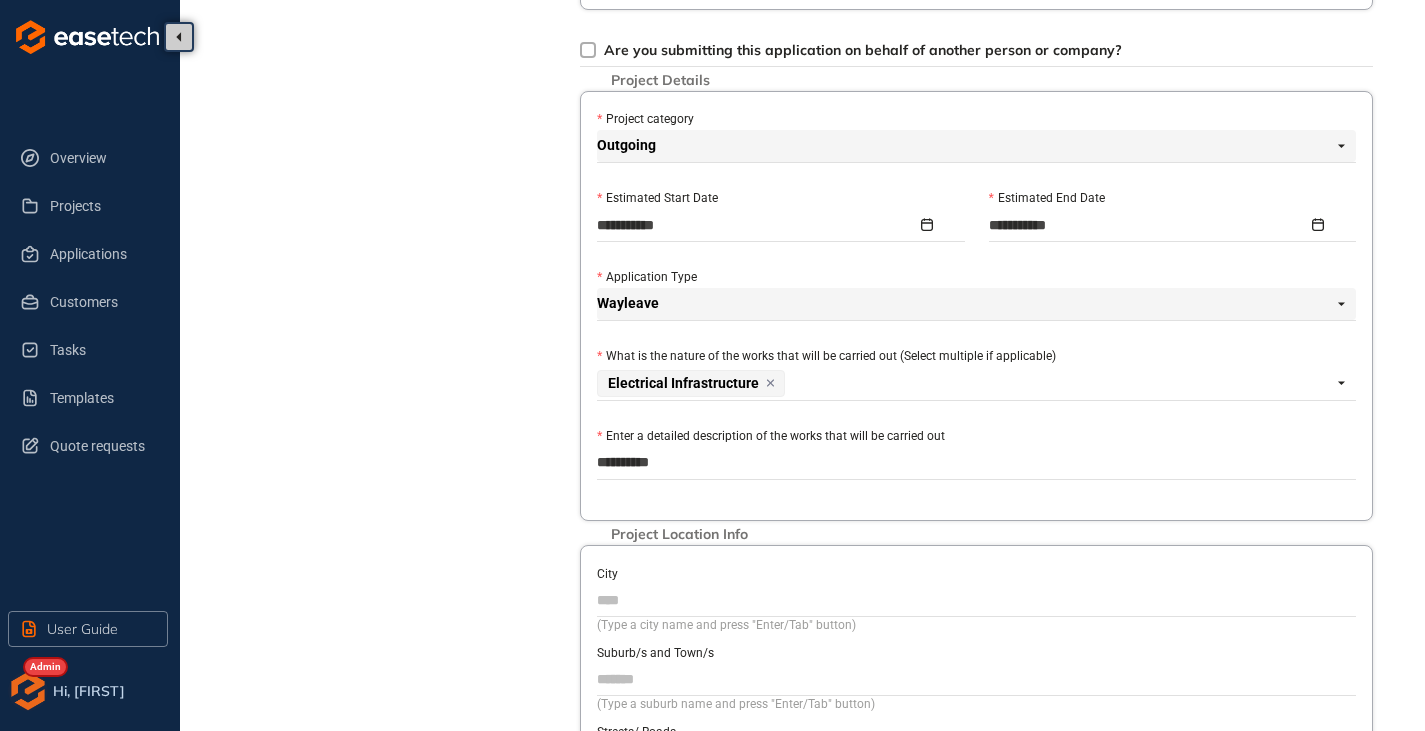 type on "**********" 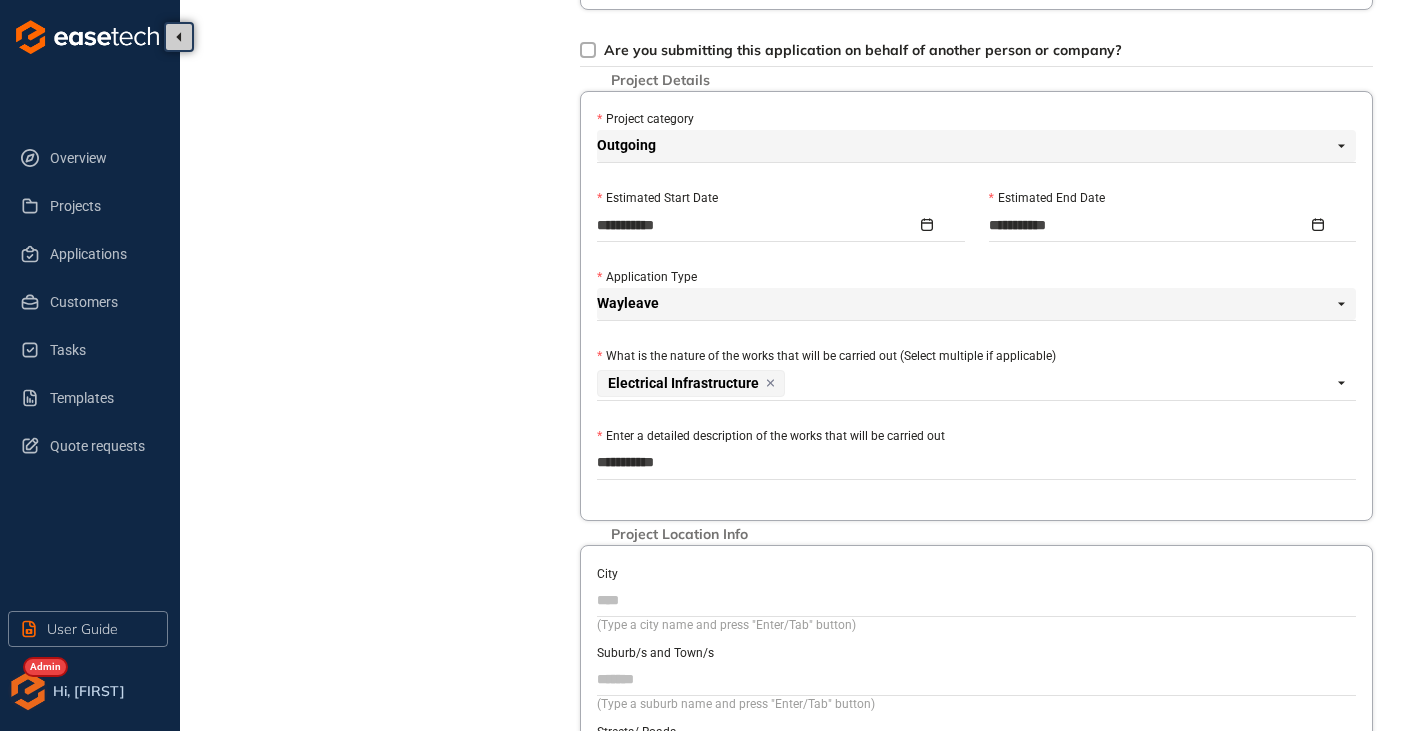 type on "**********" 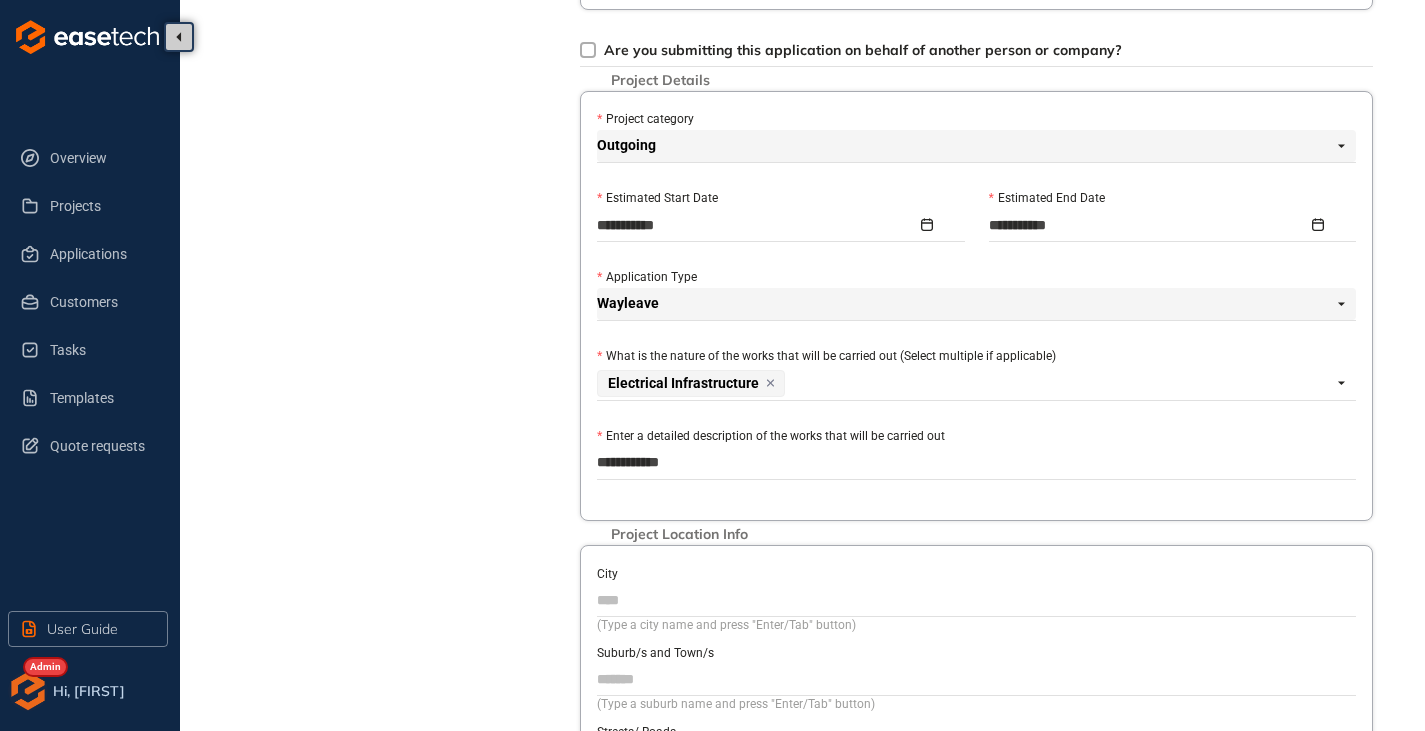 type on "**********" 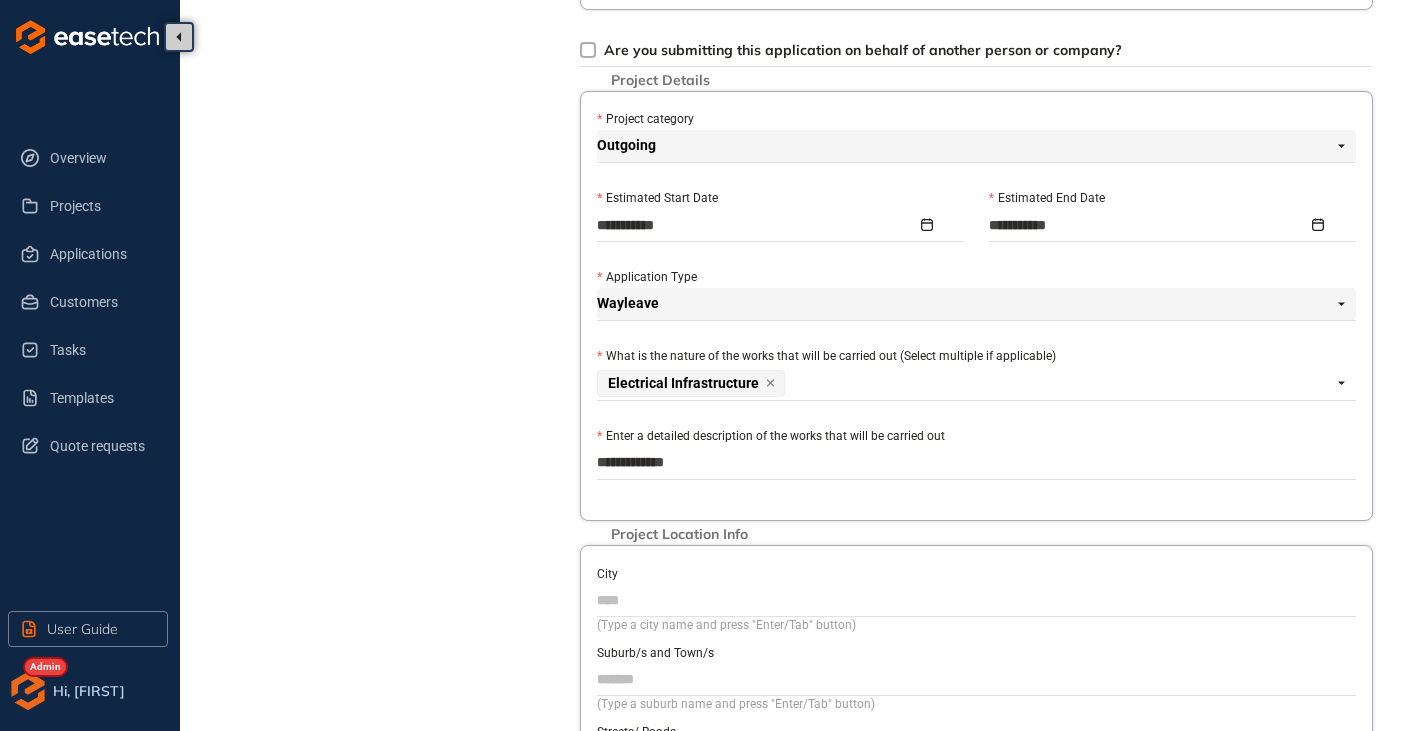 type on "**********" 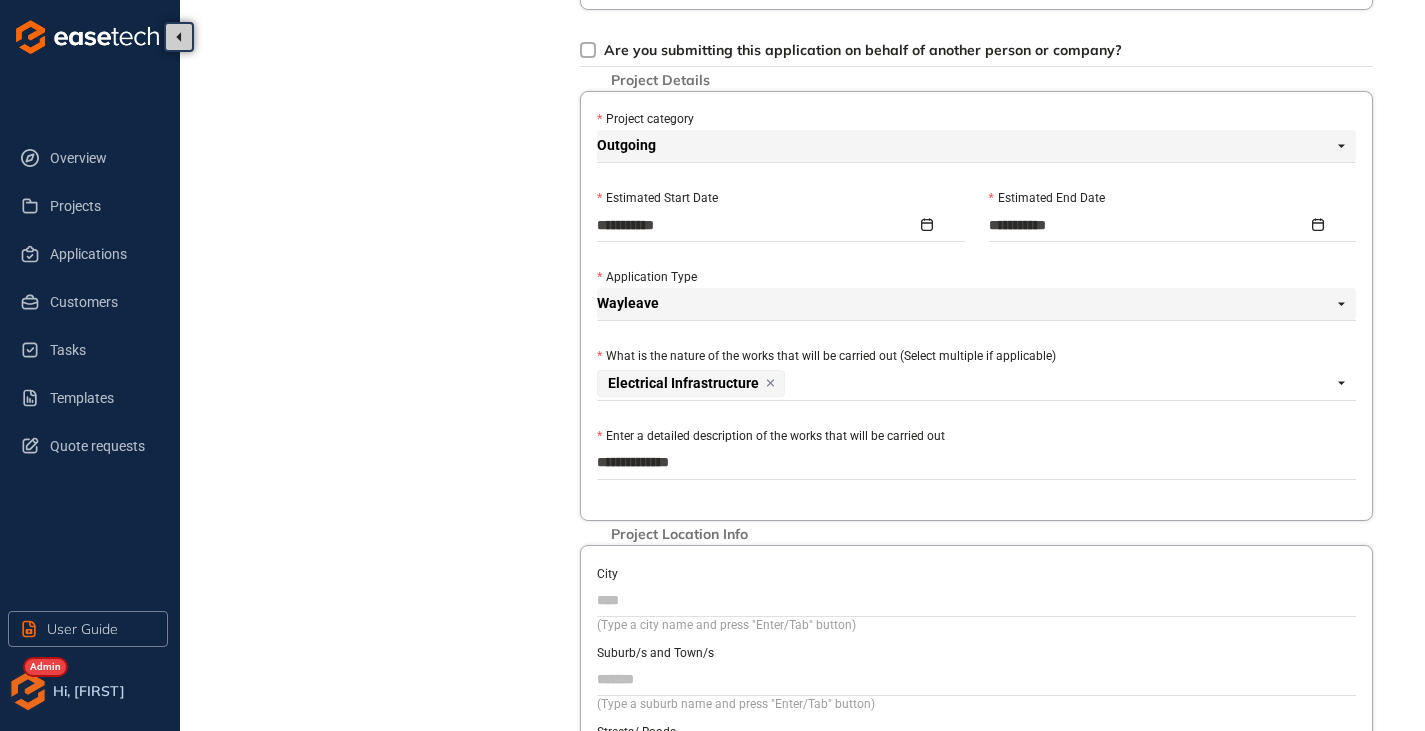 type on "**********" 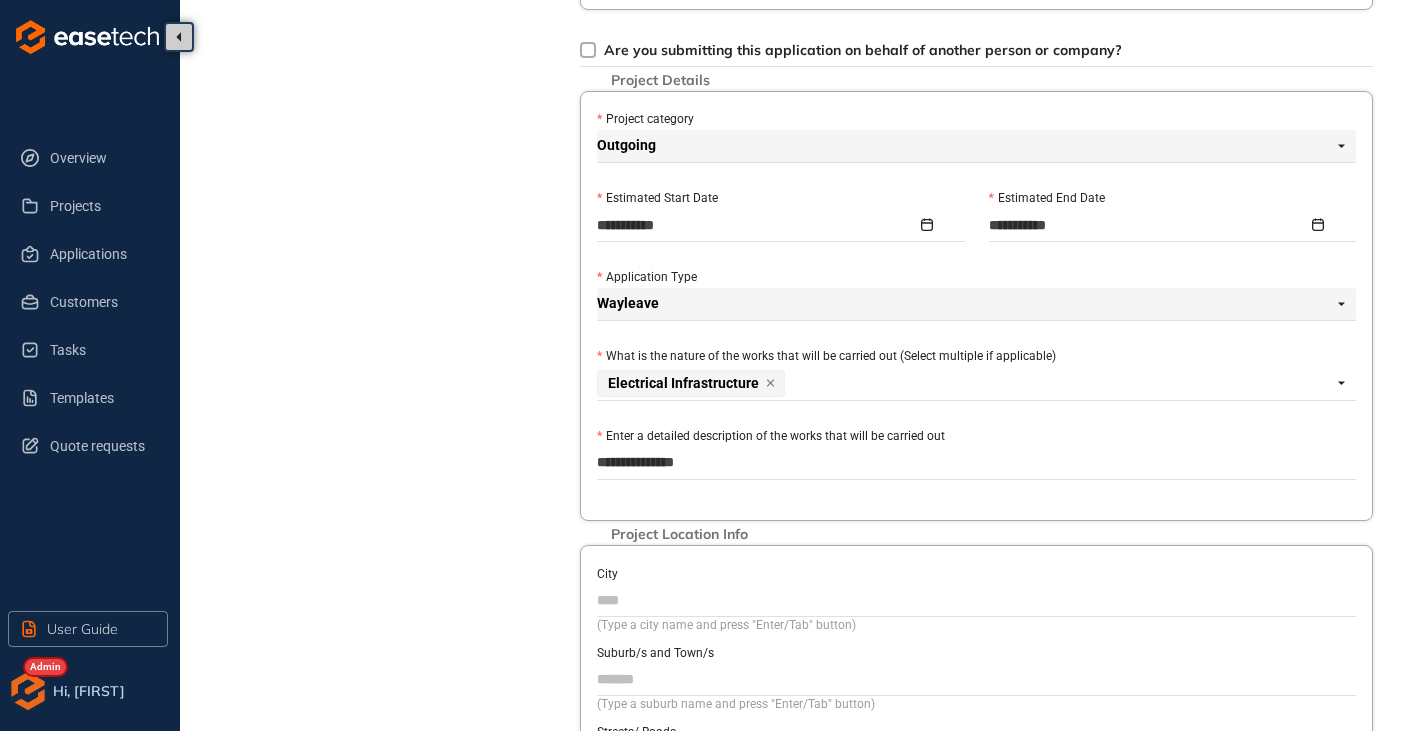 type on "**********" 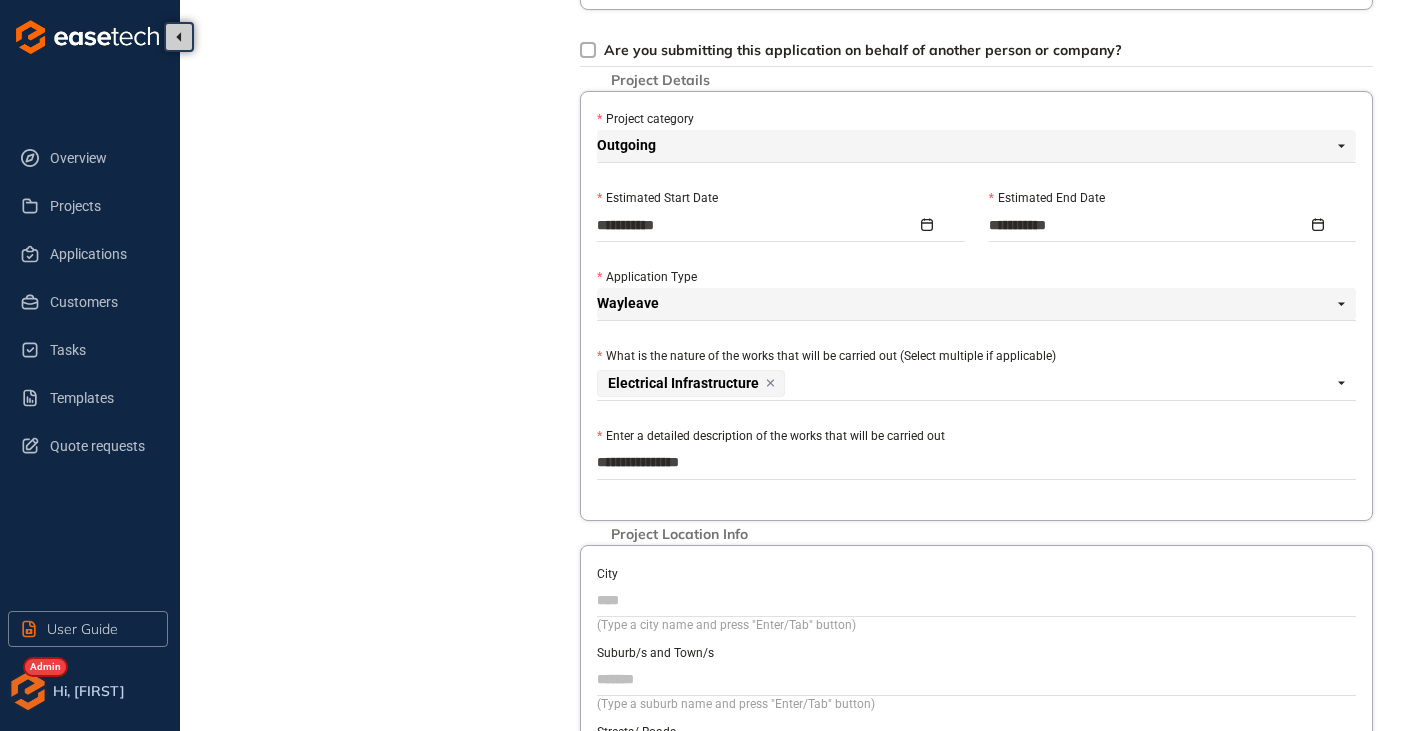 type on "**********" 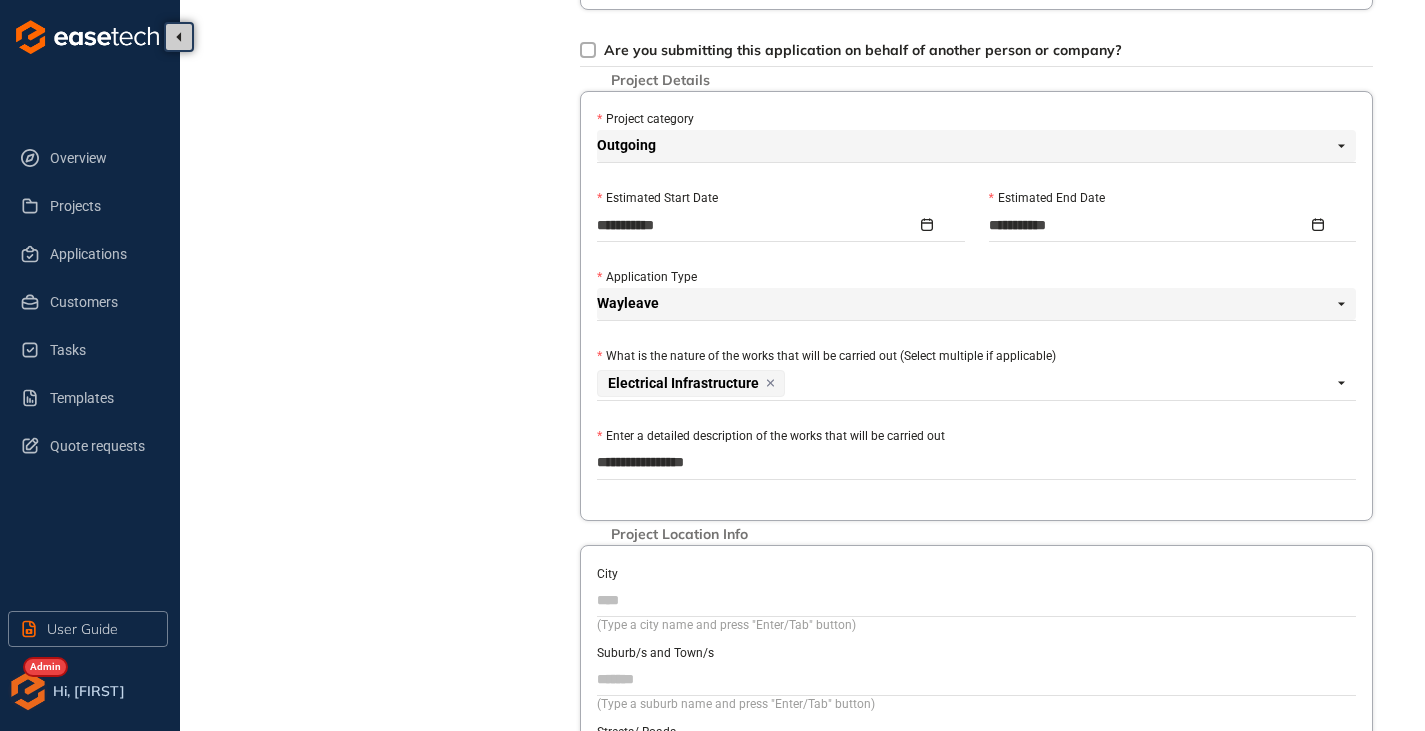 type on "**********" 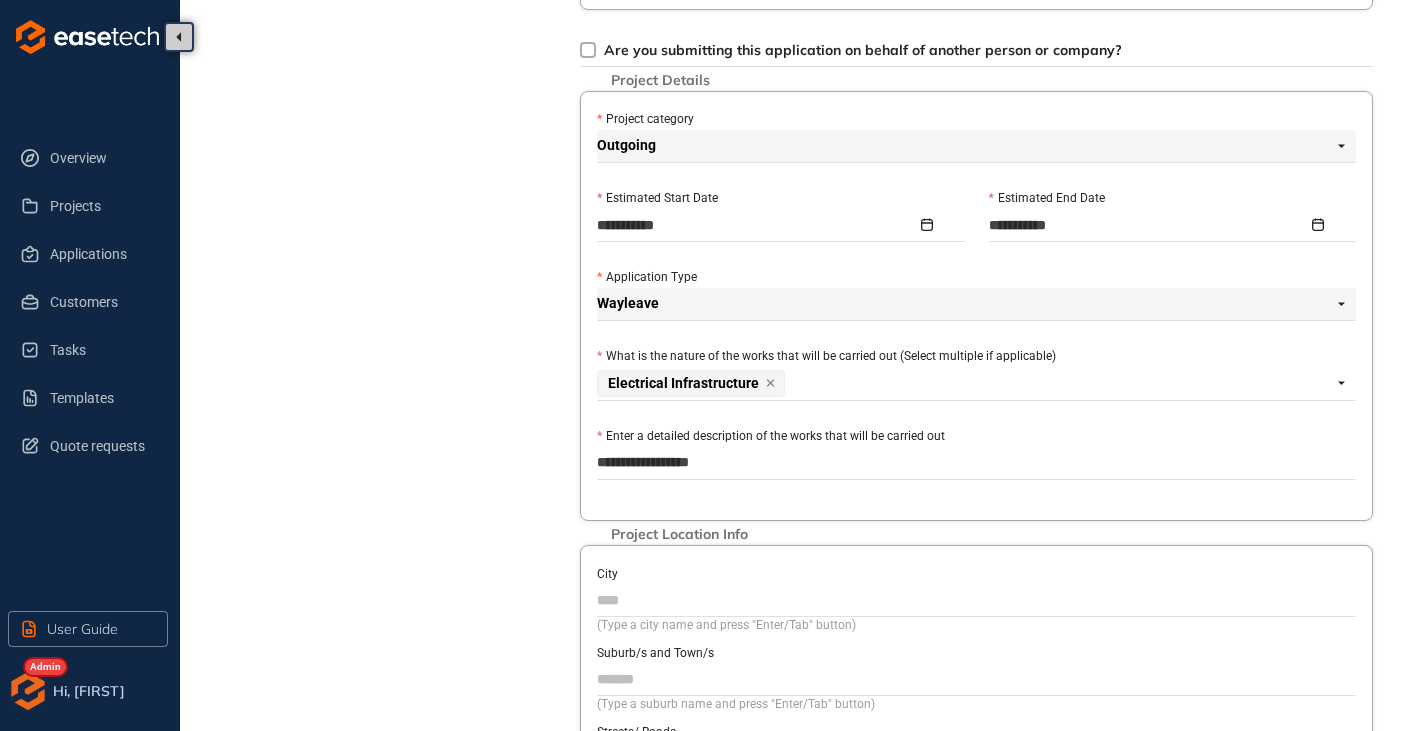 type on "**********" 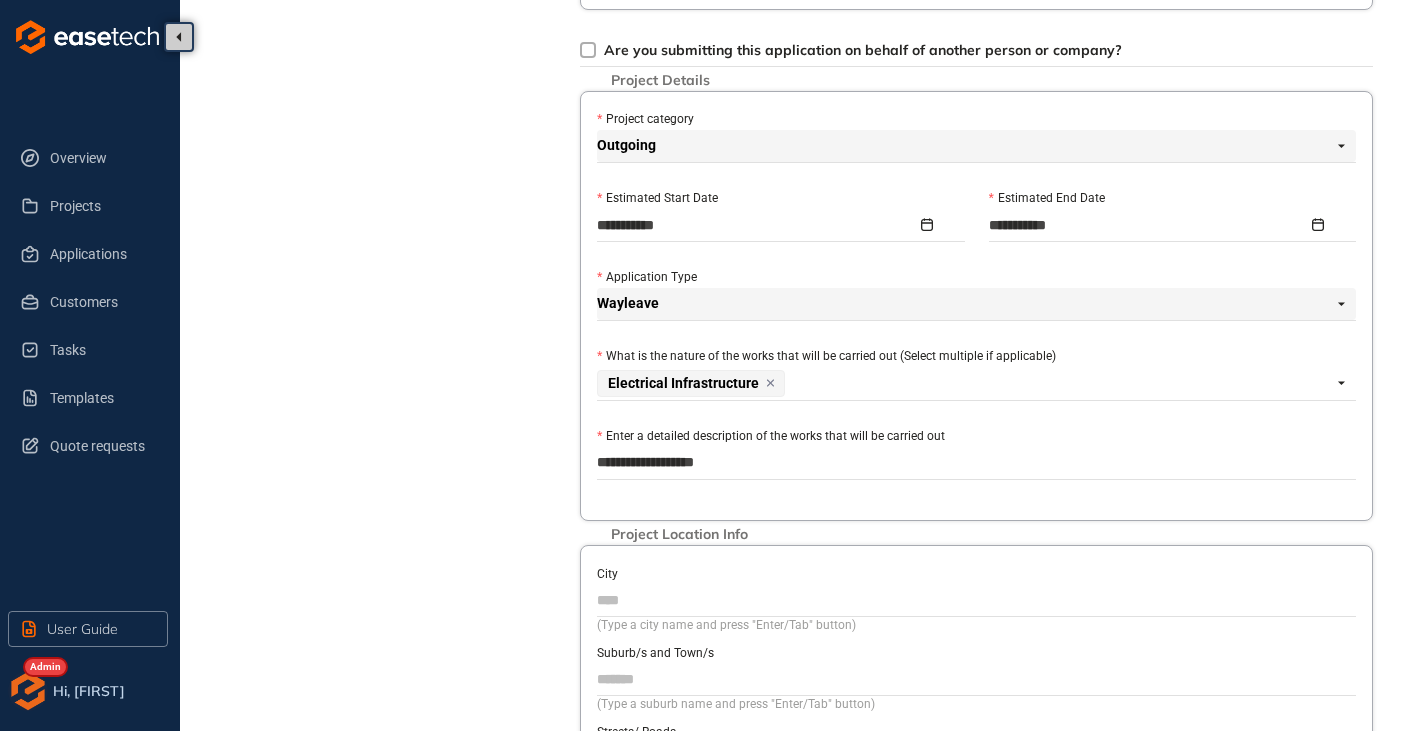 type on "**********" 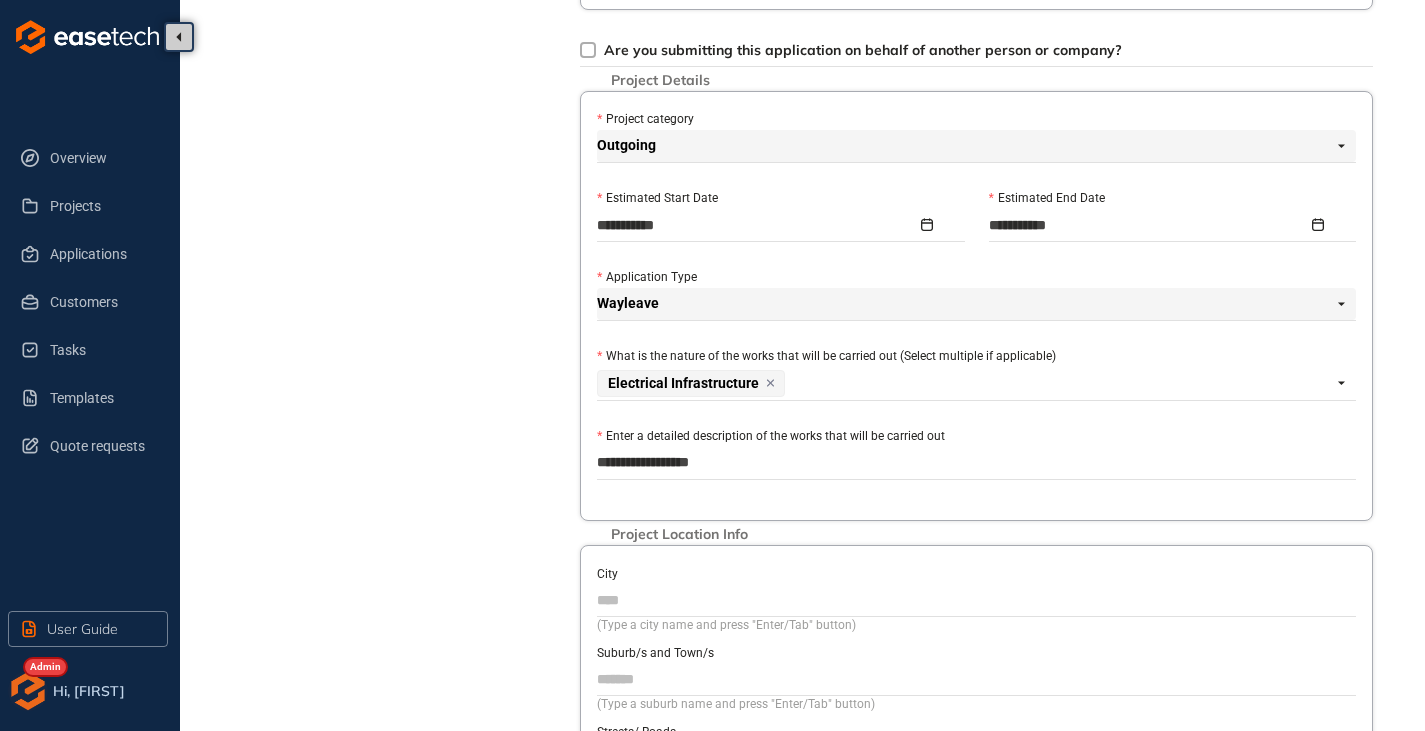 type on "**********" 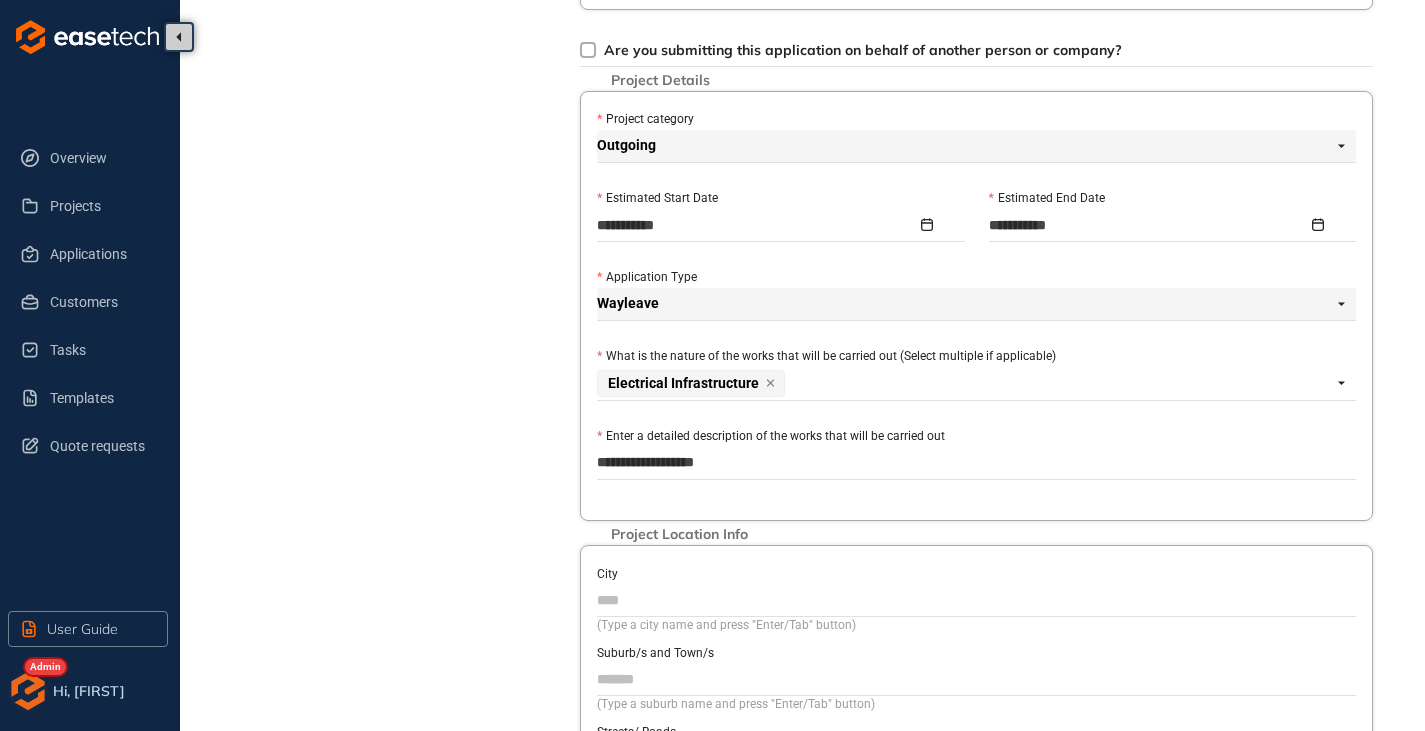 type on "**********" 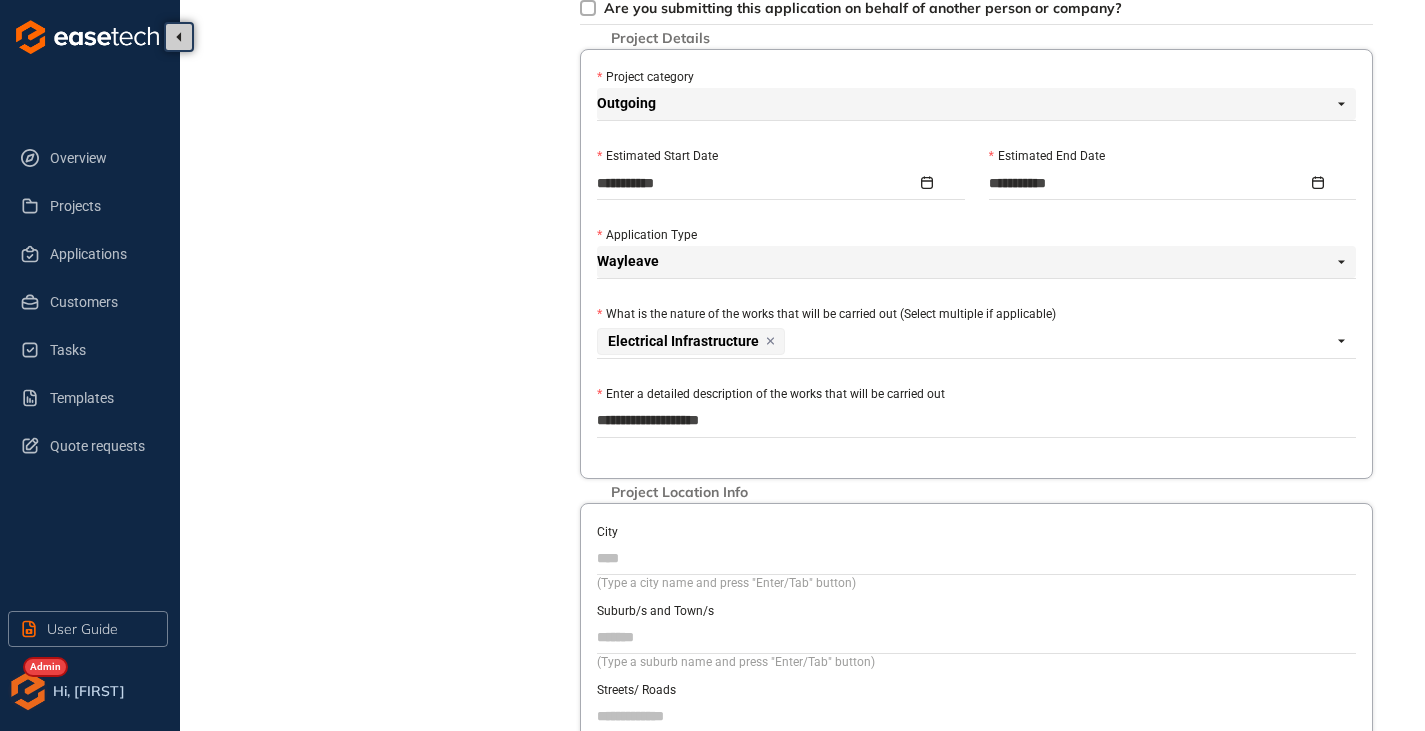 scroll, scrollTop: 900, scrollLeft: 0, axis: vertical 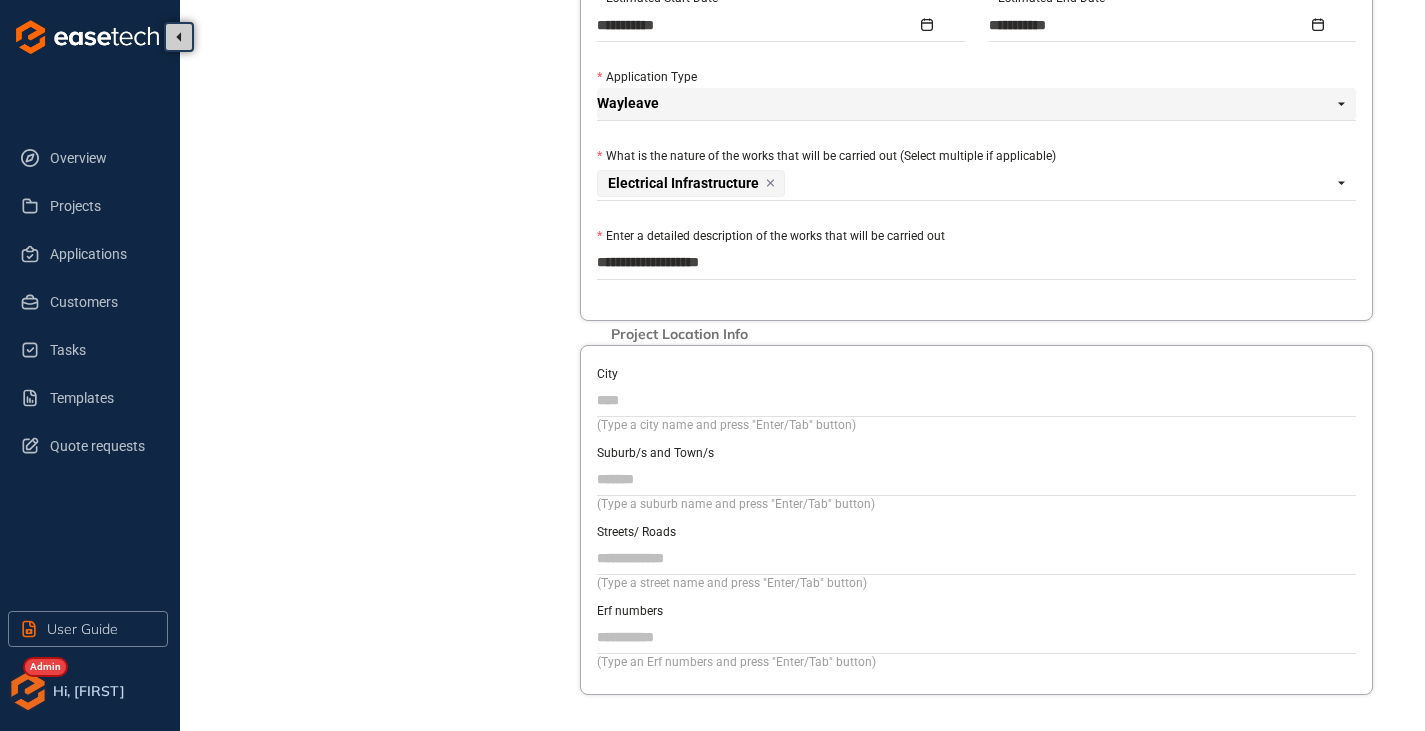 type on "**********" 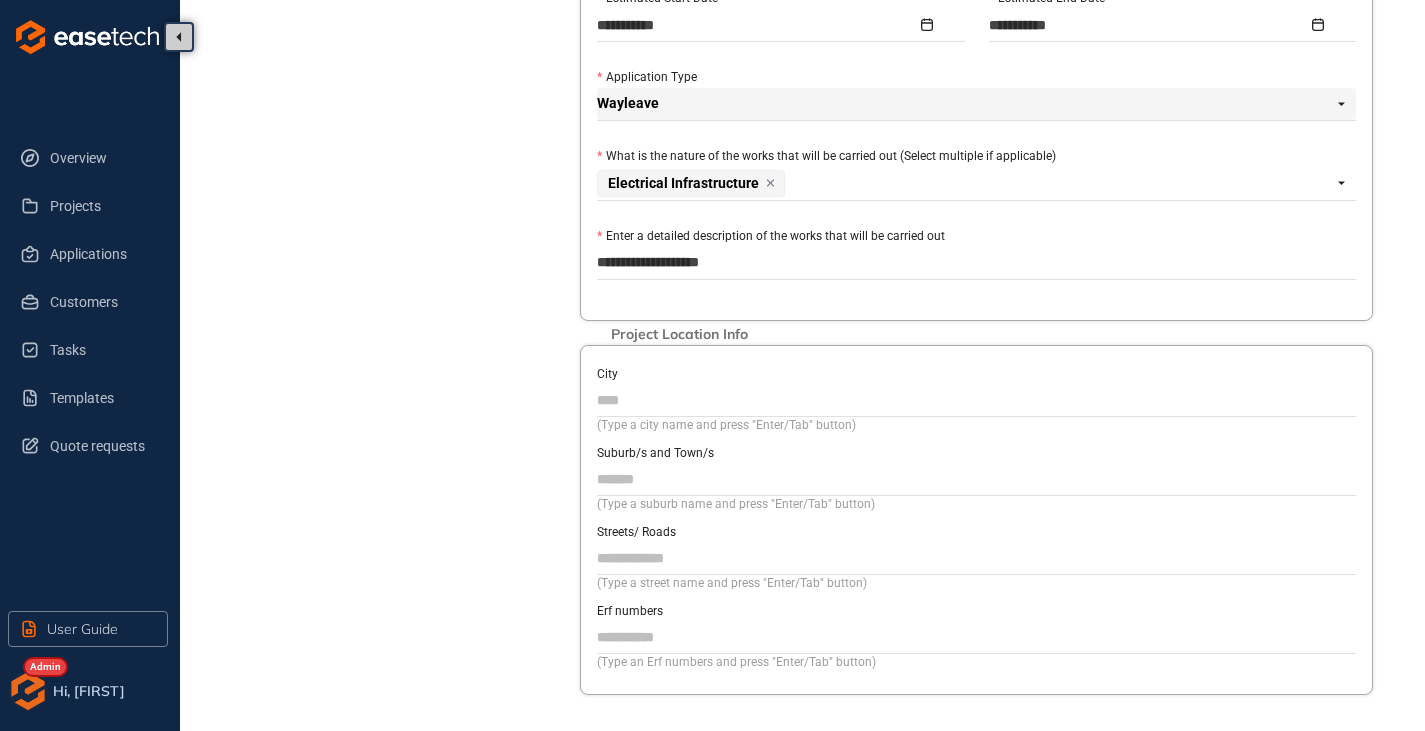 type on "**********" 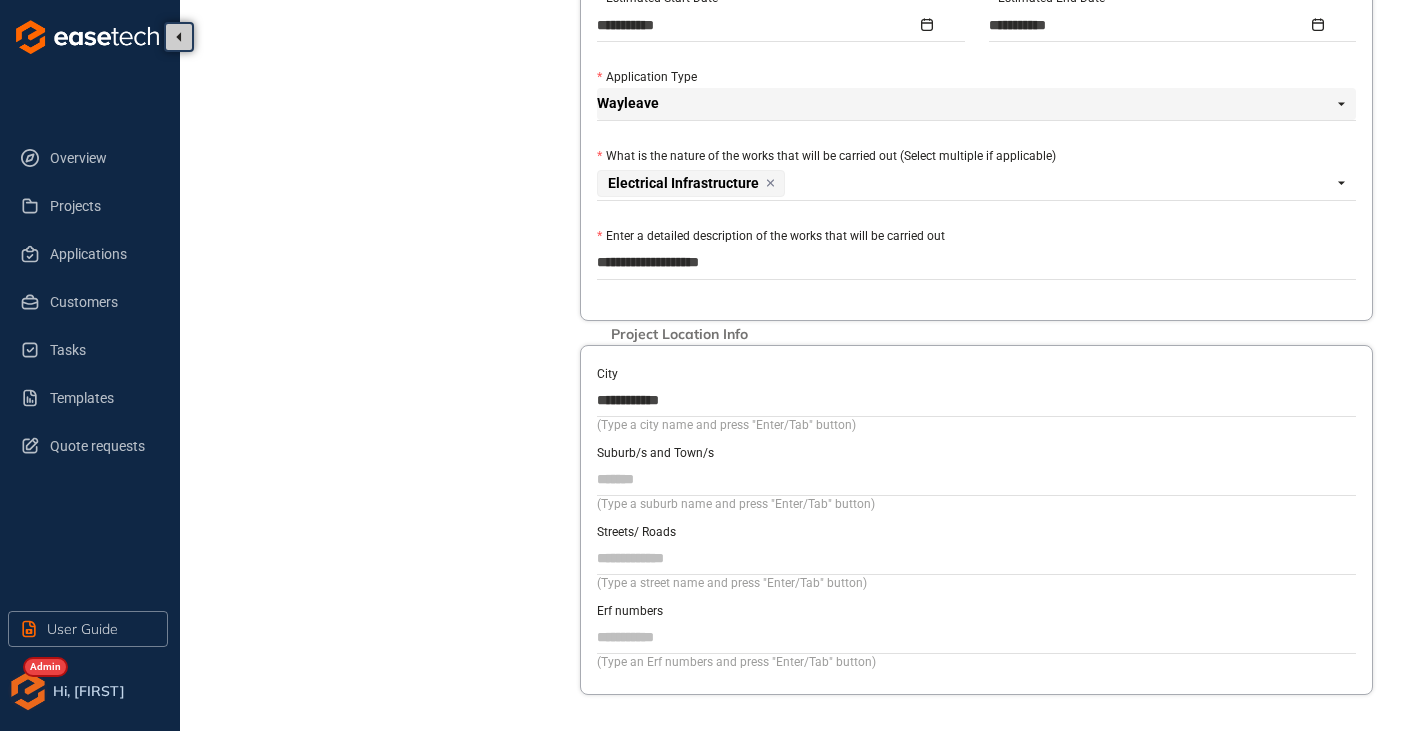 click on "Suburb/s and Town/s" at bounding box center [976, 479] 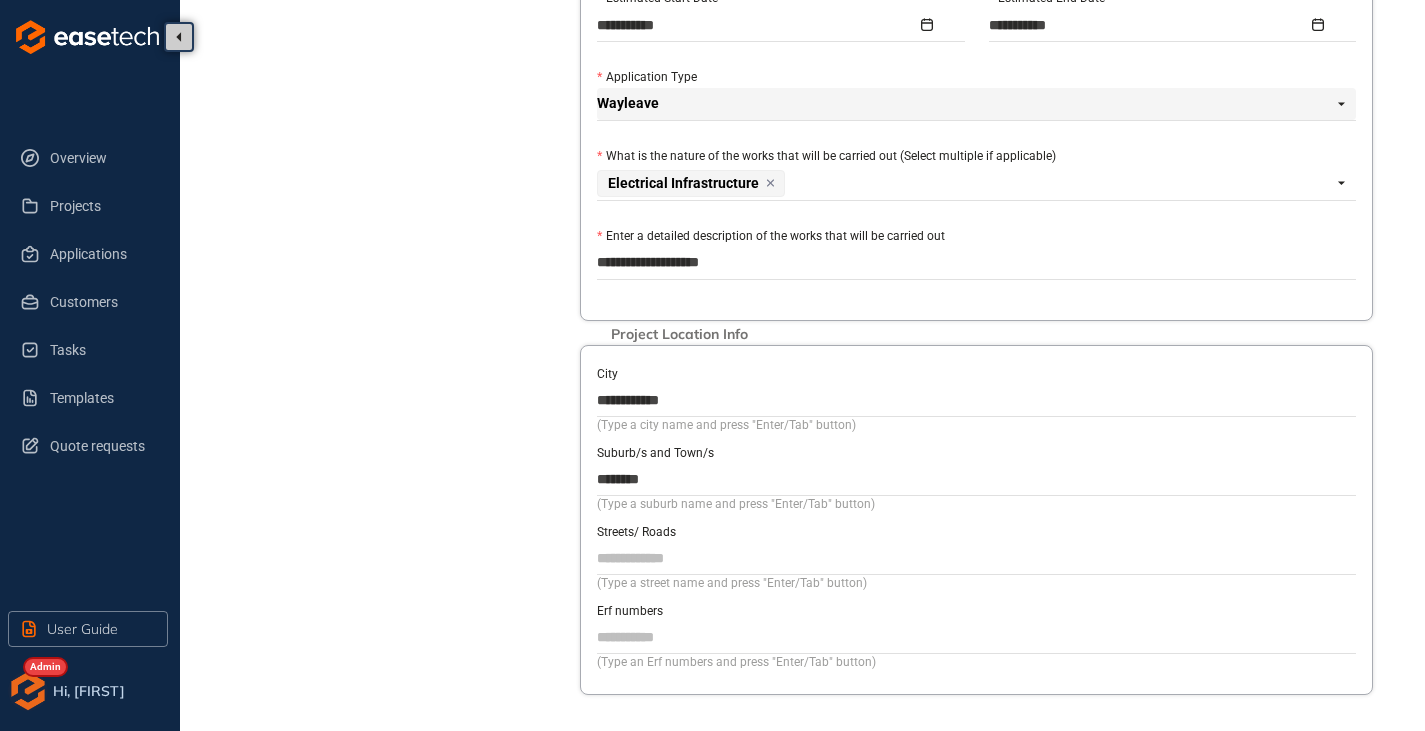 click on "Project Details Location Confirmation Upload documents" at bounding box center [390, -37] 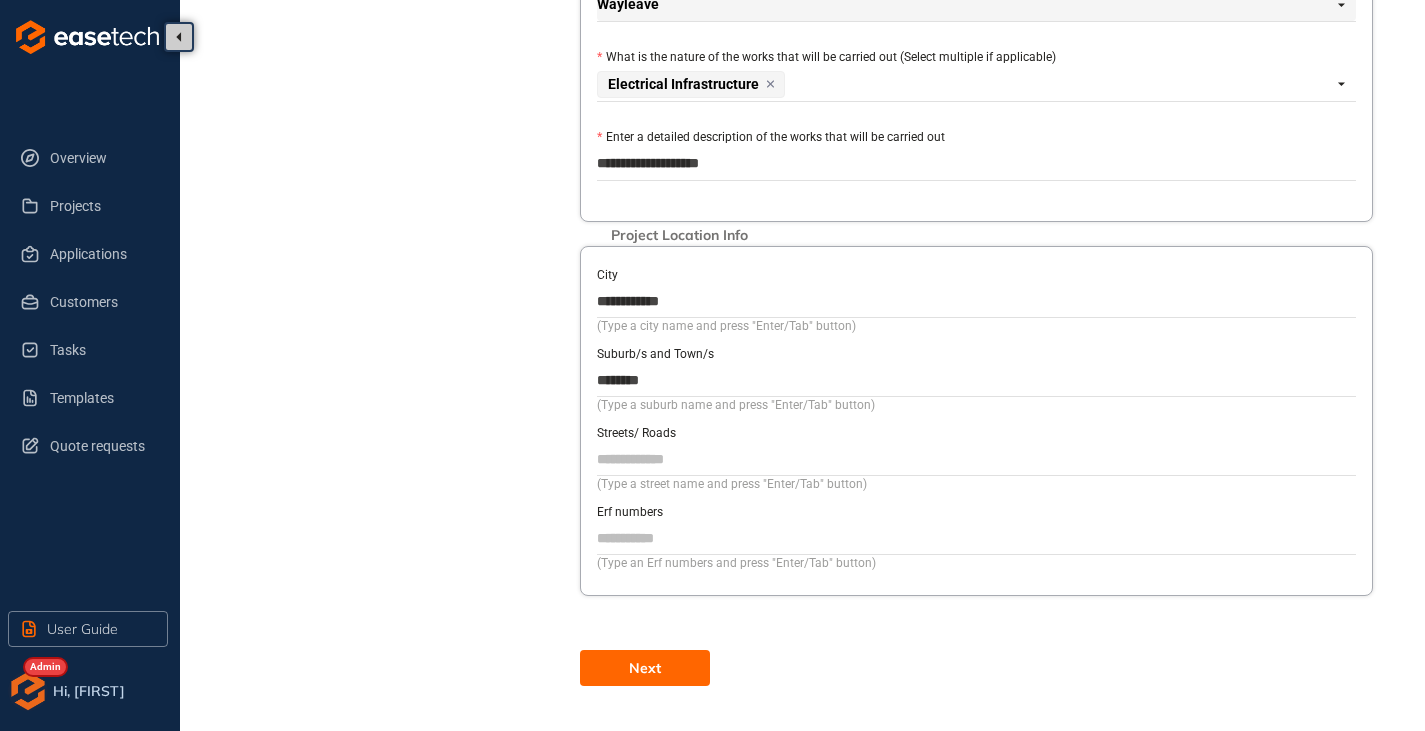 scroll, scrollTop: 1004, scrollLeft: 0, axis: vertical 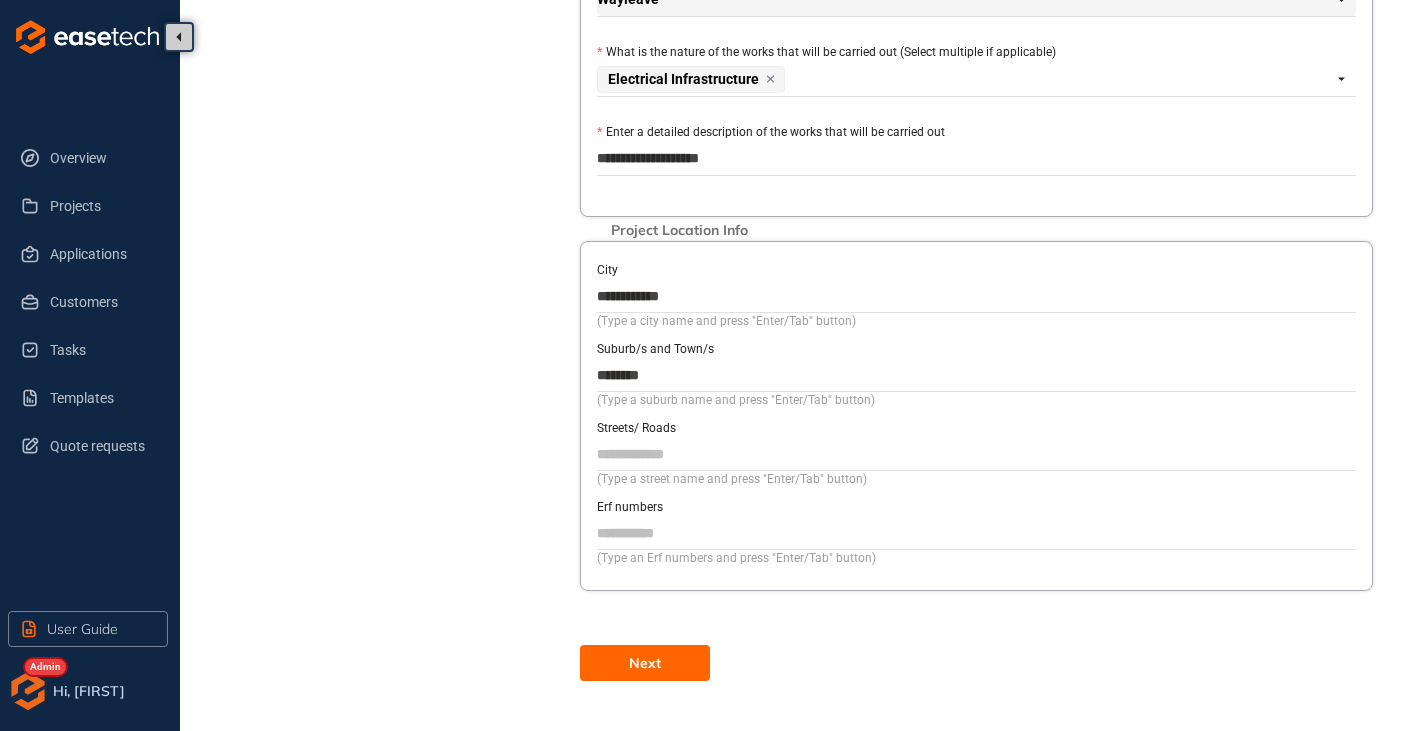 click on "Next" at bounding box center [645, 663] 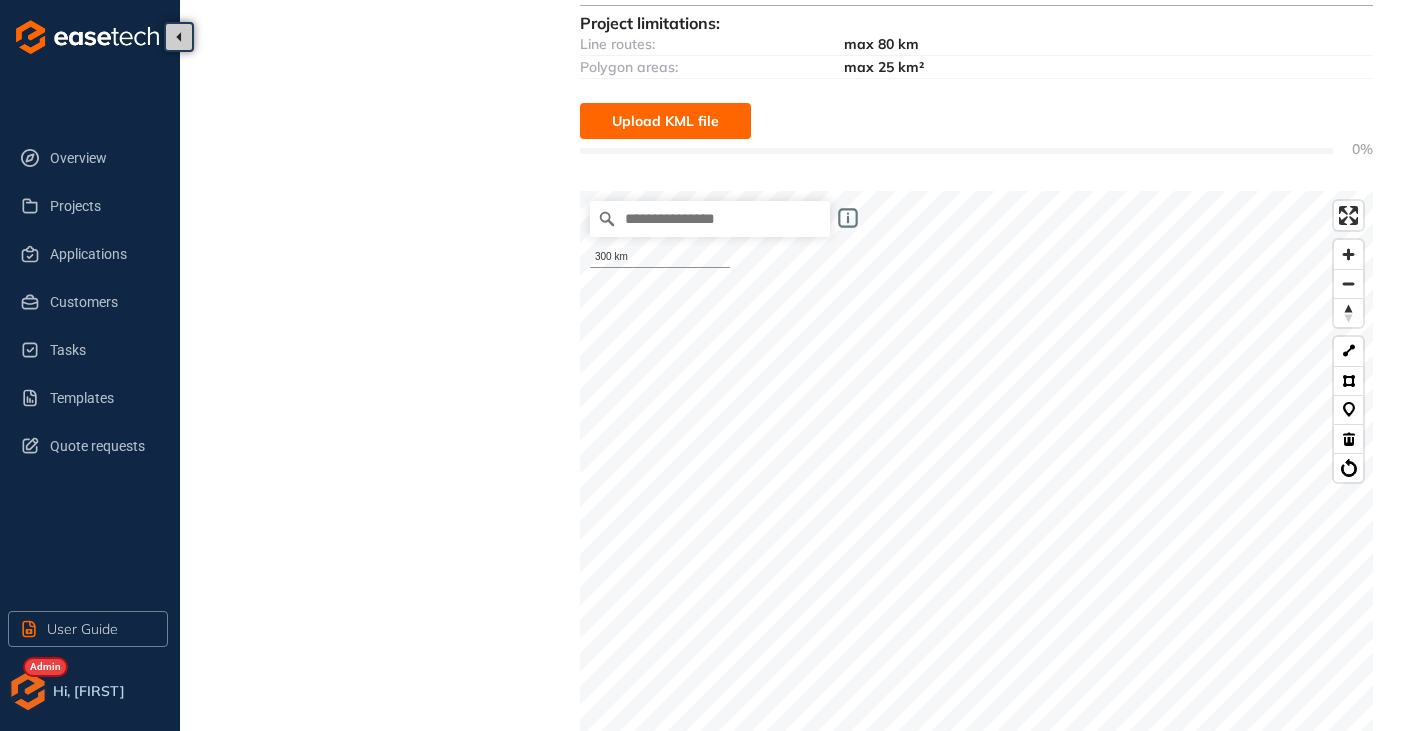 scroll, scrollTop: 0, scrollLeft: 0, axis: both 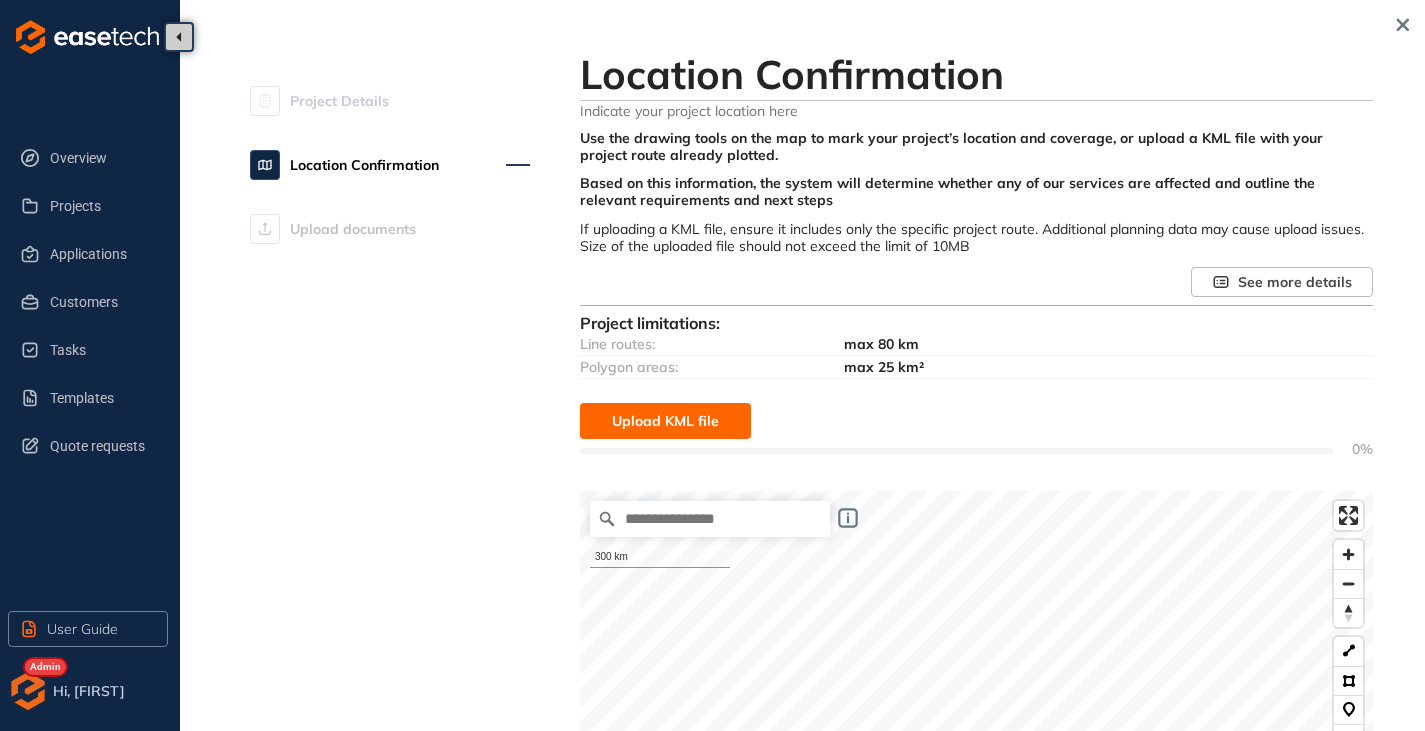 click on "Upload KML file" at bounding box center (665, 421) 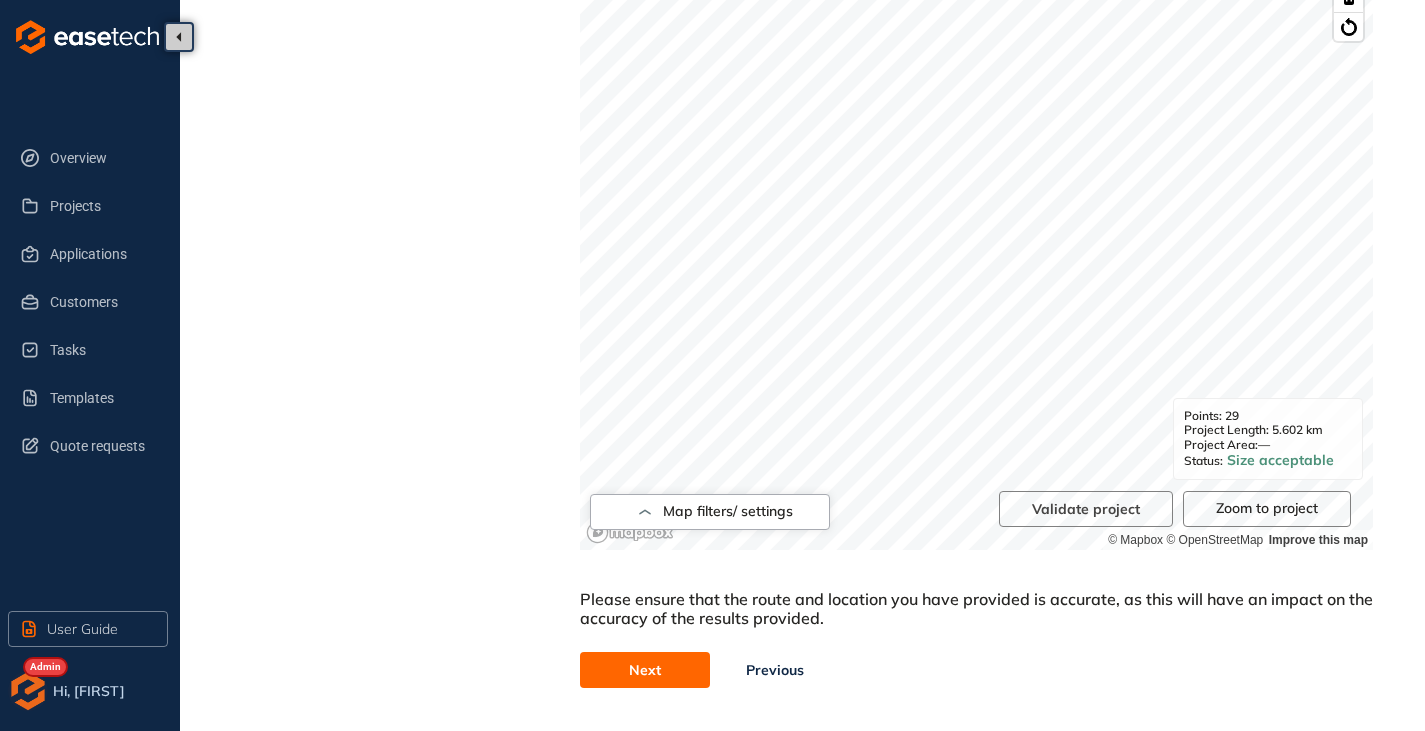 scroll, scrollTop: 800, scrollLeft: 0, axis: vertical 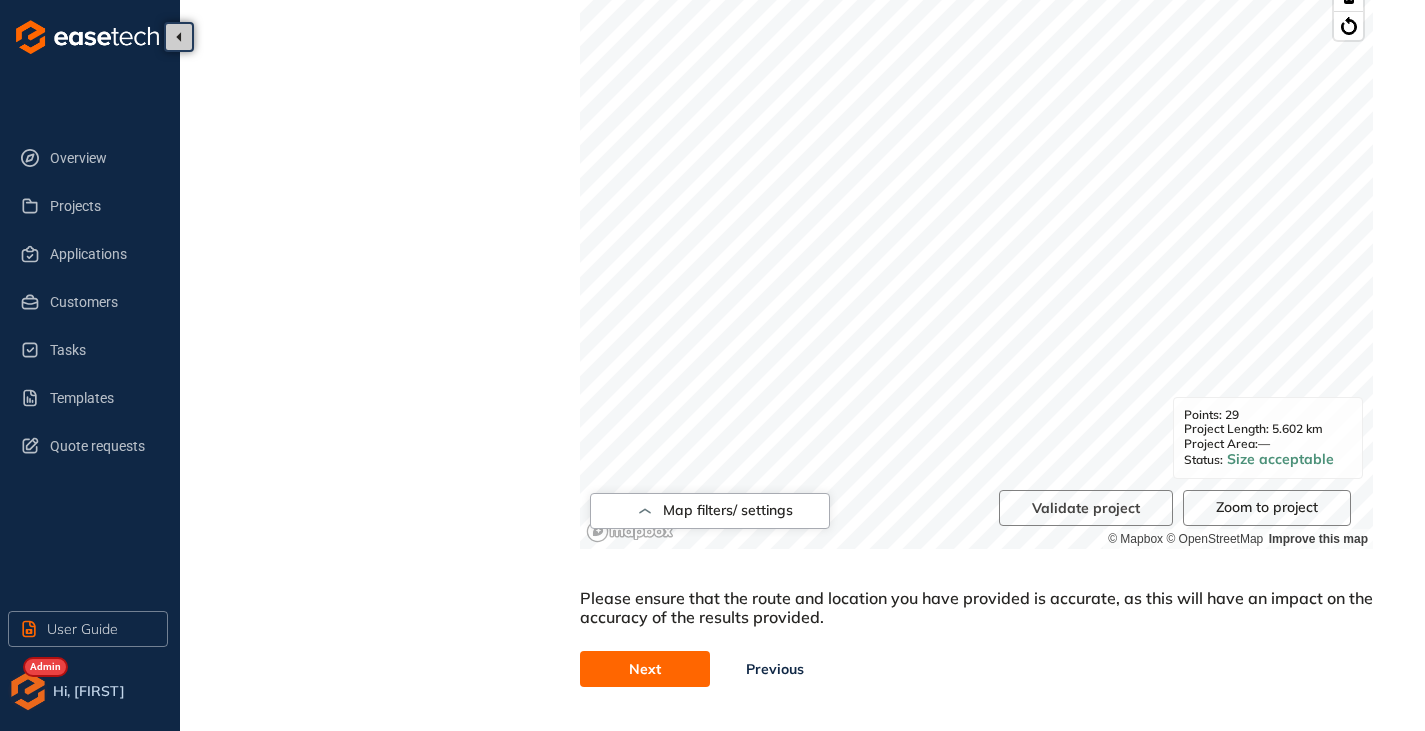 click on "Next" at bounding box center [645, 669] 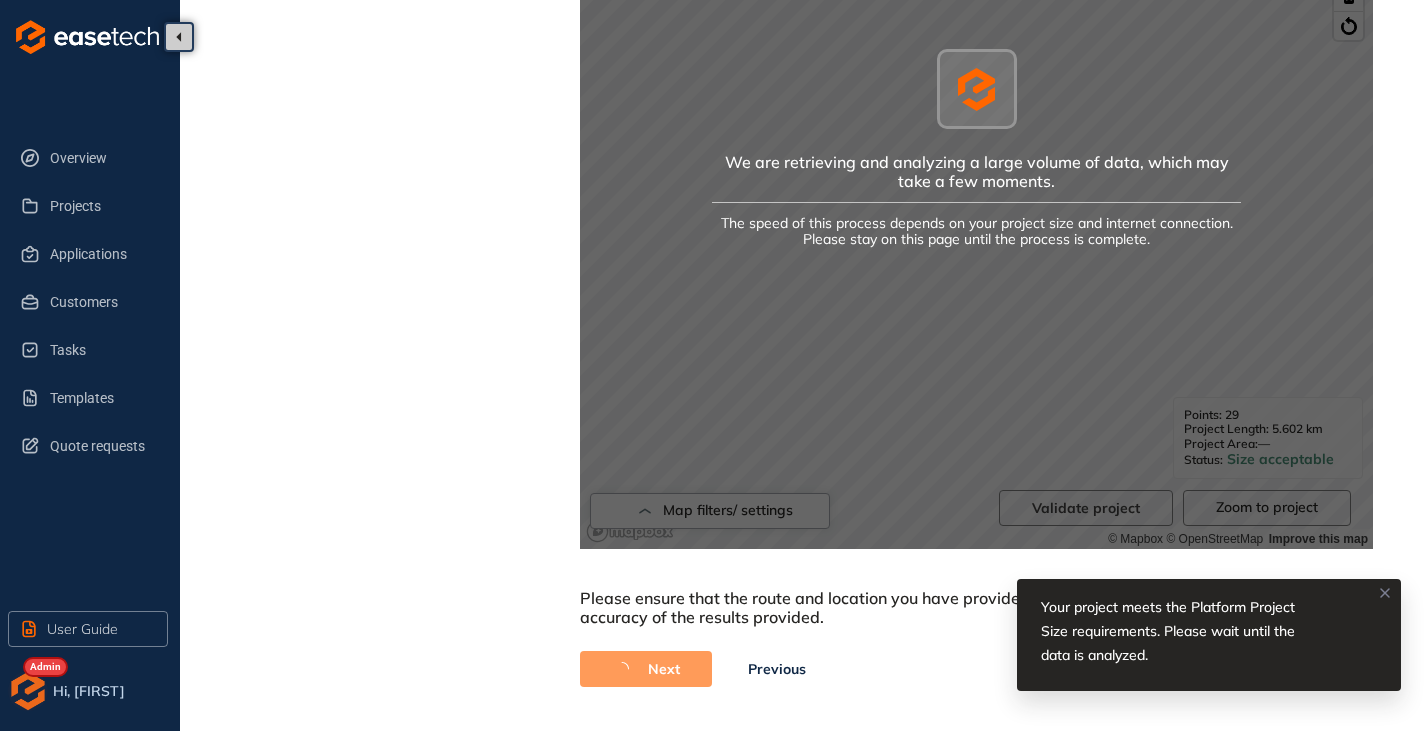 scroll, scrollTop: 600, scrollLeft: 0, axis: vertical 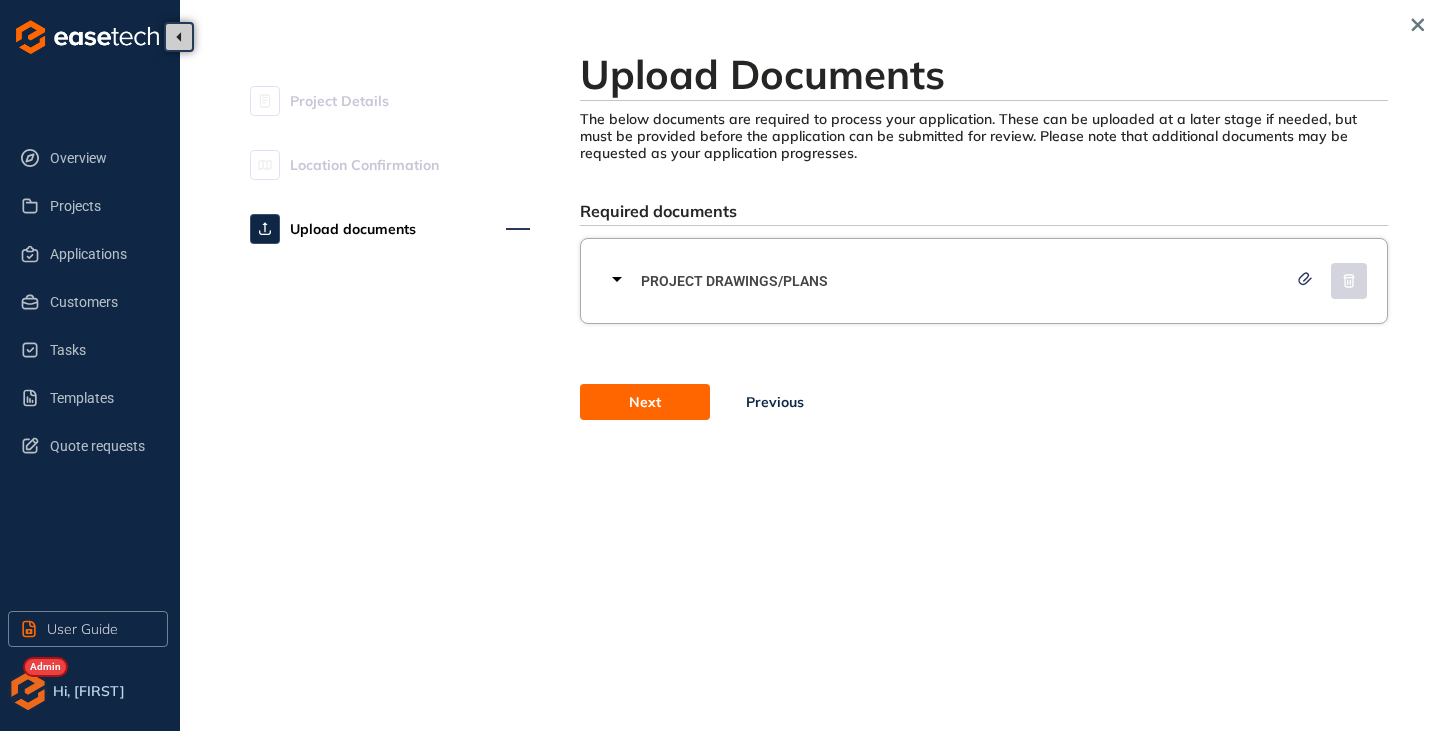 click on "Next" at bounding box center (645, 402) 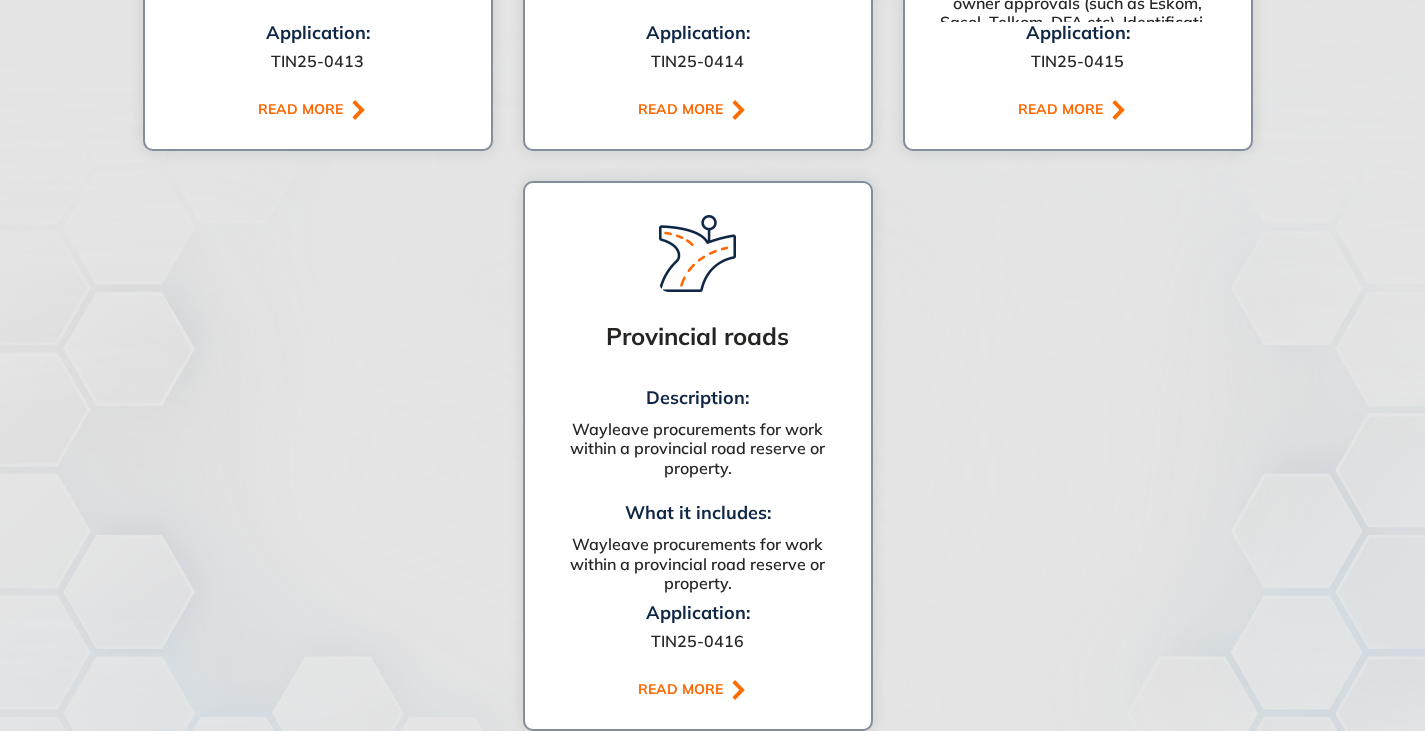 scroll, scrollTop: 2200, scrollLeft: 0, axis: vertical 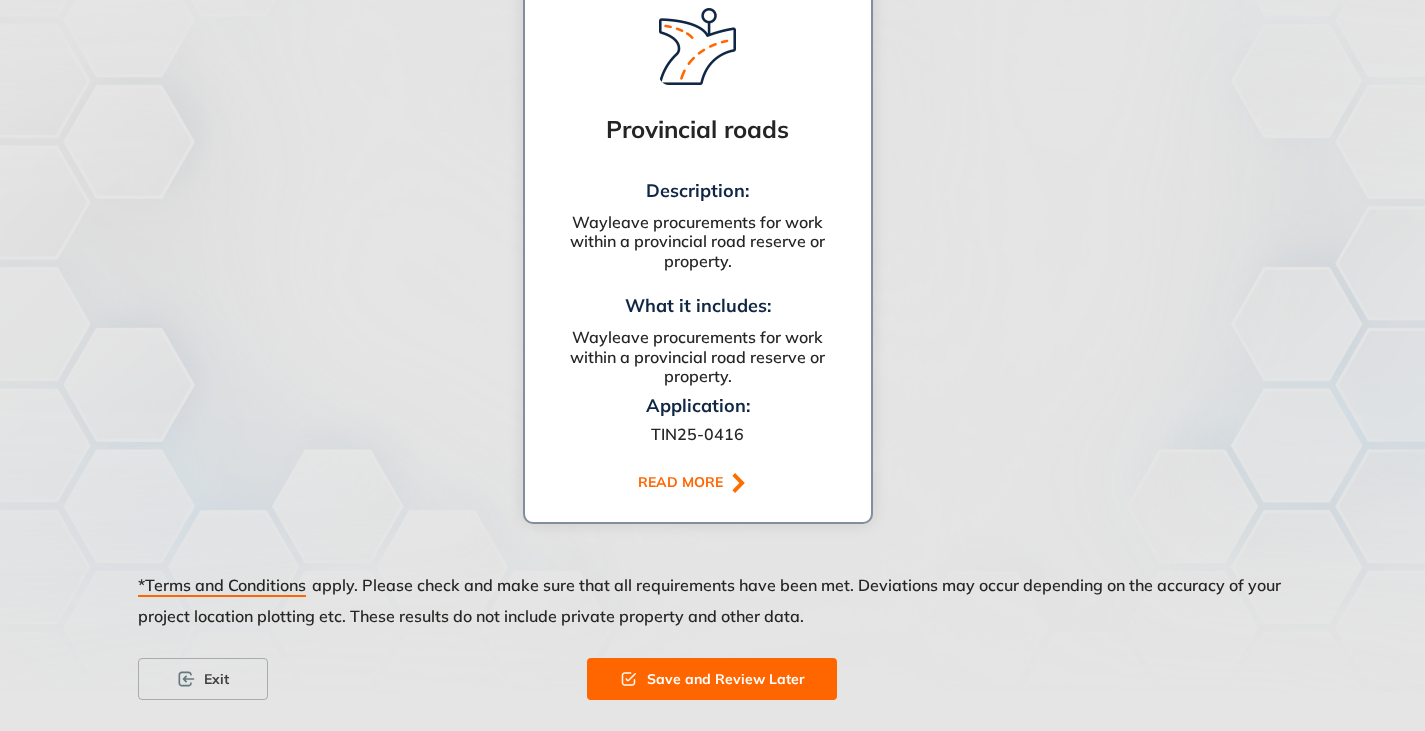click on "Save and Review Later" at bounding box center (726, 679) 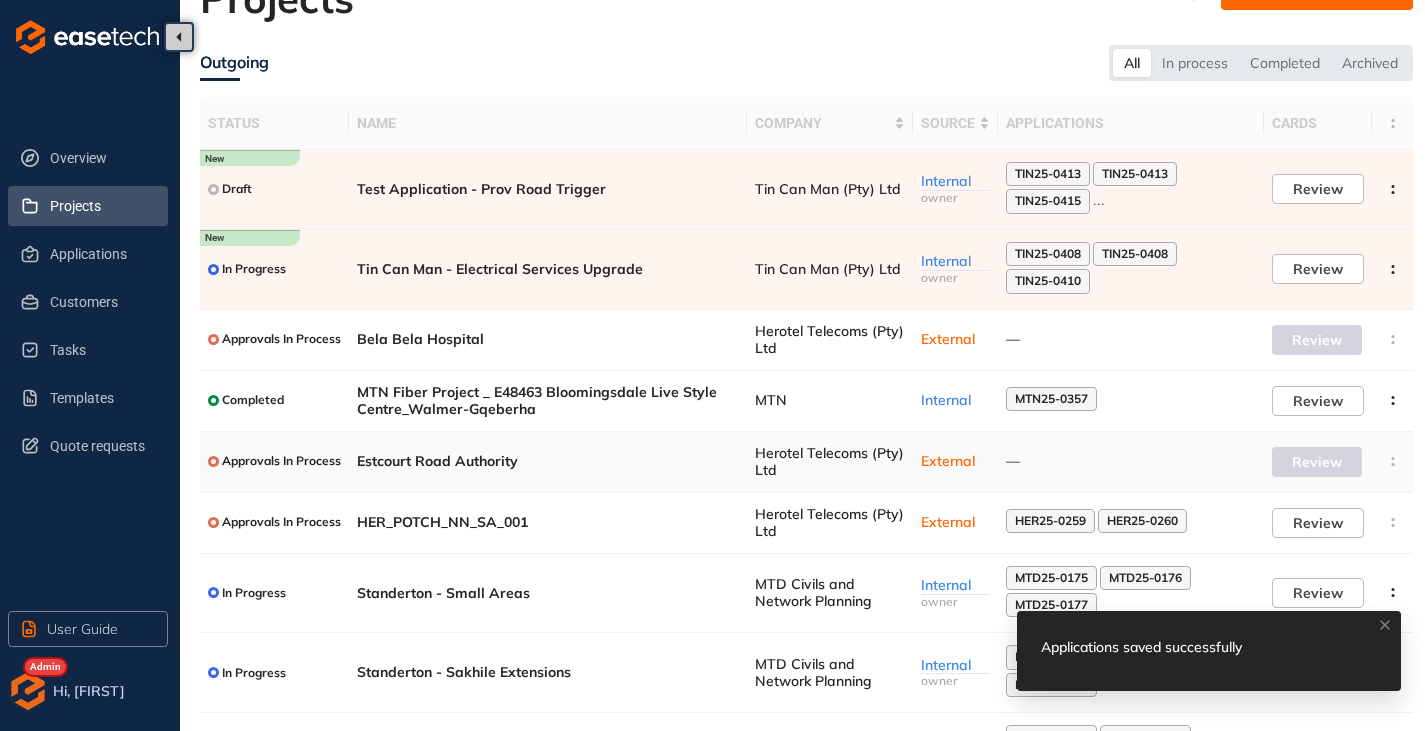 scroll, scrollTop: 0, scrollLeft: 0, axis: both 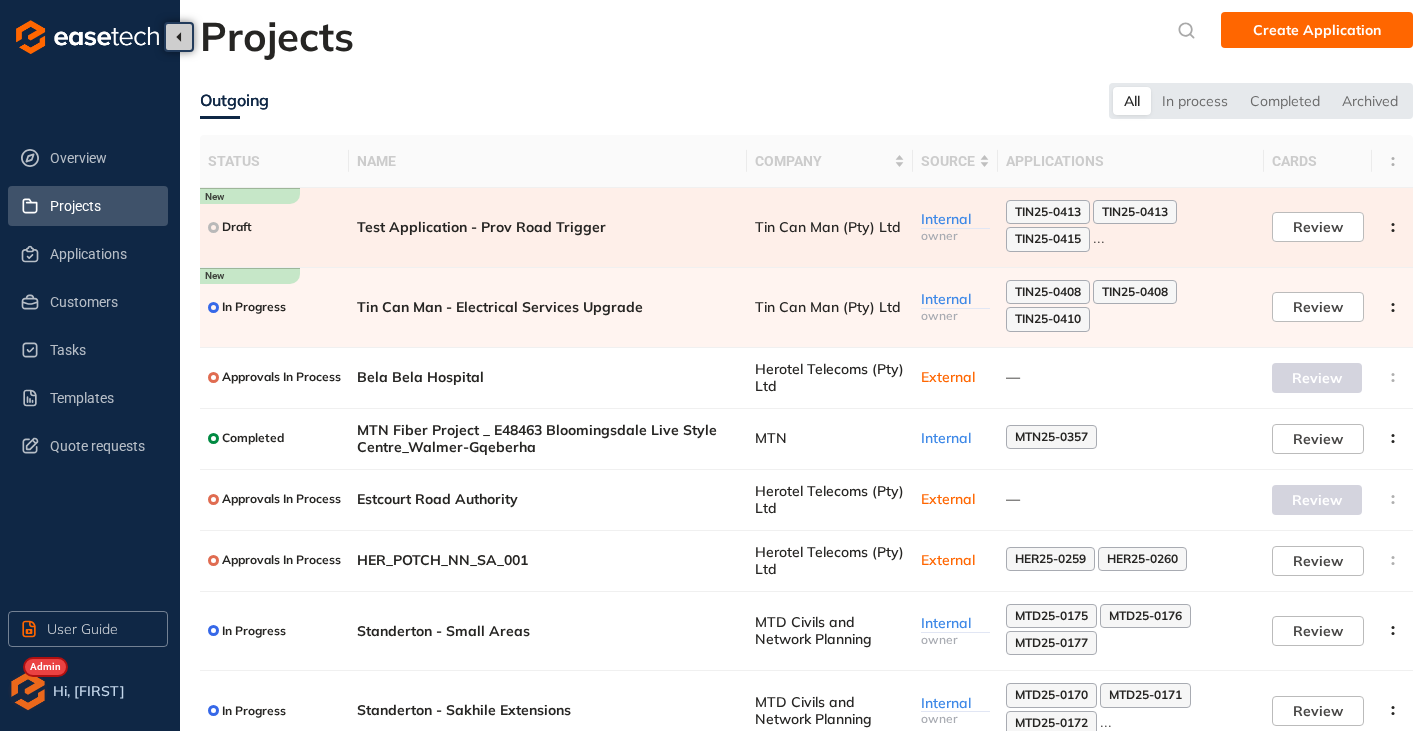 click on "Test Application - Prov Road Trigger" at bounding box center [548, 227] 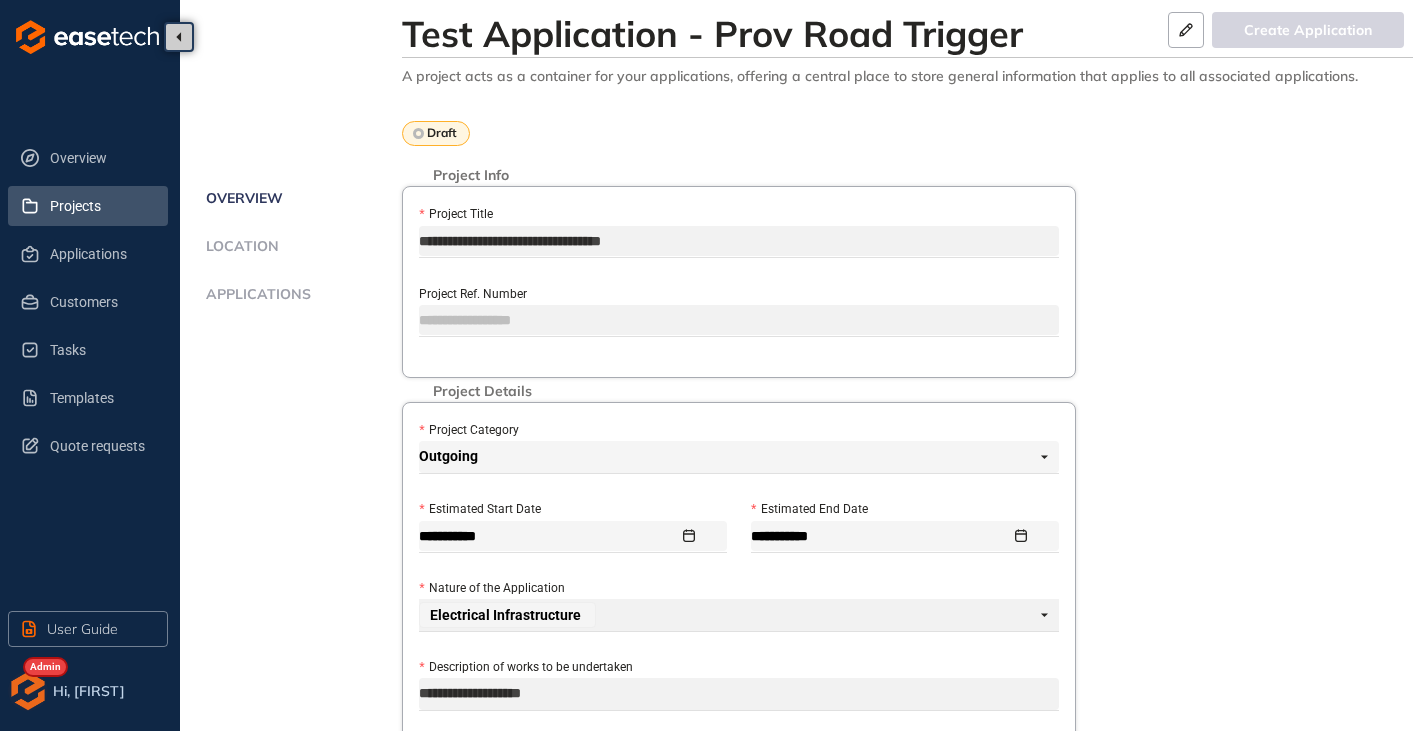 click on "Projects" at bounding box center [101, 206] 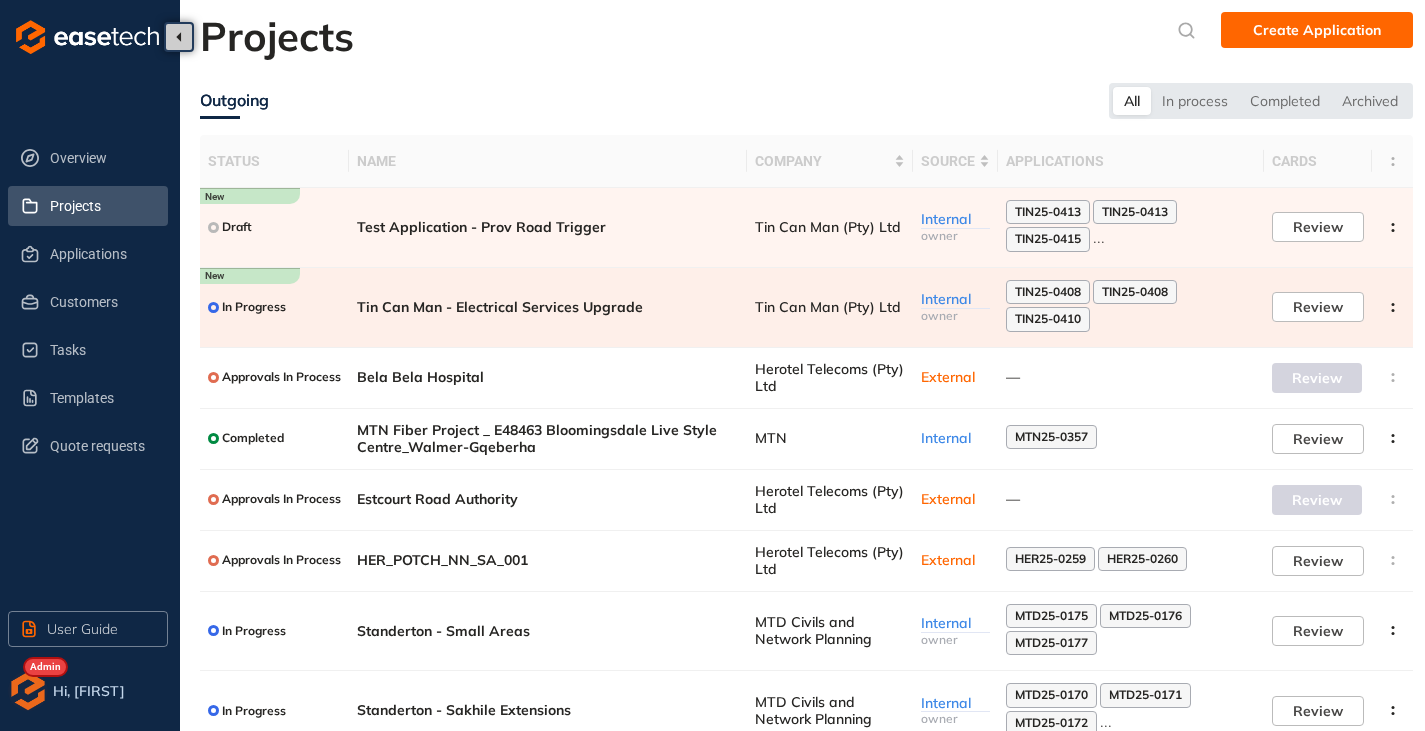 click on "Tin Can Man - Electrical Services Upgrade" at bounding box center [548, 308] 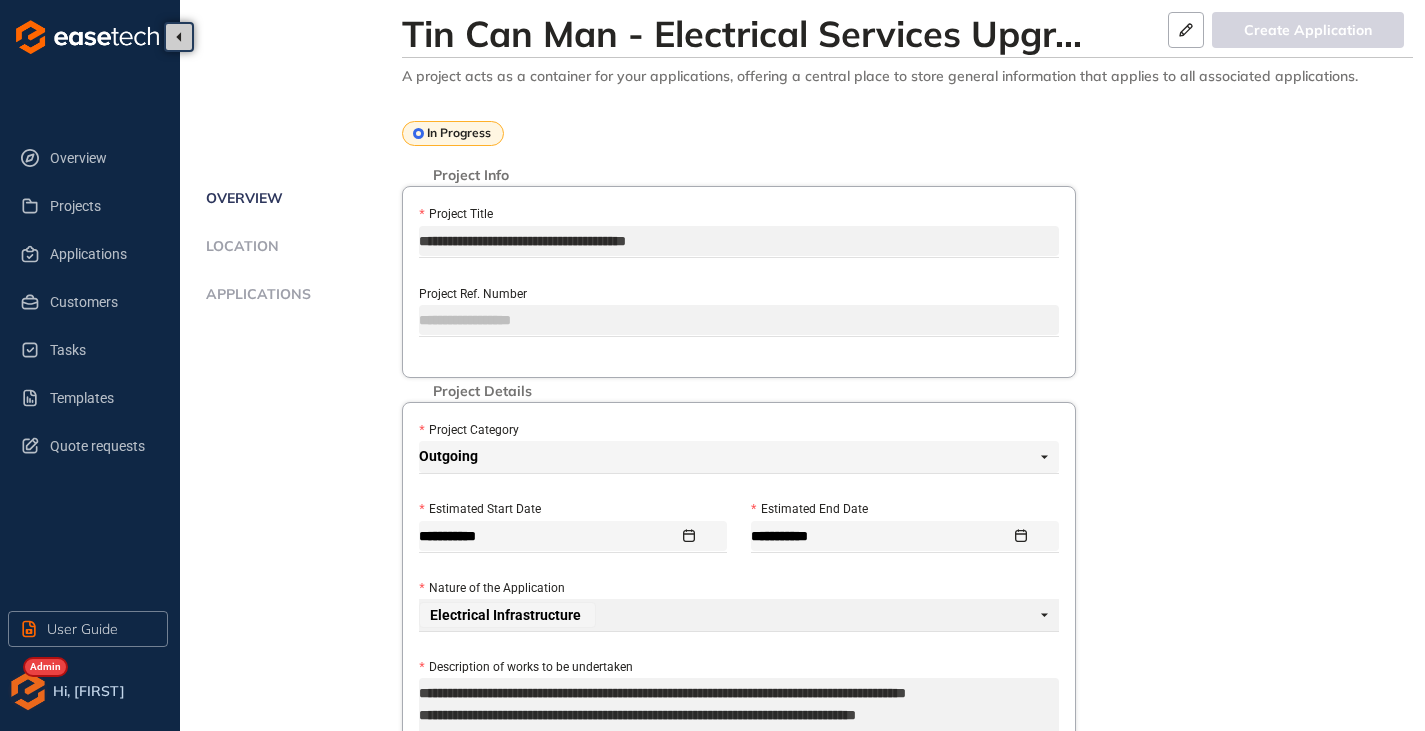 drag, startPoint x: 705, startPoint y: 239, endPoint x: 413, endPoint y: 244, distance: 292.04282 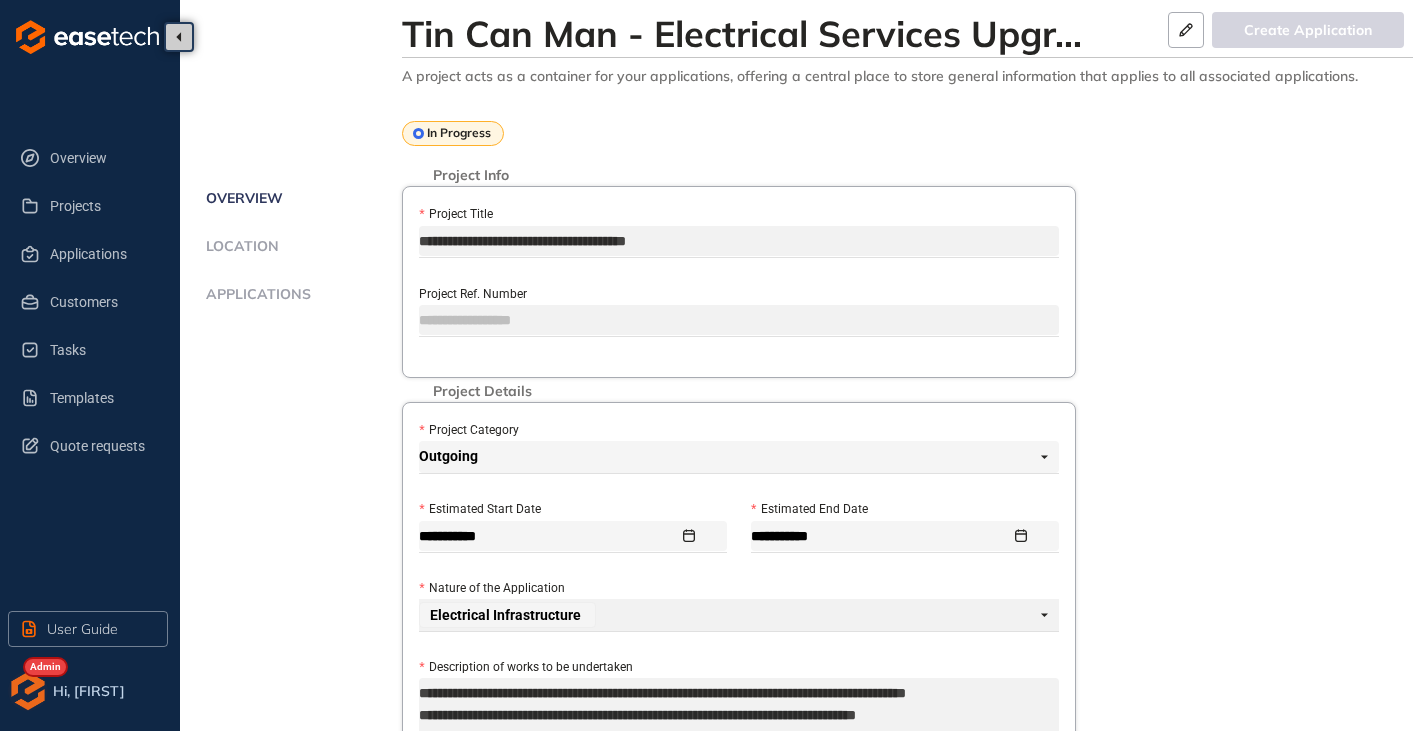 click on "**********" at bounding box center (739, 282) 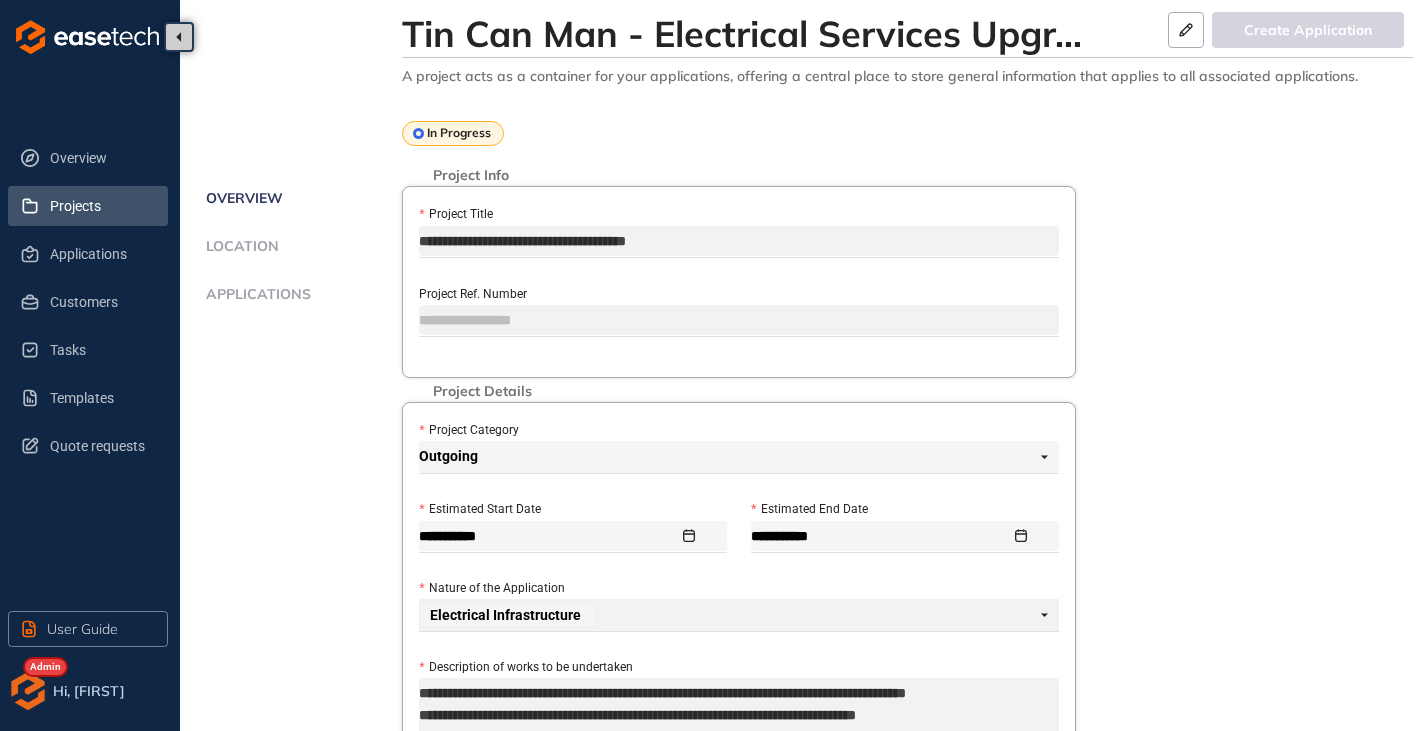 click on "Projects" at bounding box center (101, 206) 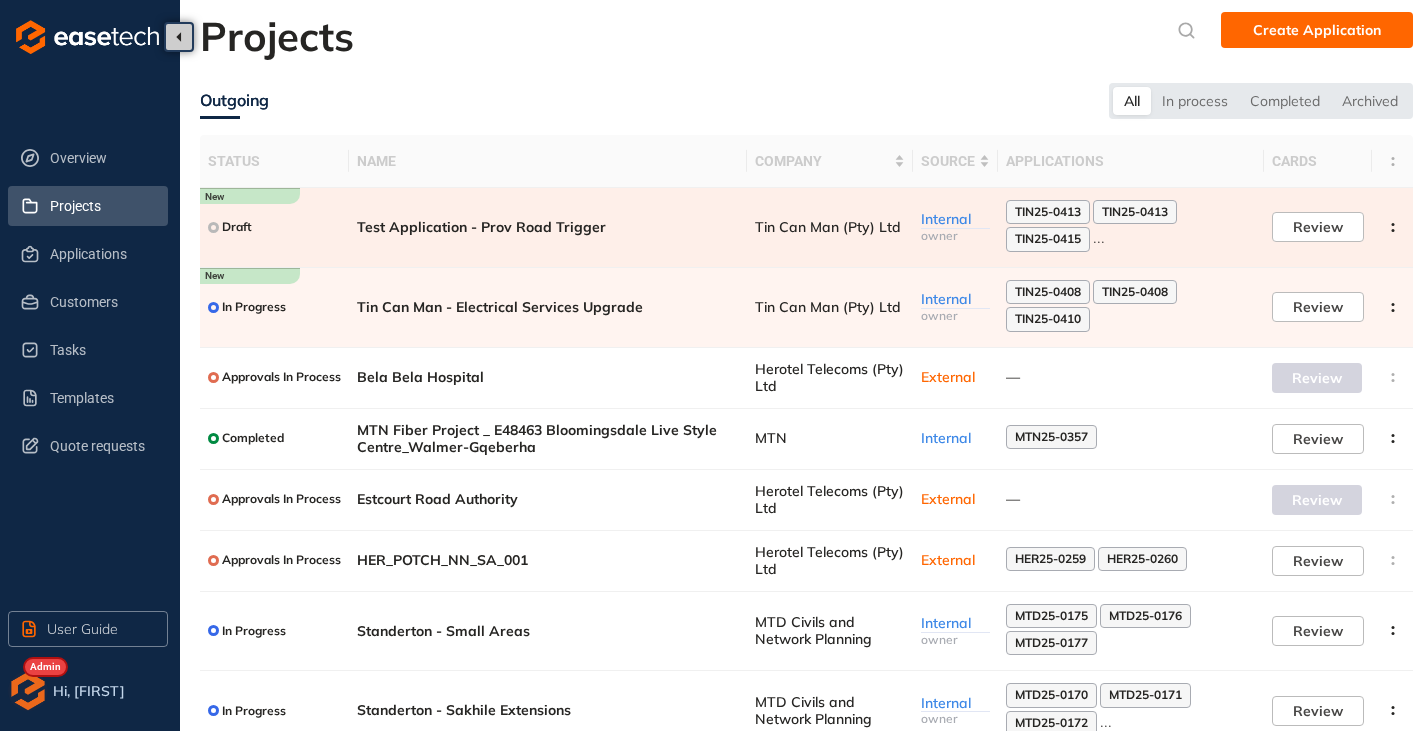 click on "Test Application - Prov Road Trigger" at bounding box center (548, 227) 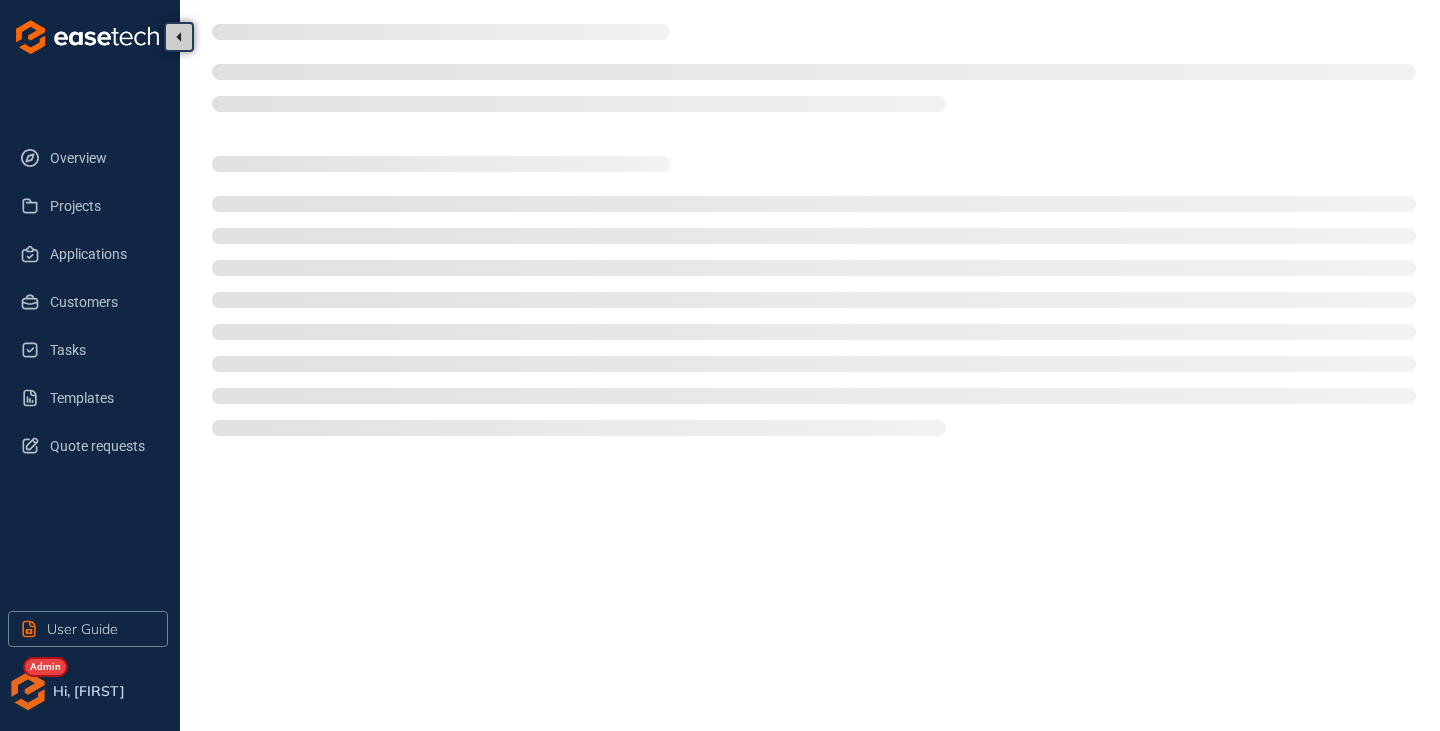 type on "**********" 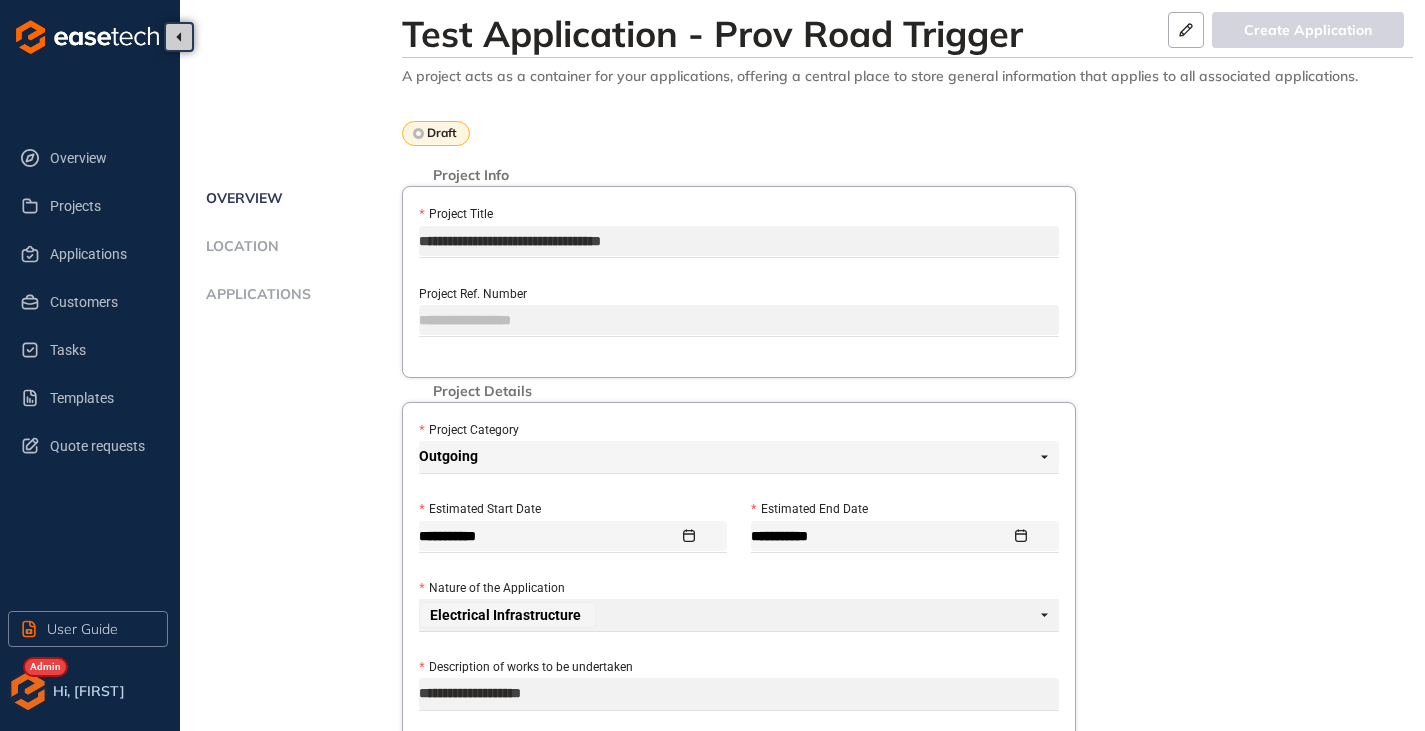 drag, startPoint x: 685, startPoint y: 241, endPoint x: 623, endPoint y: 247, distance: 62.289646 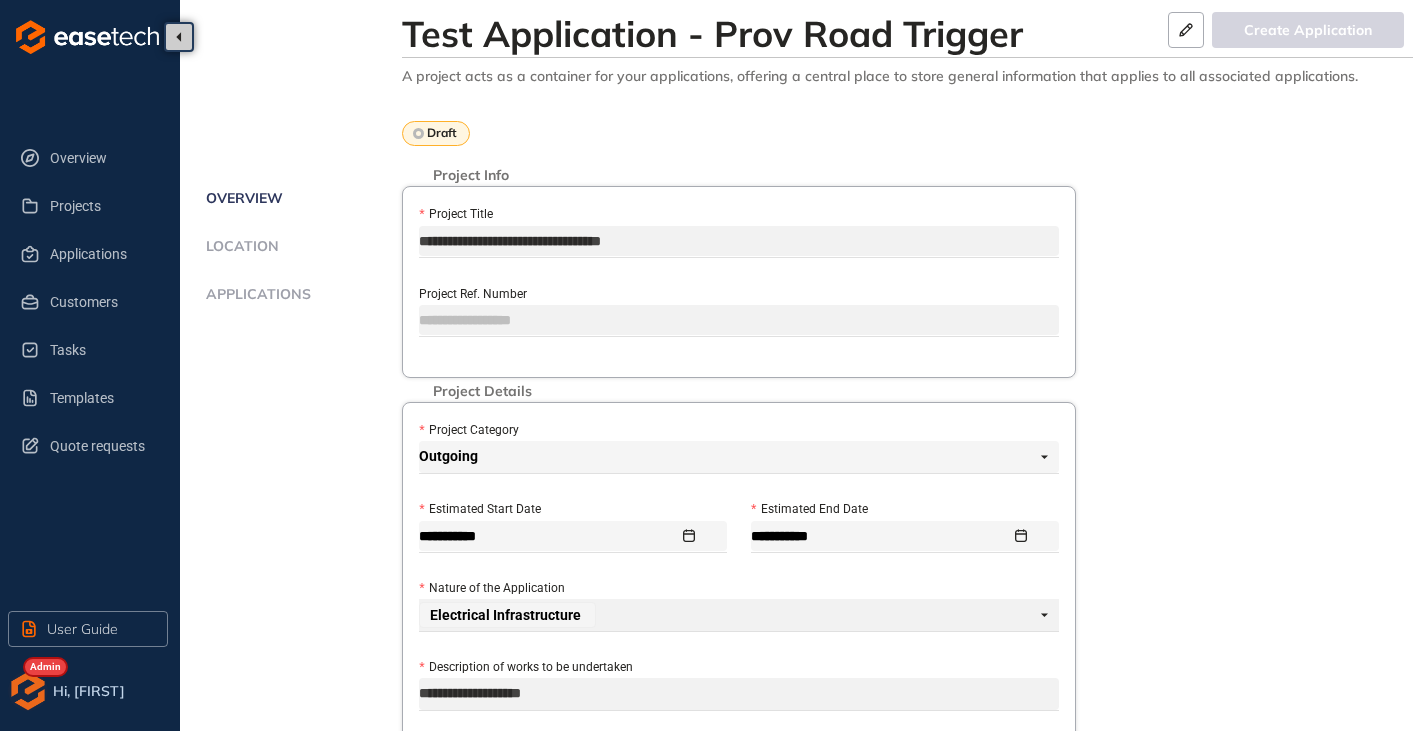 click on "**********" at bounding box center (739, 241) 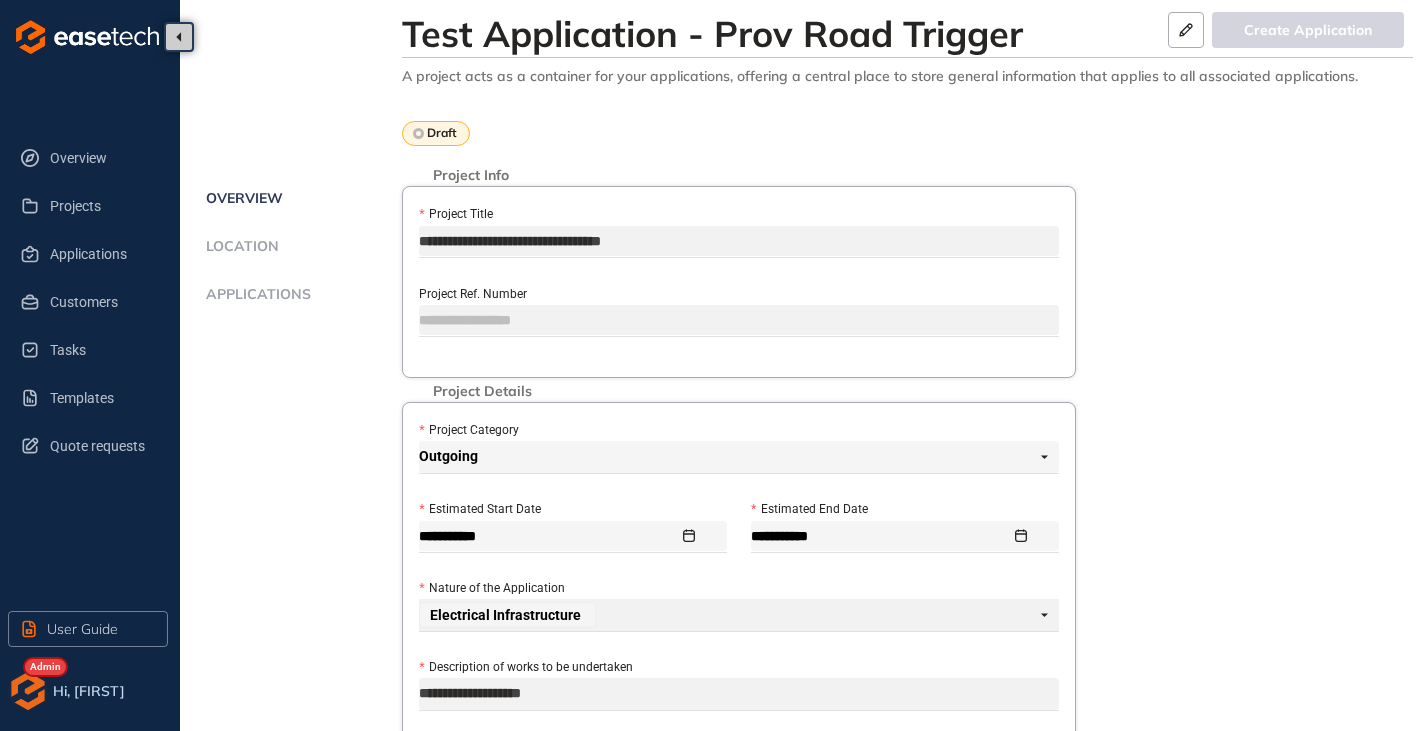 click 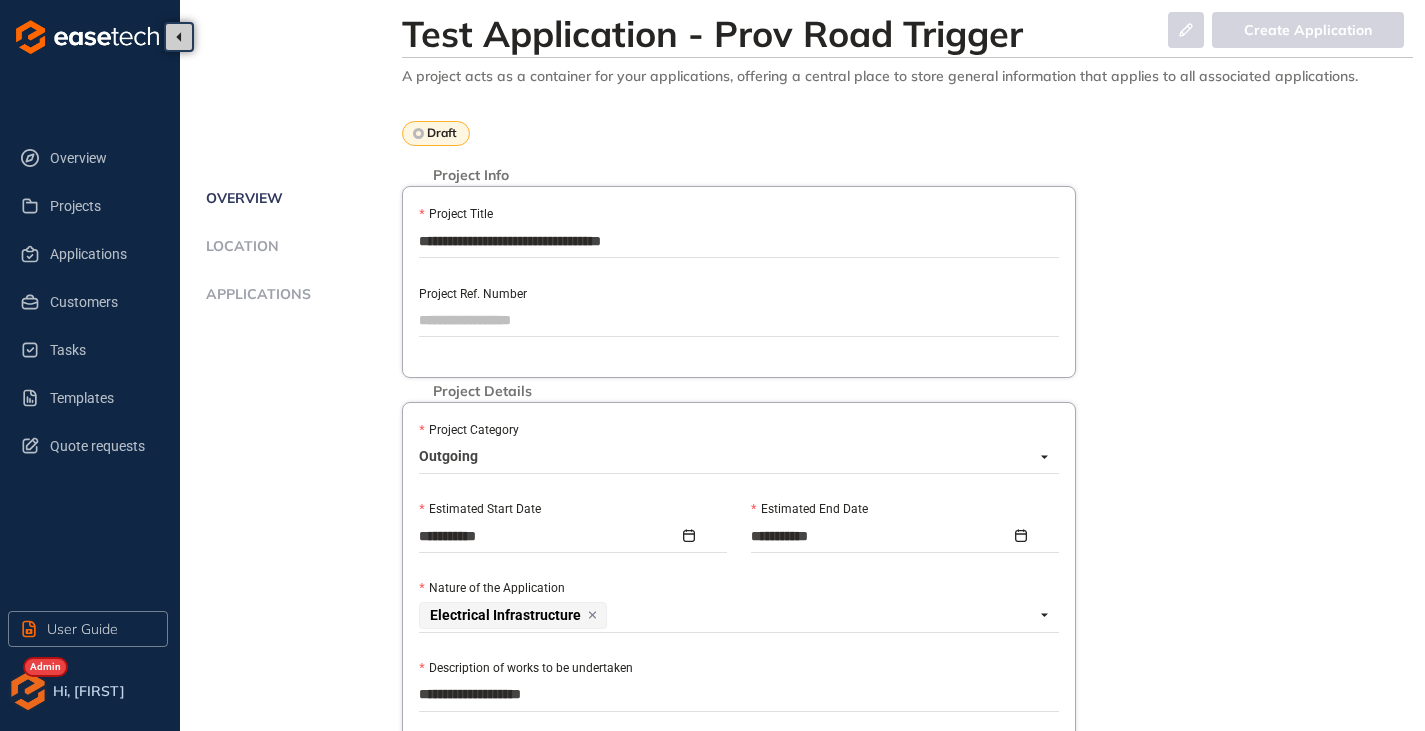 click on "**********" at bounding box center [739, 241] 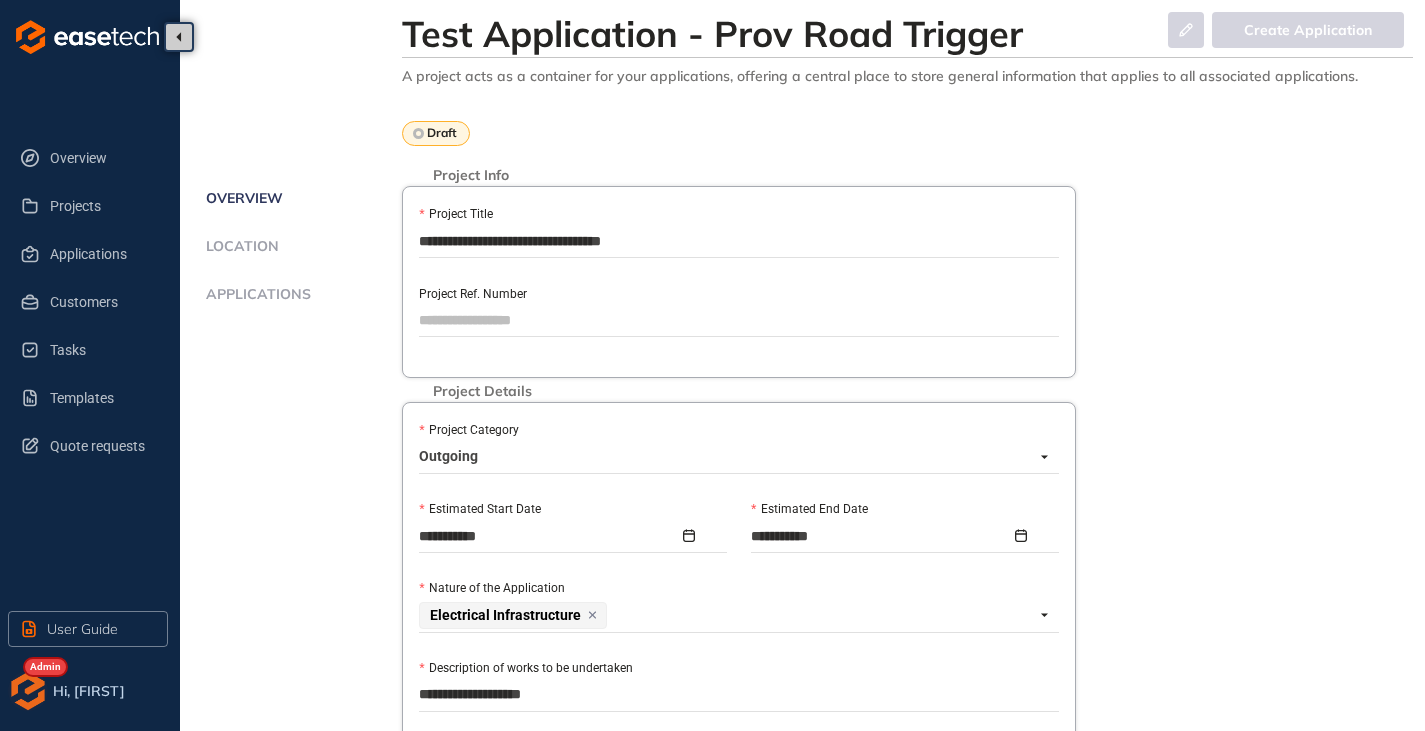 paste on "*****" 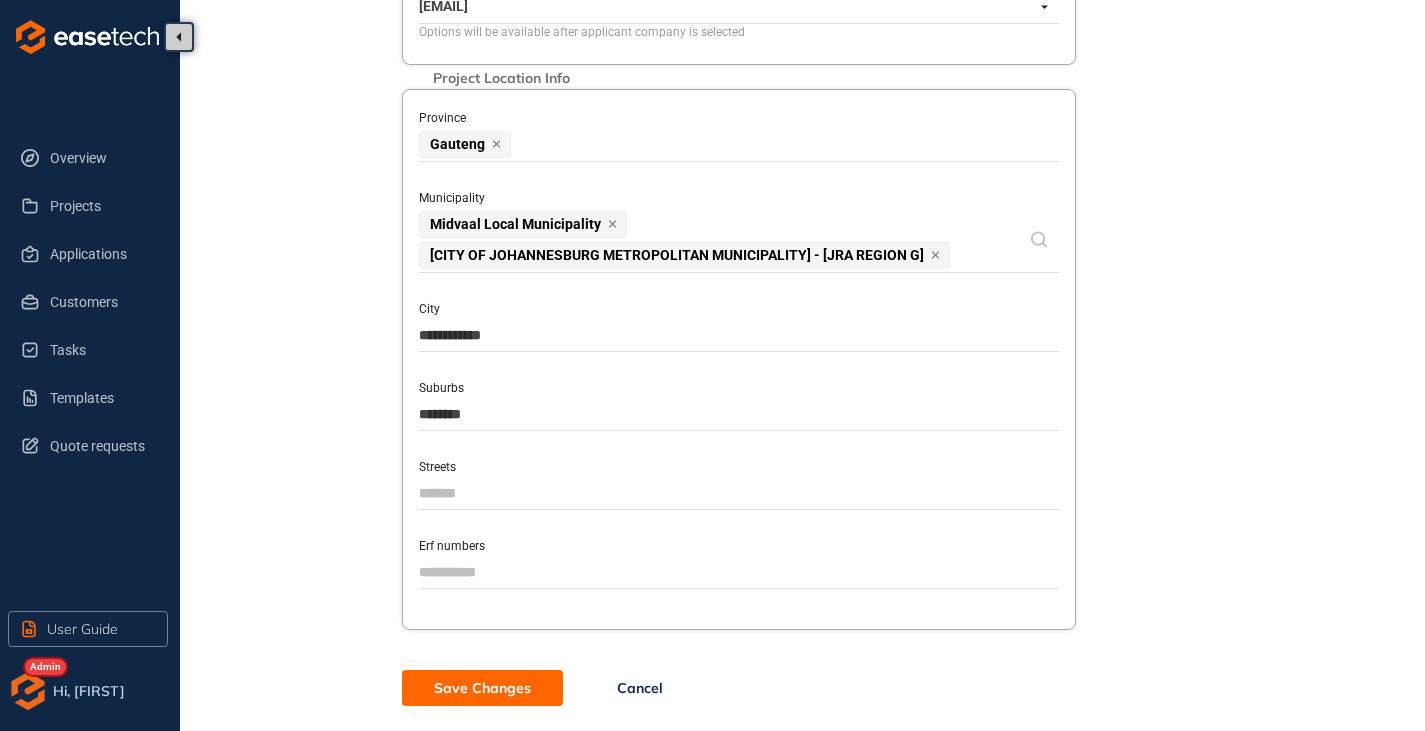 scroll, scrollTop: 939, scrollLeft: 0, axis: vertical 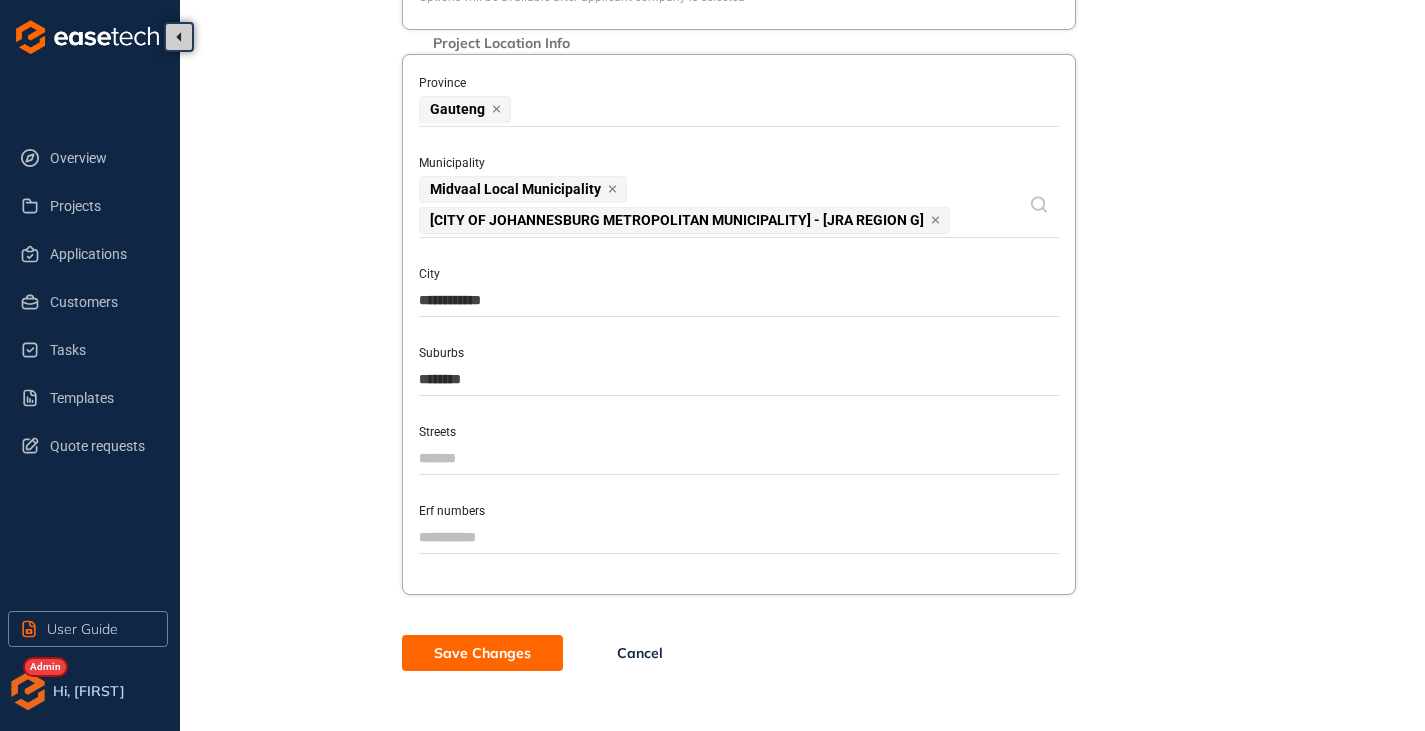 type on "**********" 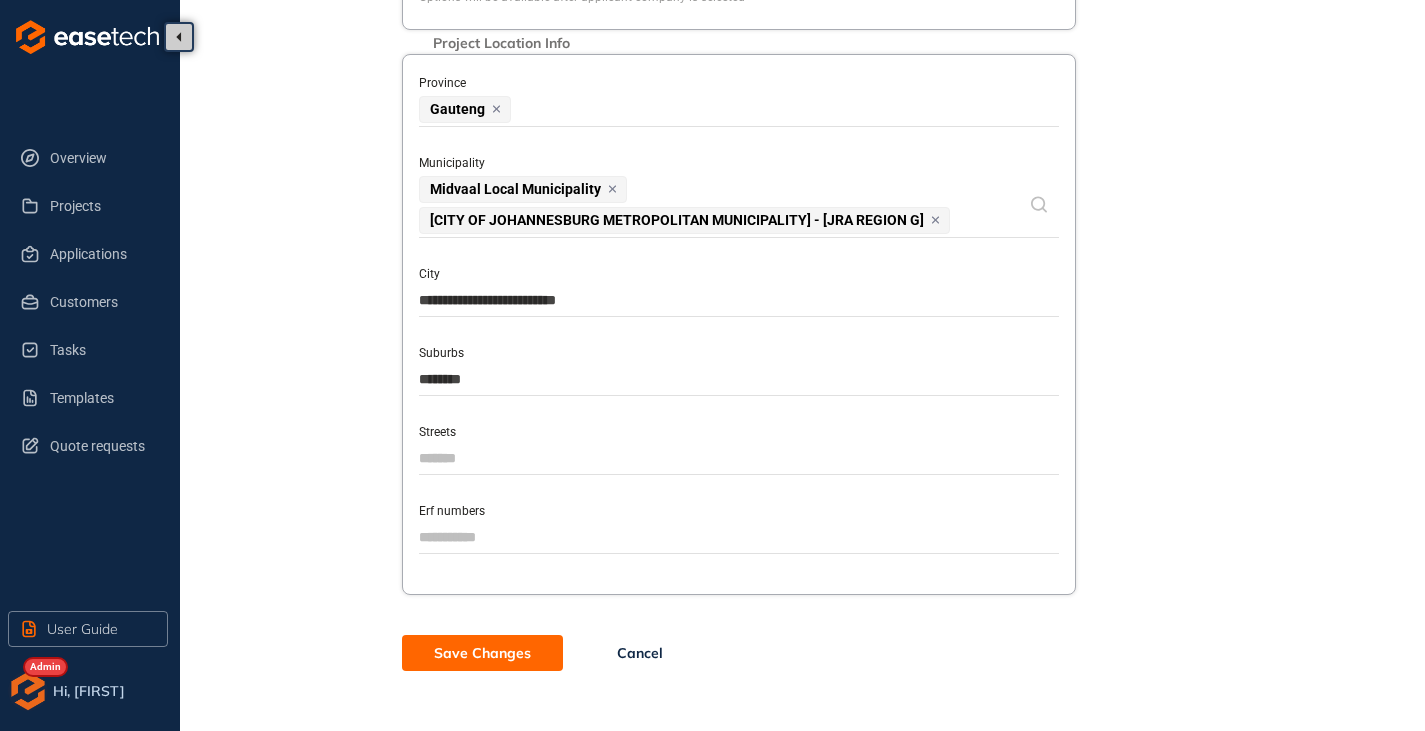 type on "**********" 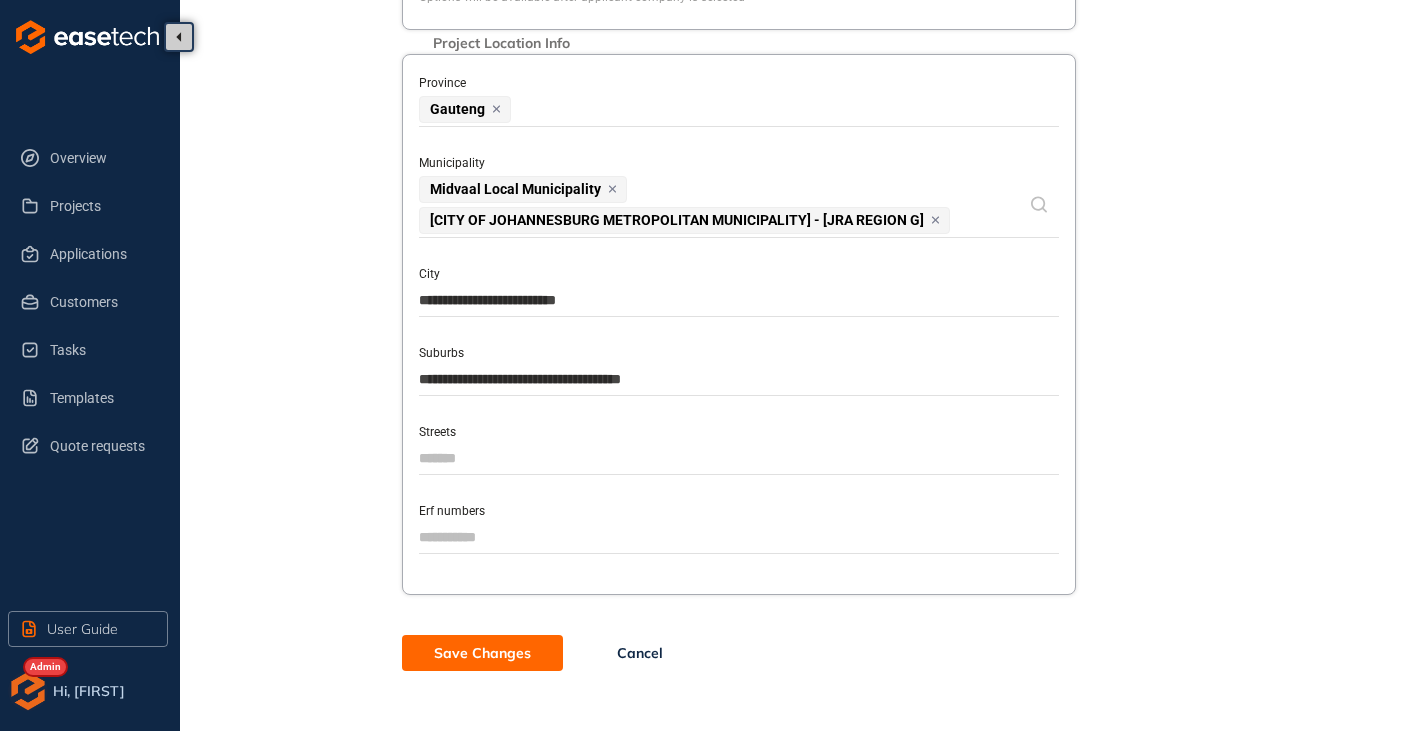 drag, startPoint x: 707, startPoint y: 376, endPoint x: 411, endPoint y: 375, distance: 296.00168 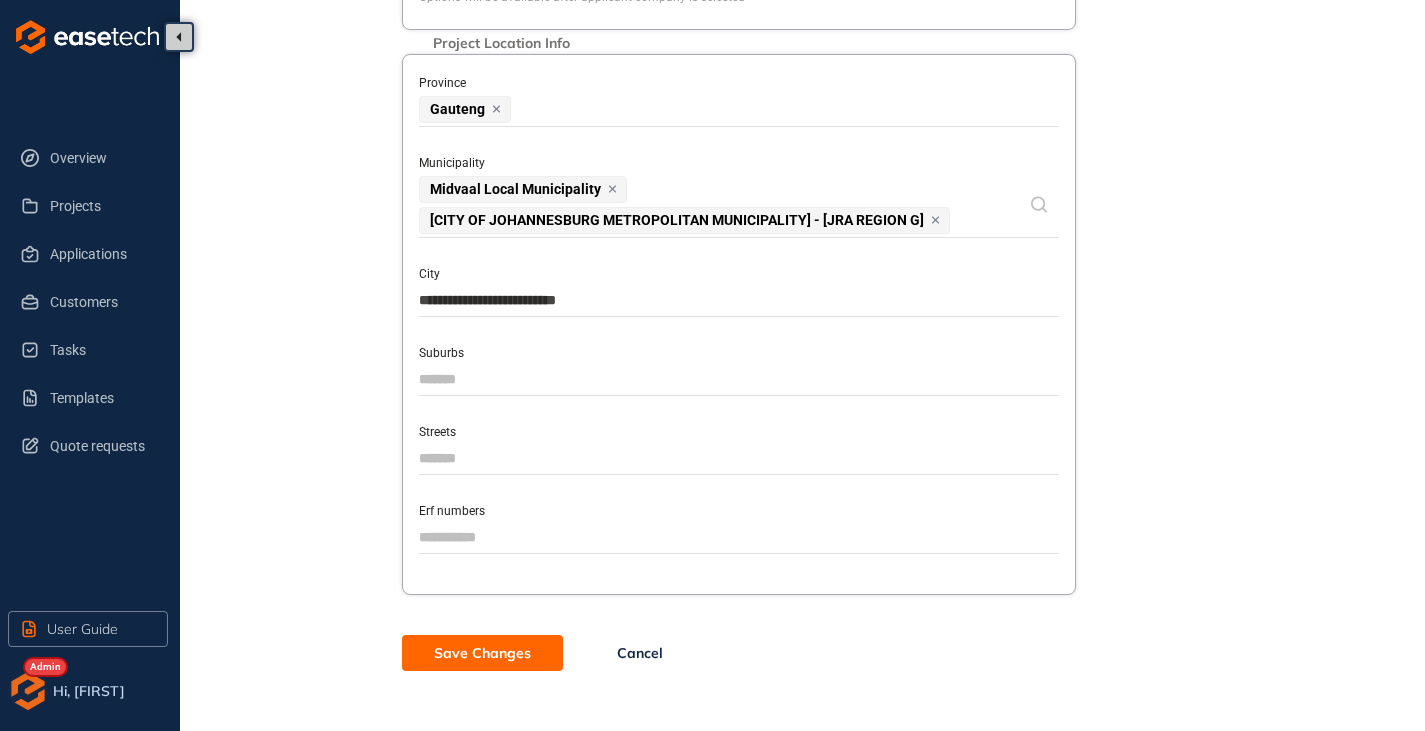 type 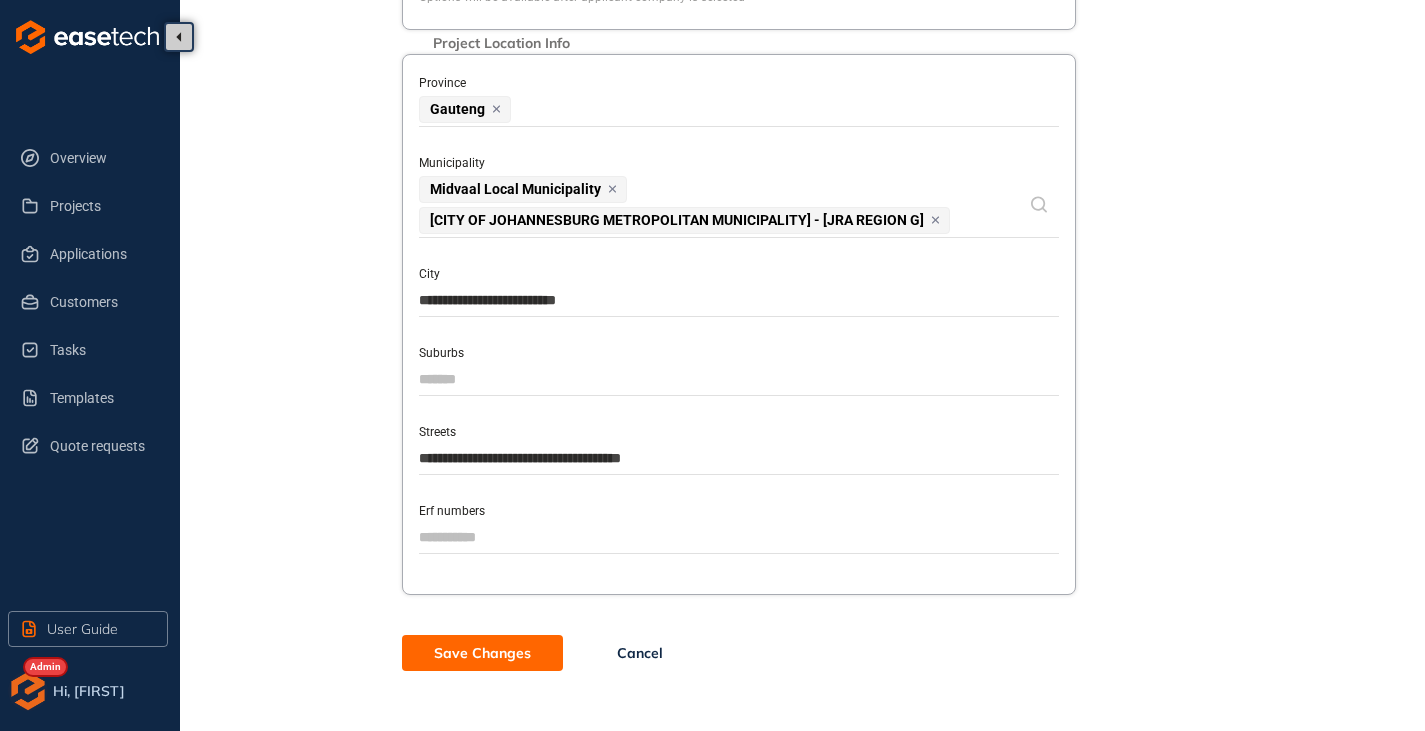 type on "**********" 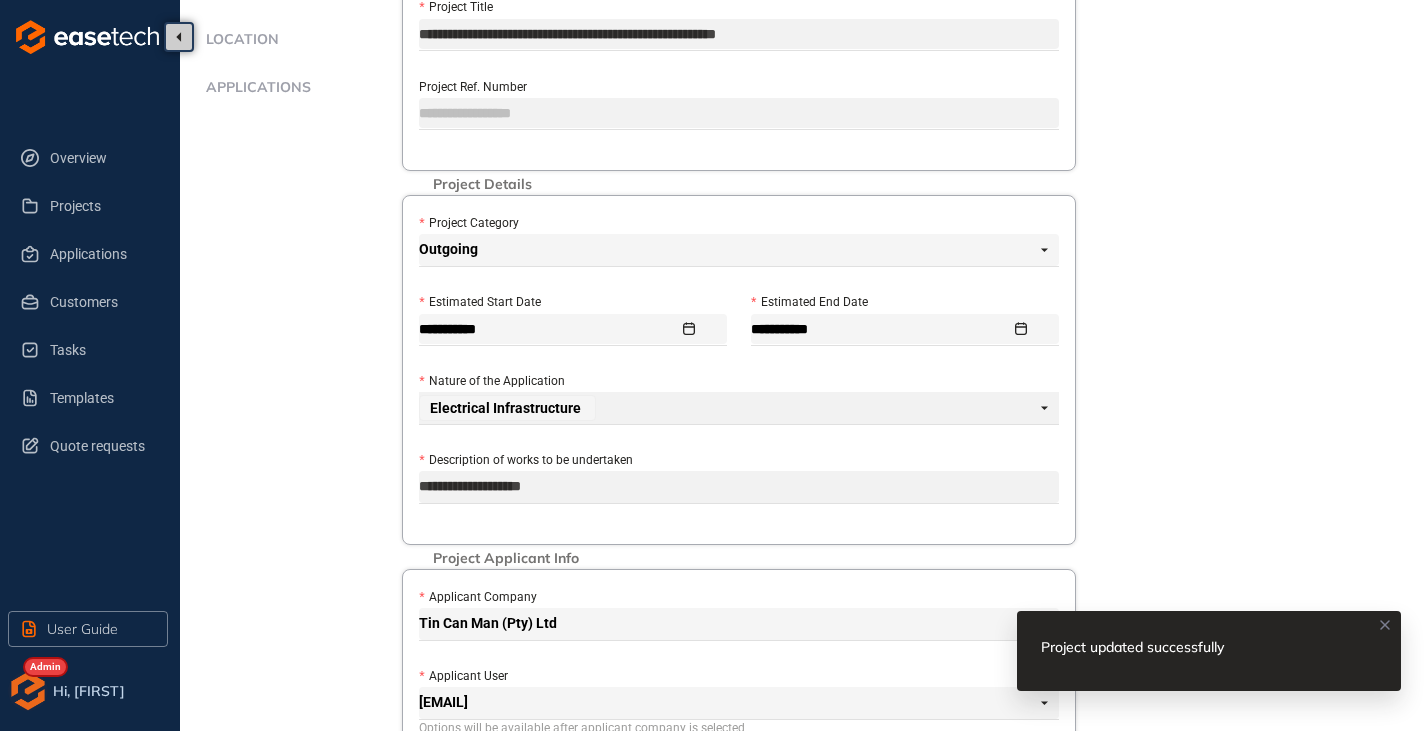 scroll, scrollTop: 0, scrollLeft: 0, axis: both 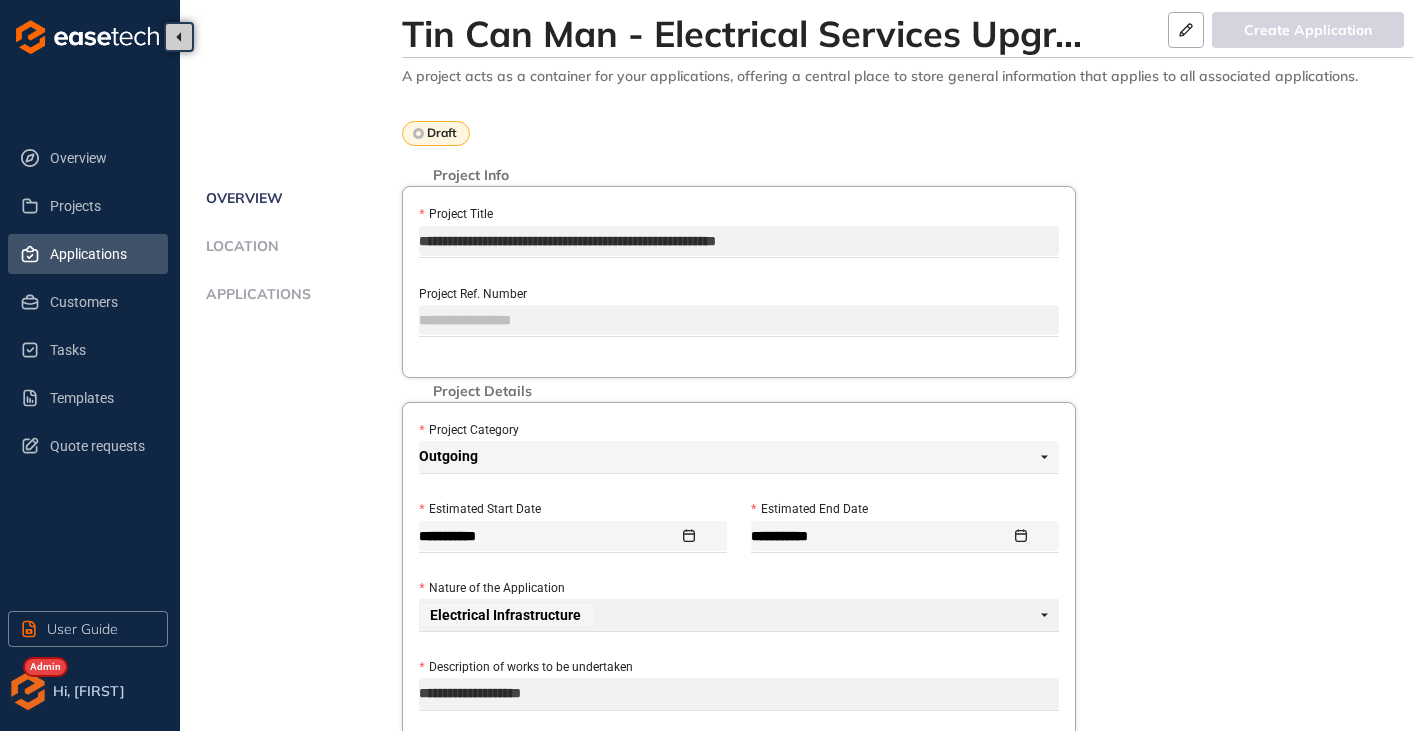 click on "Applications" at bounding box center [101, 254] 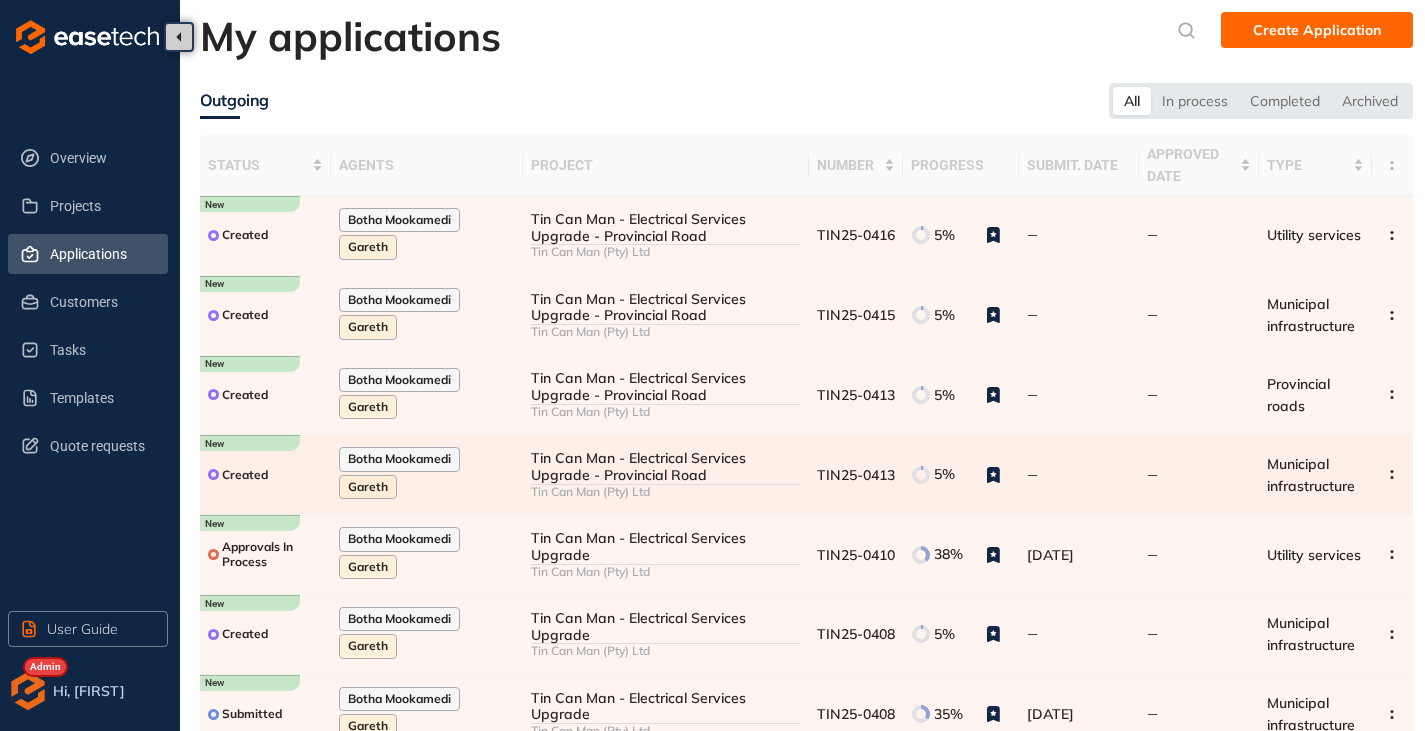 click on "Tin Can Man - Electrical Services Upgrade - Provincial Road" at bounding box center (666, 467) 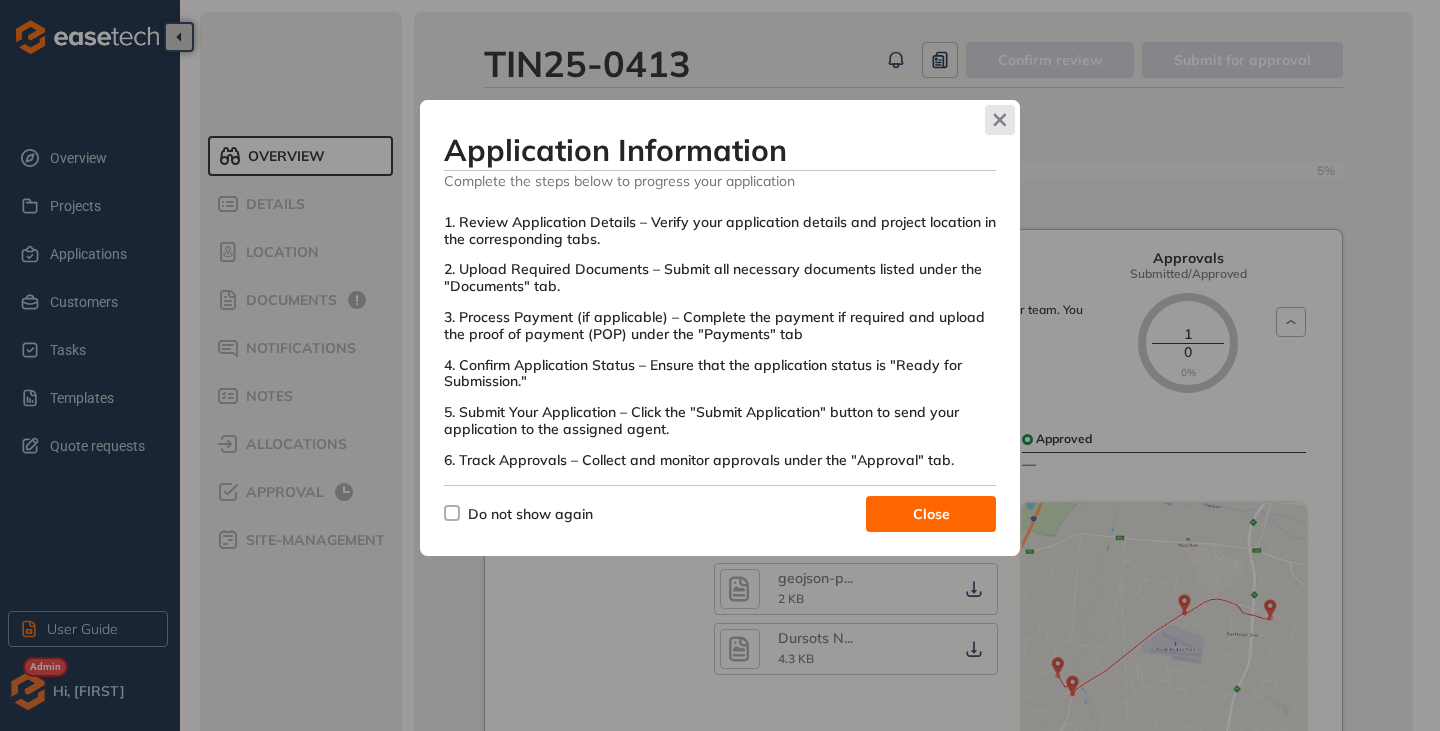 click 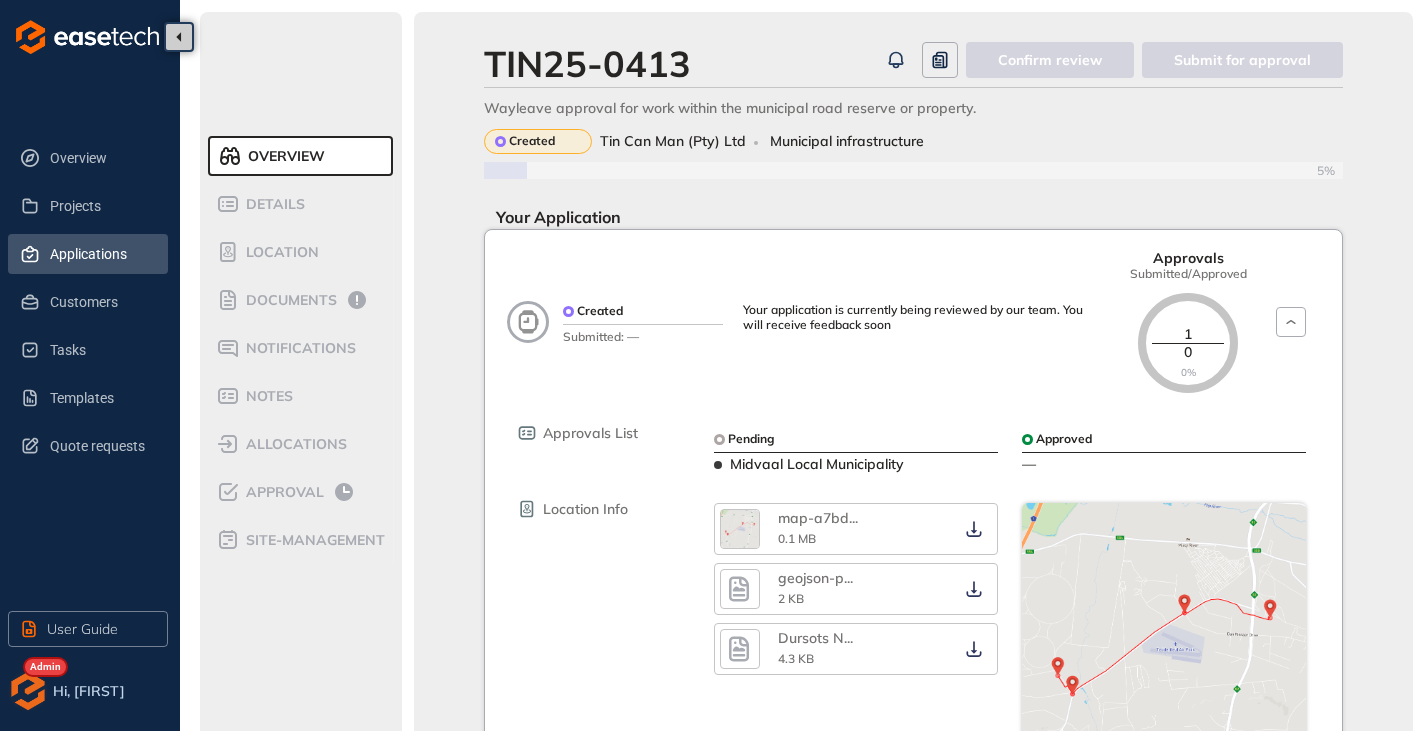 click on "Applications" at bounding box center (101, 254) 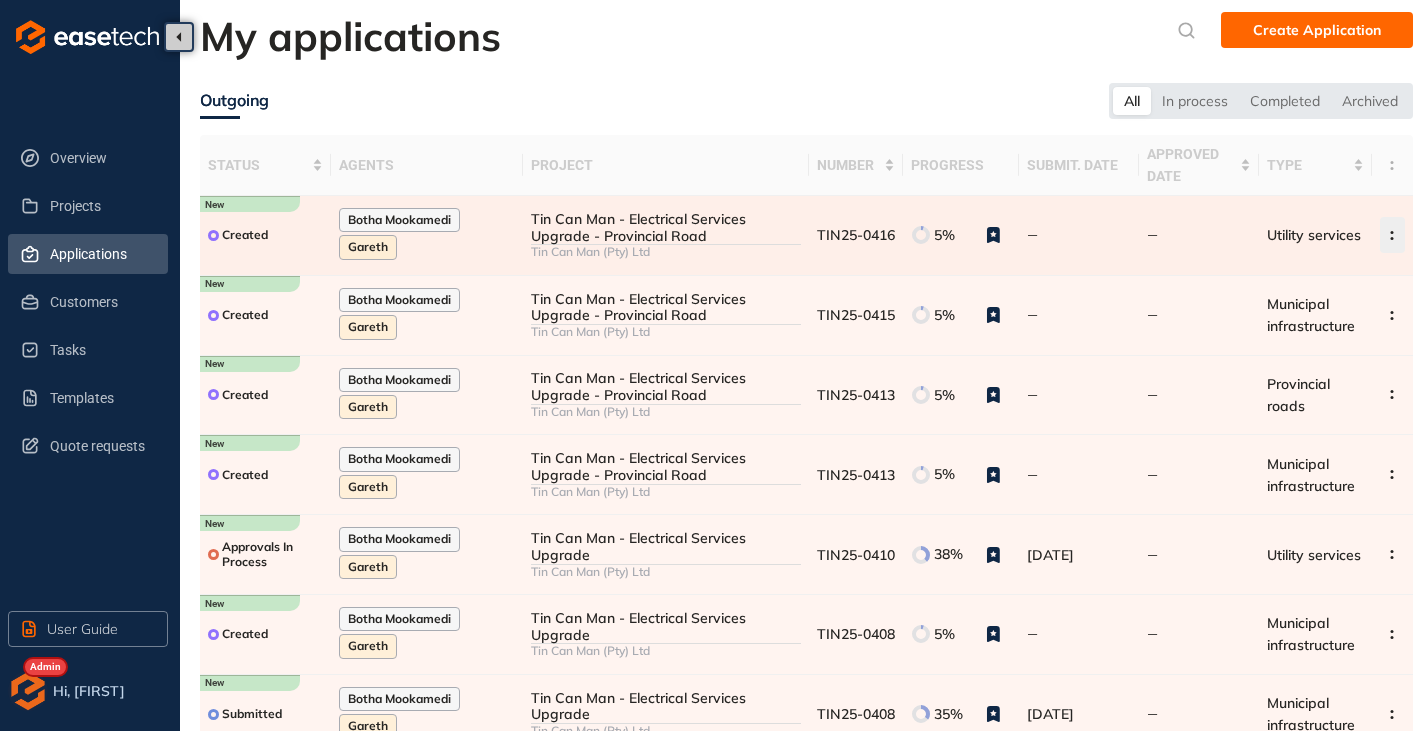 click 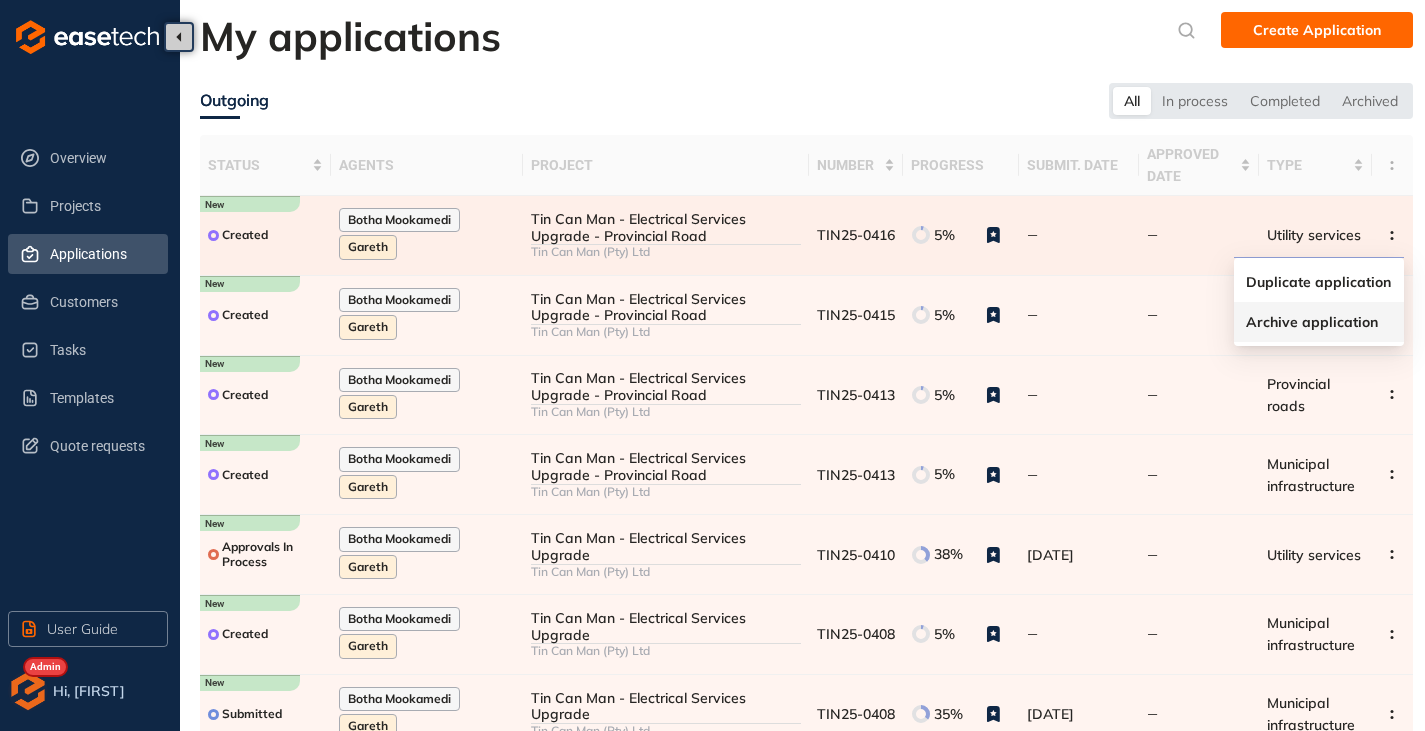 click on "Archive application" at bounding box center [1312, 322] 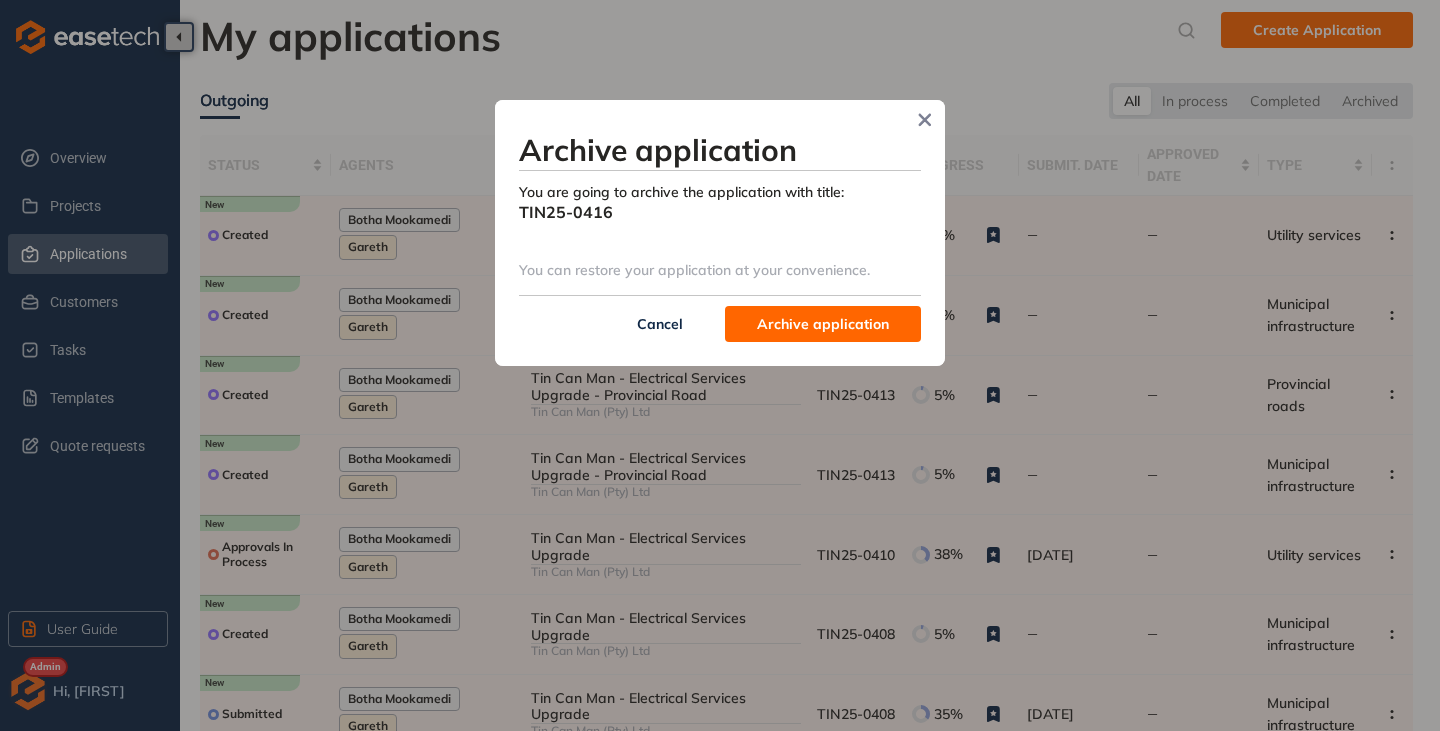 click on "Archive application" at bounding box center [823, 324] 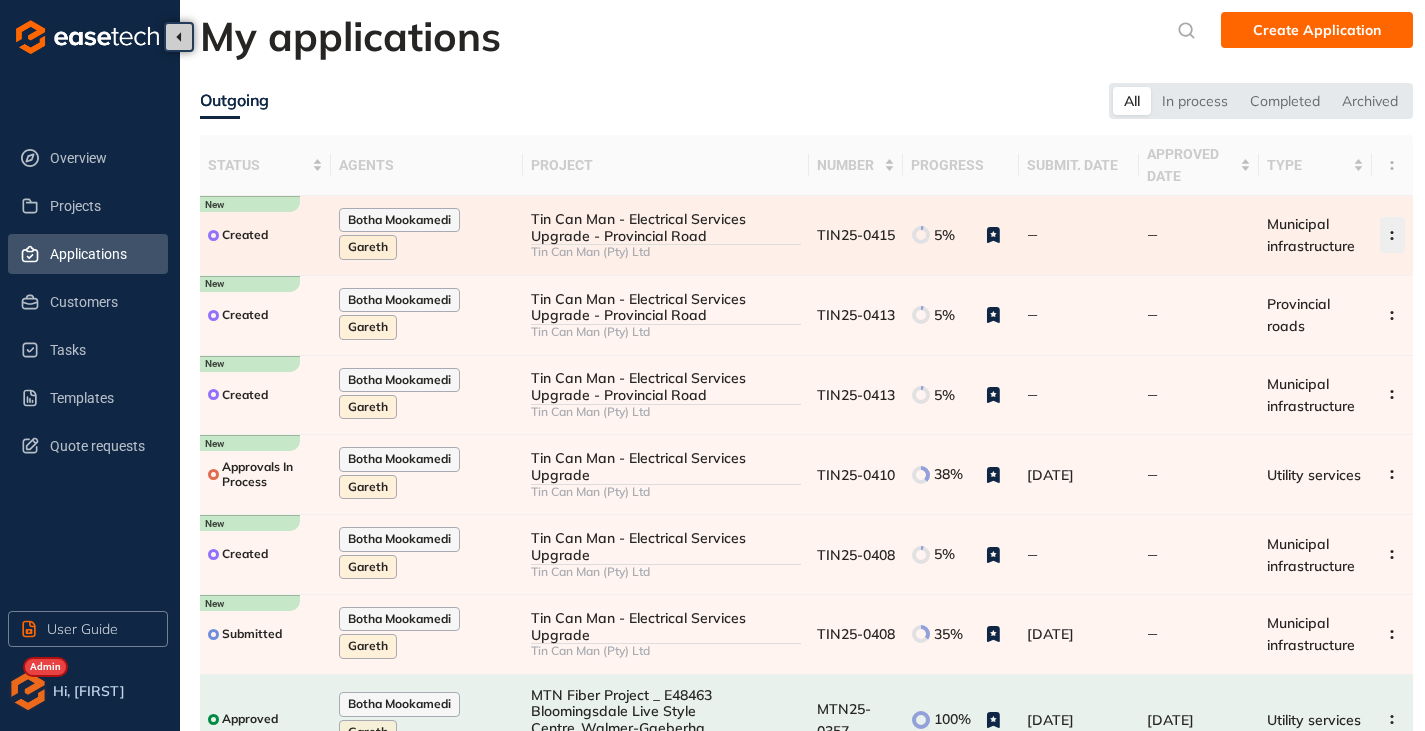 click 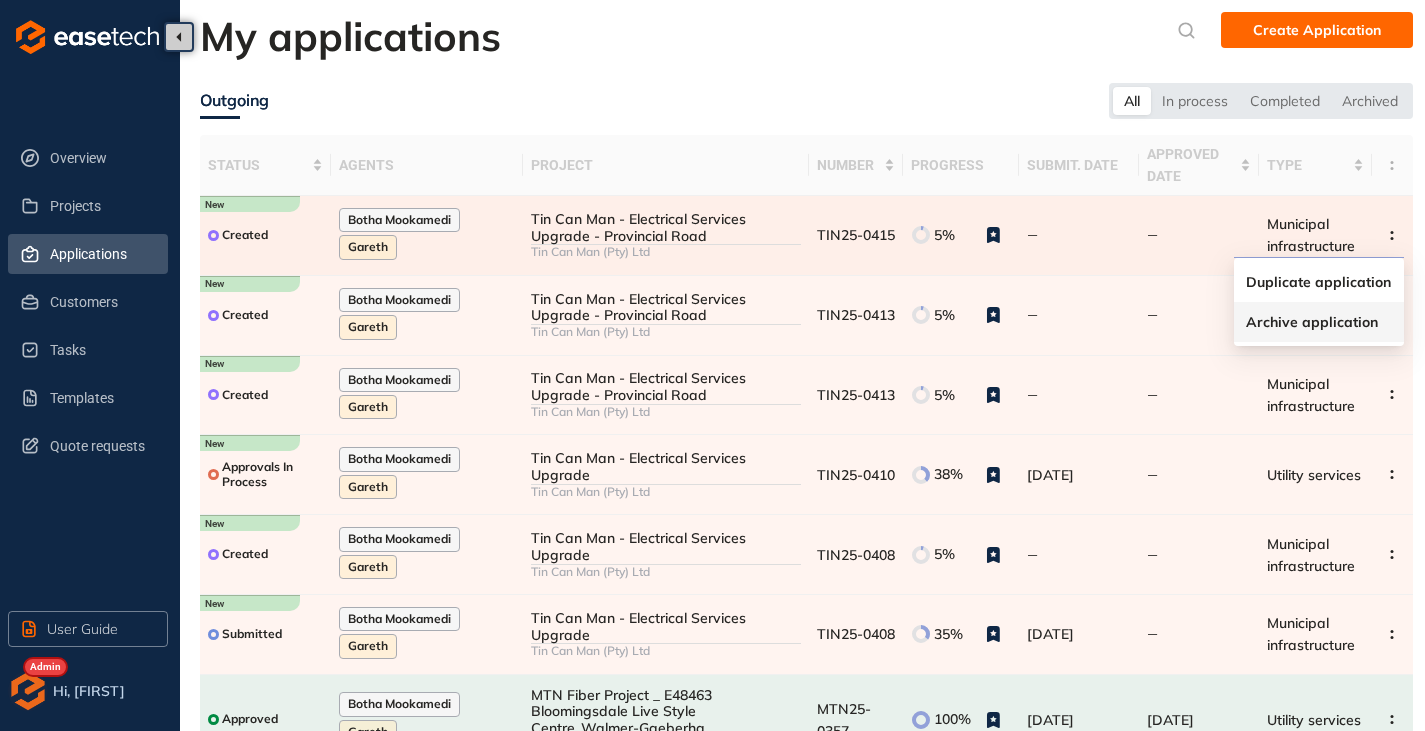click on "Archive application" at bounding box center (1312, 322) 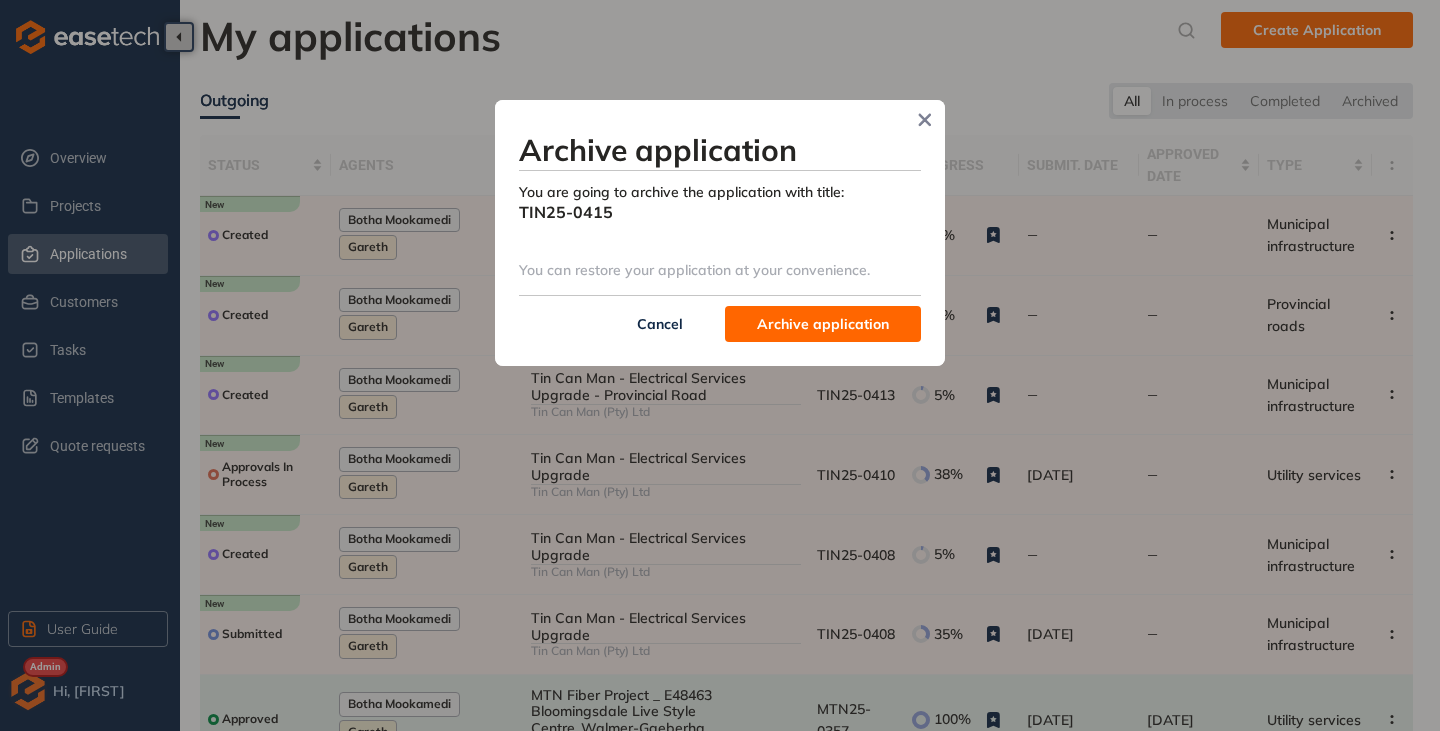 click on "Archive application" at bounding box center [823, 324] 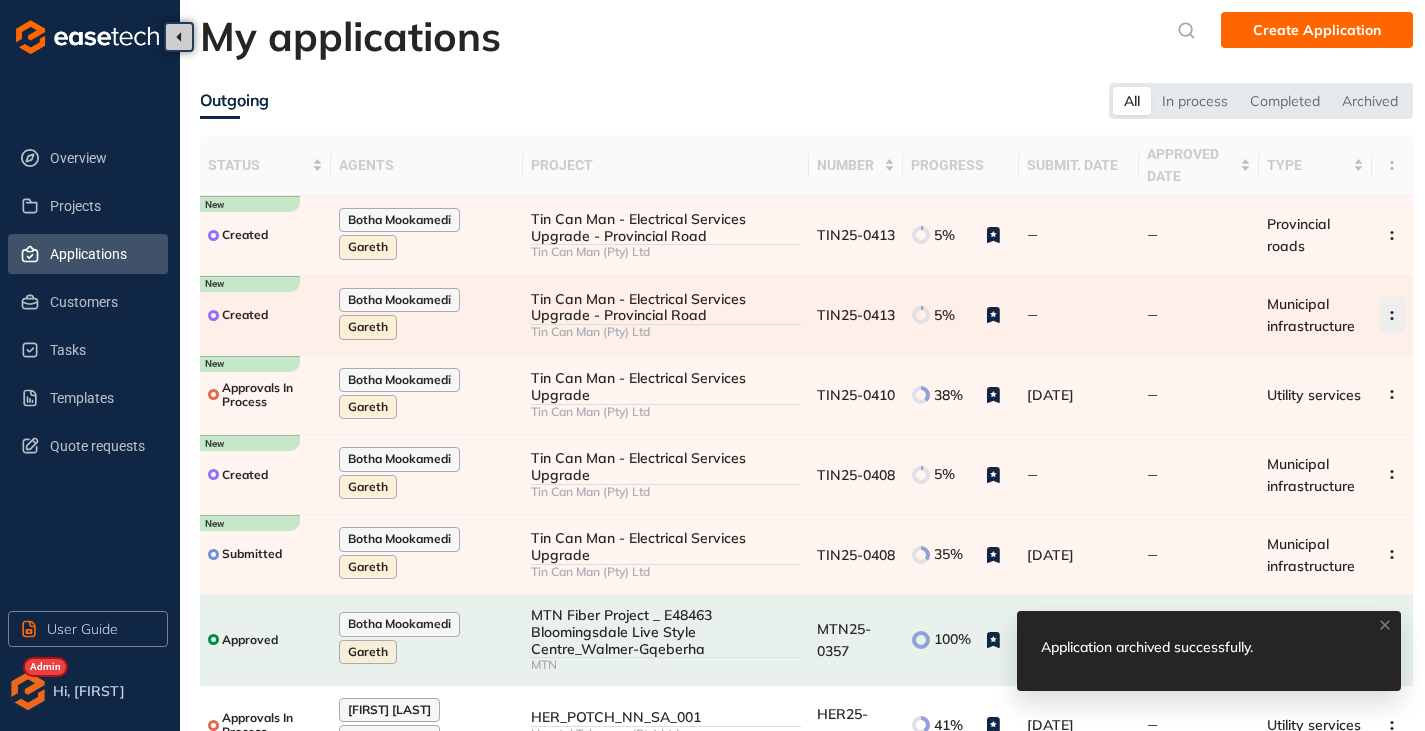click 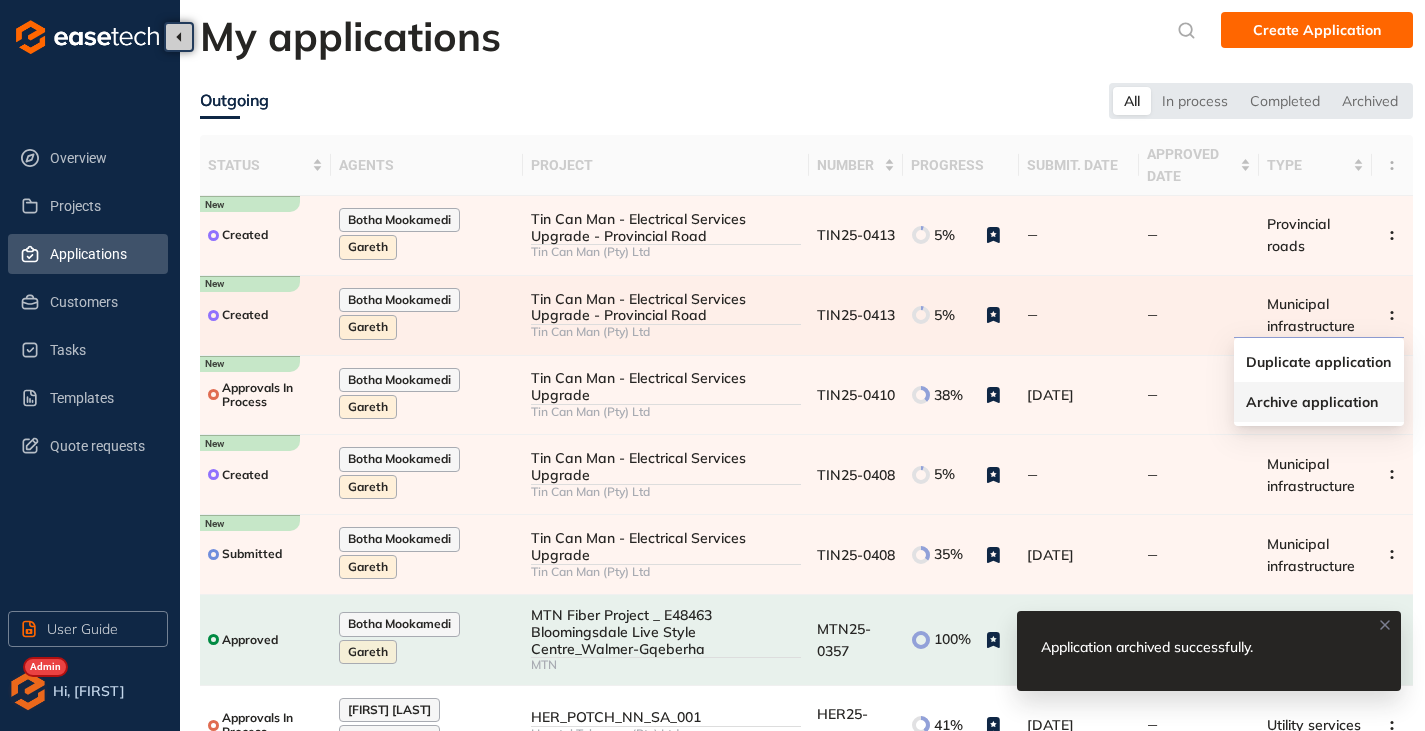click on "Archive application" at bounding box center (1312, 402) 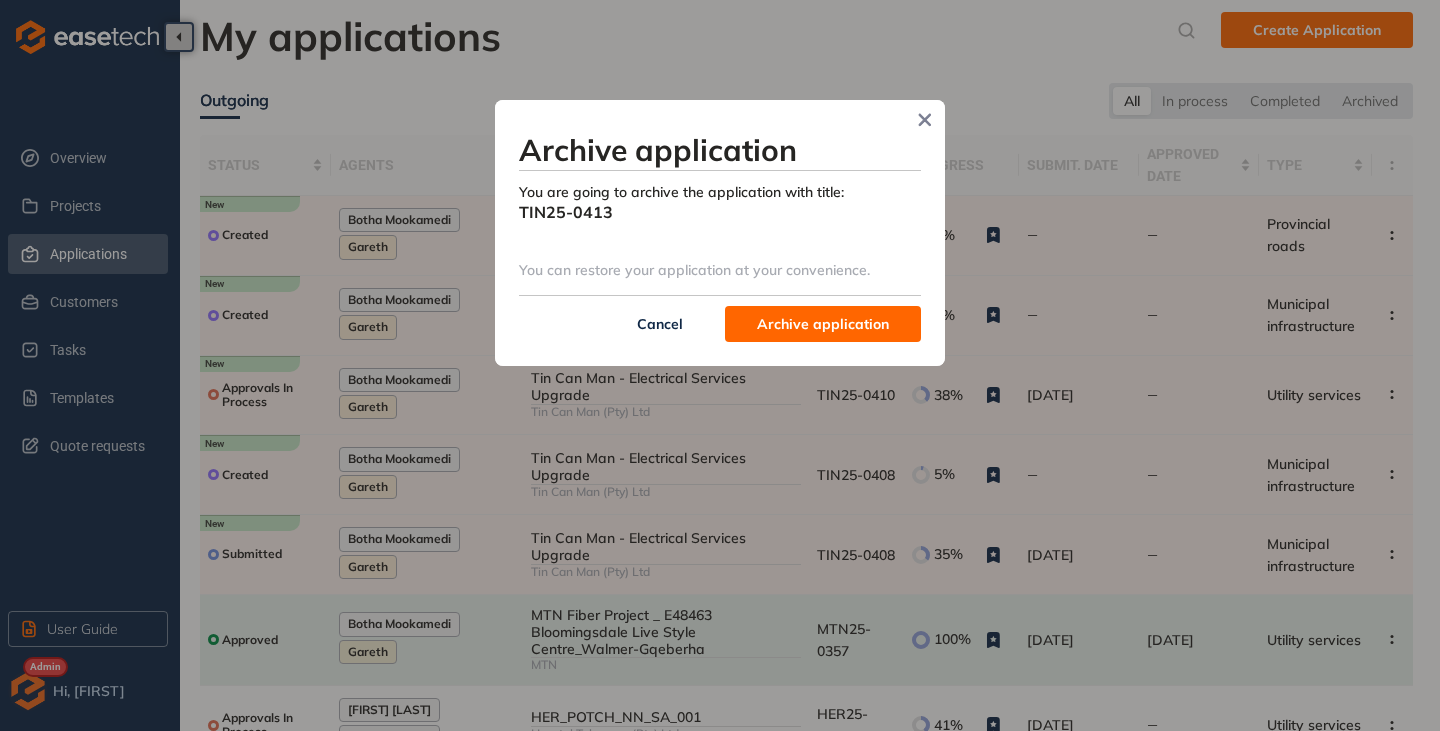 click on "Archive application" at bounding box center (823, 324) 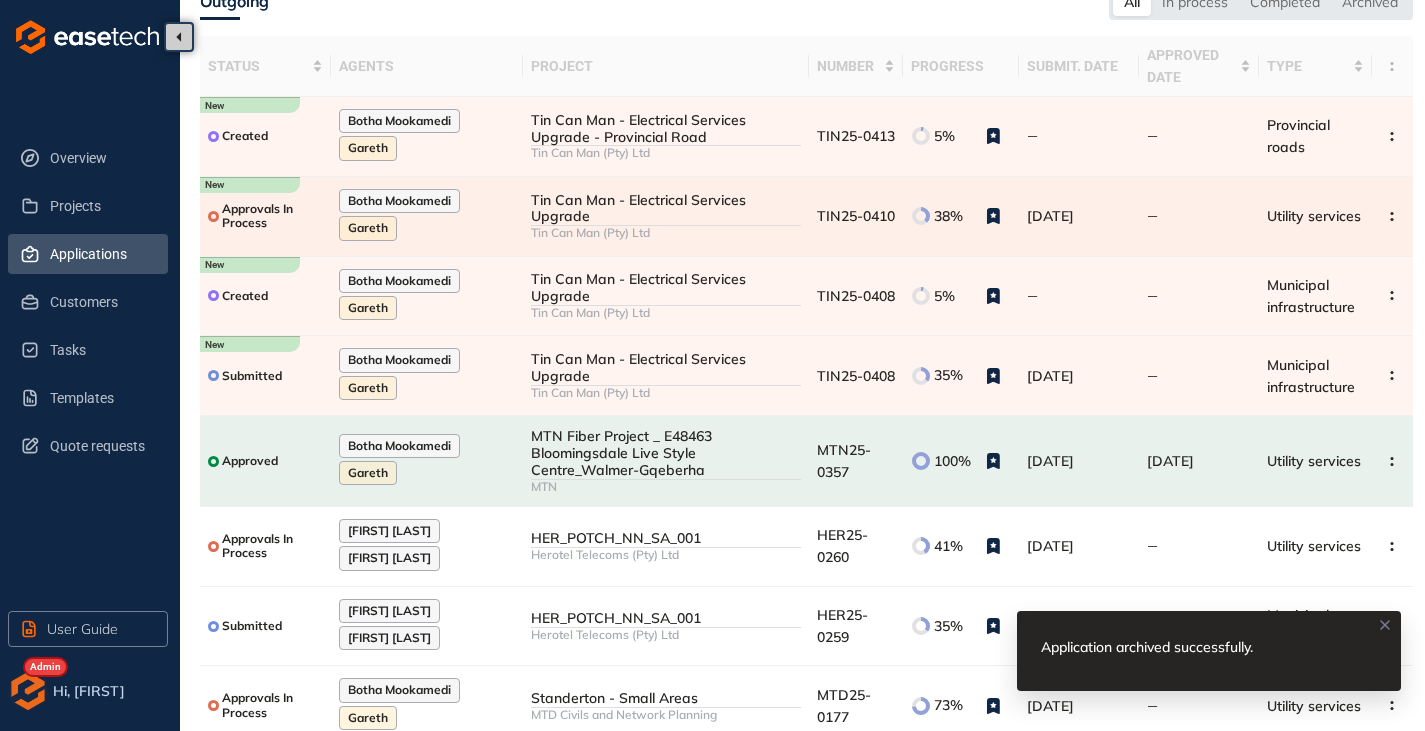 scroll, scrollTop: 100, scrollLeft: 0, axis: vertical 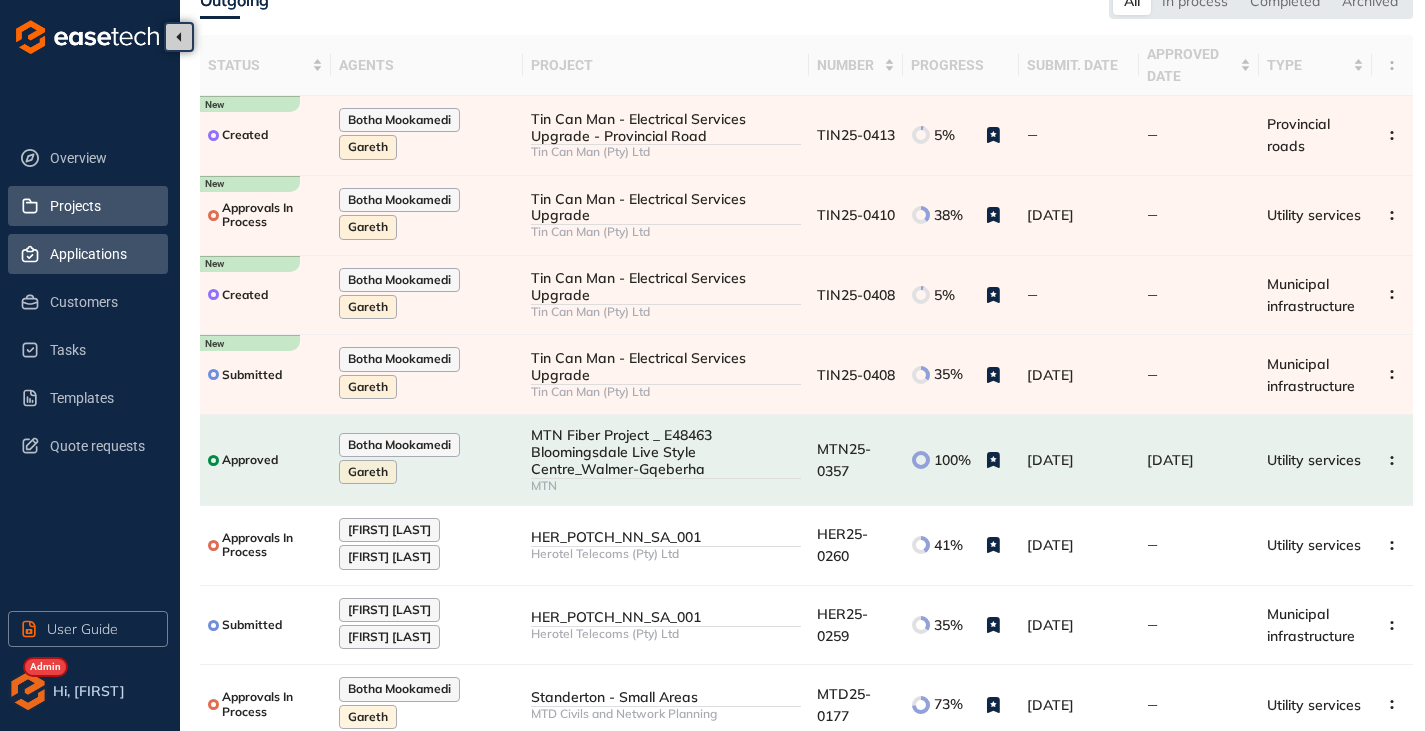 click on "Projects" at bounding box center (101, 206) 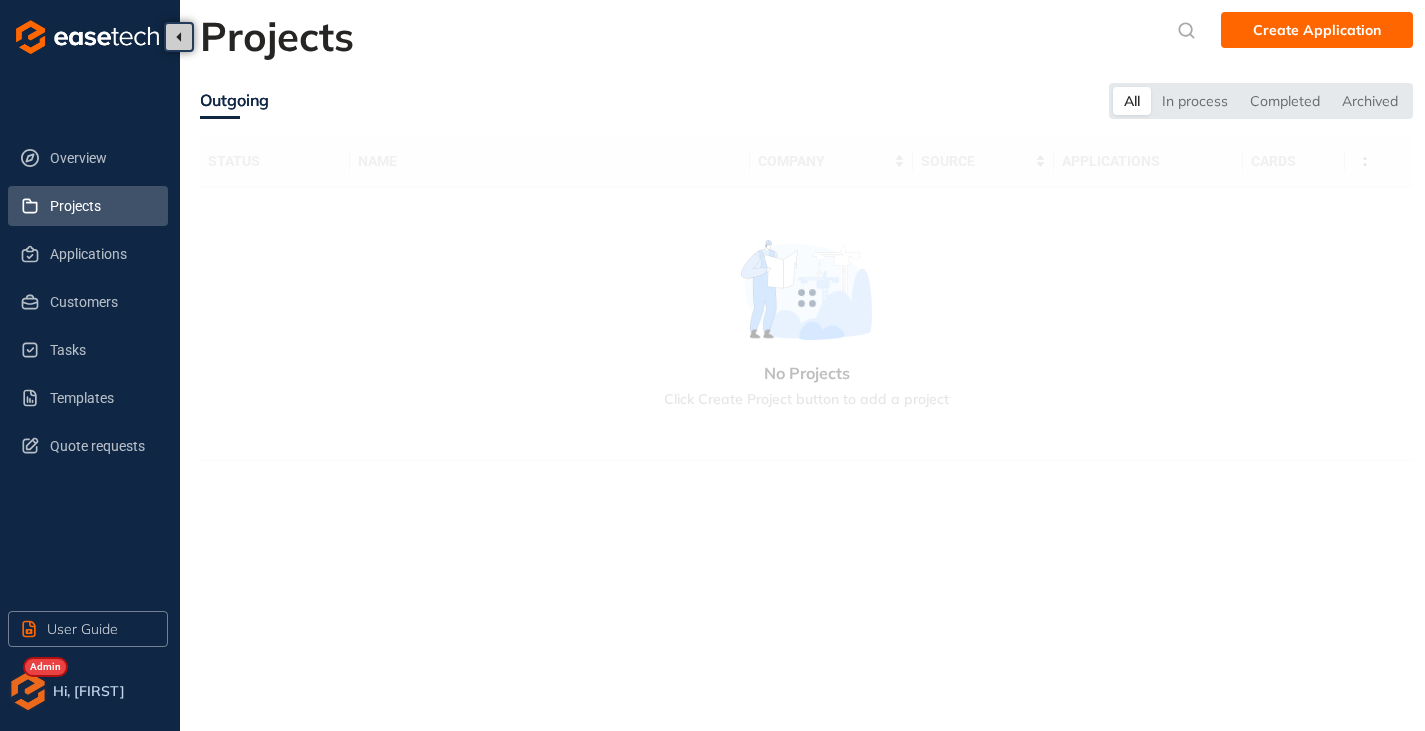 scroll, scrollTop: 0, scrollLeft: 0, axis: both 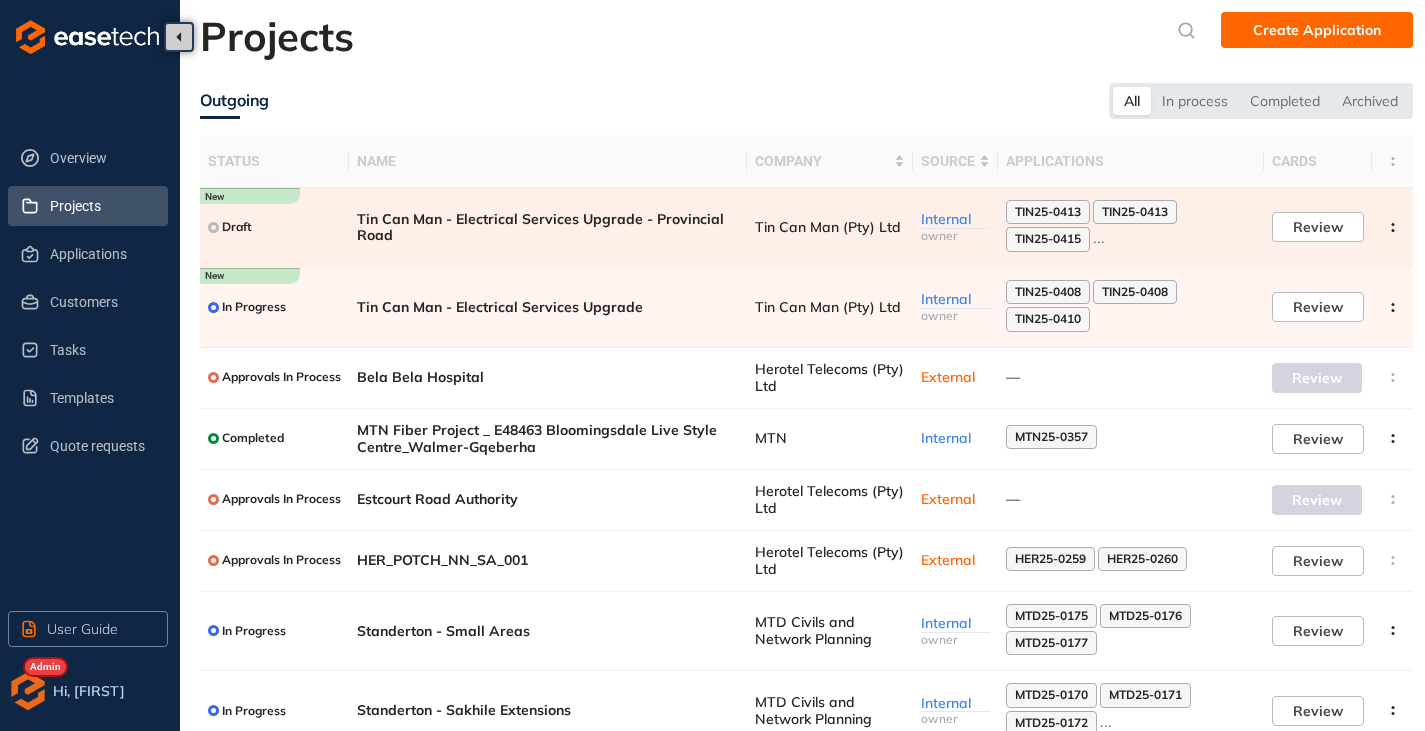 click on "Tin Can Man - Electrical Services Upgrade - Provincial Road" at bounding box center (548, 228) 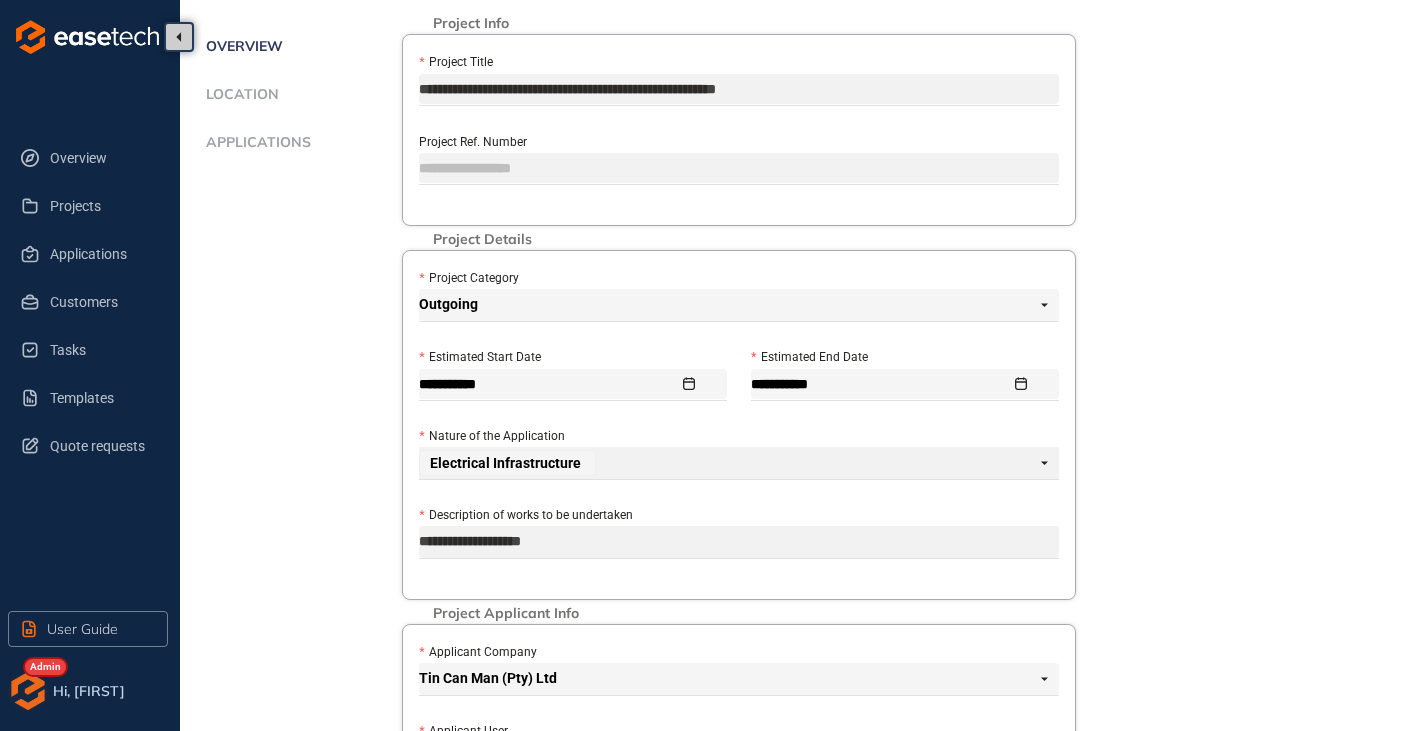 scroll, scrollTop: 0, scrollLeft: 0, axis: both 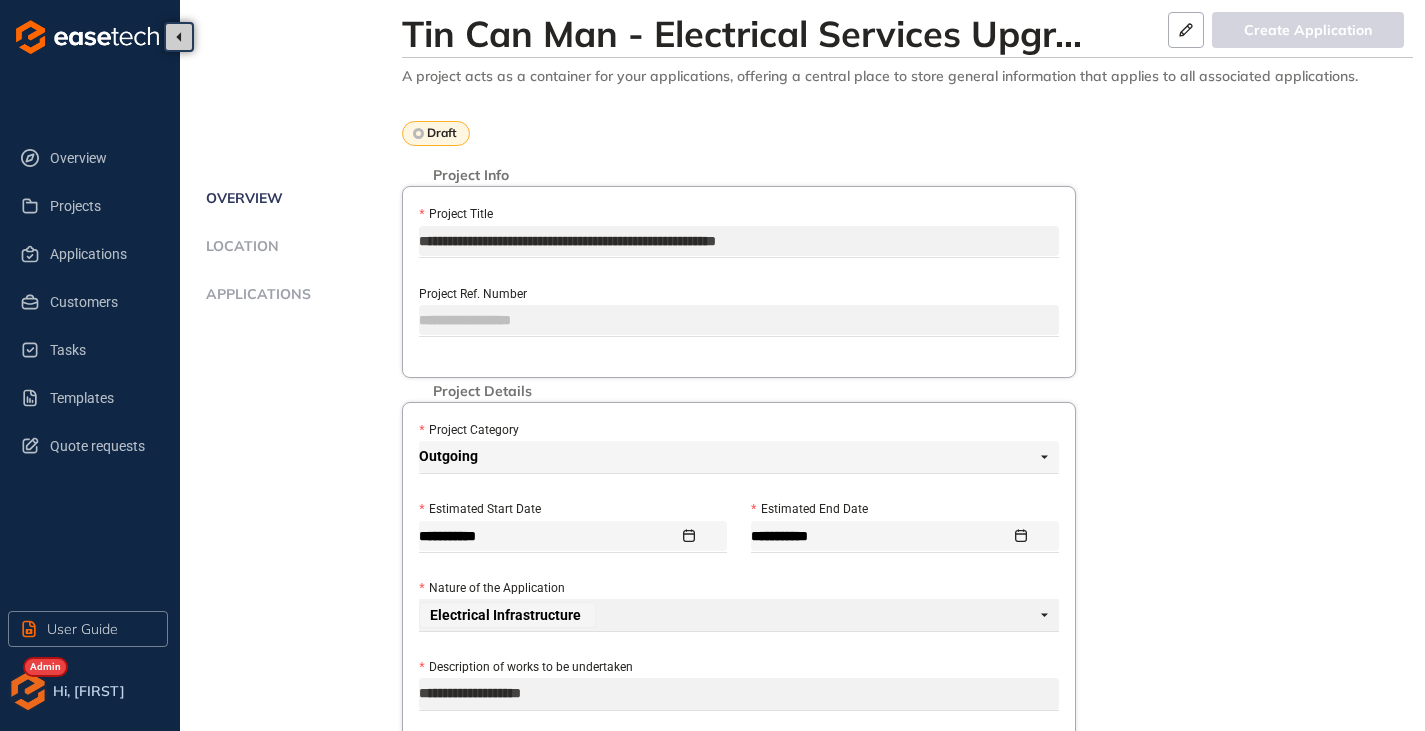 click on "Overview Location Applications" at bounding box center (301, 268) 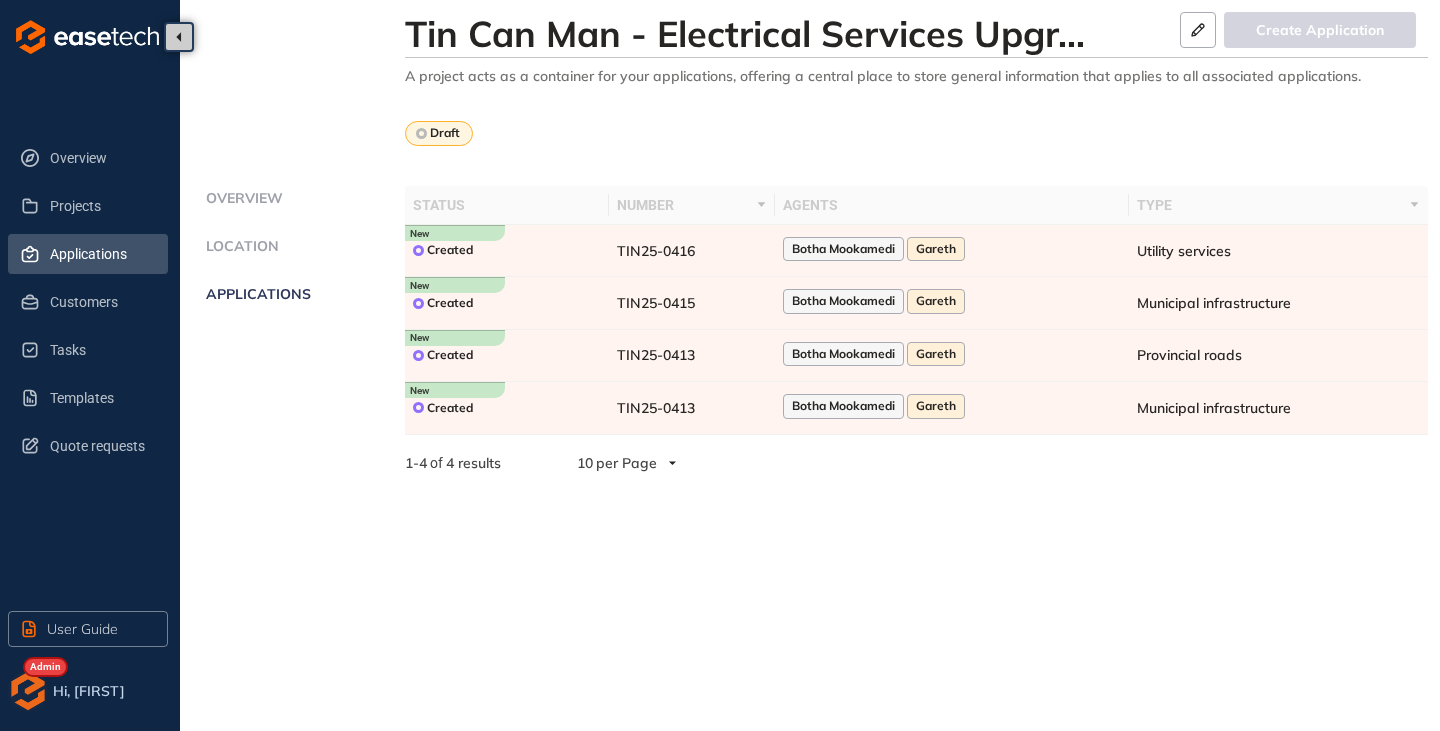 click on "Applications" at bounding box center [101, 254] 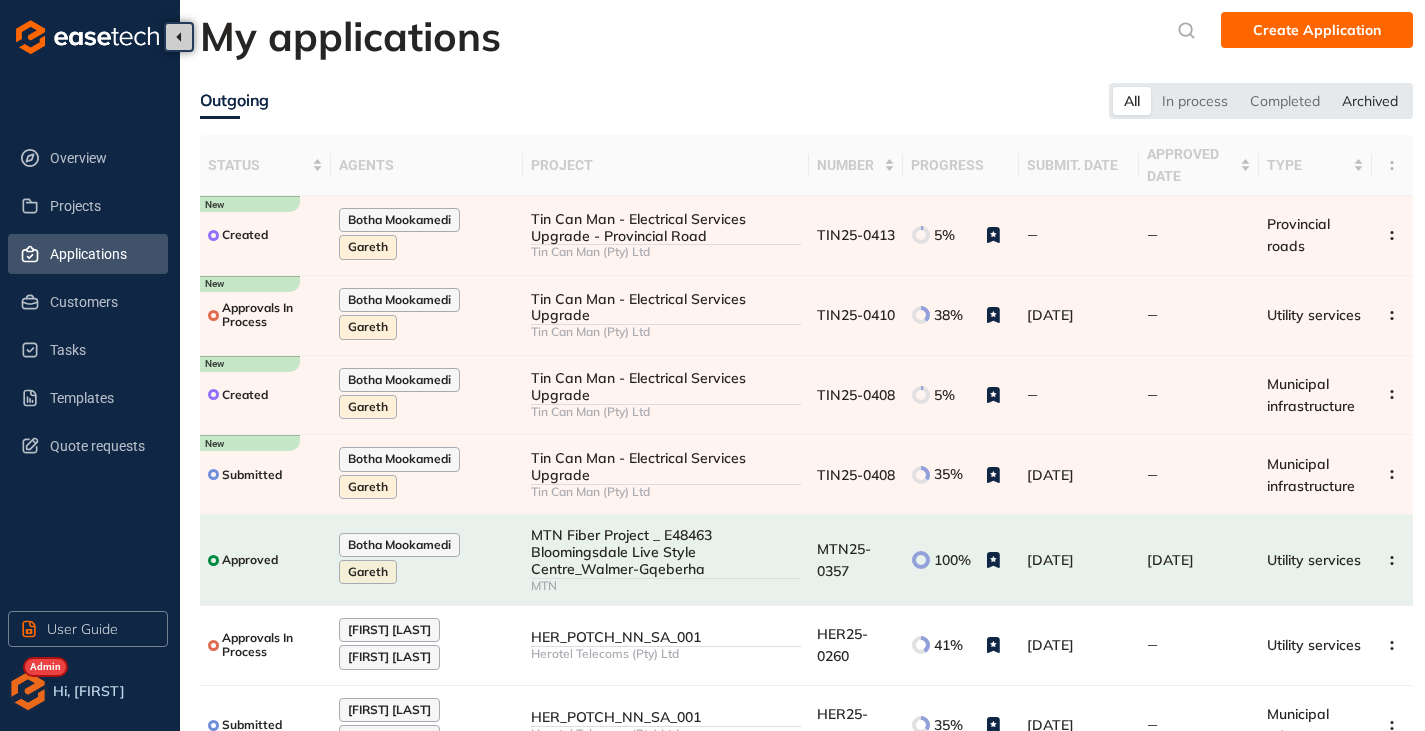 click on "Archived" at bounding box center [1370, 101] 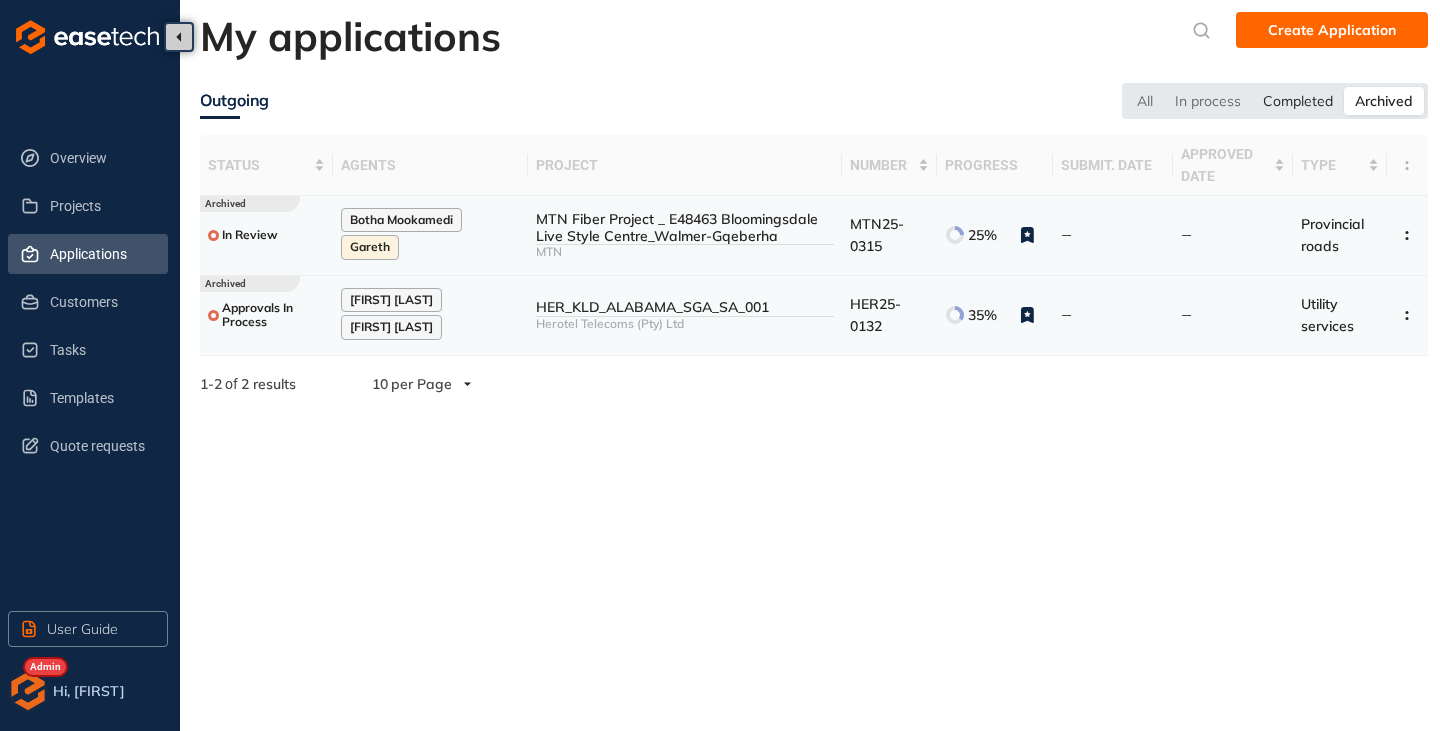 click on "Completed" at bounding box center [1298, 101] 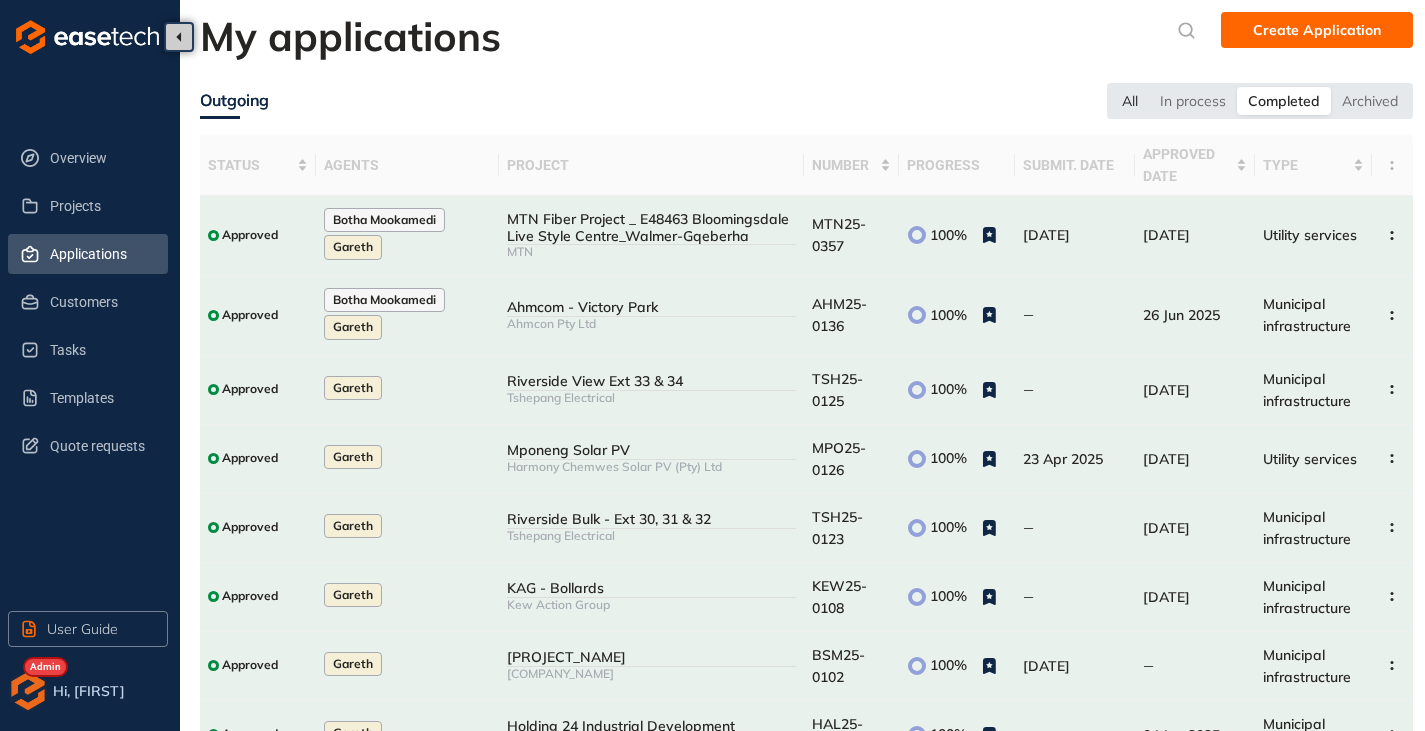 click on "All" at bounding box center (1130, 101) 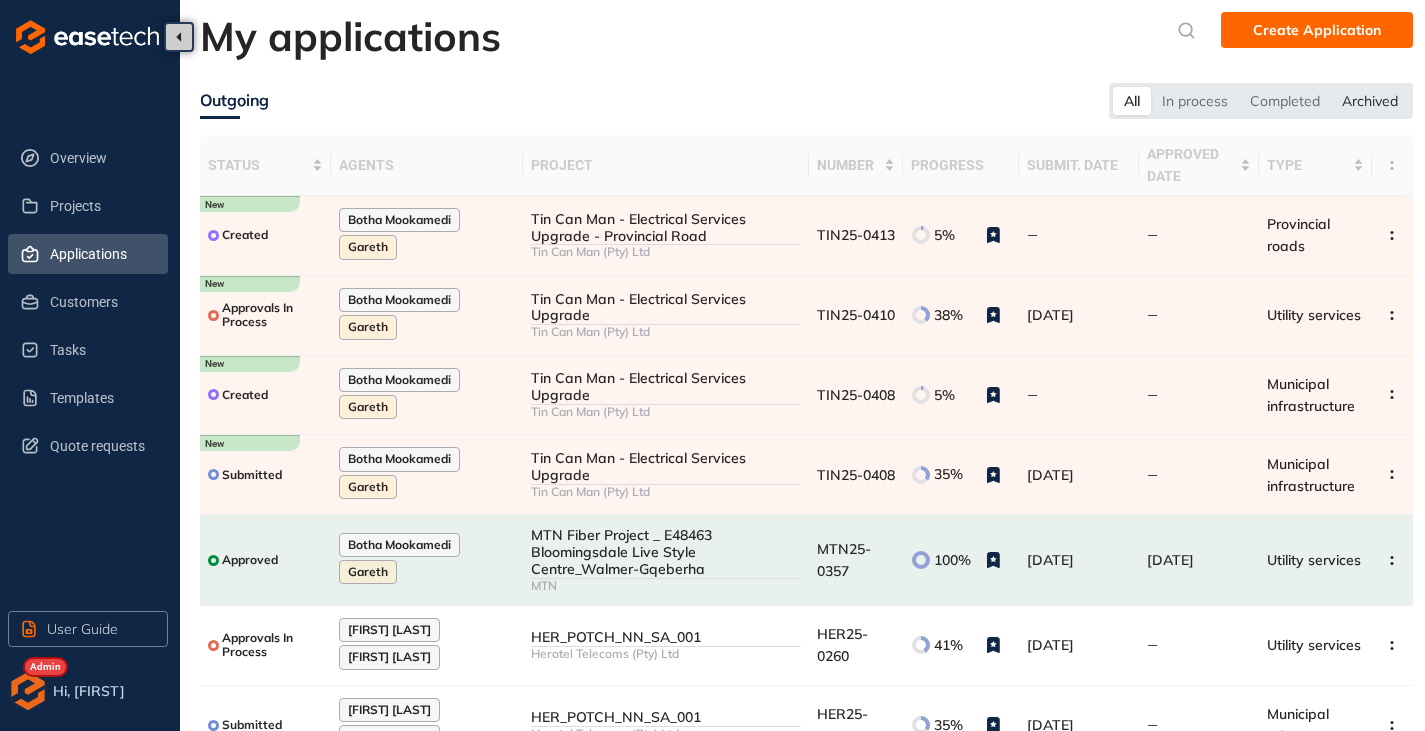 click on "Archived" at bounding box center [1370, 101] 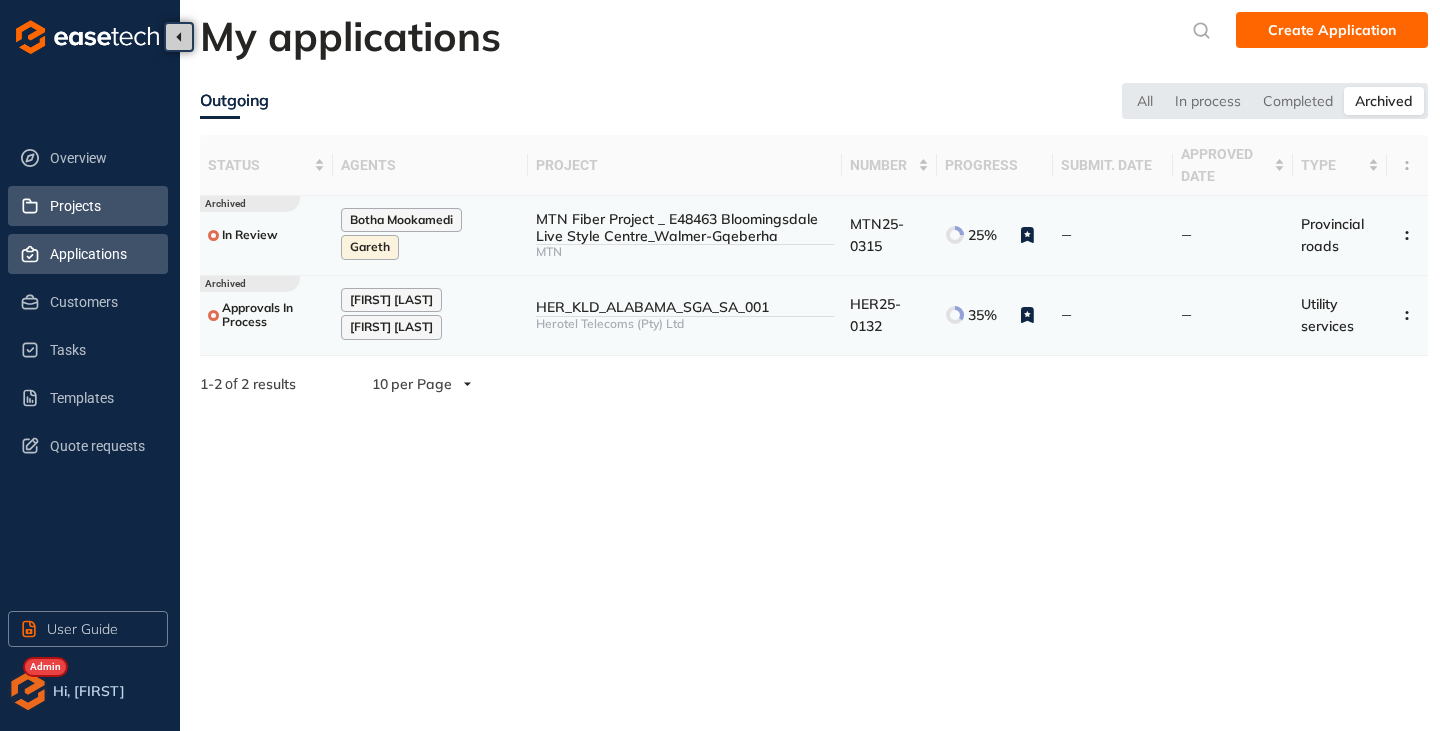 click on "Projects" at bounding box center [101, 206] 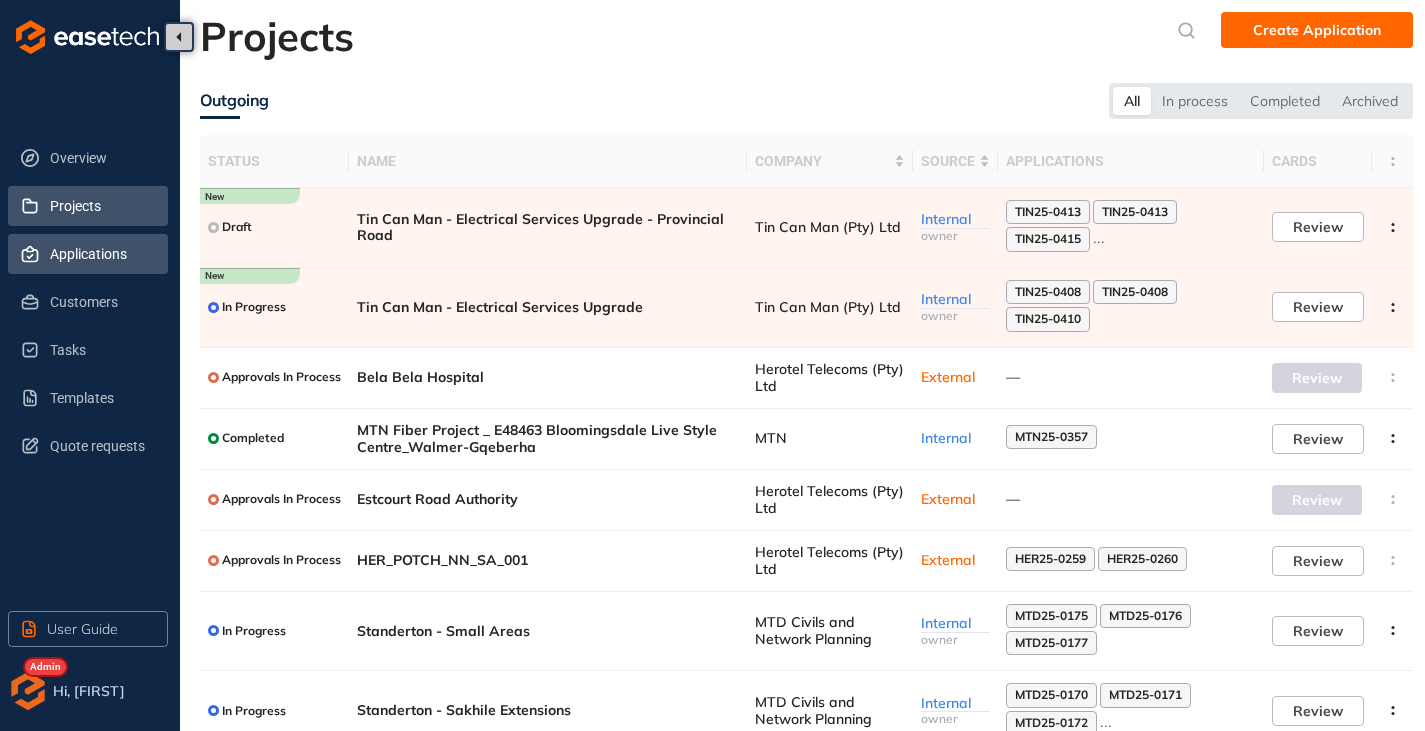 click on "Applications" at bounding box center (101, 254) 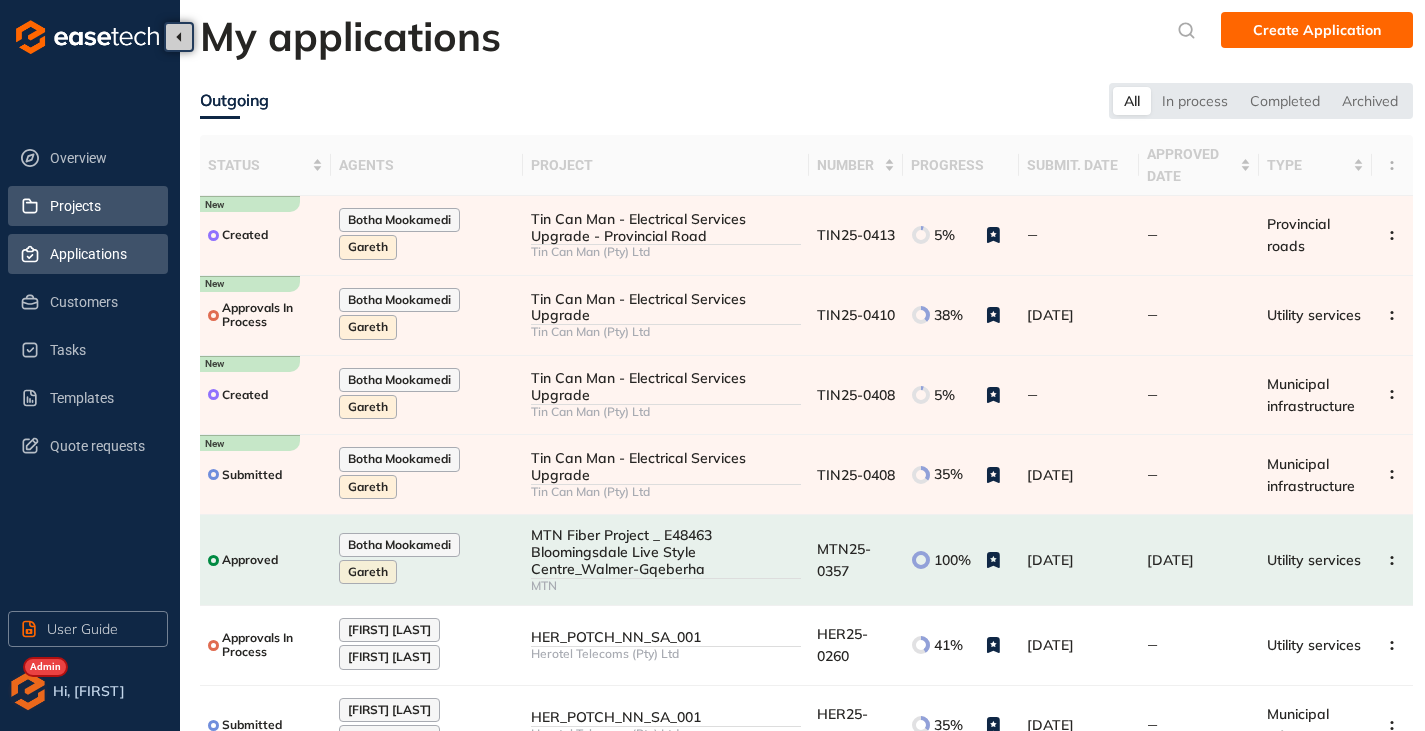 drag, startPoint x: 56, startPoint y: 200, endPoint x: 80, endPoint y: 204, distance: 24.33105 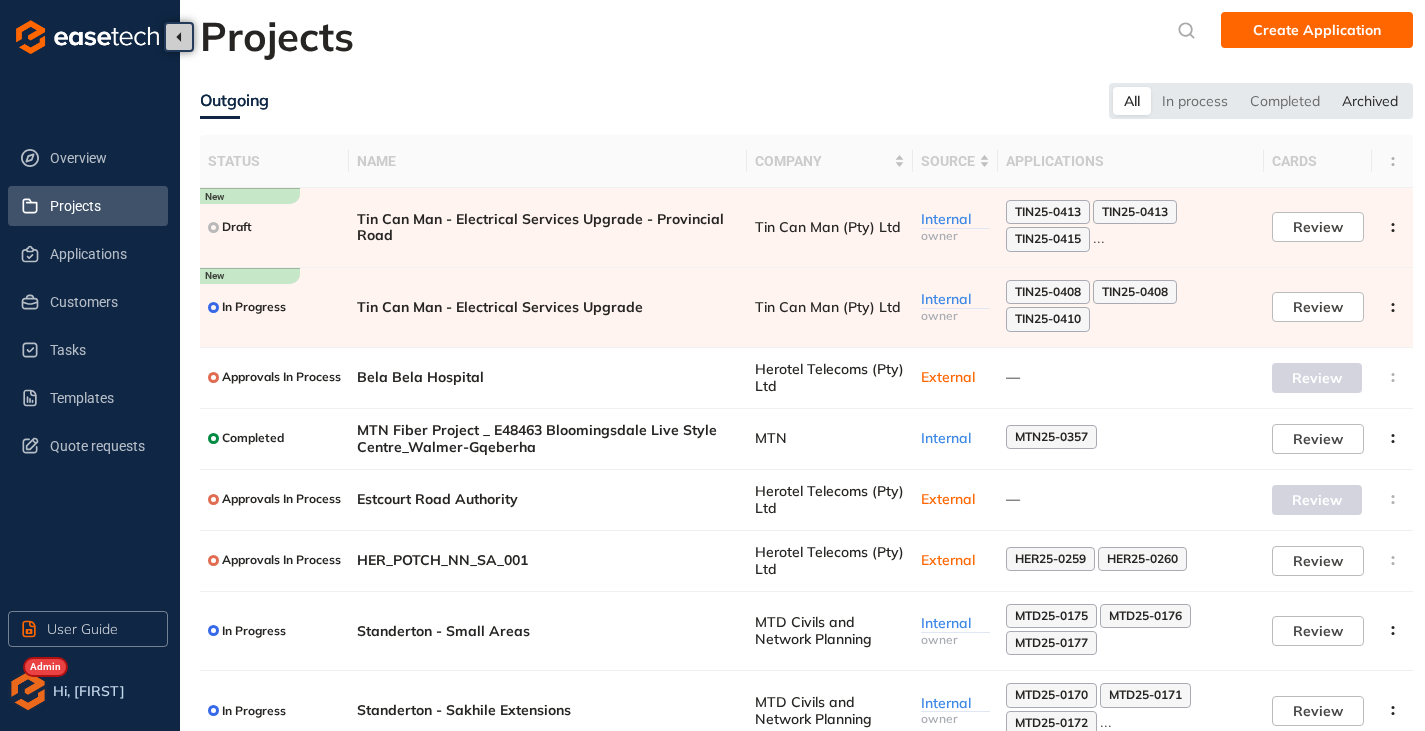 click on "Archived" at bounding box center (1370, 101) 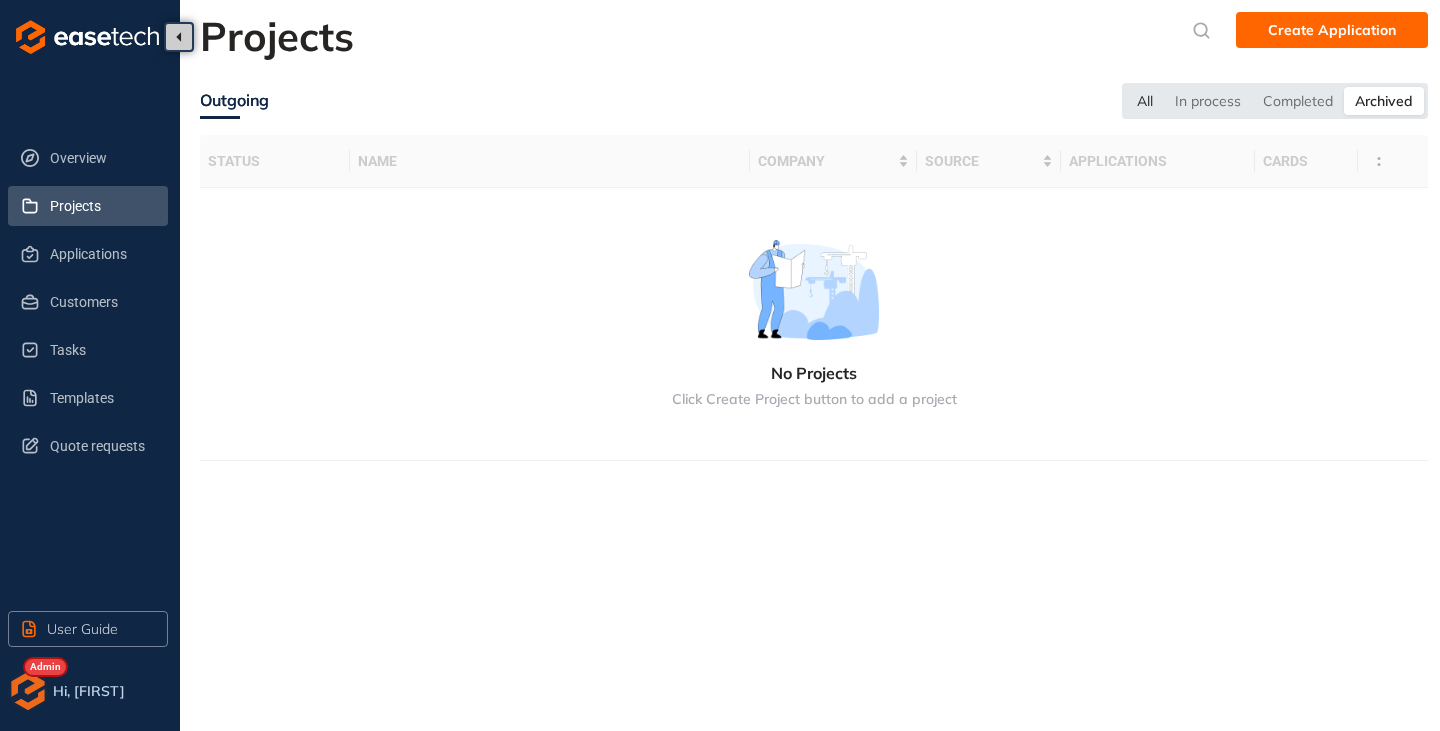 click on "All" at bounding box center (1145, 101) 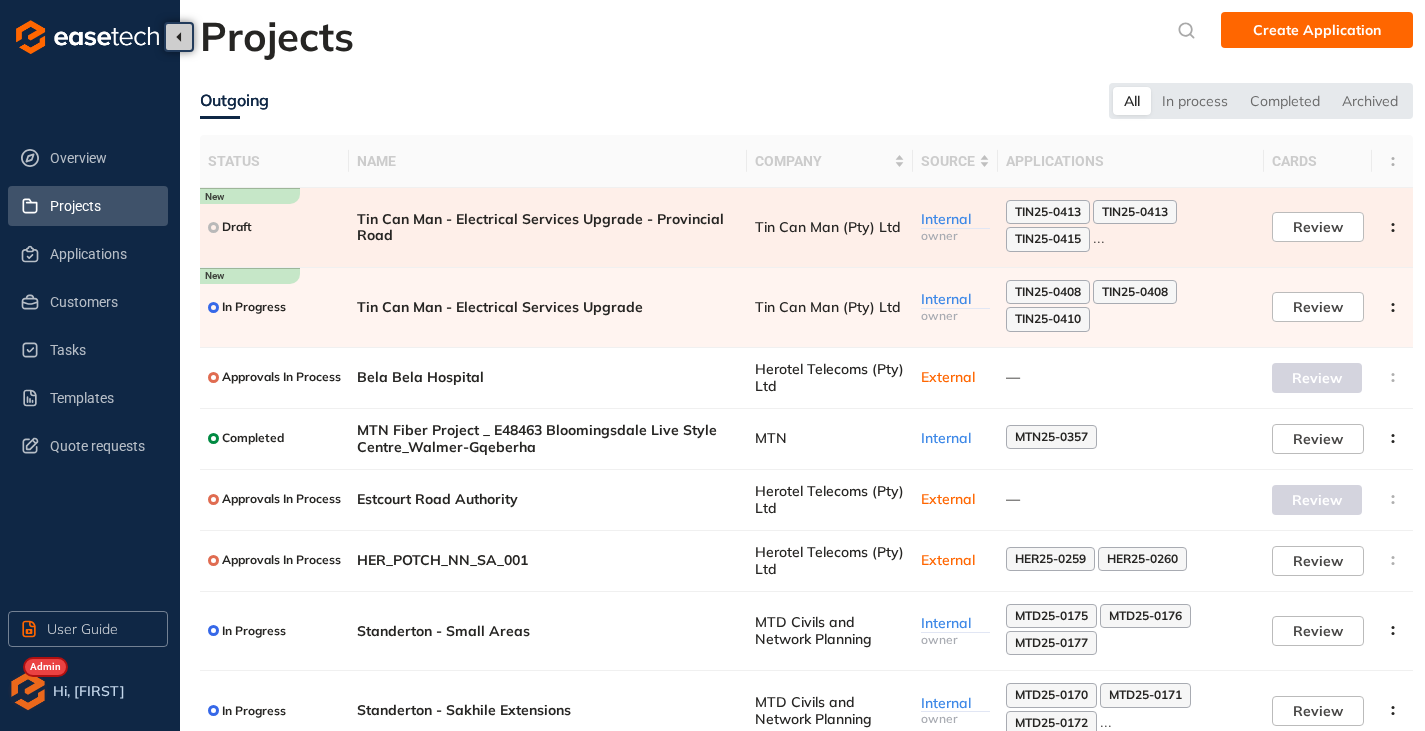 click on "Tin Can Man (Pty) Ltd" at bounding box center (830, 227) 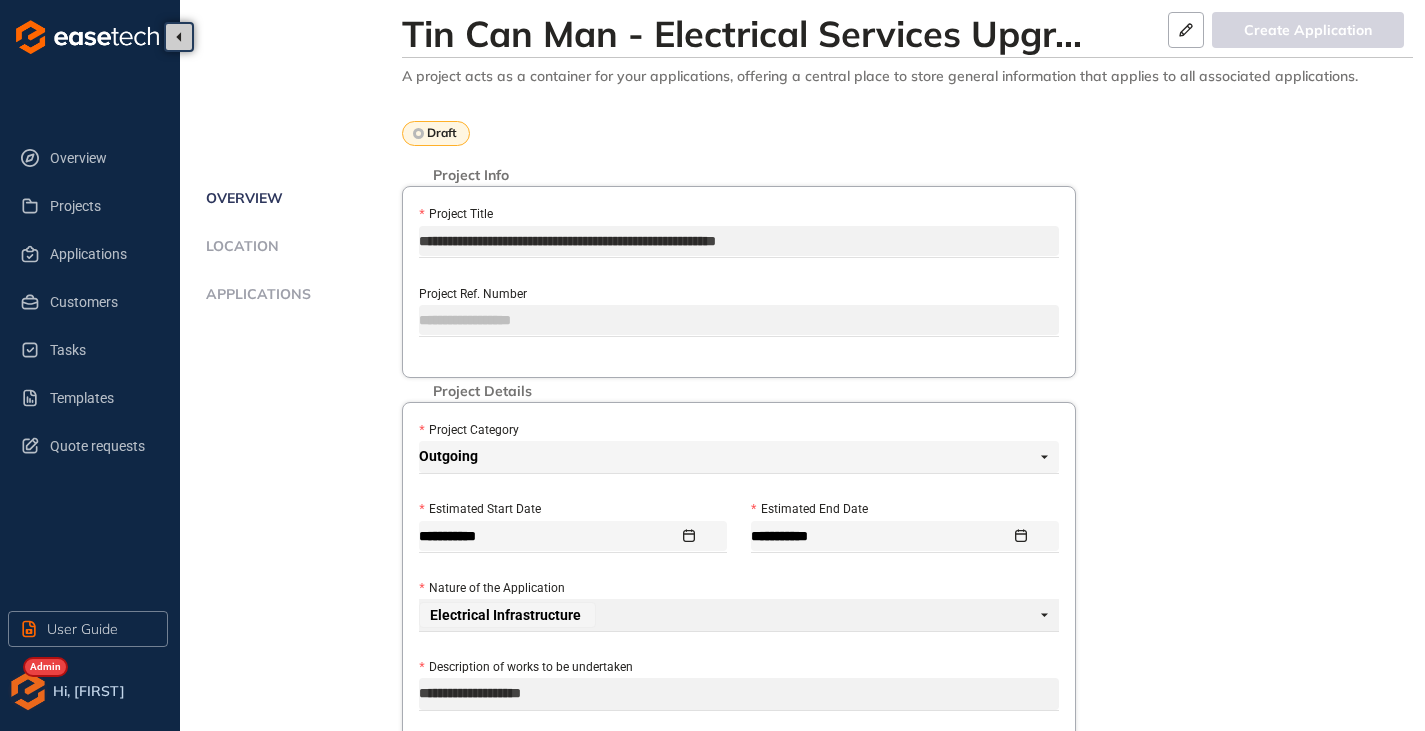 click on "Applications" at bounding box center (255, 294) 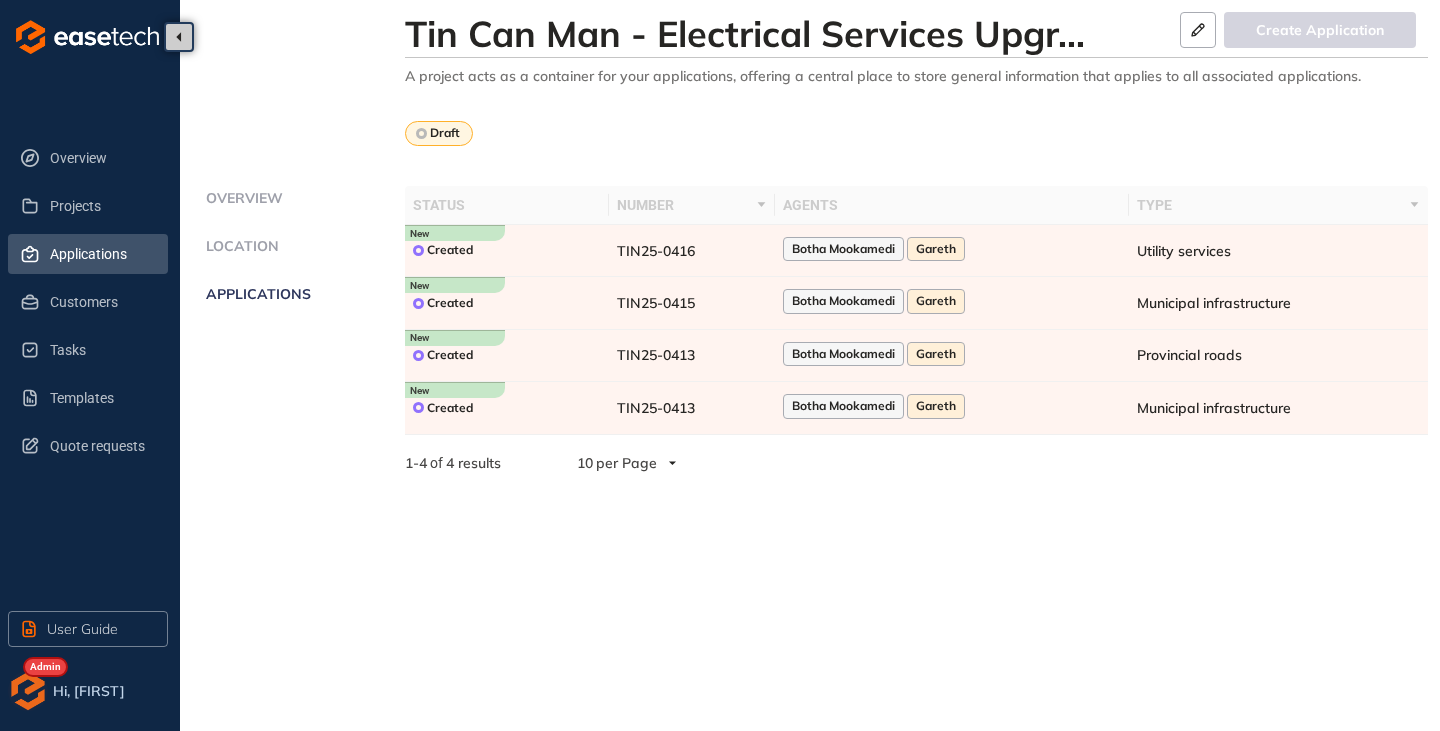 click on "Applications" at bounding box center (101, 254) 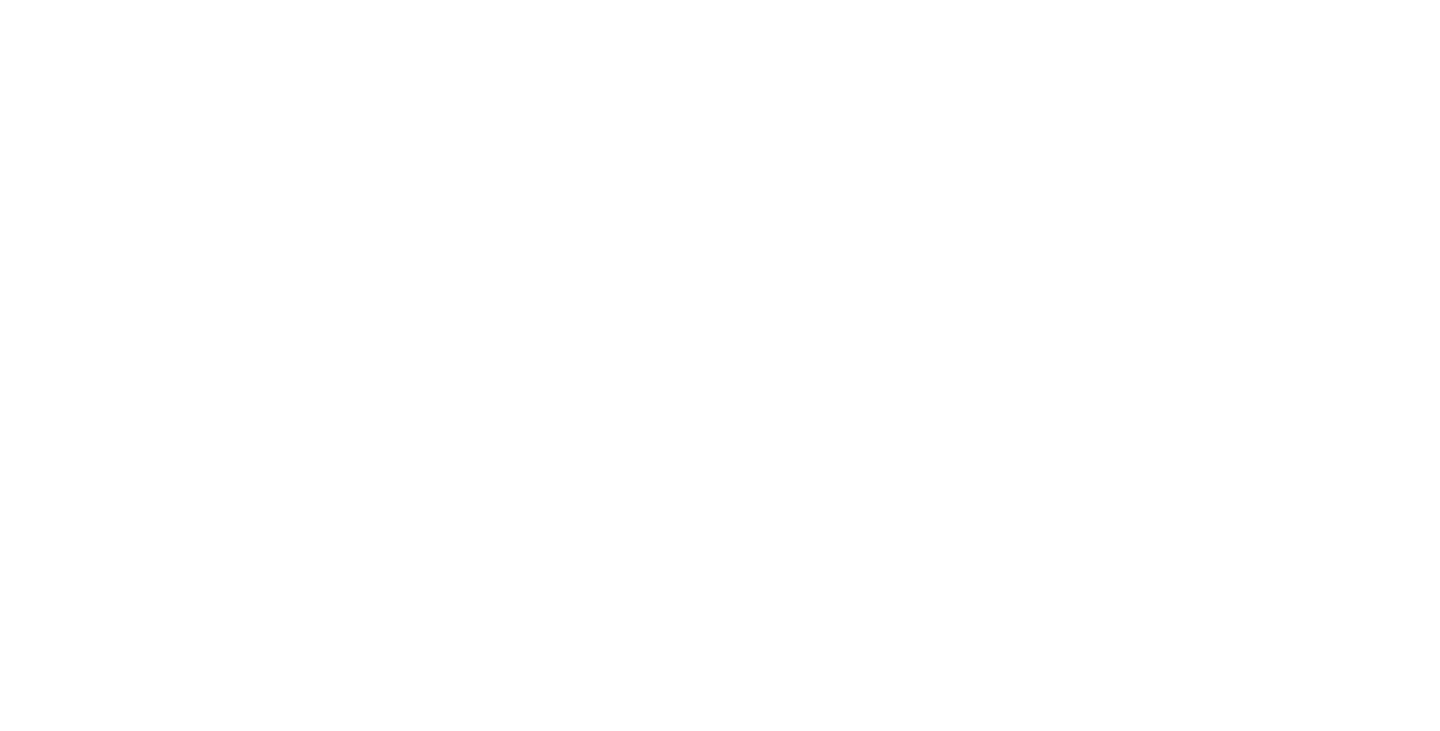 scroll, scrollTop: 0, scrollLeft: 0, axis: both 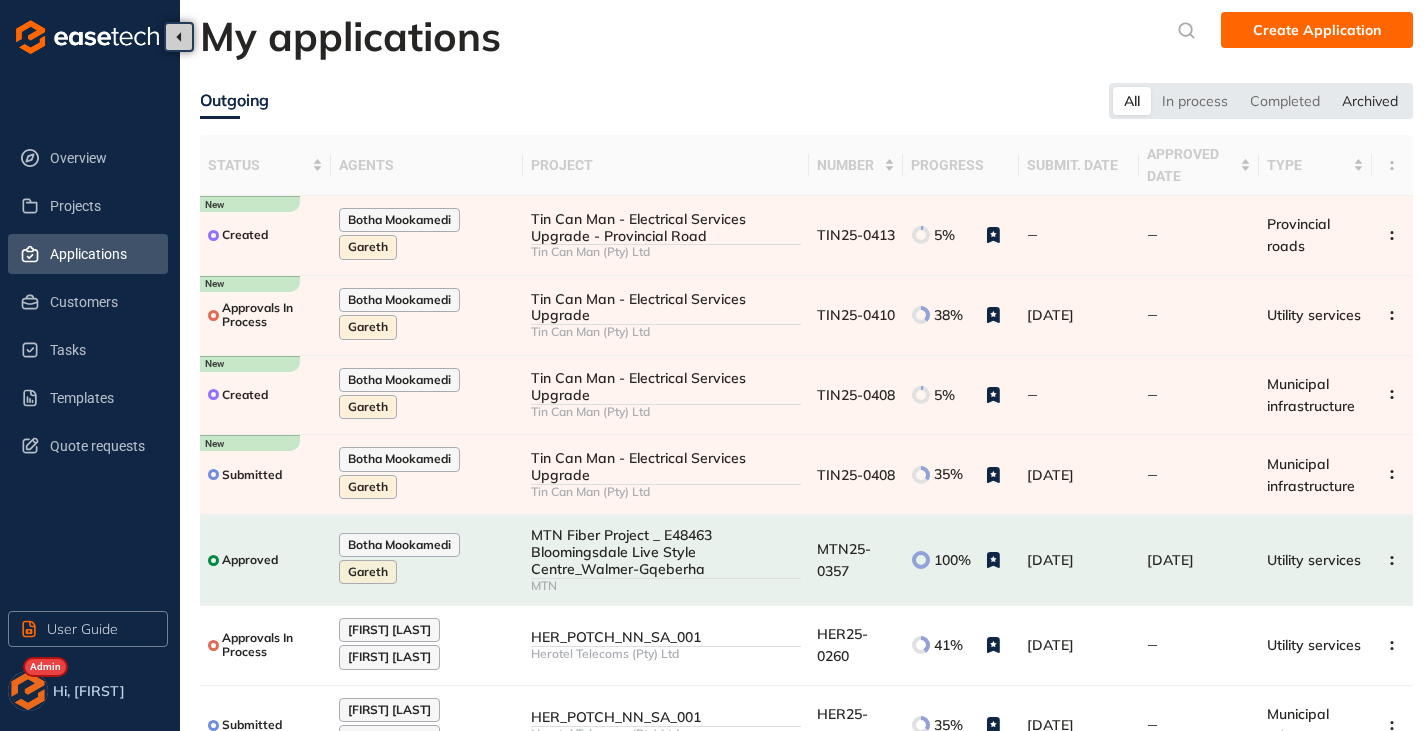 click on "Archived" at bounding box center [1370, 101] 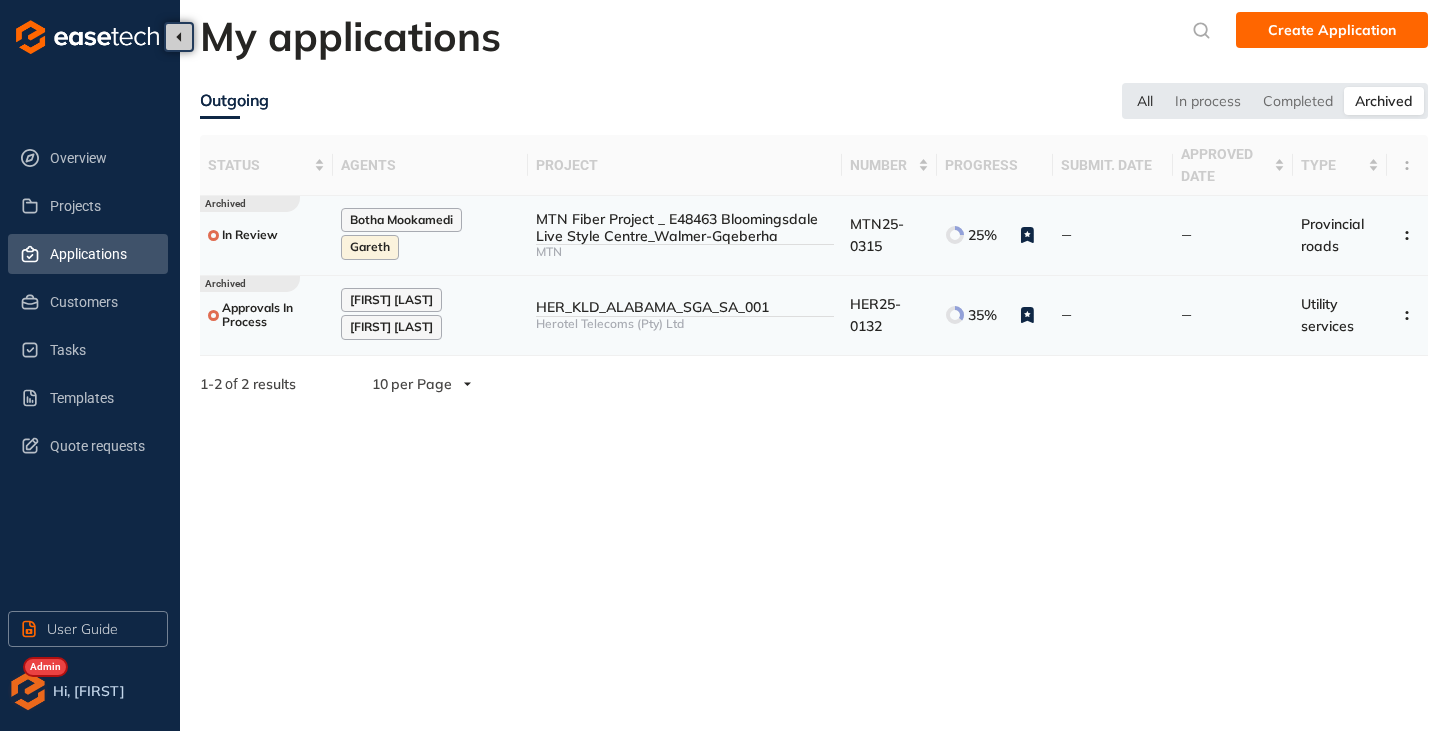 click on "All" at bounding box center (1145, 101) 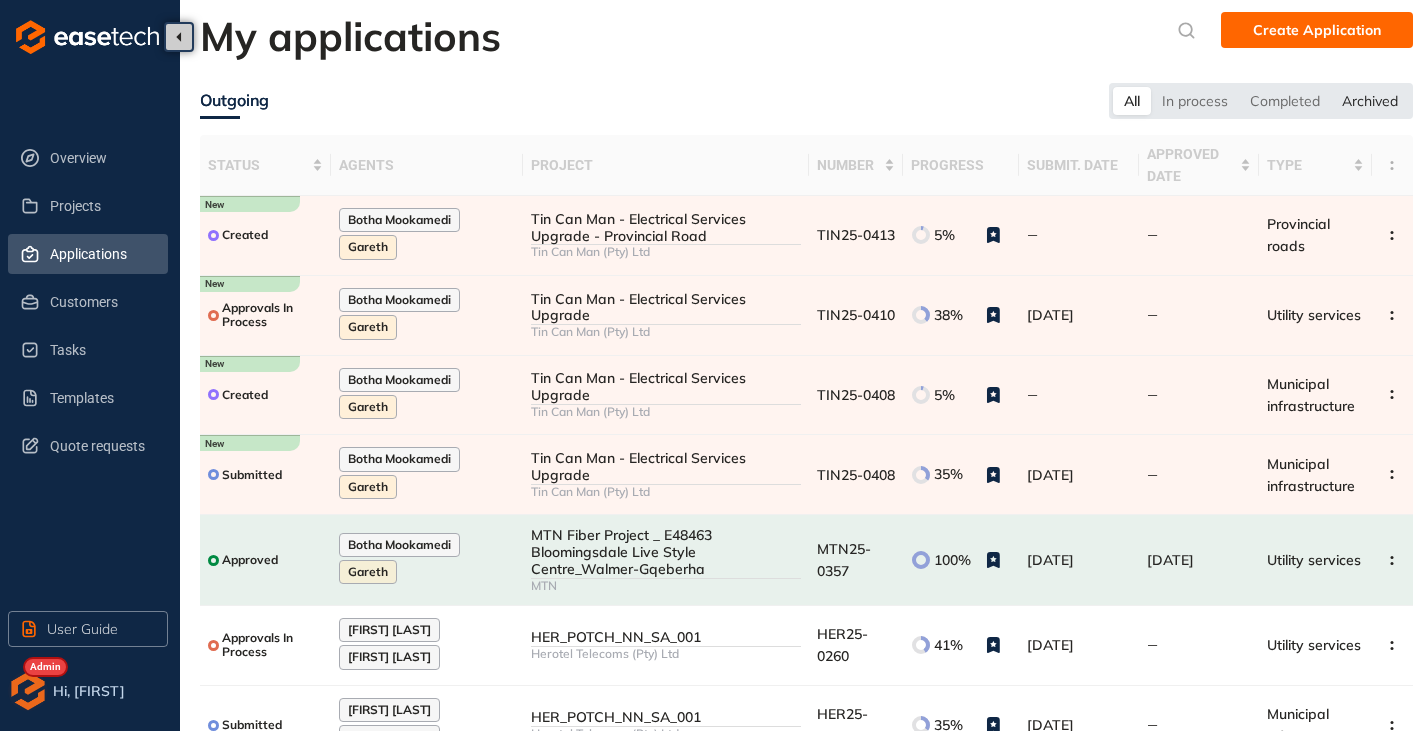 click on "Archived" at bounding box center (1370, 101) 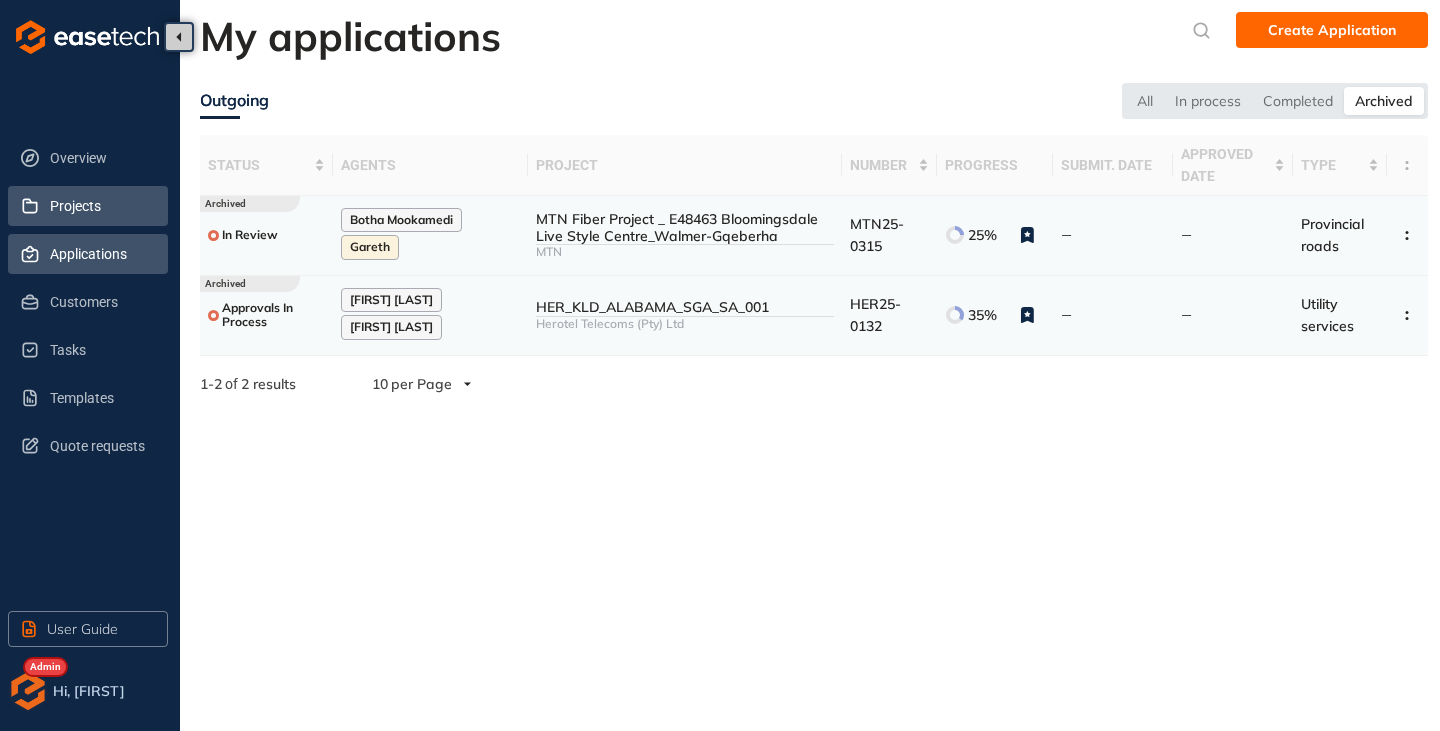 click on "Projects" at bounding box center [101, 206] 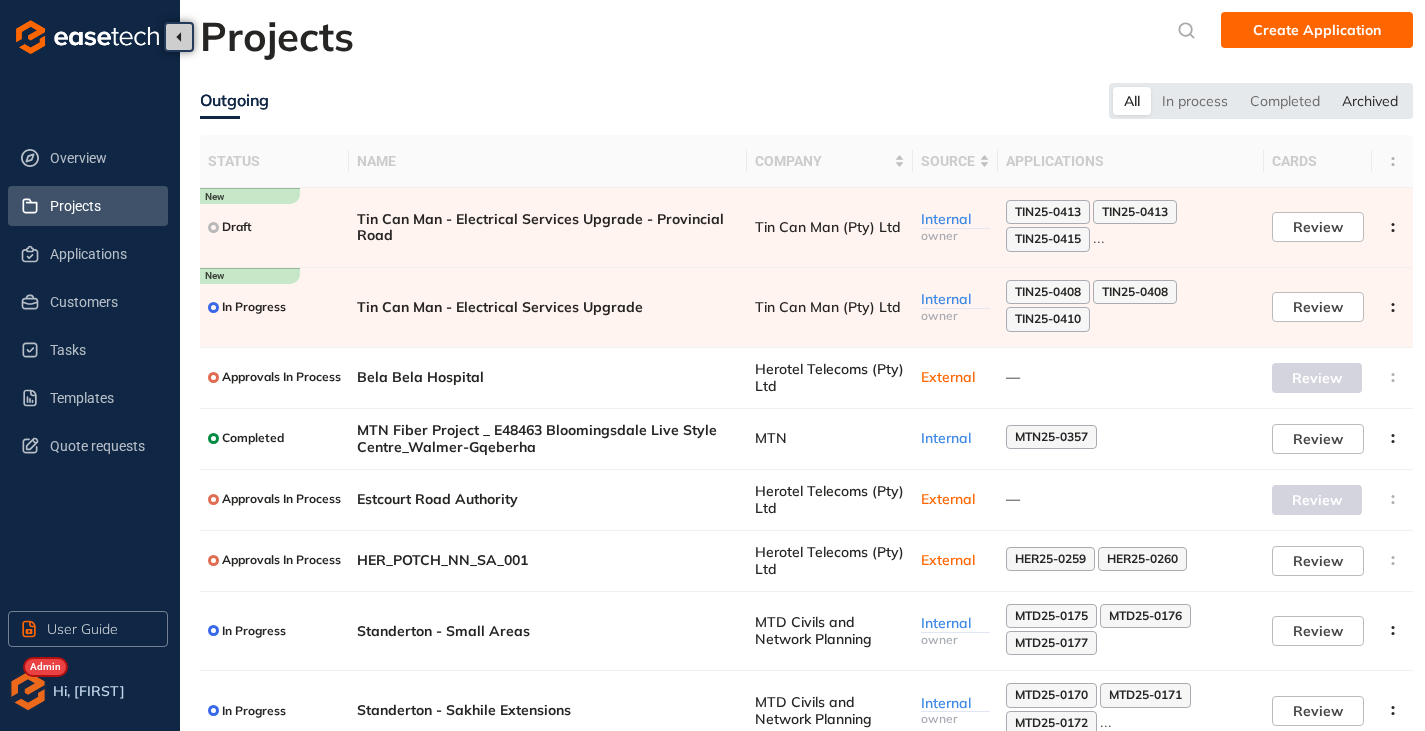 click on "Archived" at bounding box center (1370, 101) 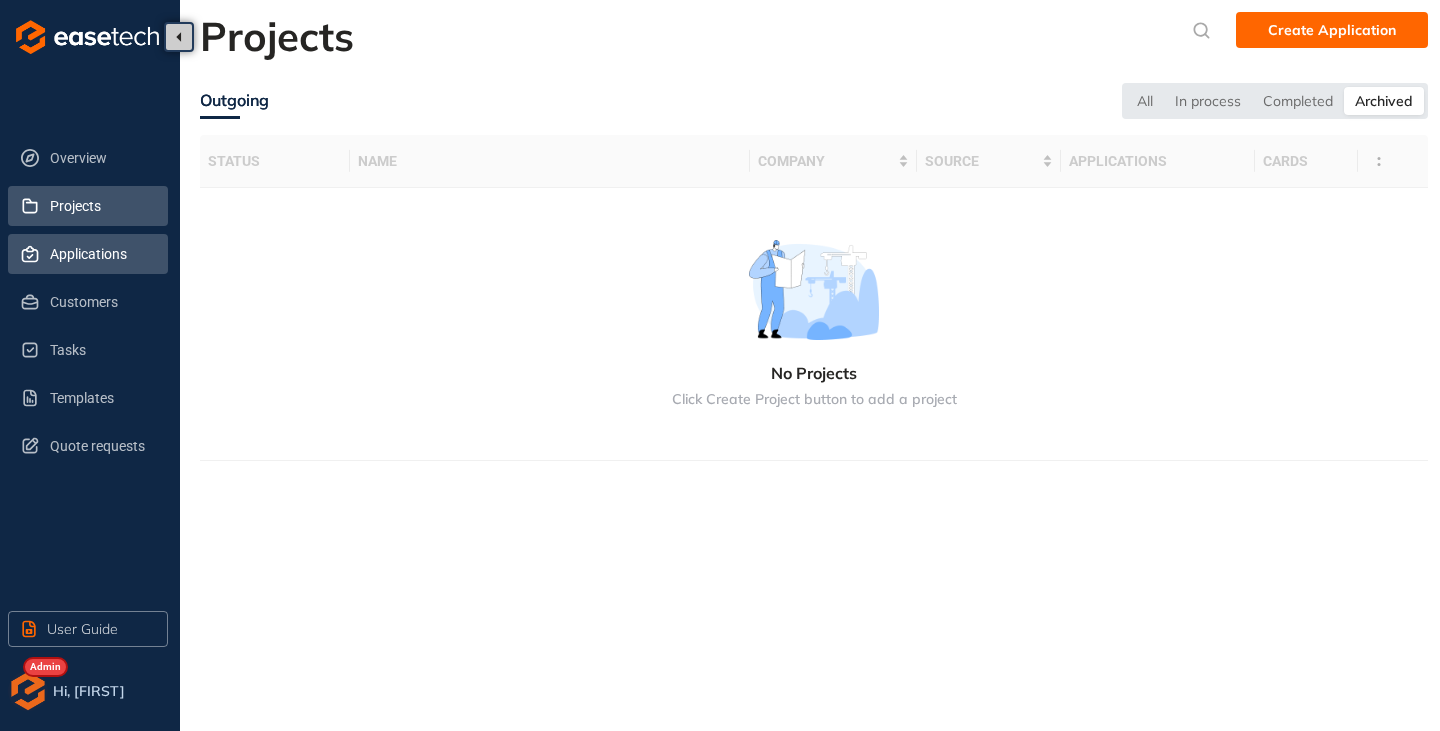 click on "Applications" at bounding box center (101, 254) 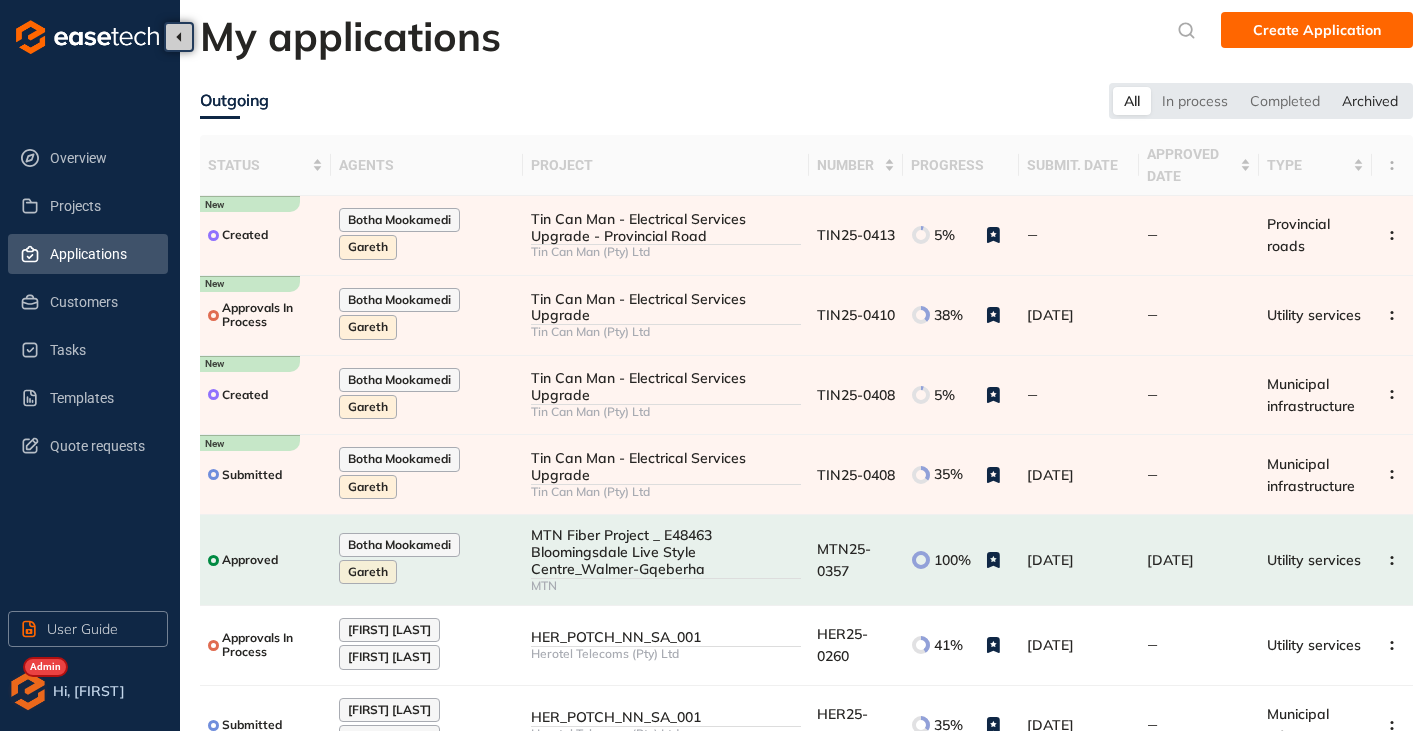 click on "Archived" at bounding box center (1370, 101) 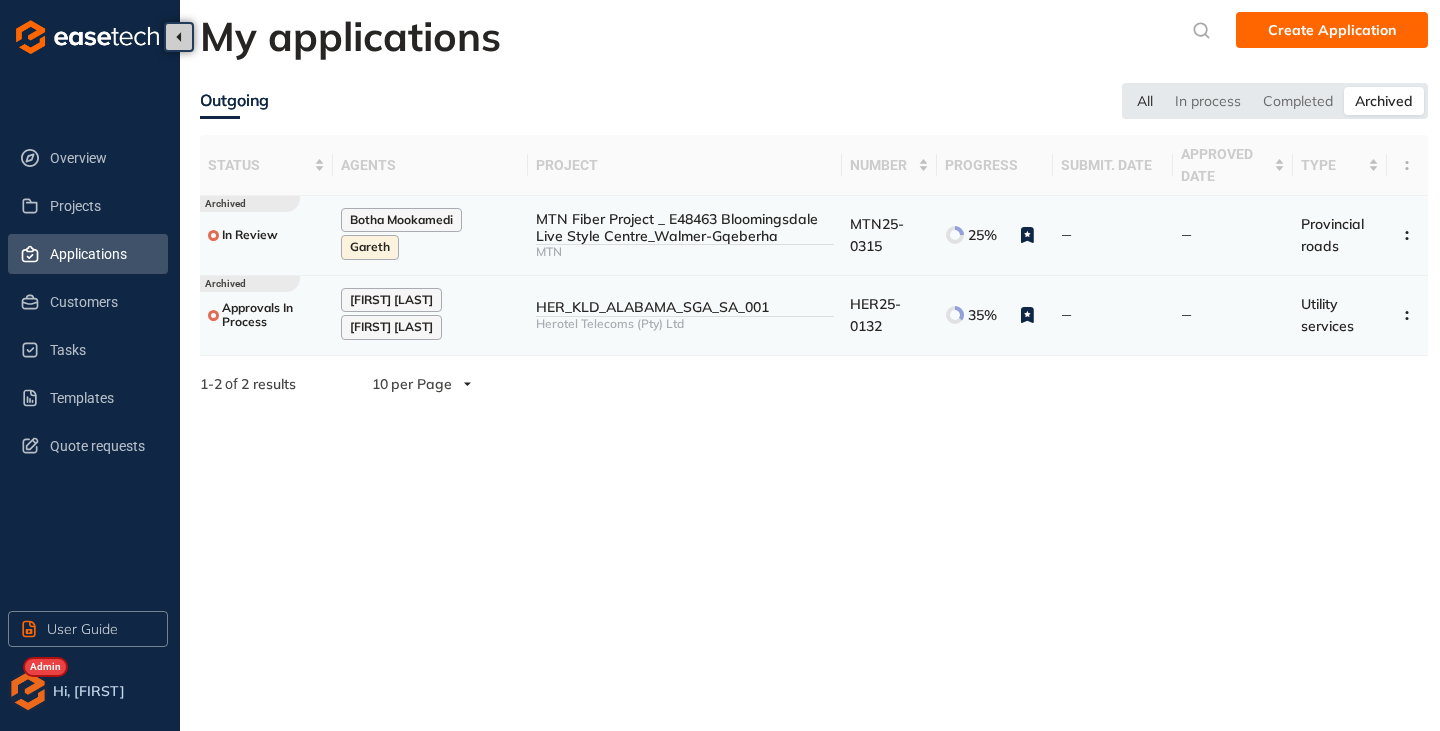 click on "All" at bounding box center [1145, 101] 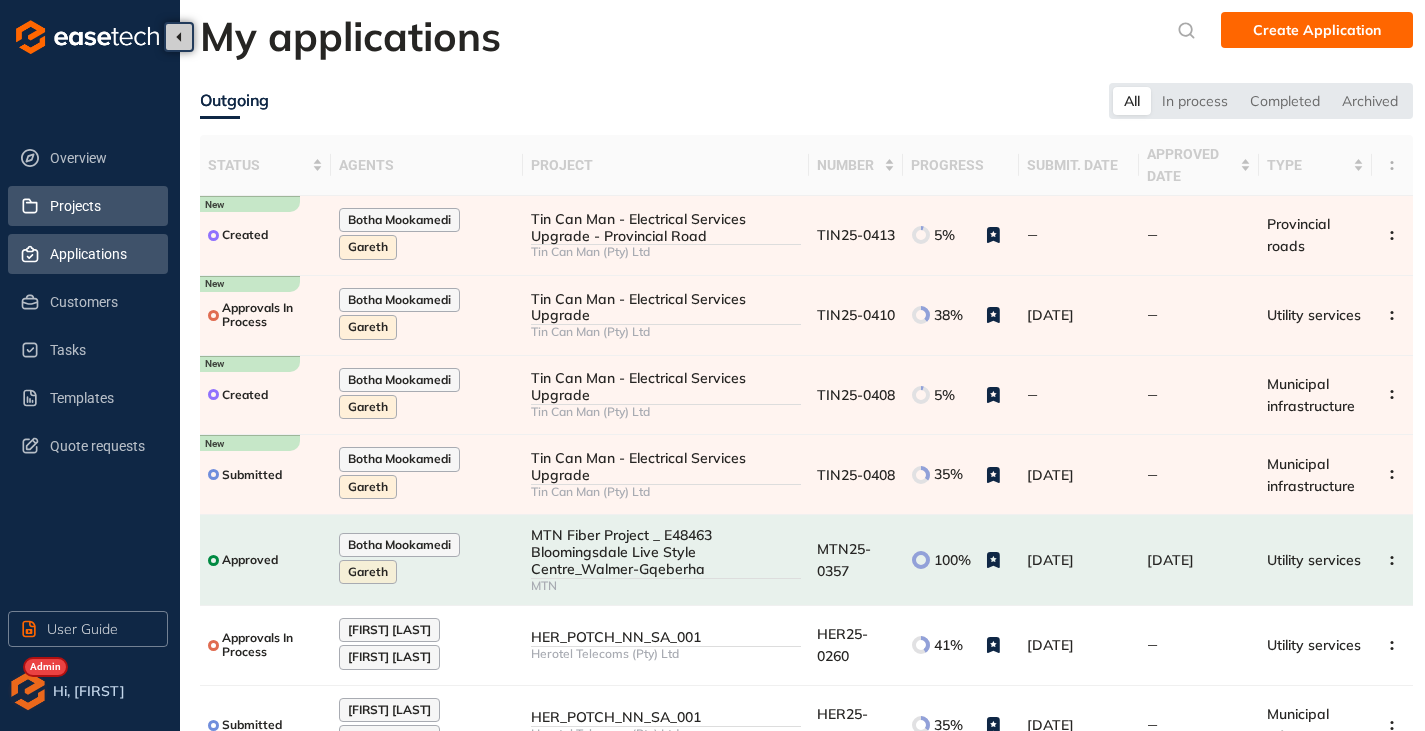 click on "Projects" at bounding box center (101, 206) 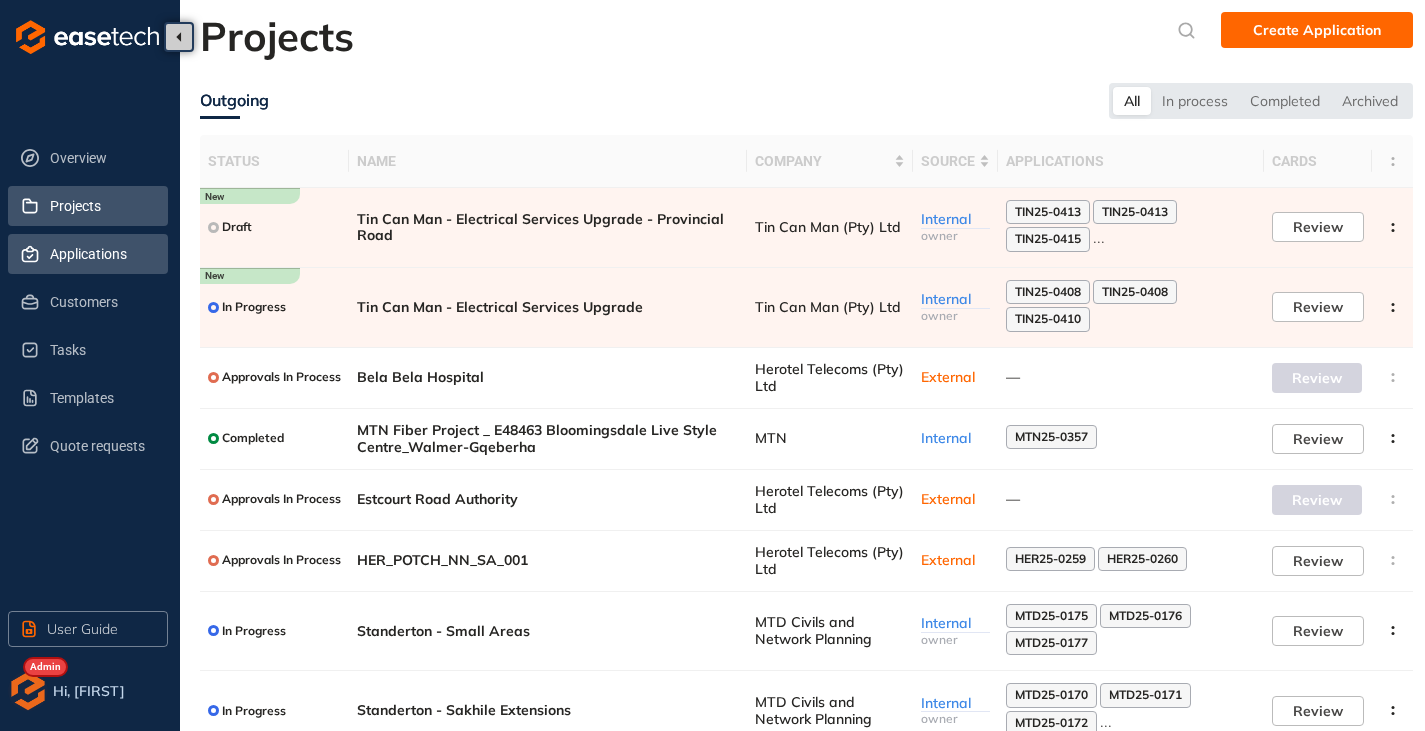 click on "Applications" at bounding box center (101, 254) 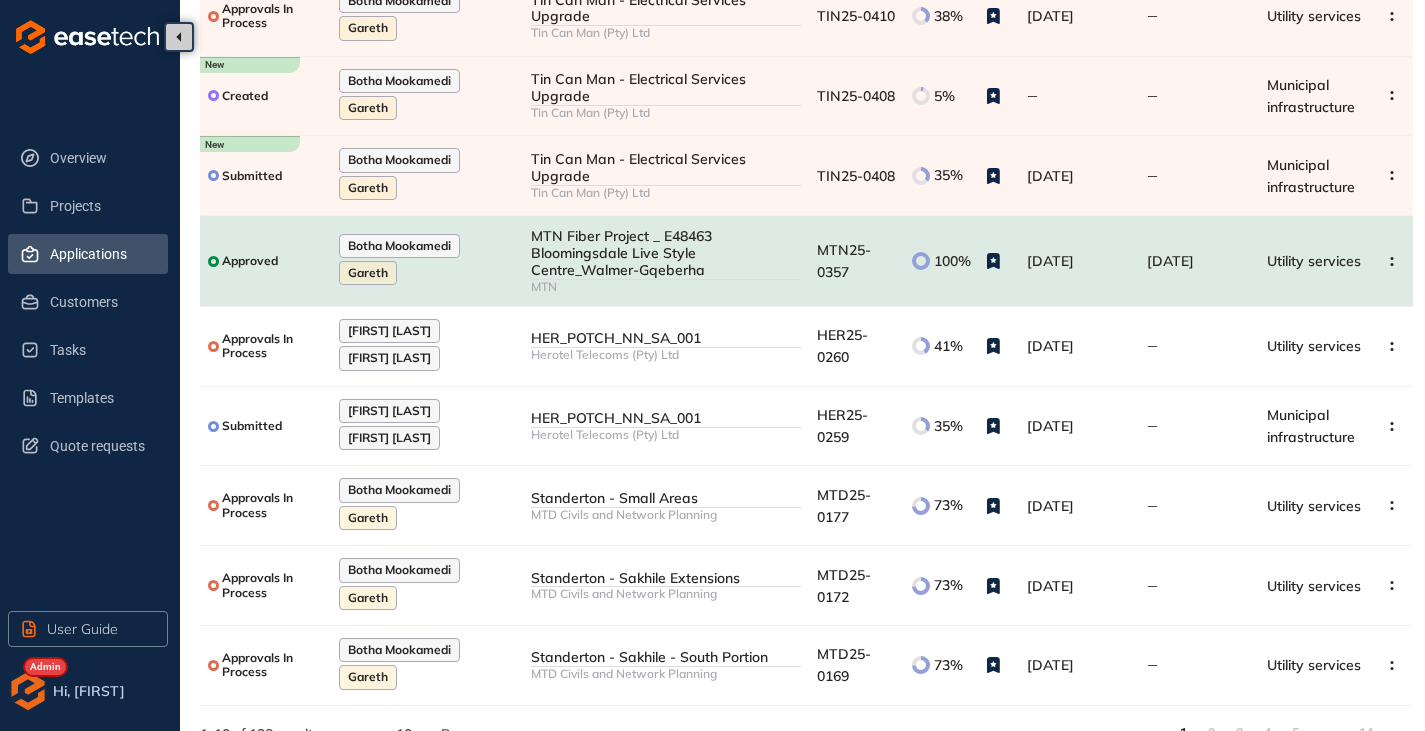 scroll, scrollTop: 300, scrollLeft: 0, axis: vertical 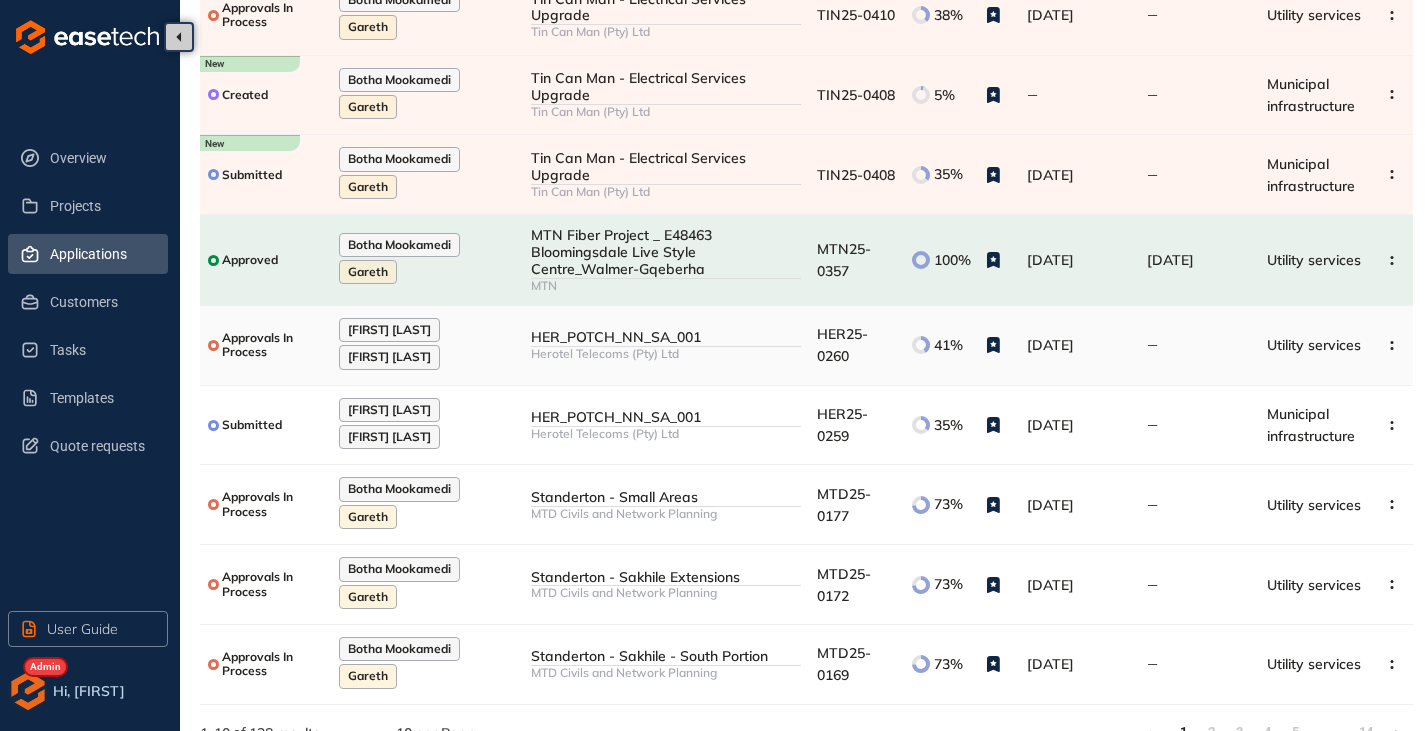 click on "Herotel Telecoms (Pty) Ltd" at bounding box center (666, 354) 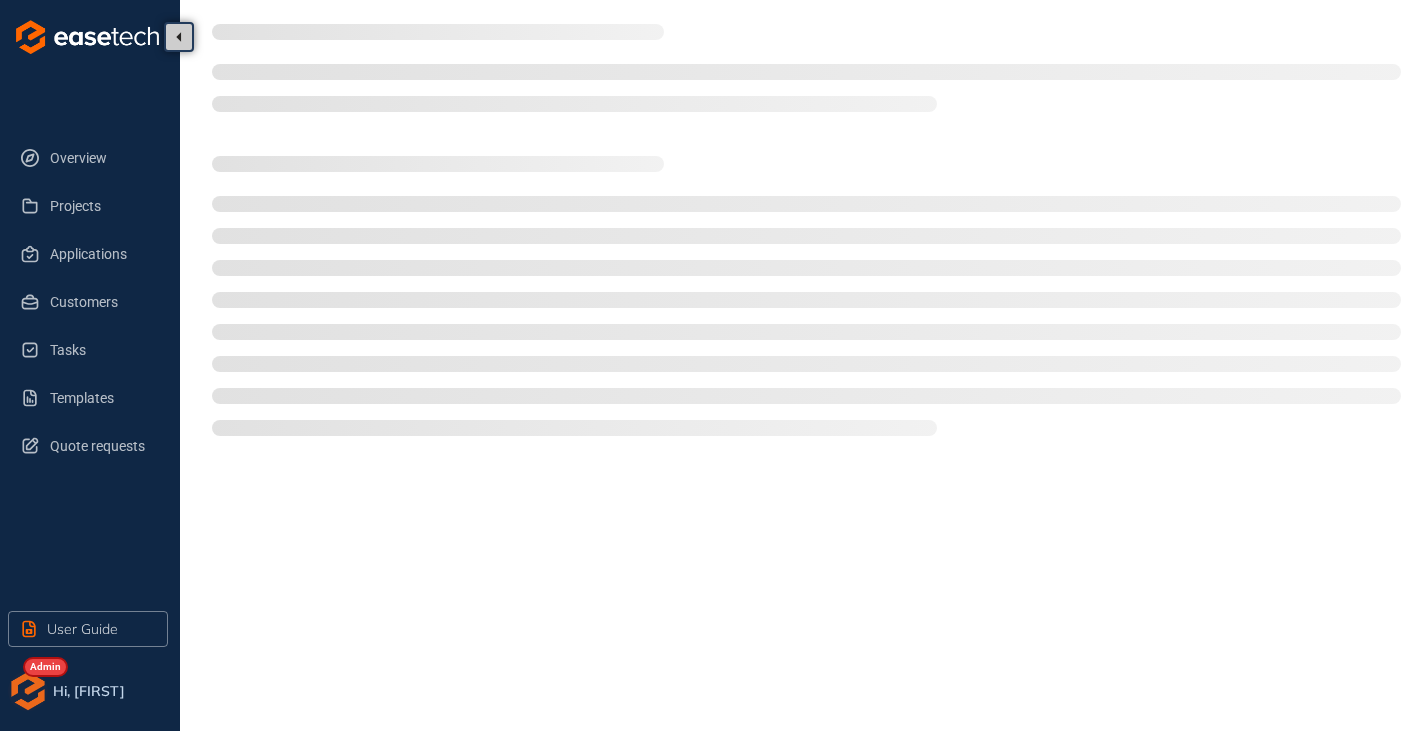 scroll, scrollTop: 0, scrollLeft: 0, axis: both 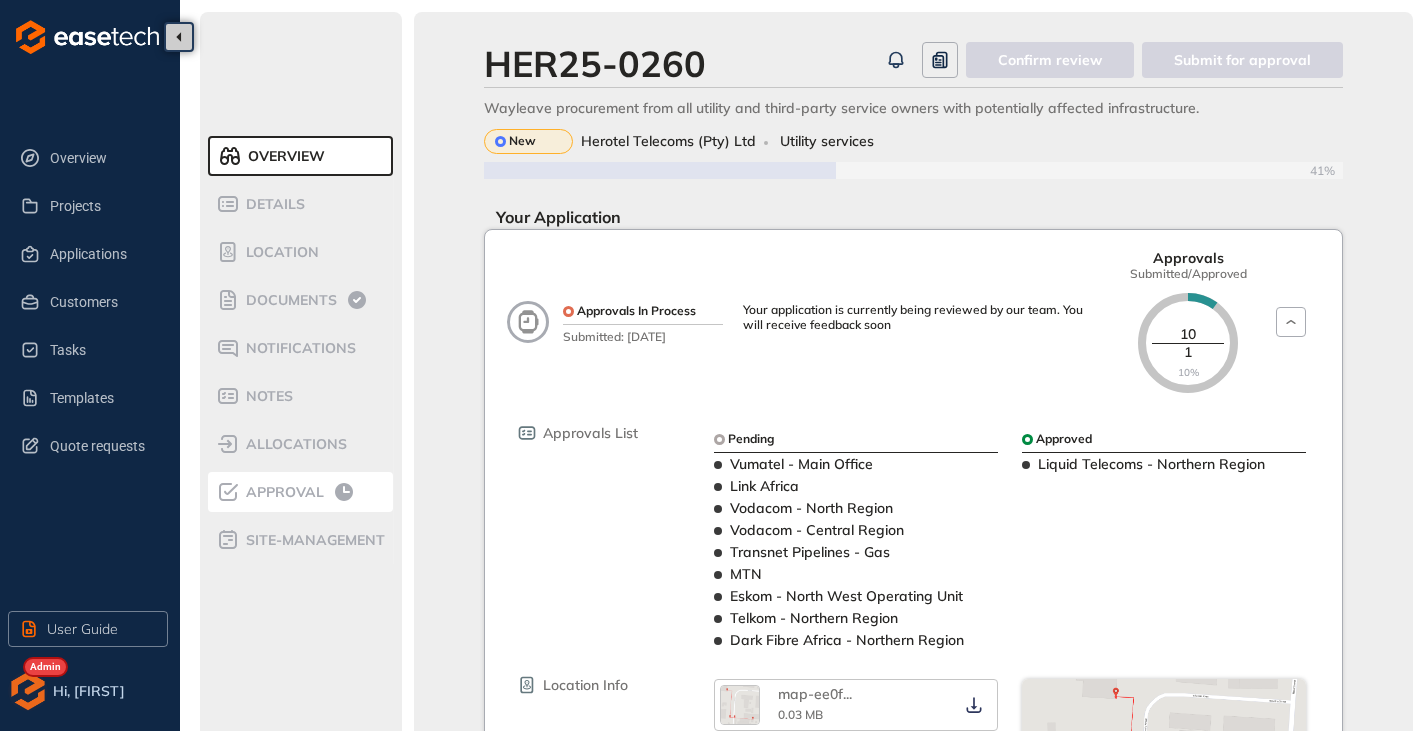 click on "Approval" at bounding box center [300, 492] 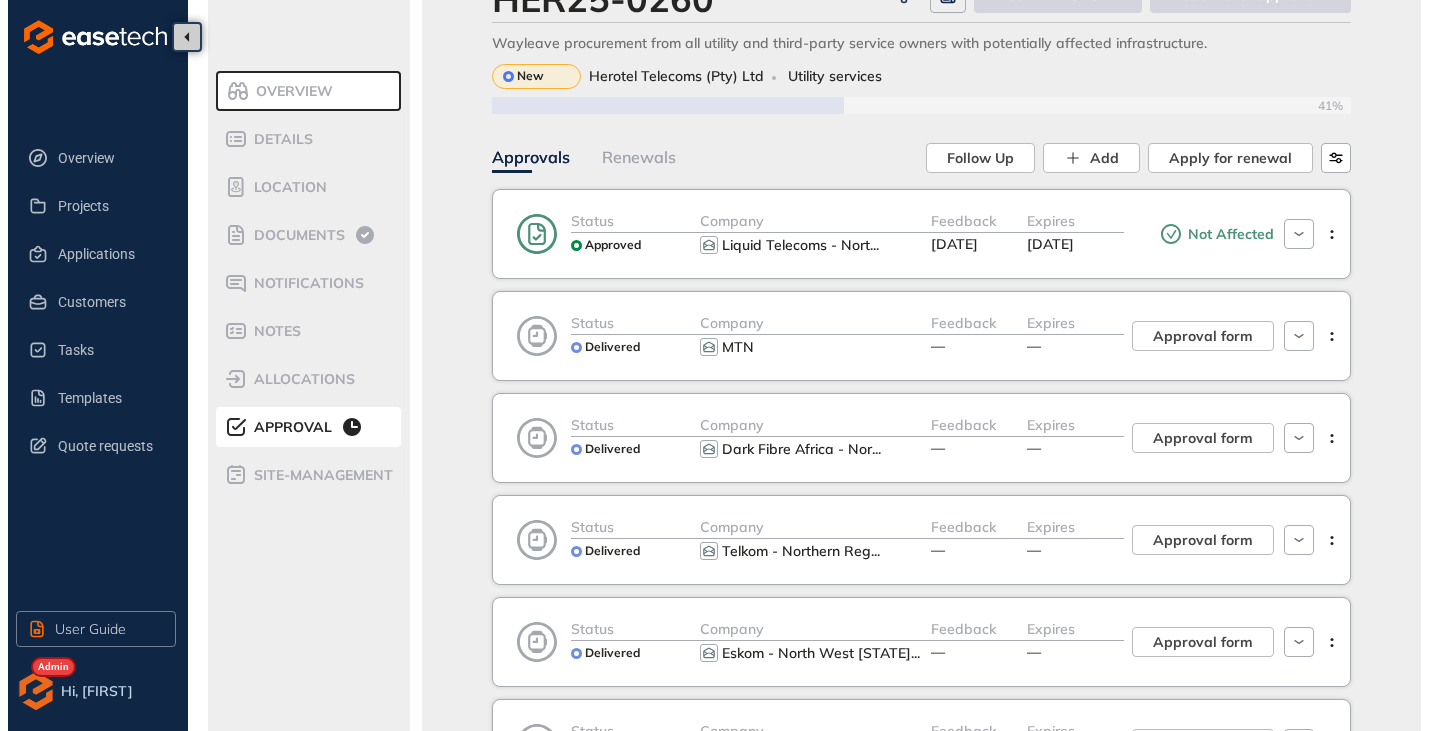 scroll, scrollTop: 100, scrollLeft: 0, axis: vertical 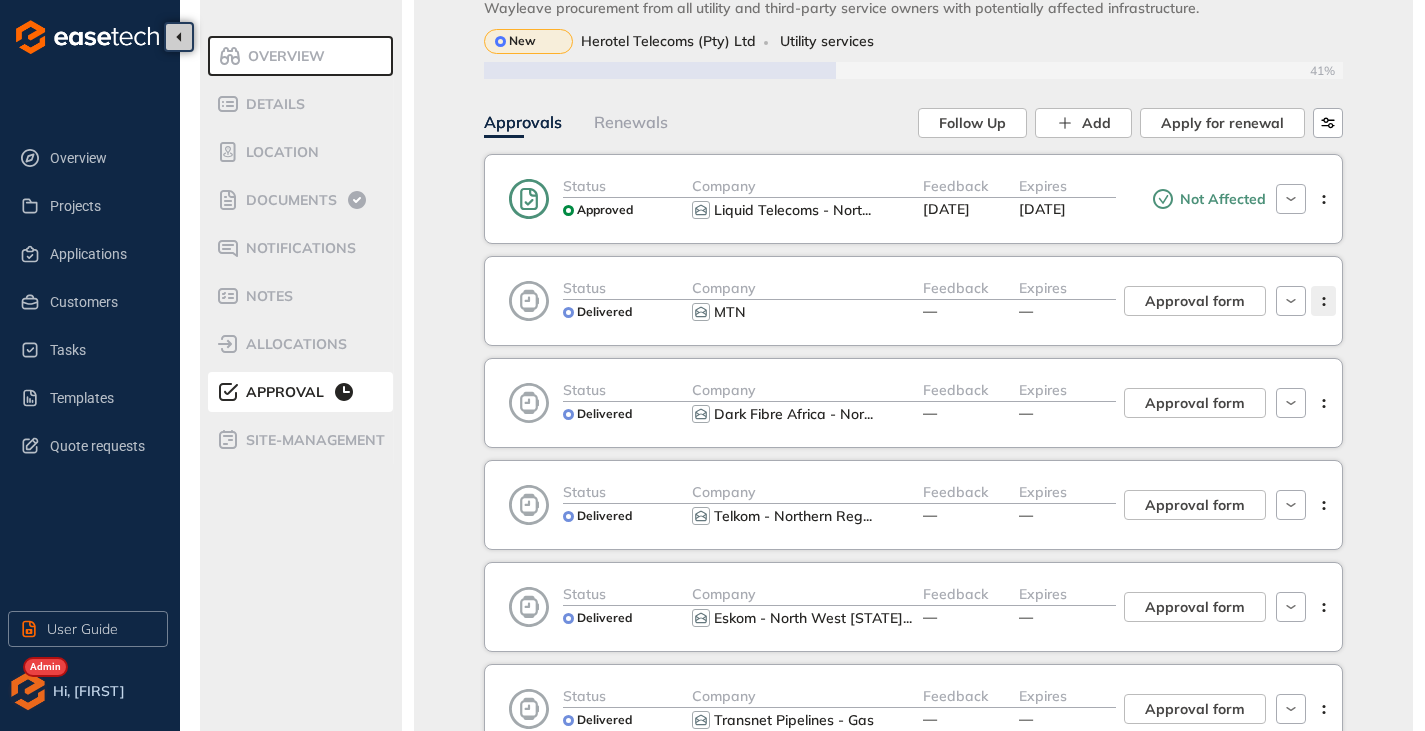 click at bounding box center (1323, 301) 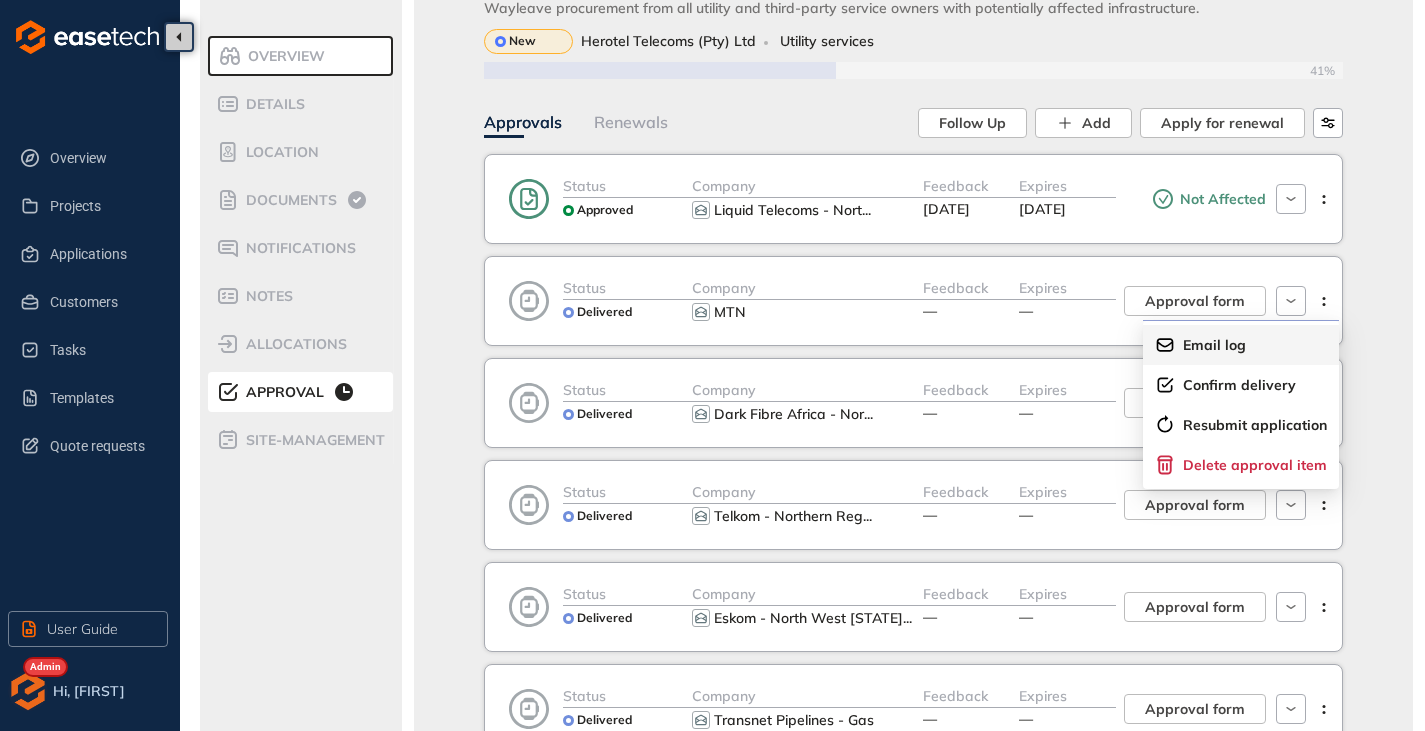 click on "Email log" at bounding box center [1241, 345] 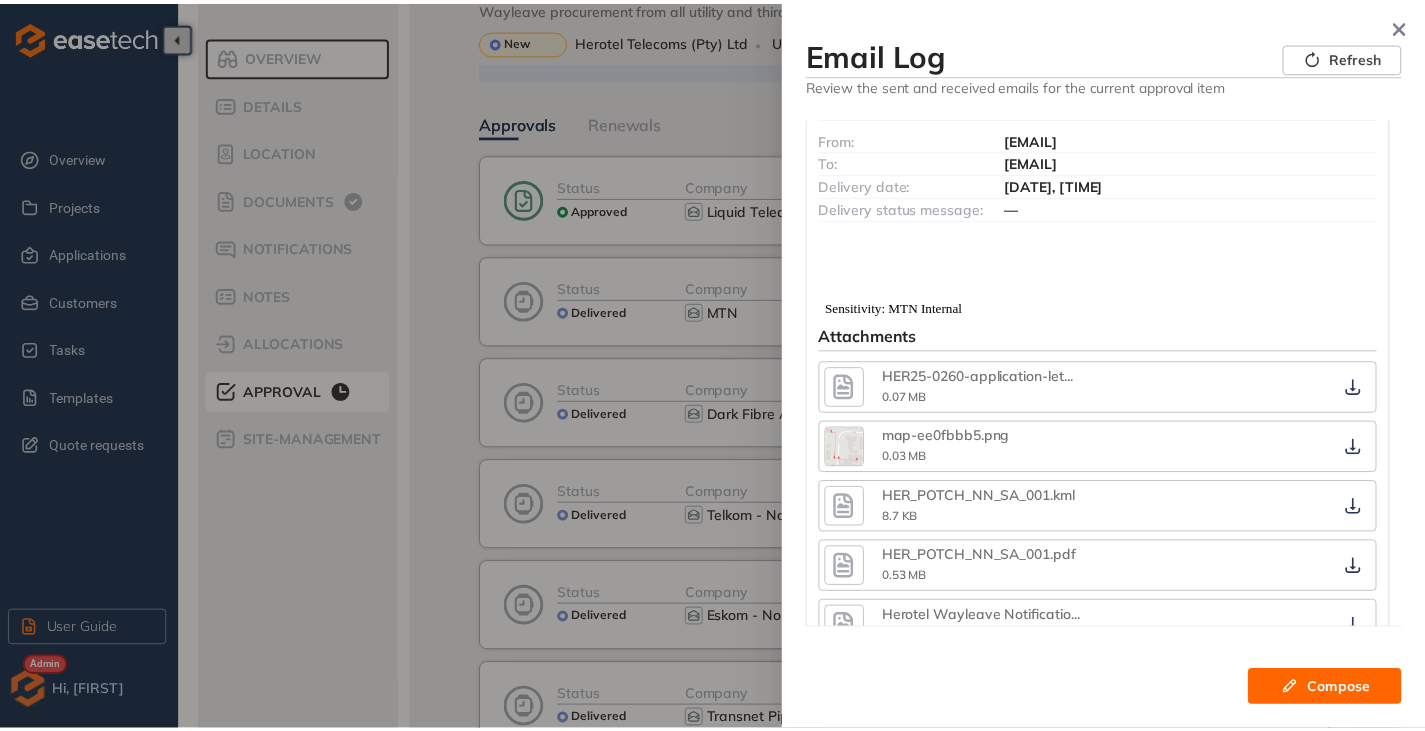 scroll, scrollTop: 0, scrollLeft: 0, axis: both 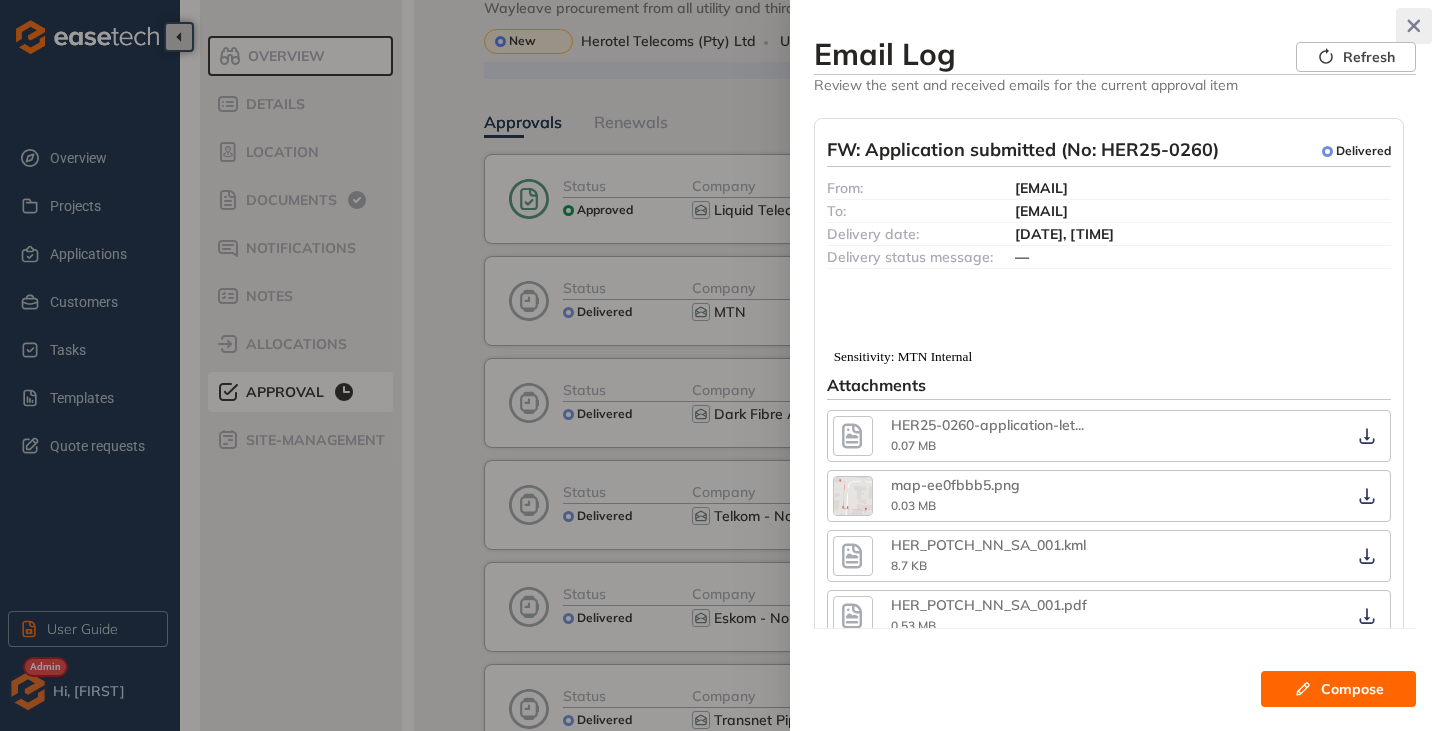click 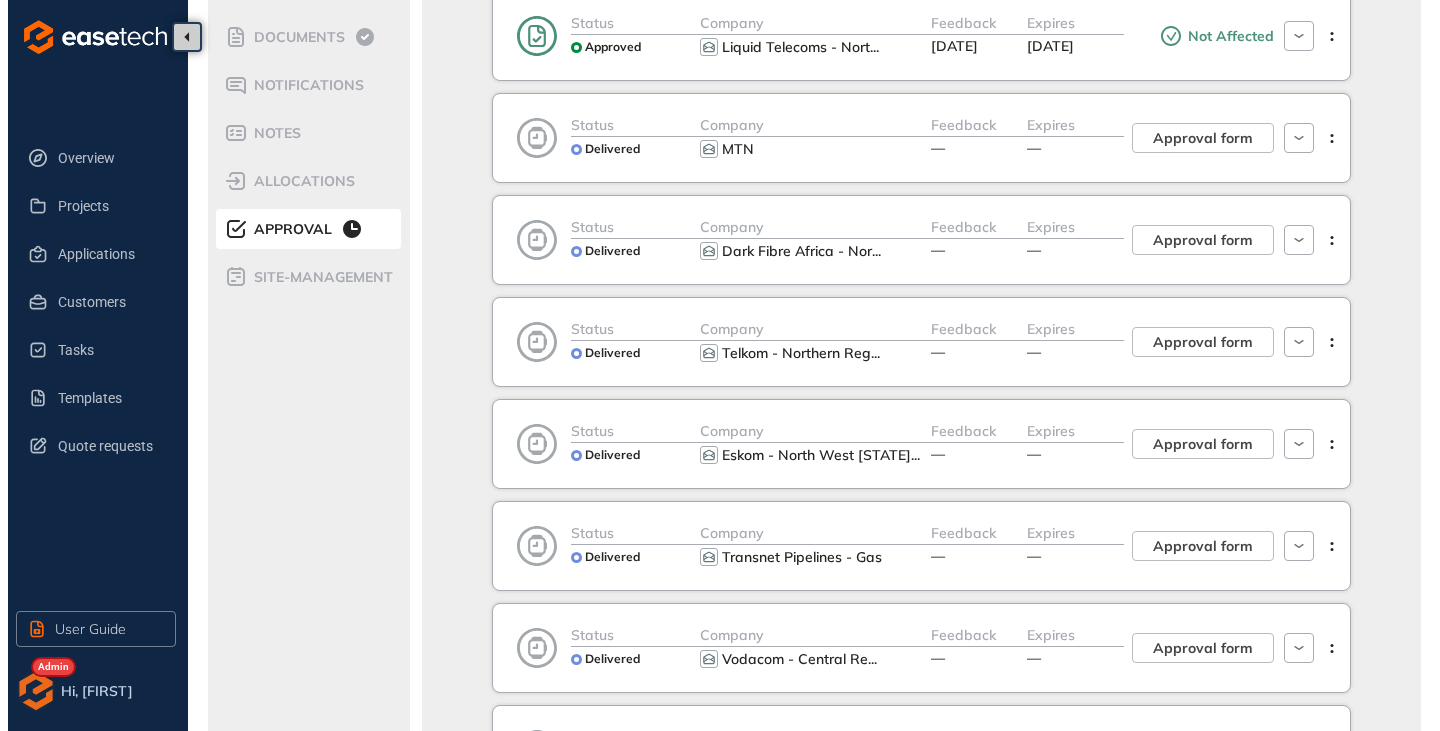 scroll, scrollTop: 0, scrollLeft: 0, axis: both 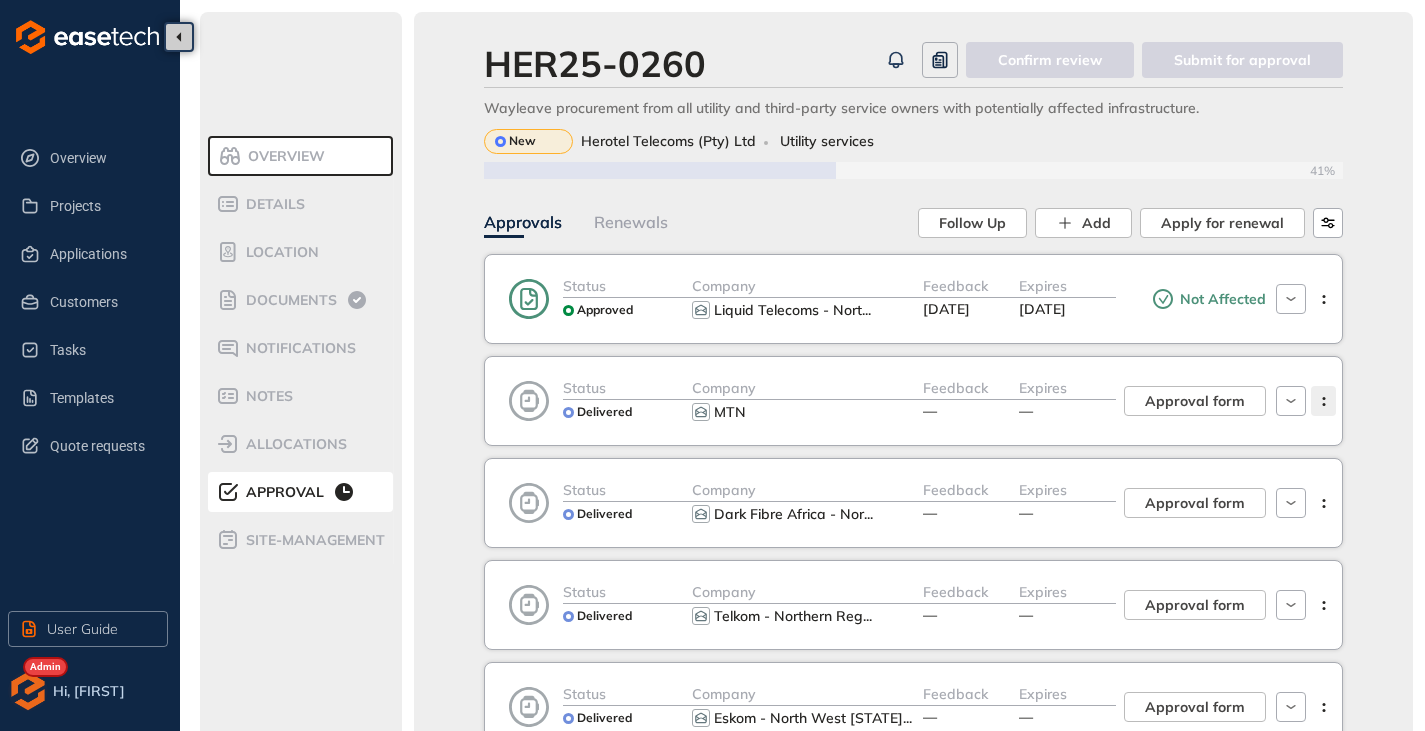 click 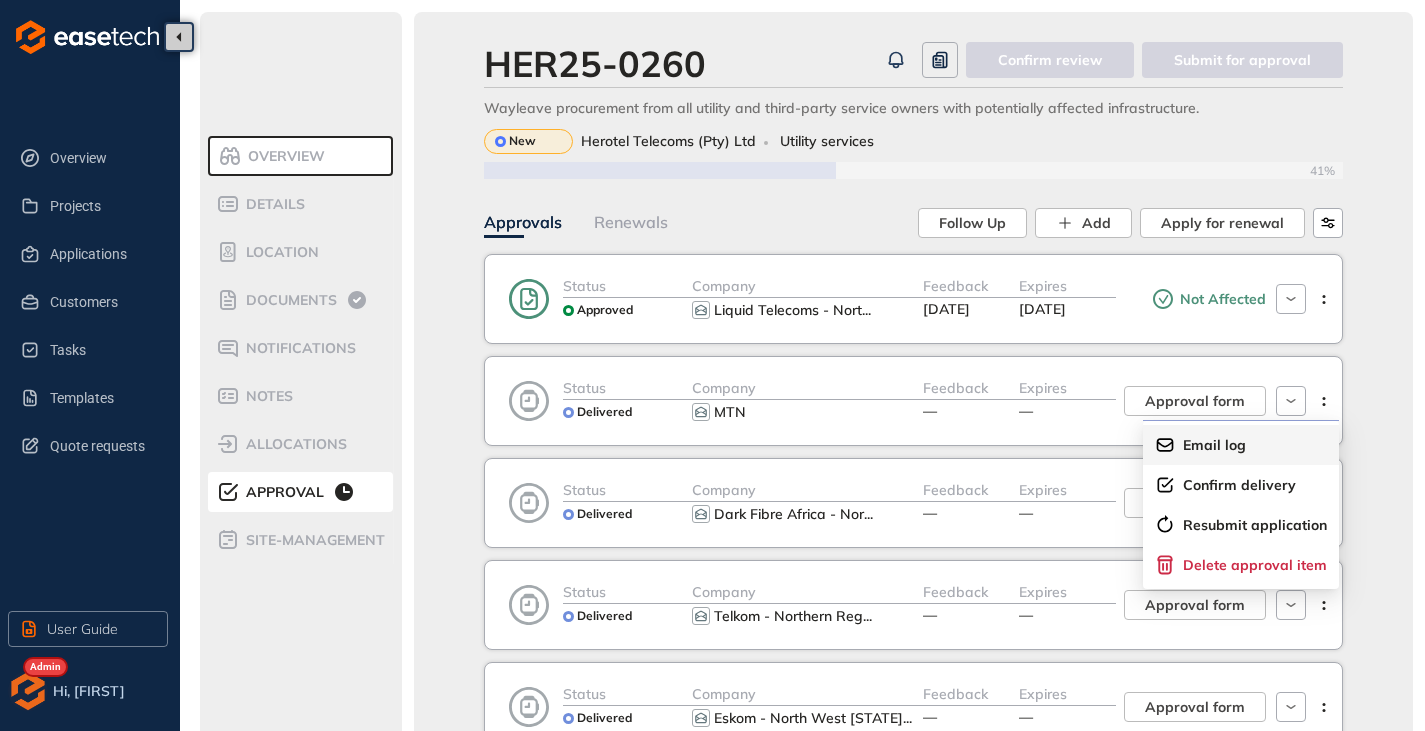 click on "Email log" at bounding box center (1214, 445) 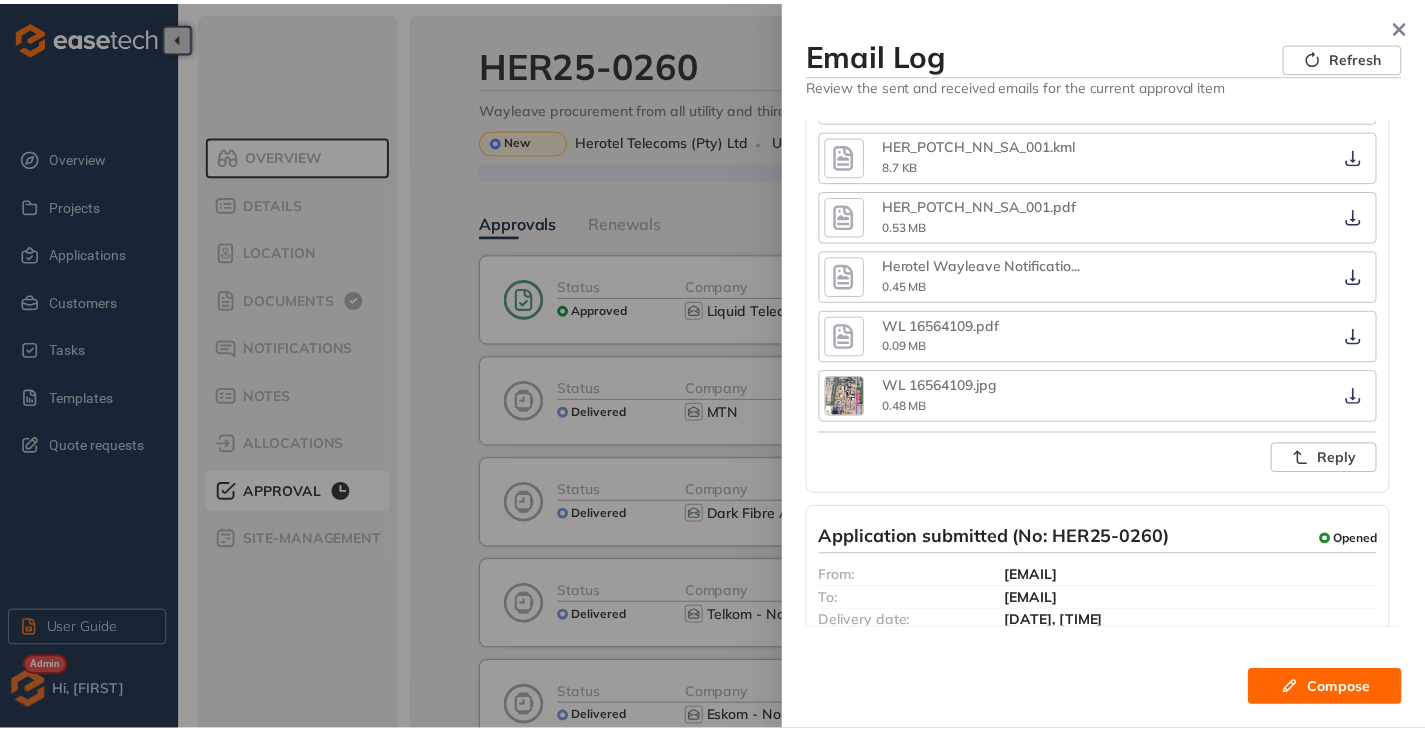 scroll, scrollTop: 0, scrollLeft: 0, axis: both 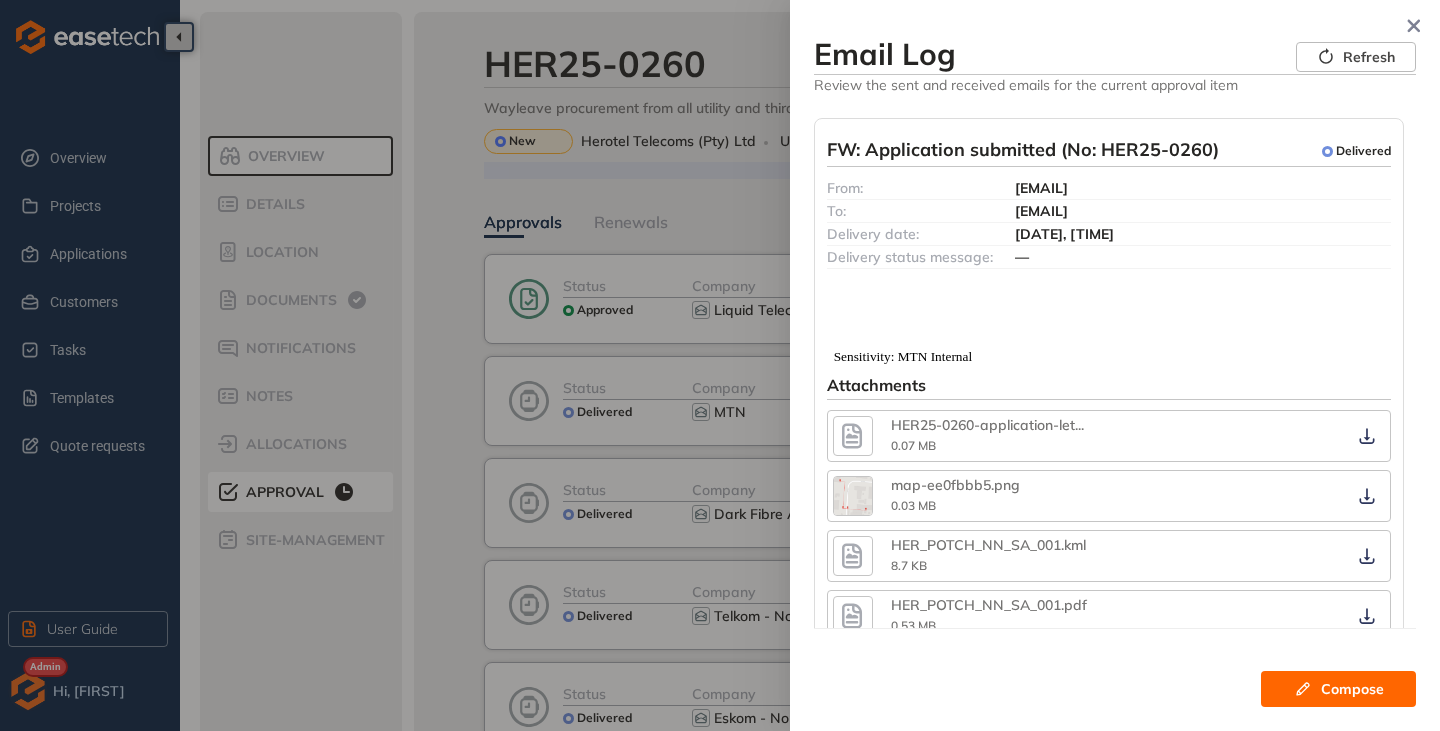 drag, startPoint x: 1014, startPoint y: 209, endPoint x: 1169, endPoint y: 211, distance: 155.01291 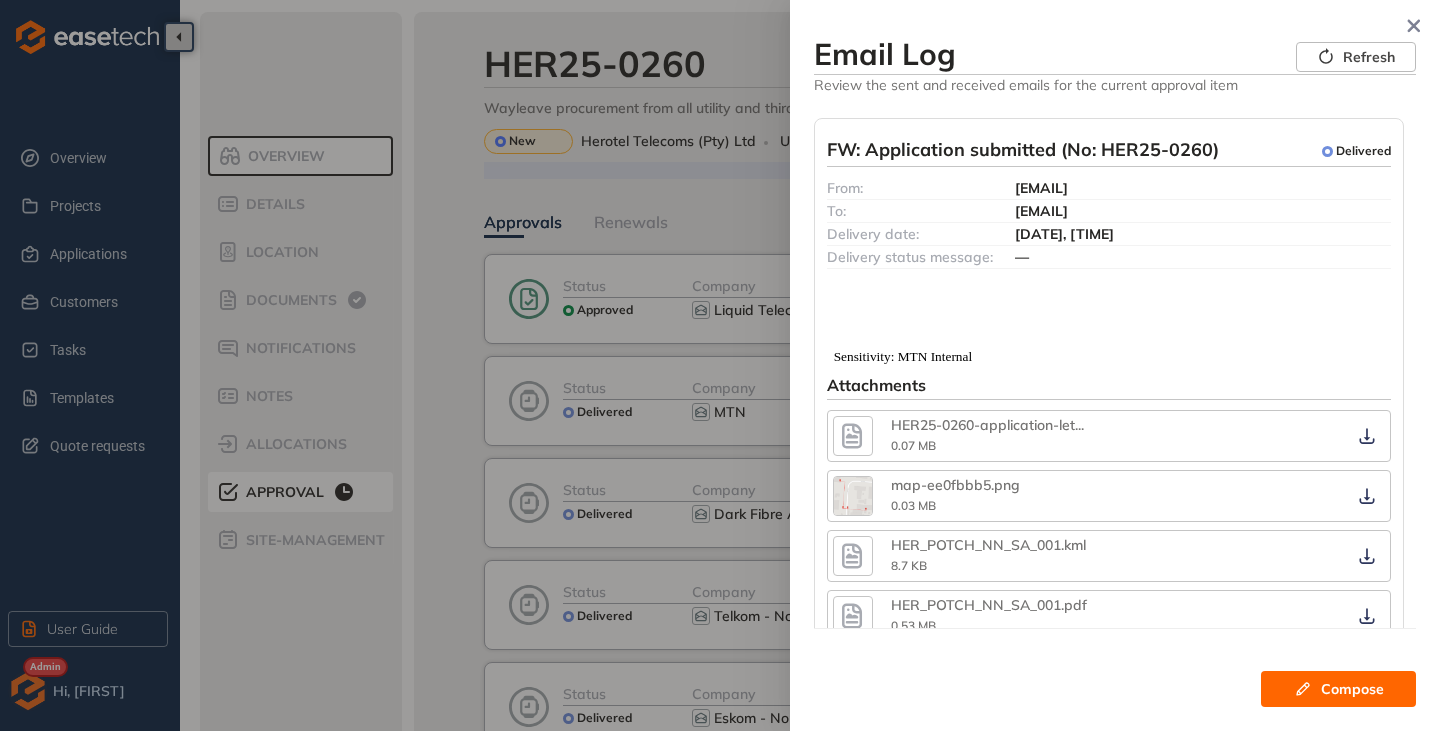 click at bounding box center (1109, 292) 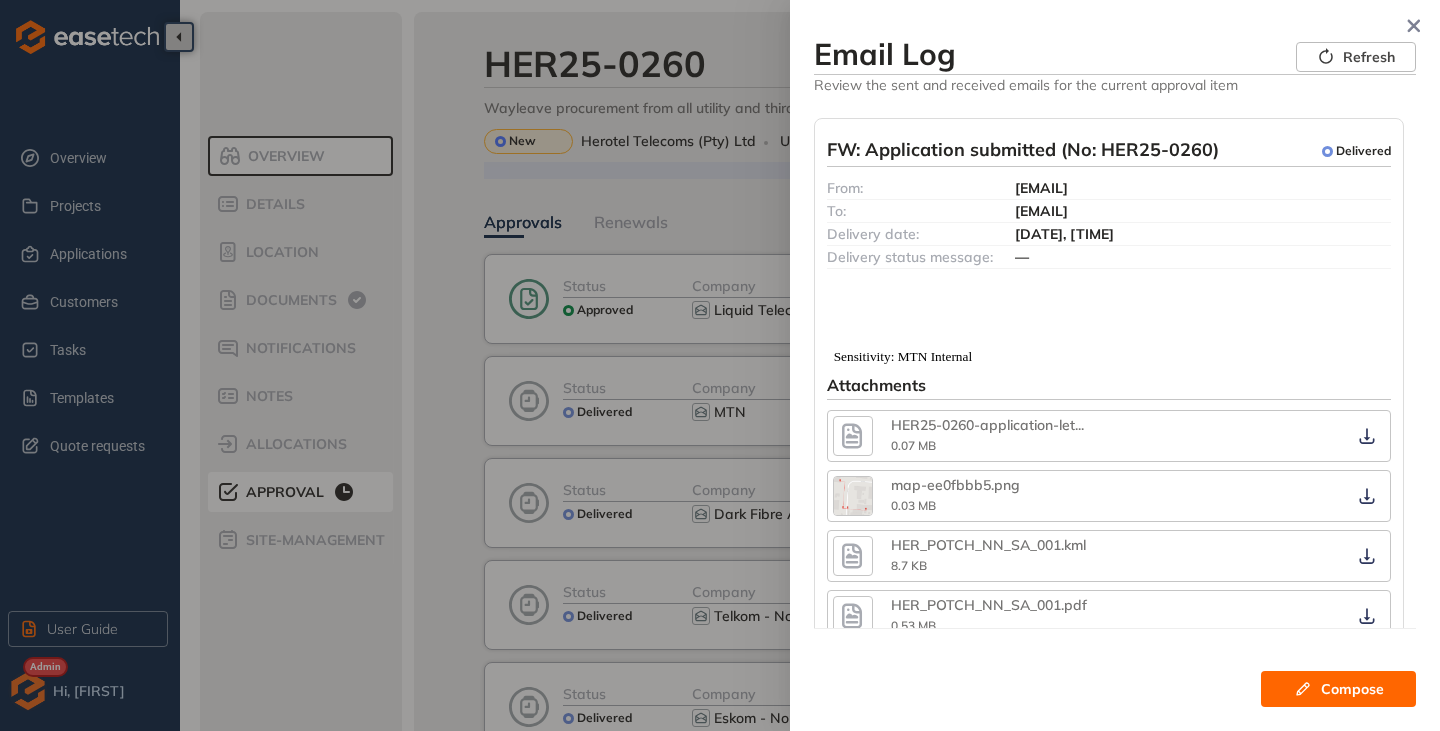 drag, startPoint x: 1411, startPoint y: 24, endPoint x: 1371, endPoint y: 59, distance: 53.15073 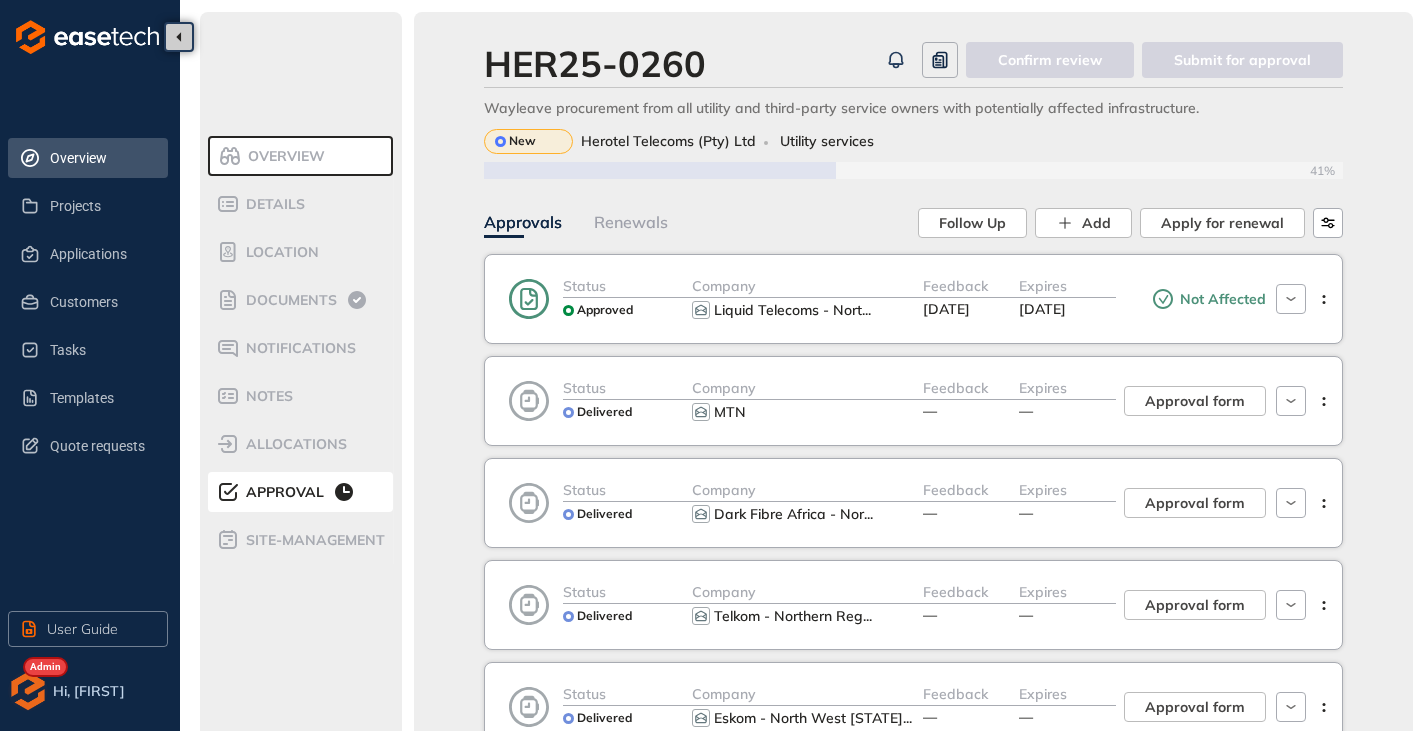 click on "Overview" at bounding box center [101, 158] 